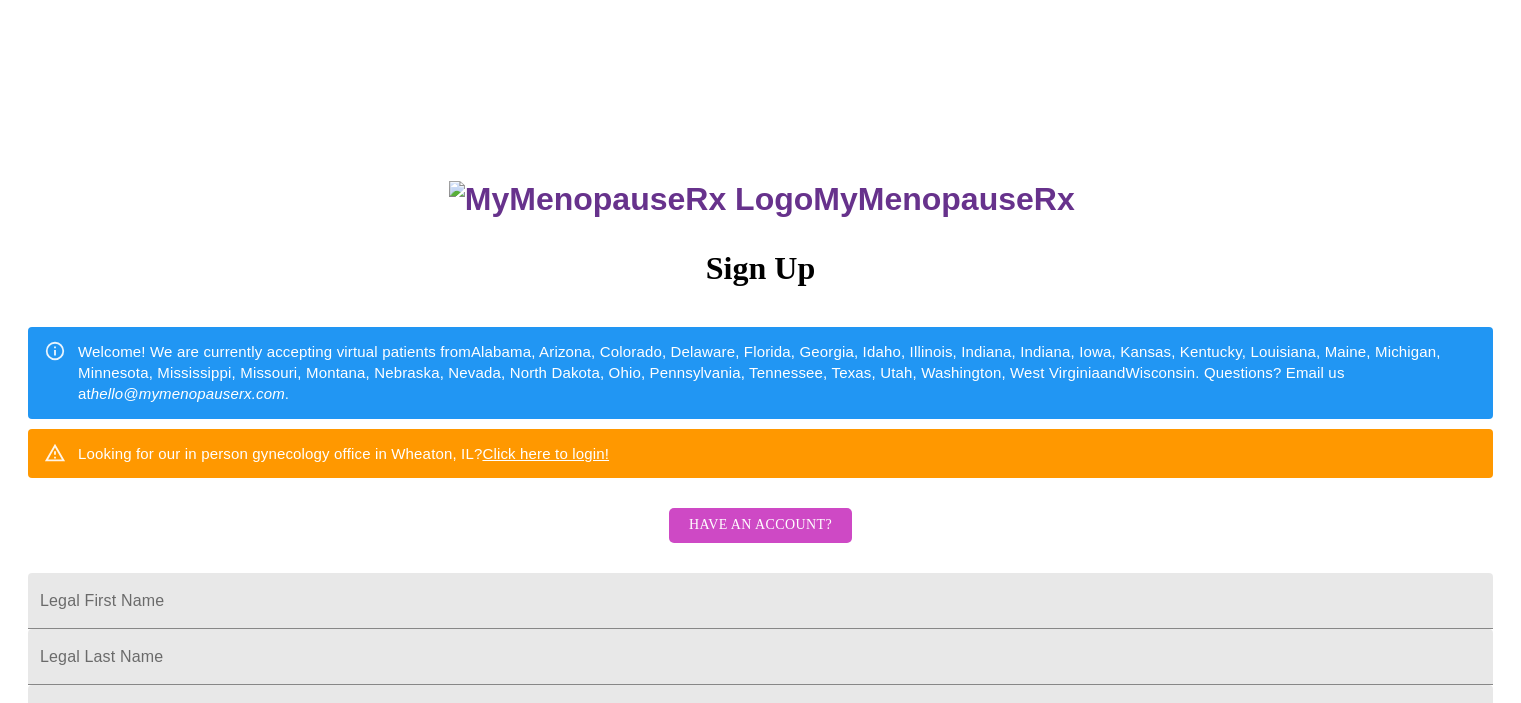 scroll, scrollTop: 0, scrollLeft: 0, axis: both 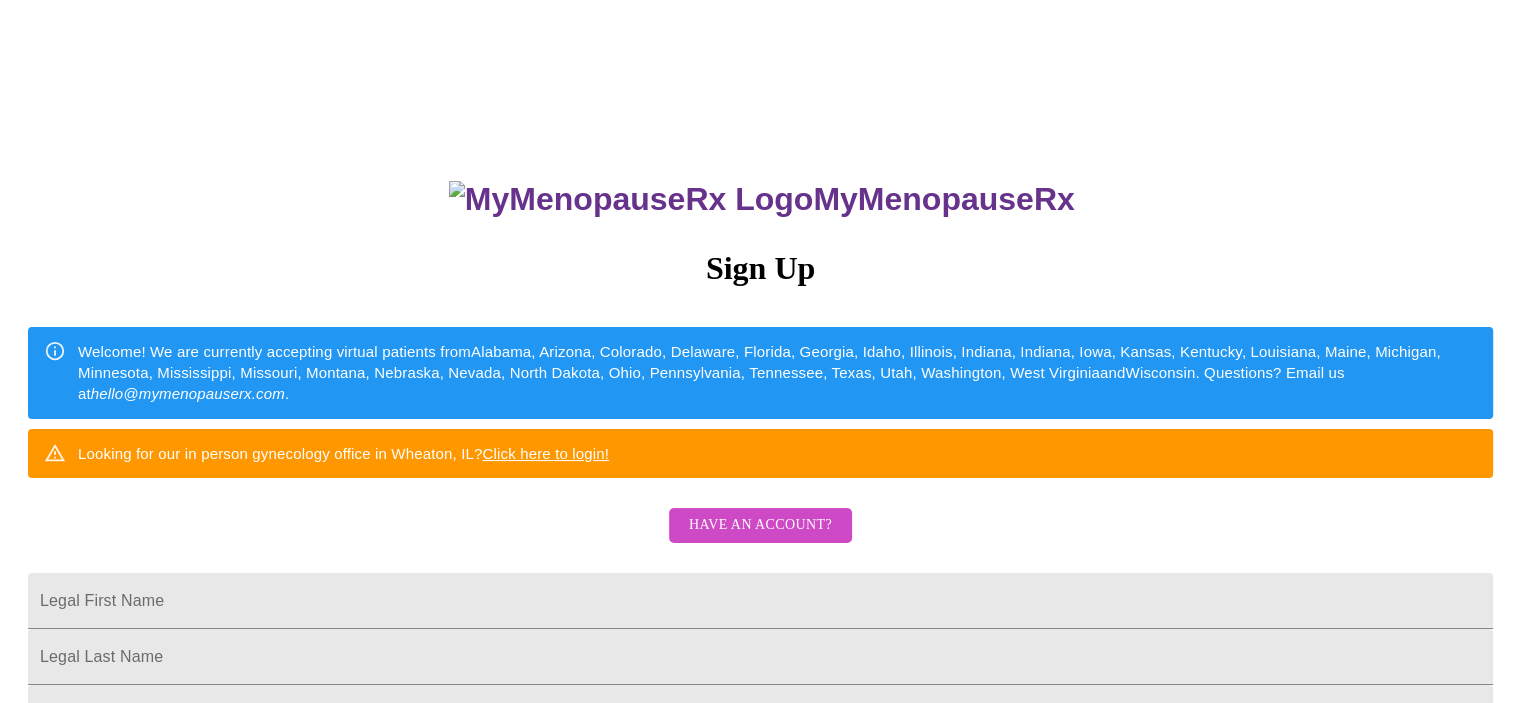 click on "Click here to login!" at bounding box center (545, 453) 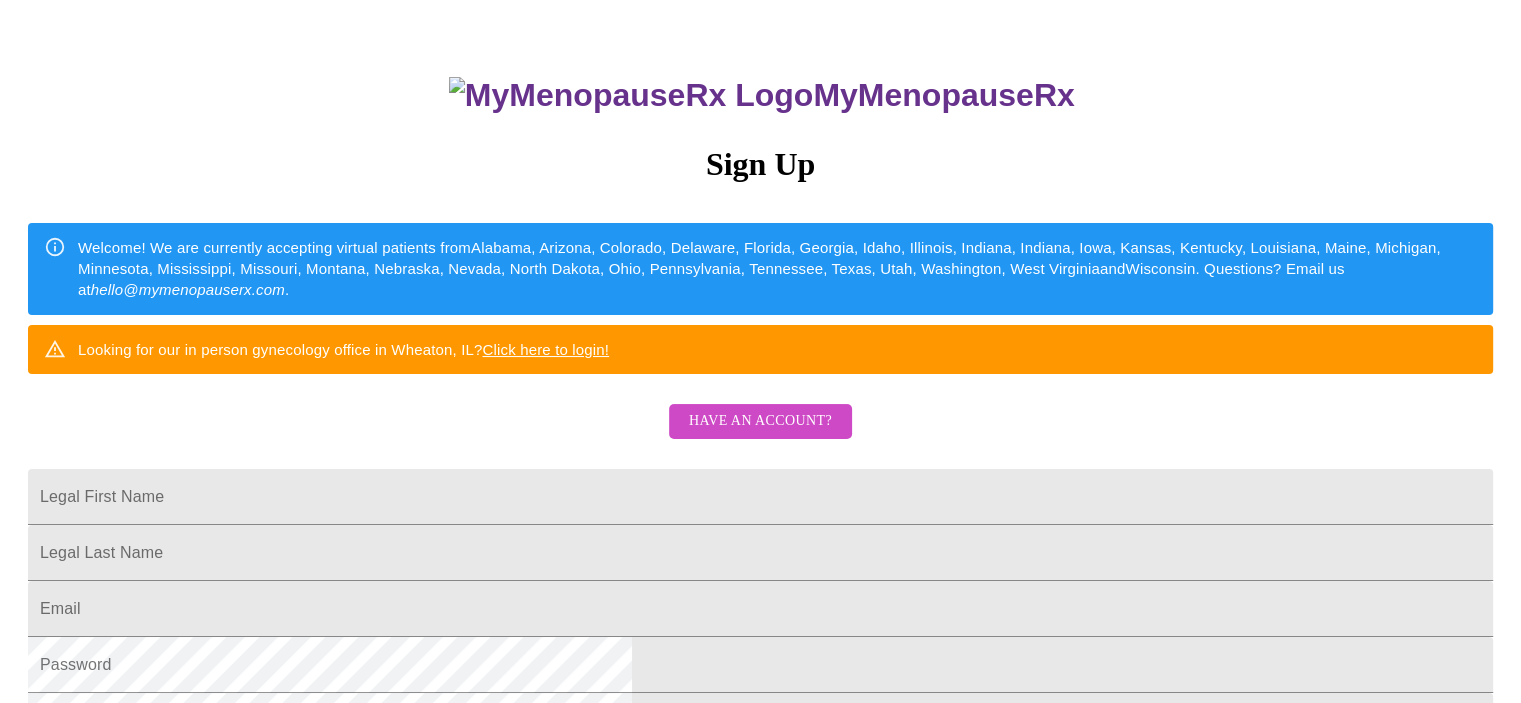 scroll, scrollTop: 0, scrollLeft: 0, axis: both 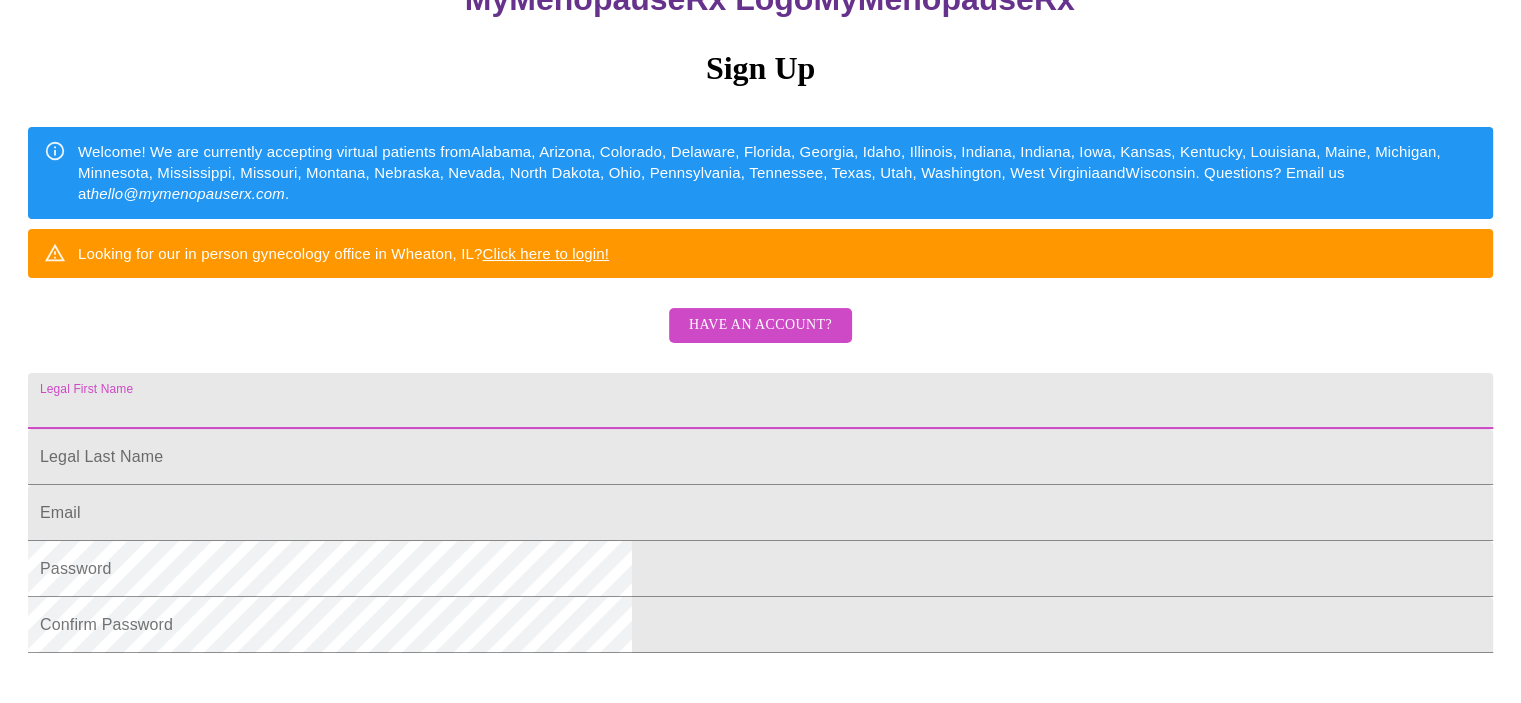 click on "Legal First Name" at bounding box center [760, 401] 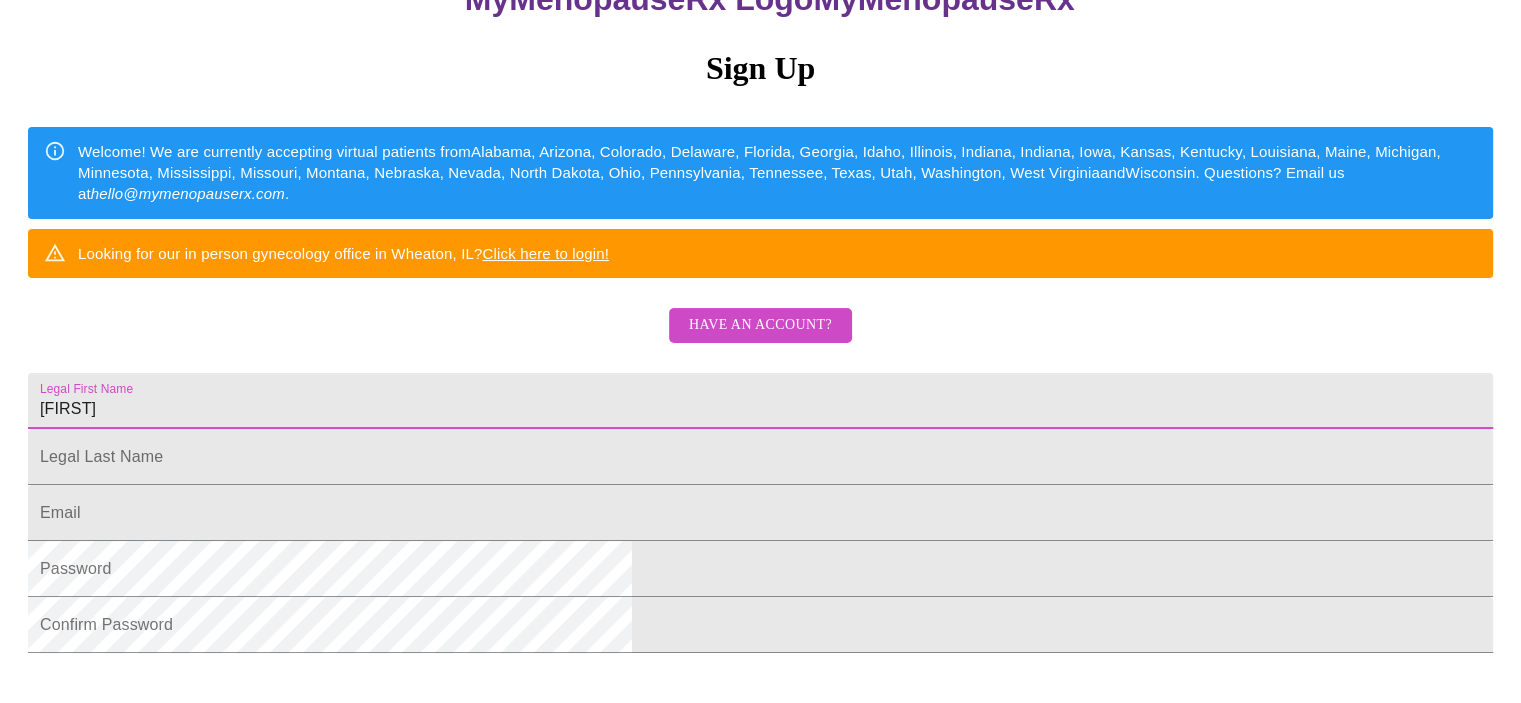 type on "[FIRST]" 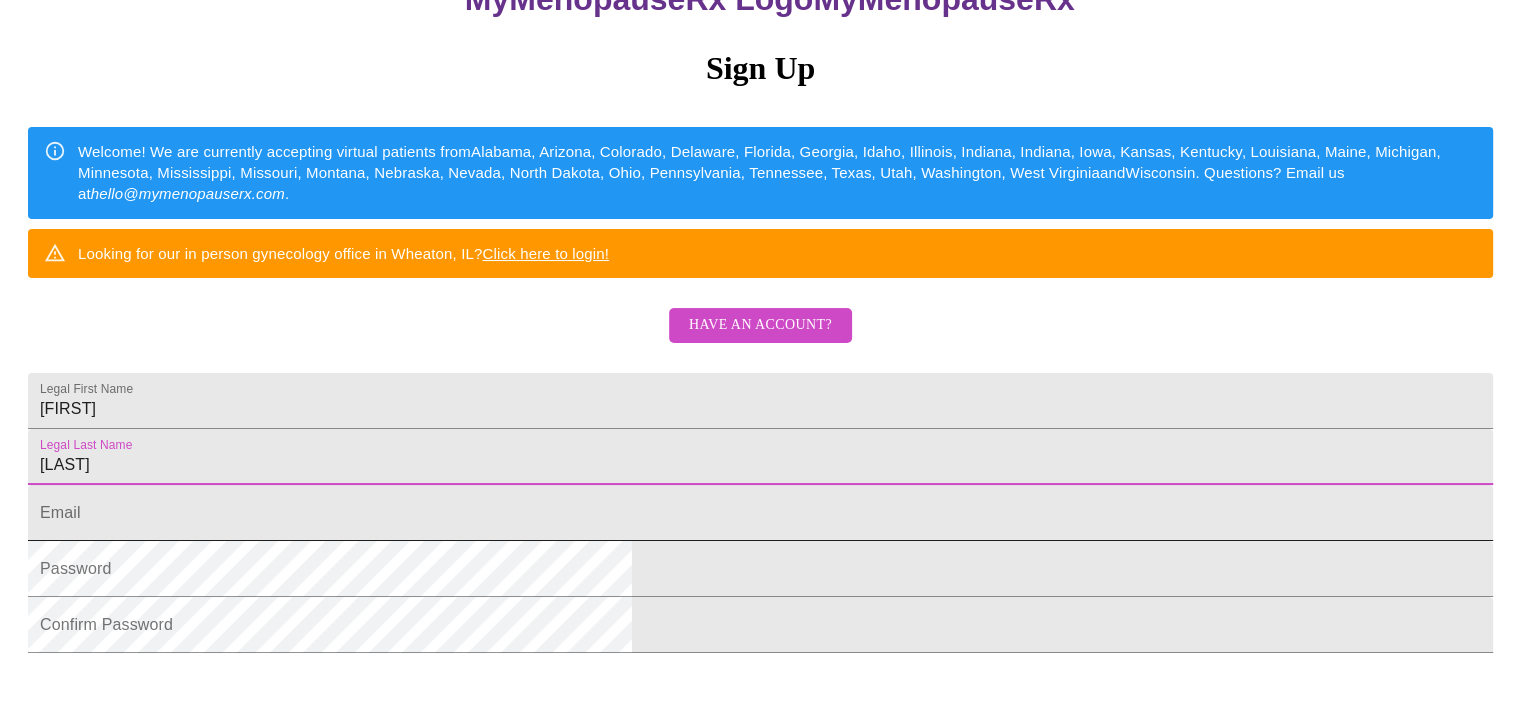 type on "[LAST]" 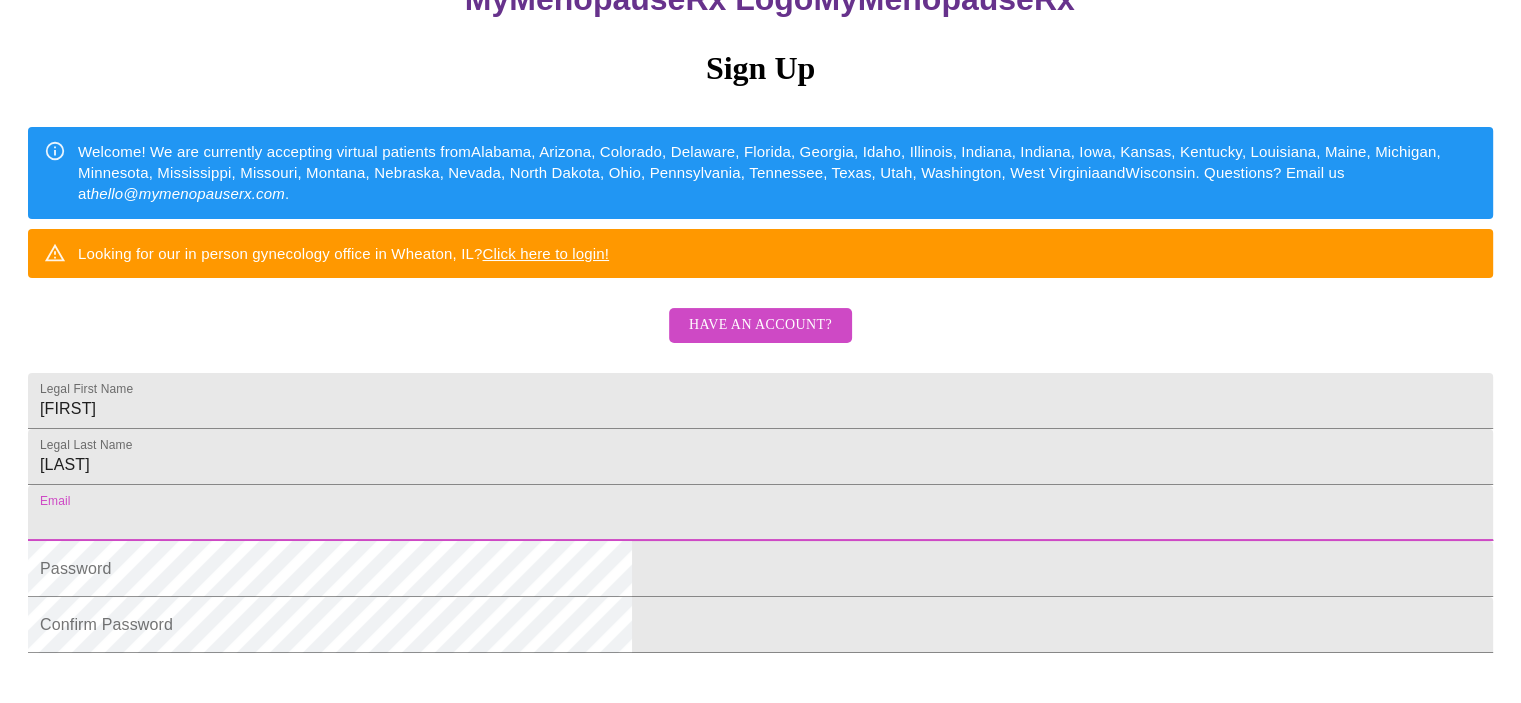 click on "Legal First Name" at bounding box center [760, 513] 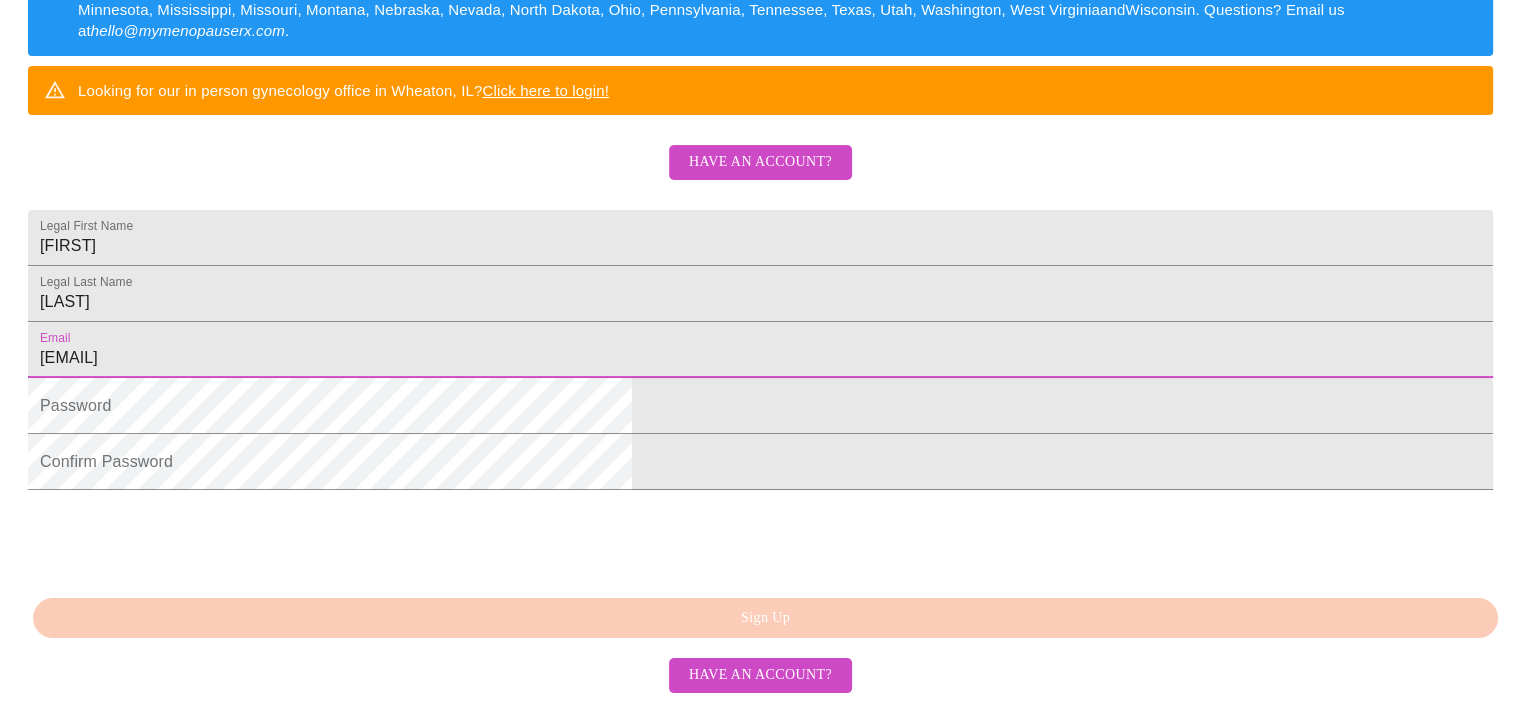 scroll, scrollTop: 500, scrollLeft: 0, axis: vertical 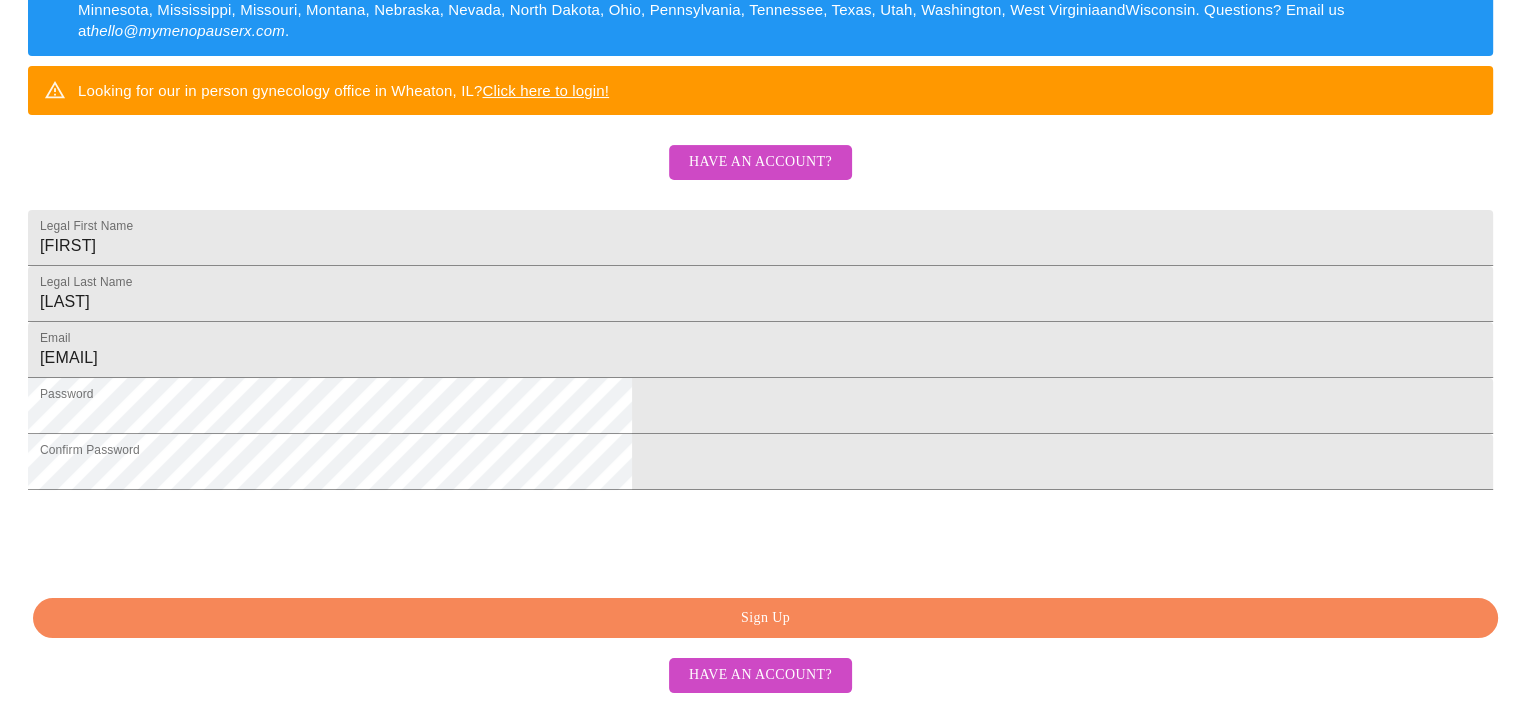 click on "Sign Up" at bounding box center [765, 618] 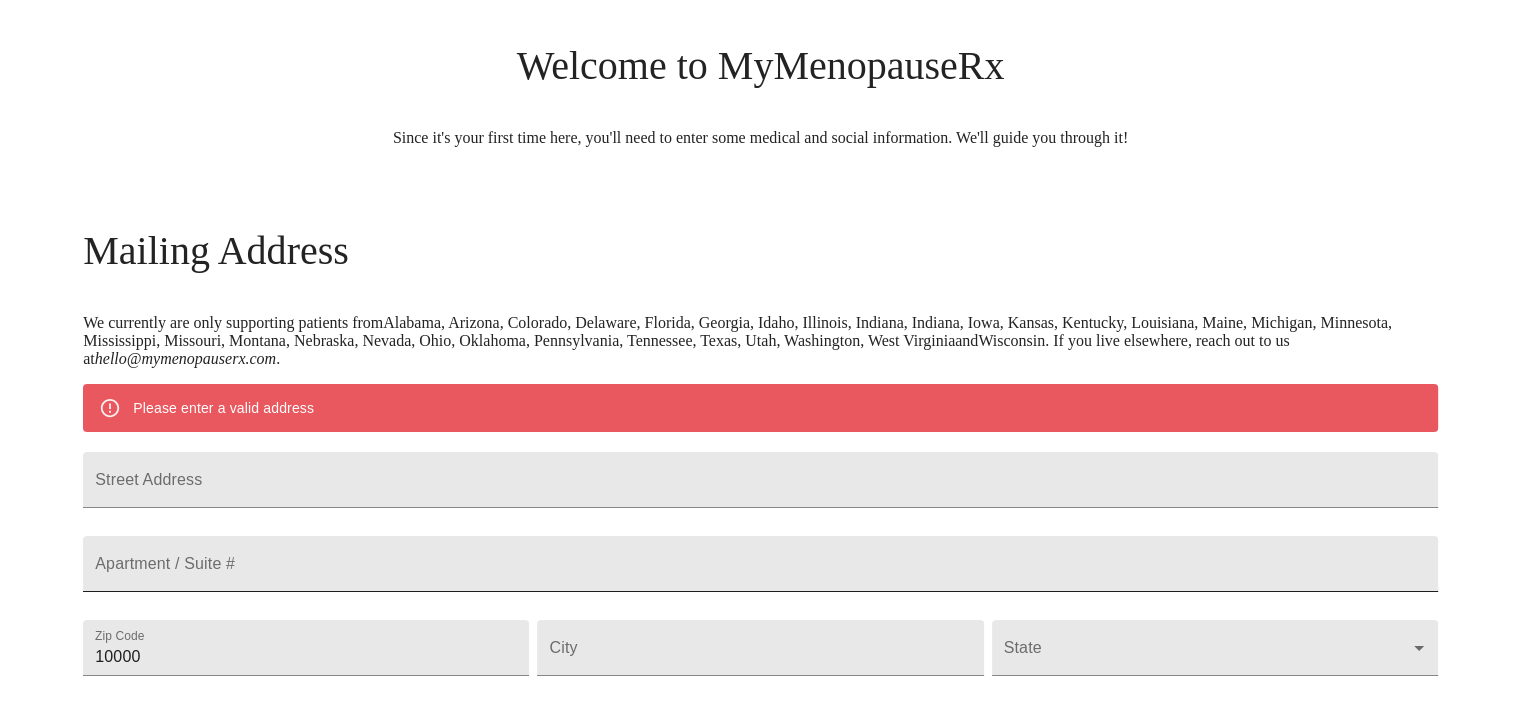 scroll, scrollTop: 137, scrollLeft: 0, axis: vertical 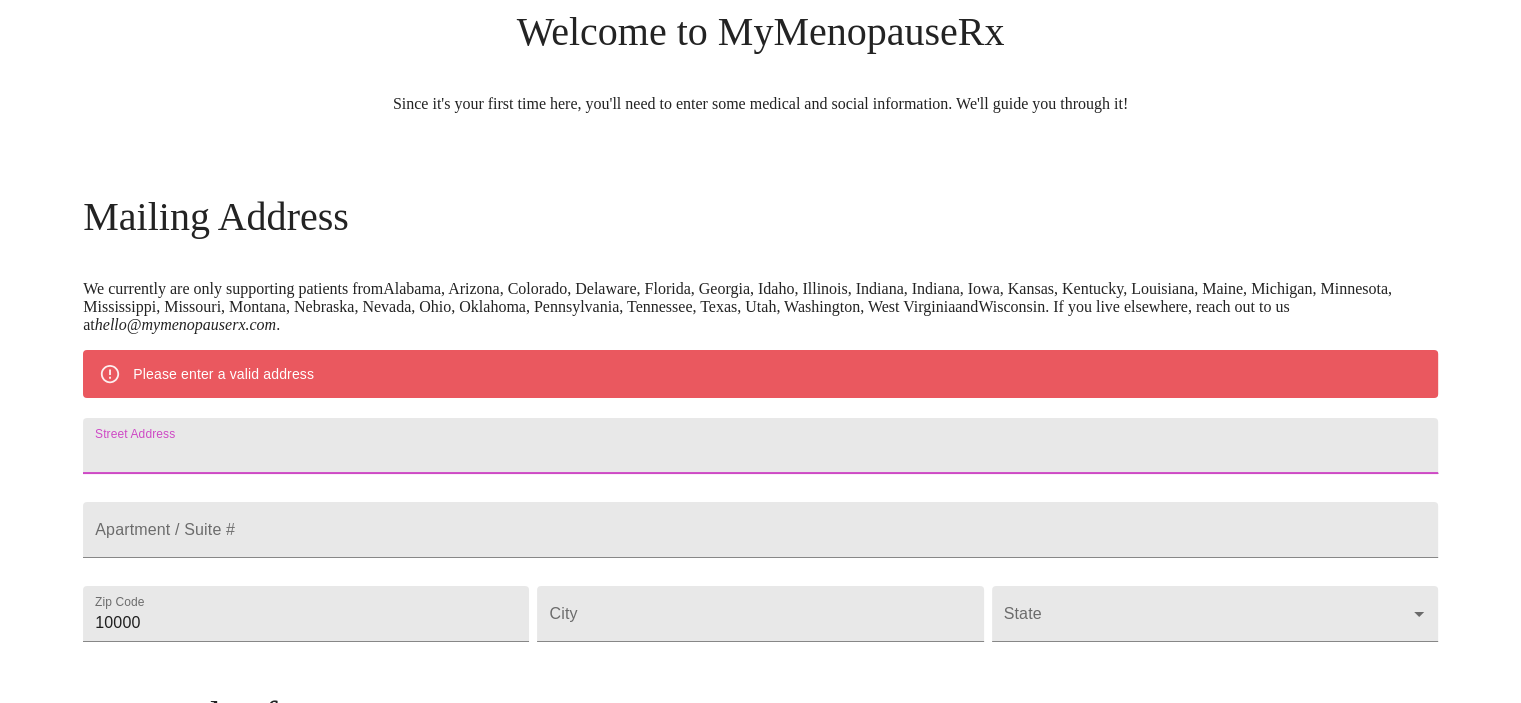 click on "Street Address" at bounding box center (760, 446) 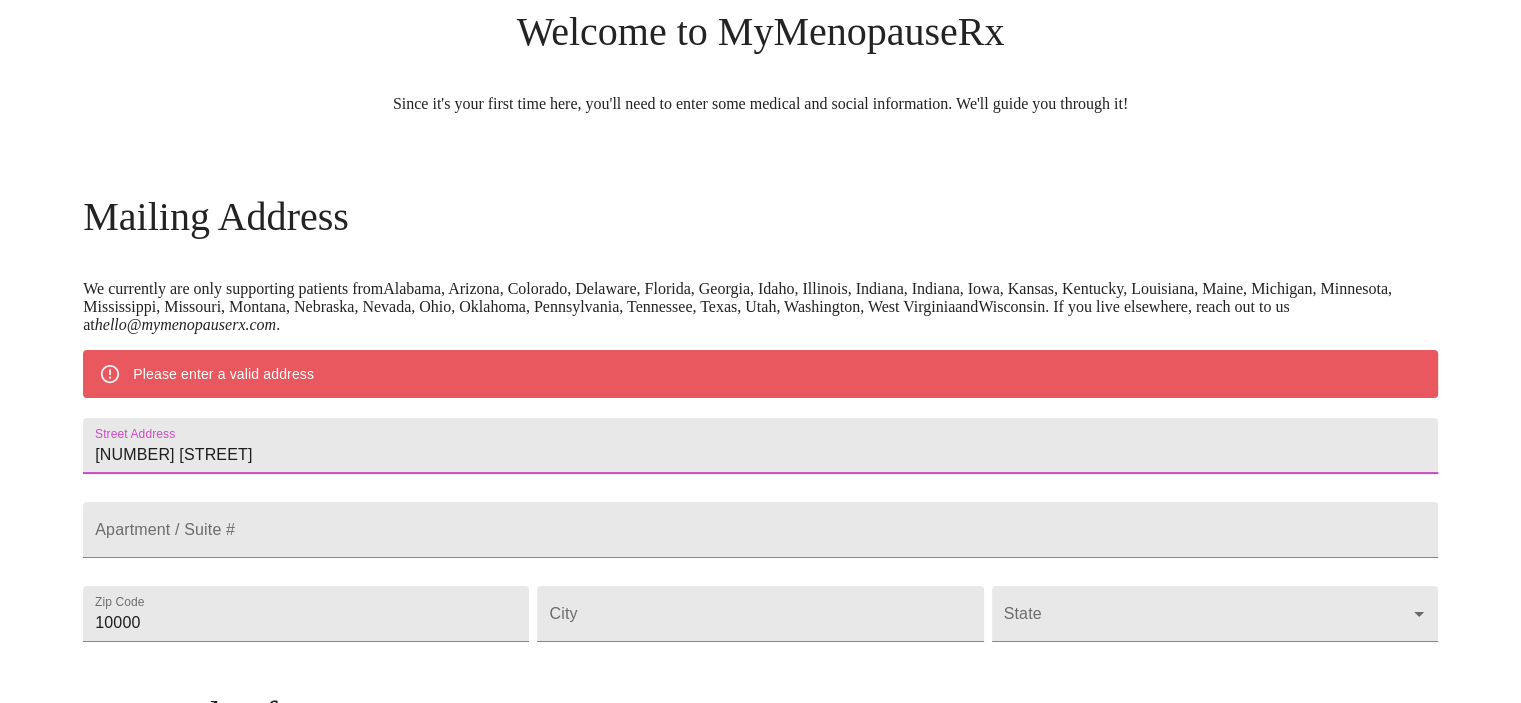 type on "[NUMBER] [STREET]" 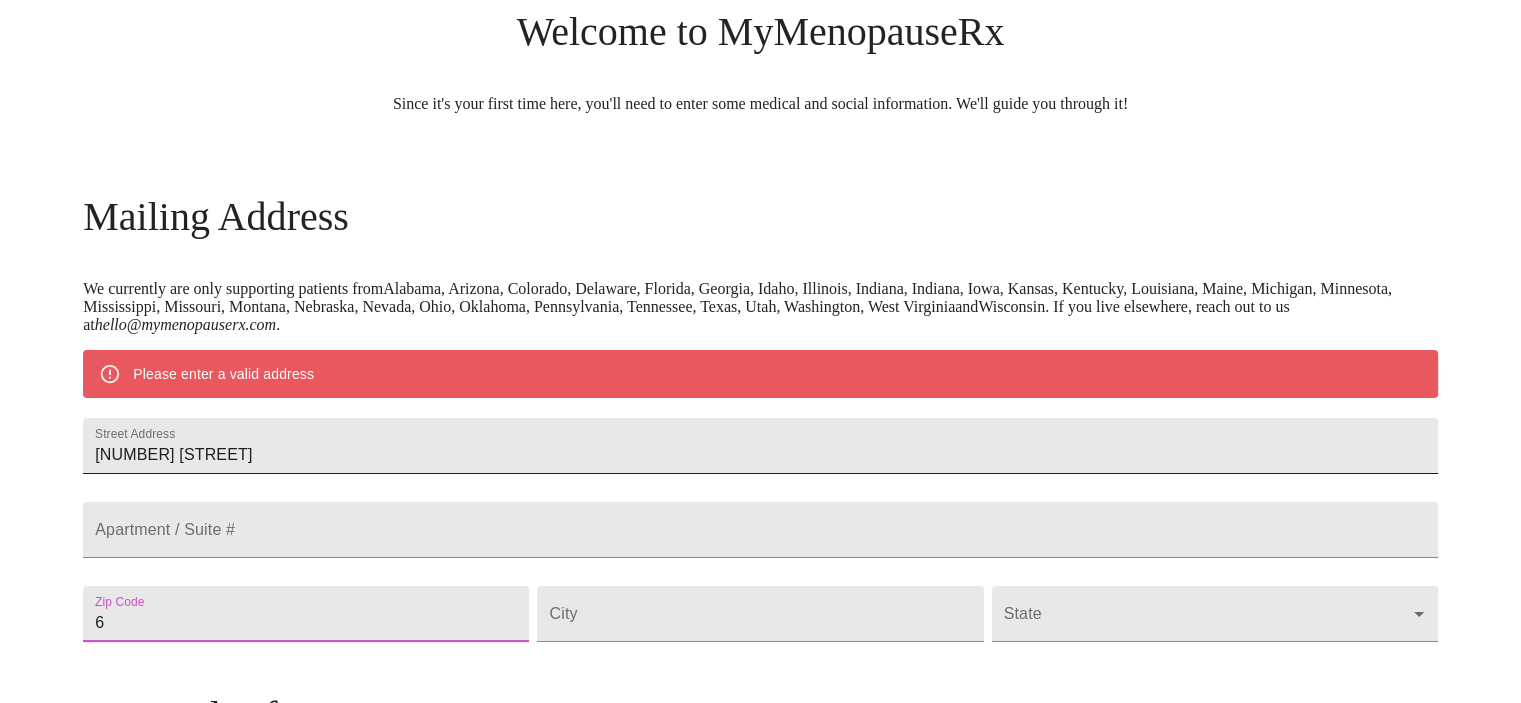 scroll, scrollTop: 171, scrollLeft: 0, axis: vertical 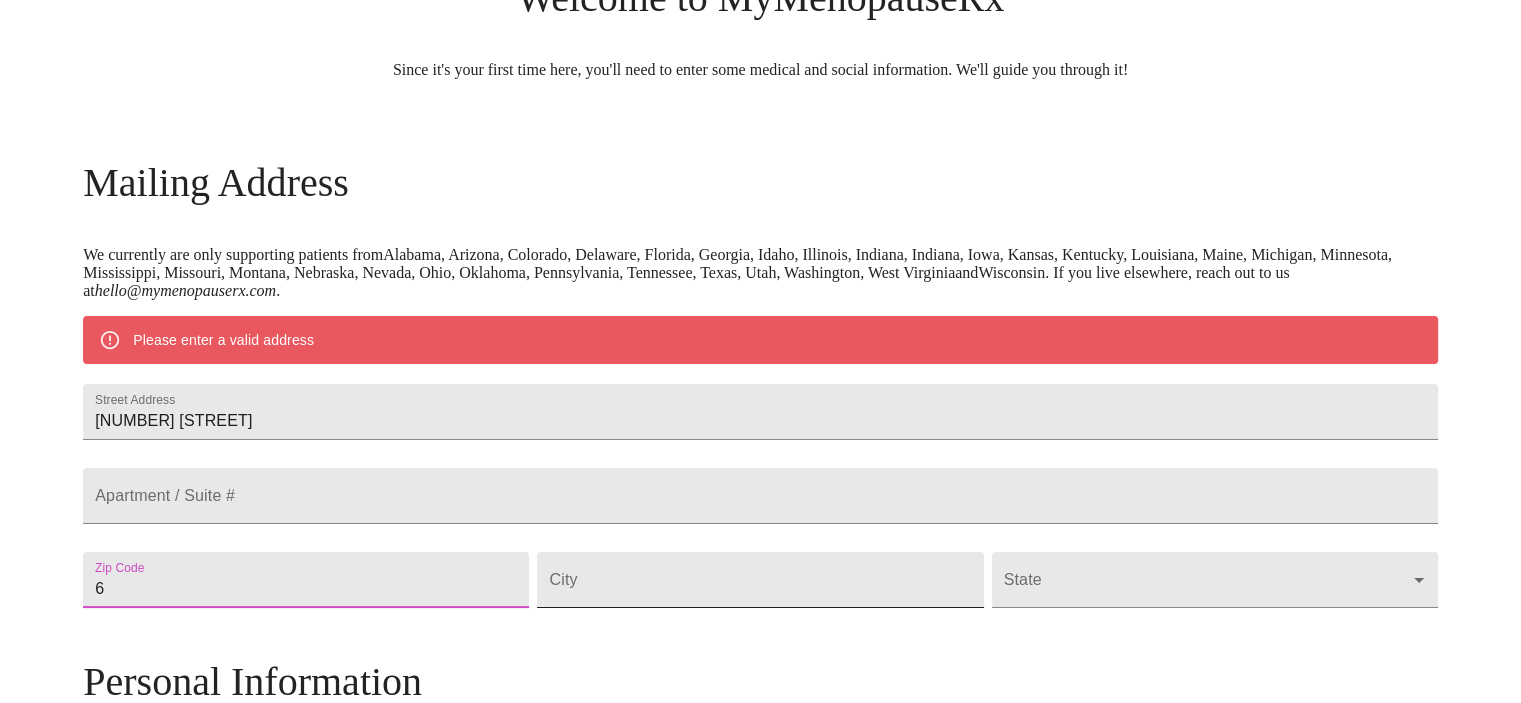 type on "[POSTAL_CODE]" 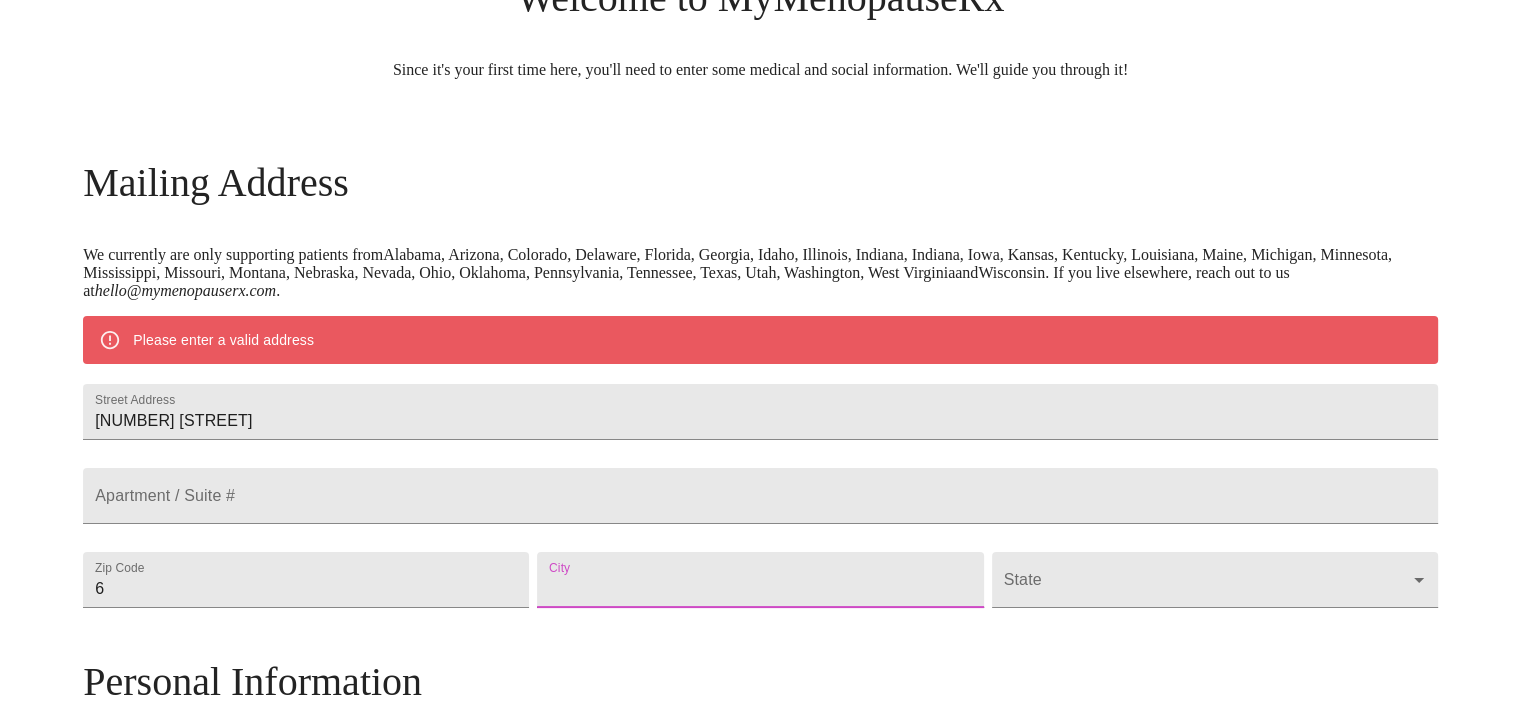 click on "Street Address" at bounding box center [760, 580] 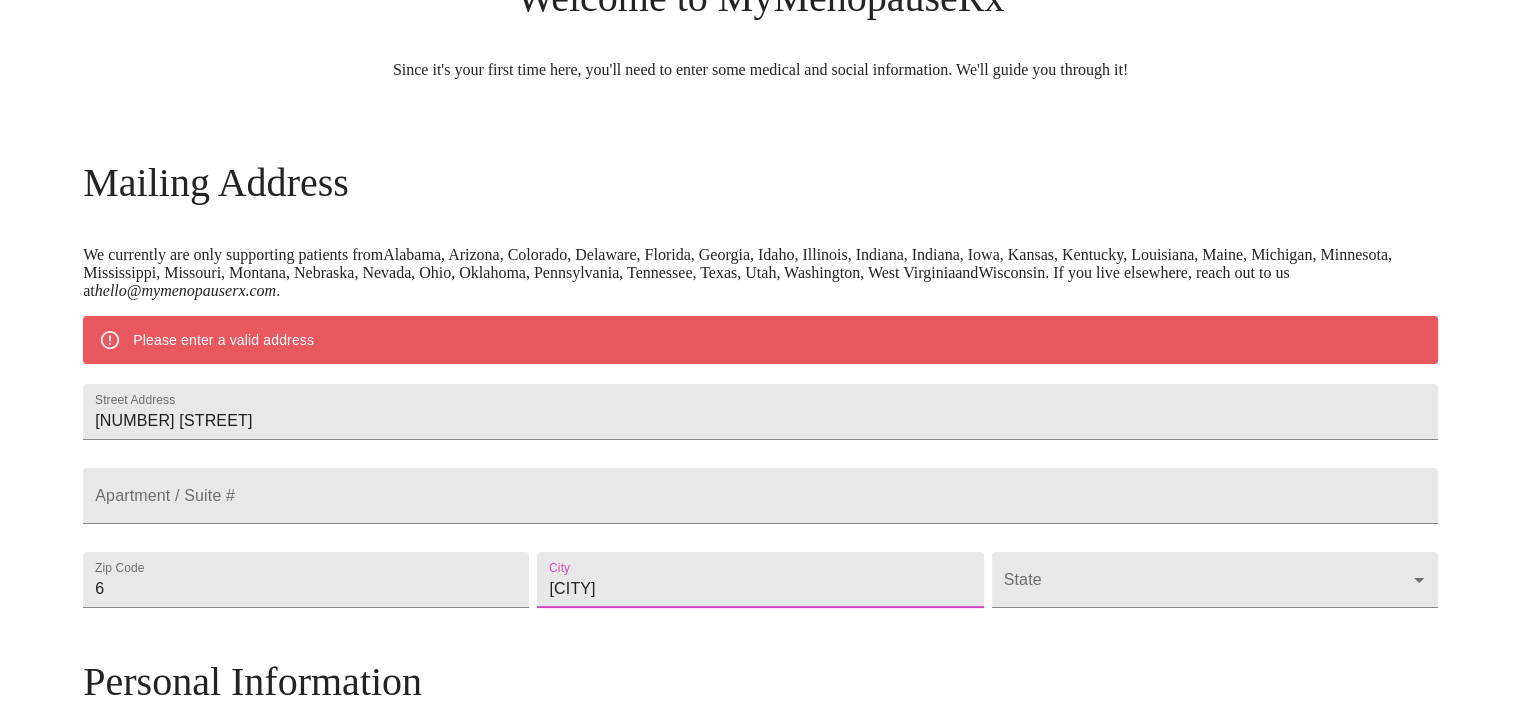 type on "[CITY]" 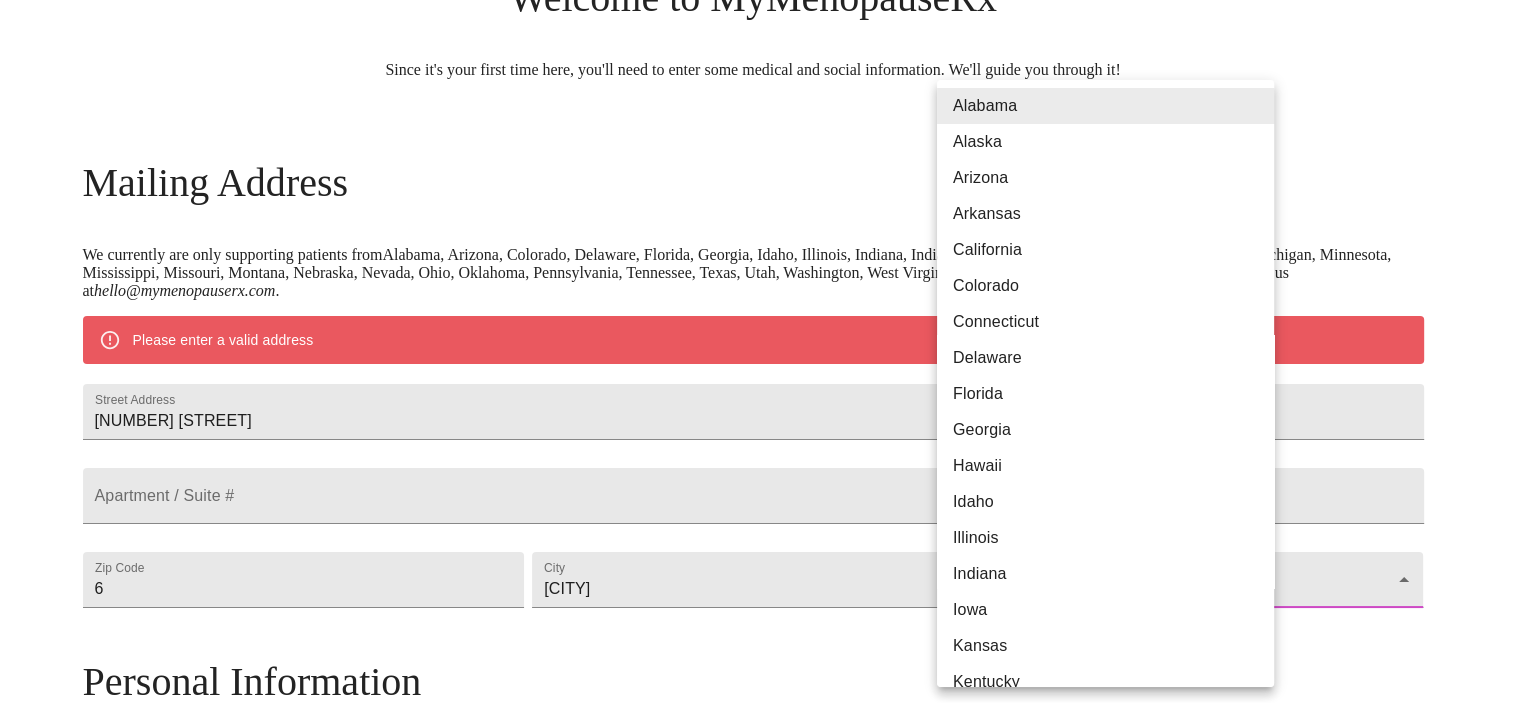 click on "MyMenopauseRx Welcome to MyMenopauseRx Since it's your first time here, you'll need to enter some medical and social information.  We'll guide you through it! Mailing Address We currently are only supporting patients from  Alabama, Arizona, Colorado, Delaware, Florida, Georgia, Idaho, Illinois, Indiana, Indiana, Iowa, Kansas, Kentucky, Louisiana, Maine, Michigan, Minnesota, Mississippi, Missouri, Montana, Nebraska, Nevada, Ohio, Oklahoma, Pennsylvania, Tennessee, Texas, Utah, Washington, West Virginia  and  Wisconsin . If you live elsewhere, reach out to us at  hello@example.com . Please enter a valid address Street Address [NUMBER] [STREET] Apartment / Suite # Zip Code 60510 City Batavia State ​ Personal Information To better treat you, we need some personal information. We are currently only treating patients aged 38 and over Date of birth [DATE] Sex Female Female Phone Number (   )    - Receive Text Message Notifications Terms of Service & Privacy Policy By  Continuing ." at bounding box center (760, 616) 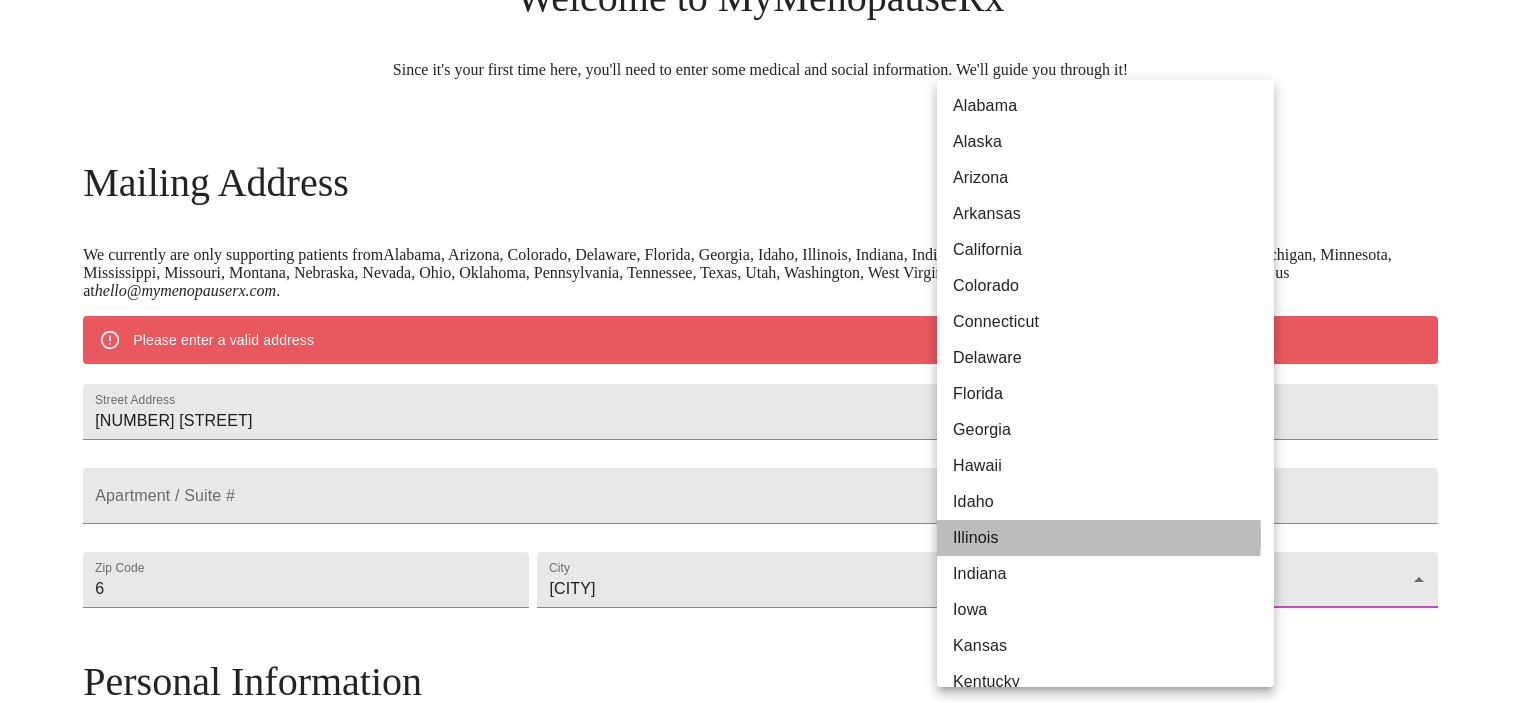 click on "Illinois" at bounding box center (1113, 538) 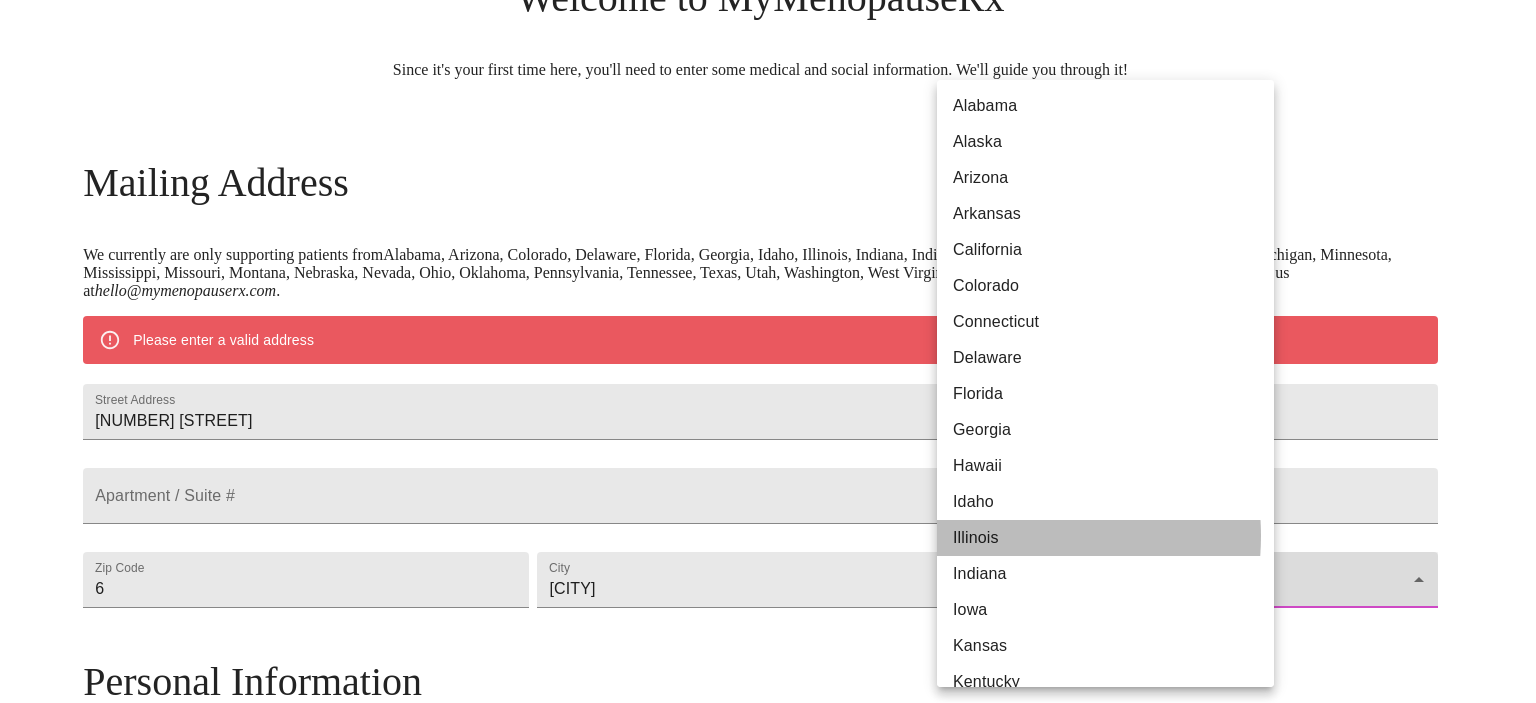 type on "Illinois" 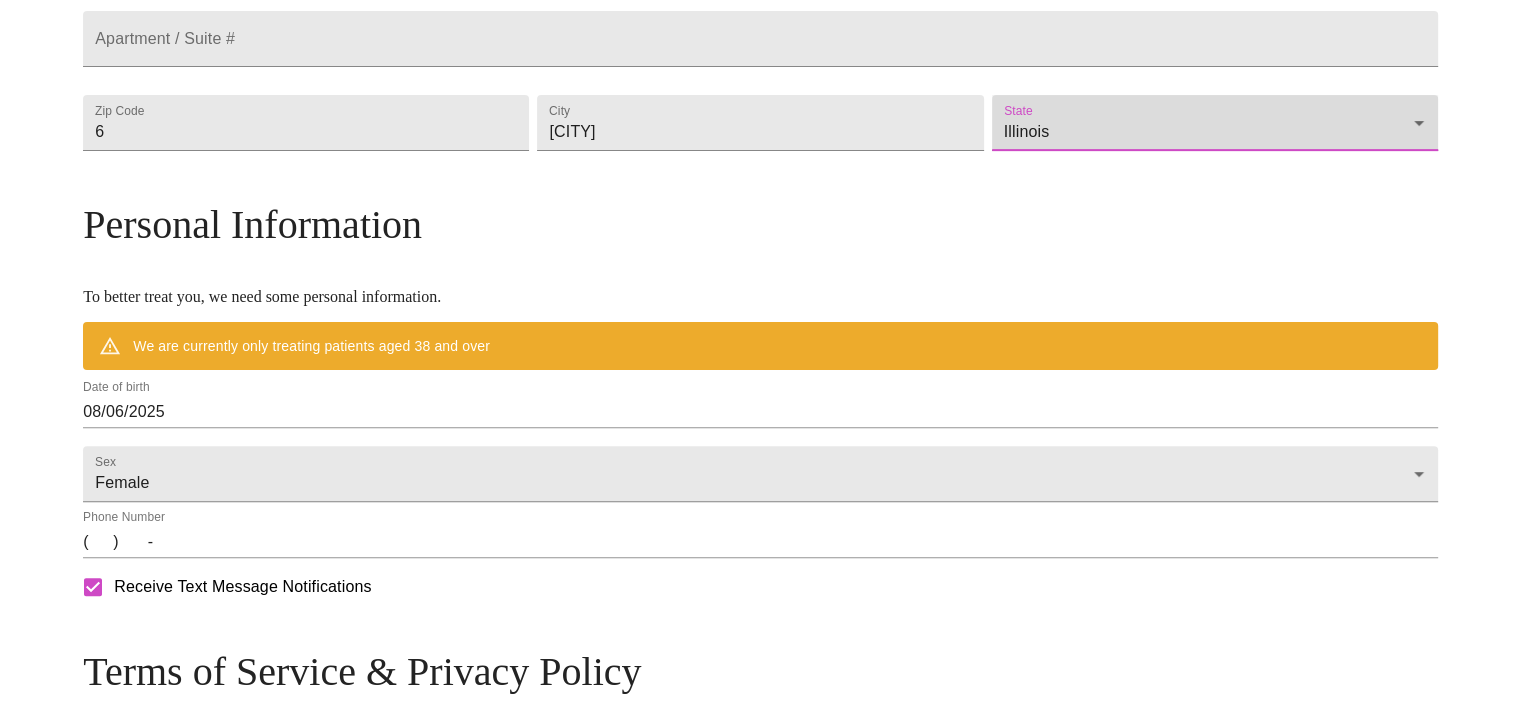 scroll, scrollTop: 571, scrollLeft: 0, axis: vertical 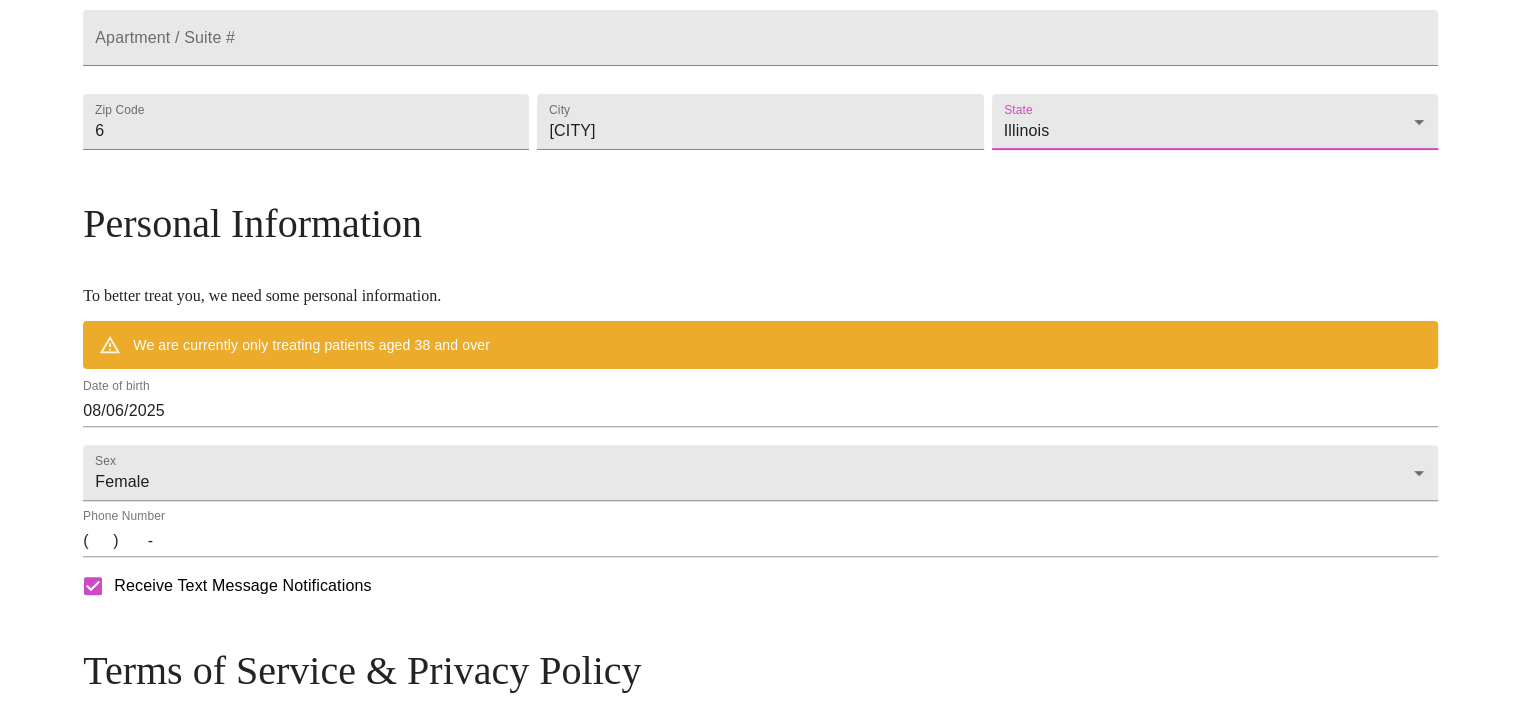 click on "(   )    -" at bounding box center [760, 541] 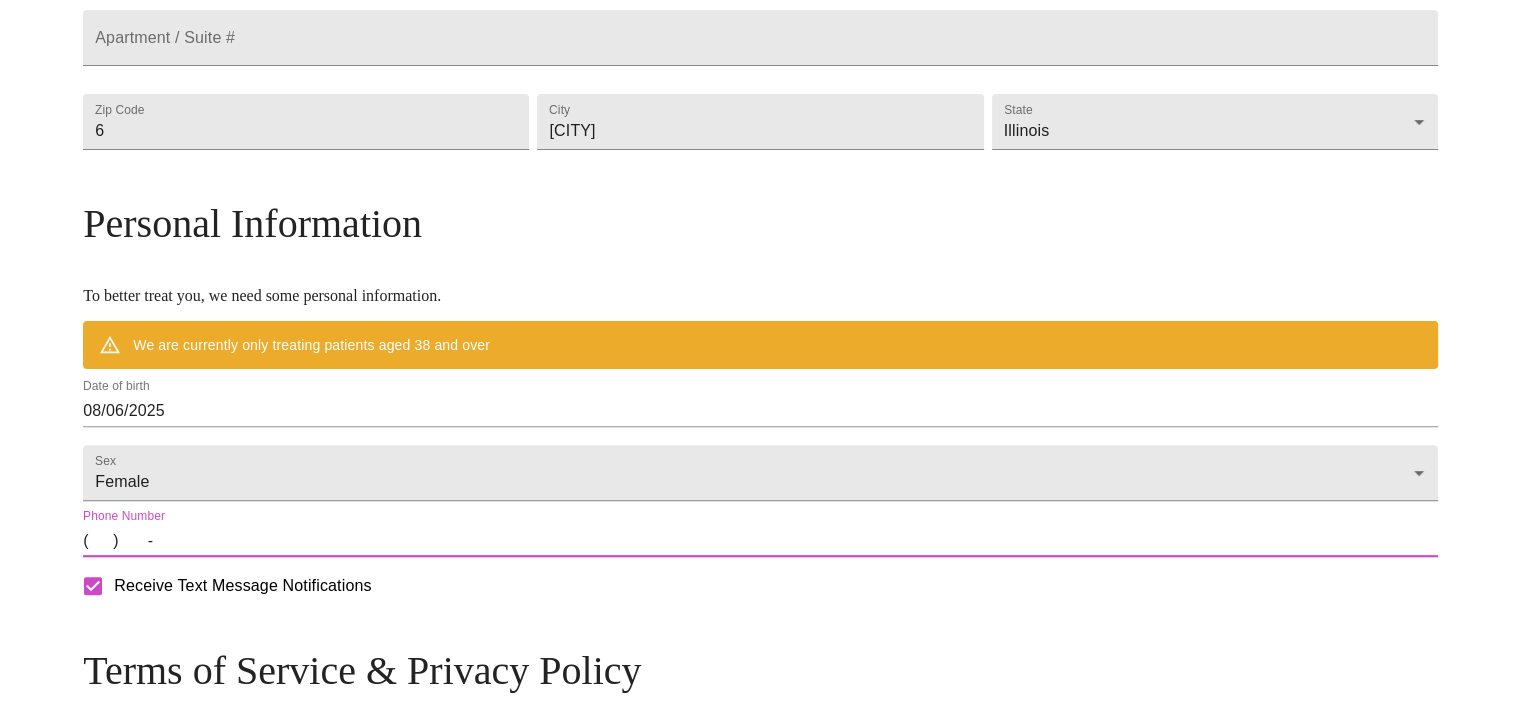 type on "([PHONE])" 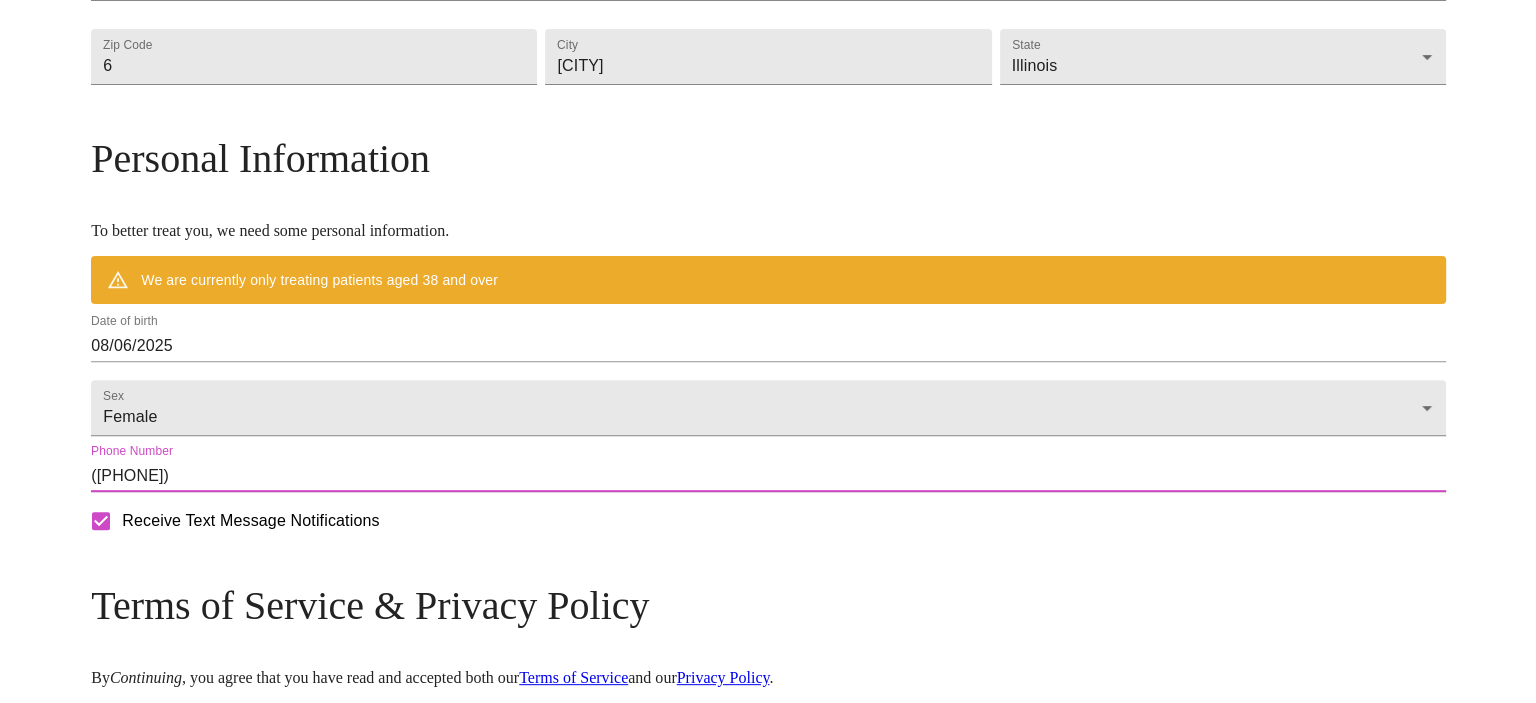 scroll, scrollTop: 671, scrollLeft: 0, axis: vertical 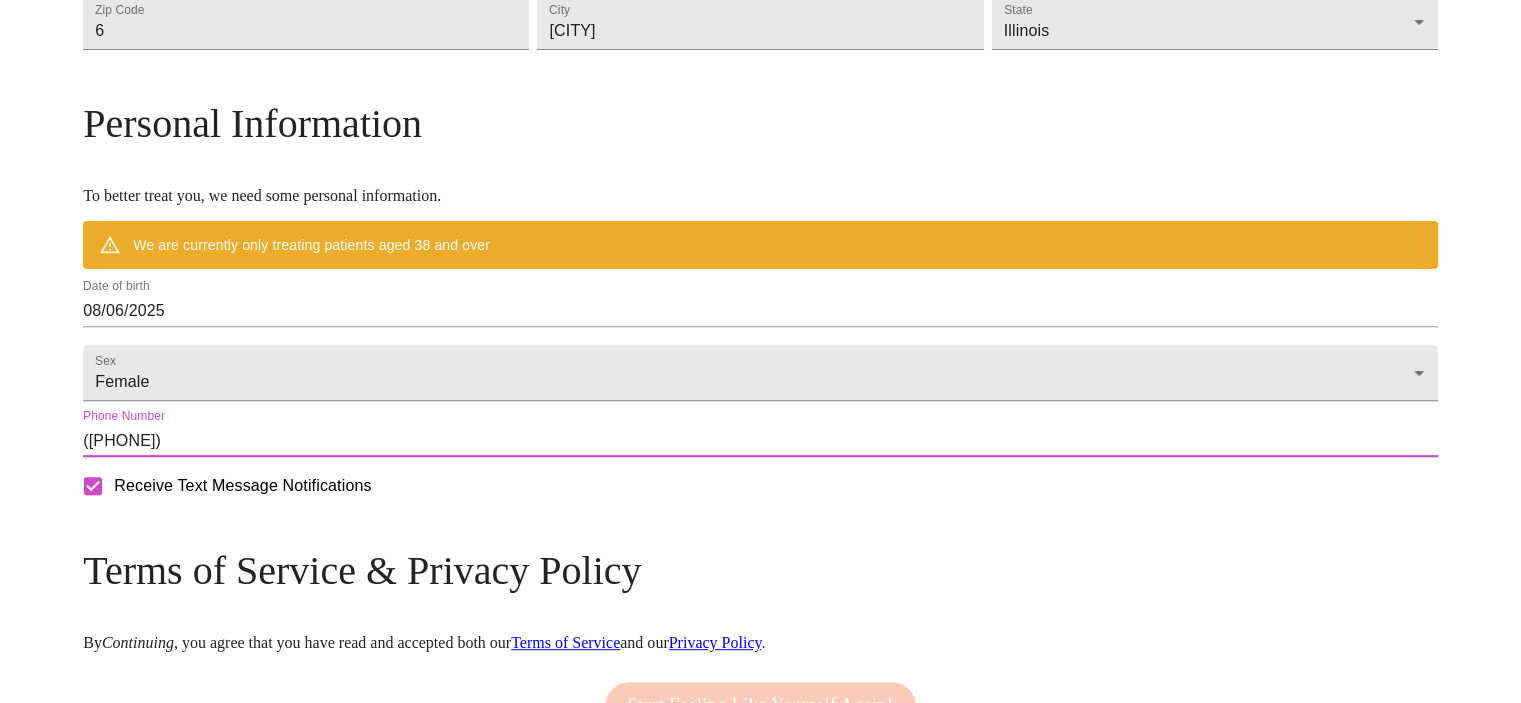 click on "08/06/2025" at bounding box center (760, 311) 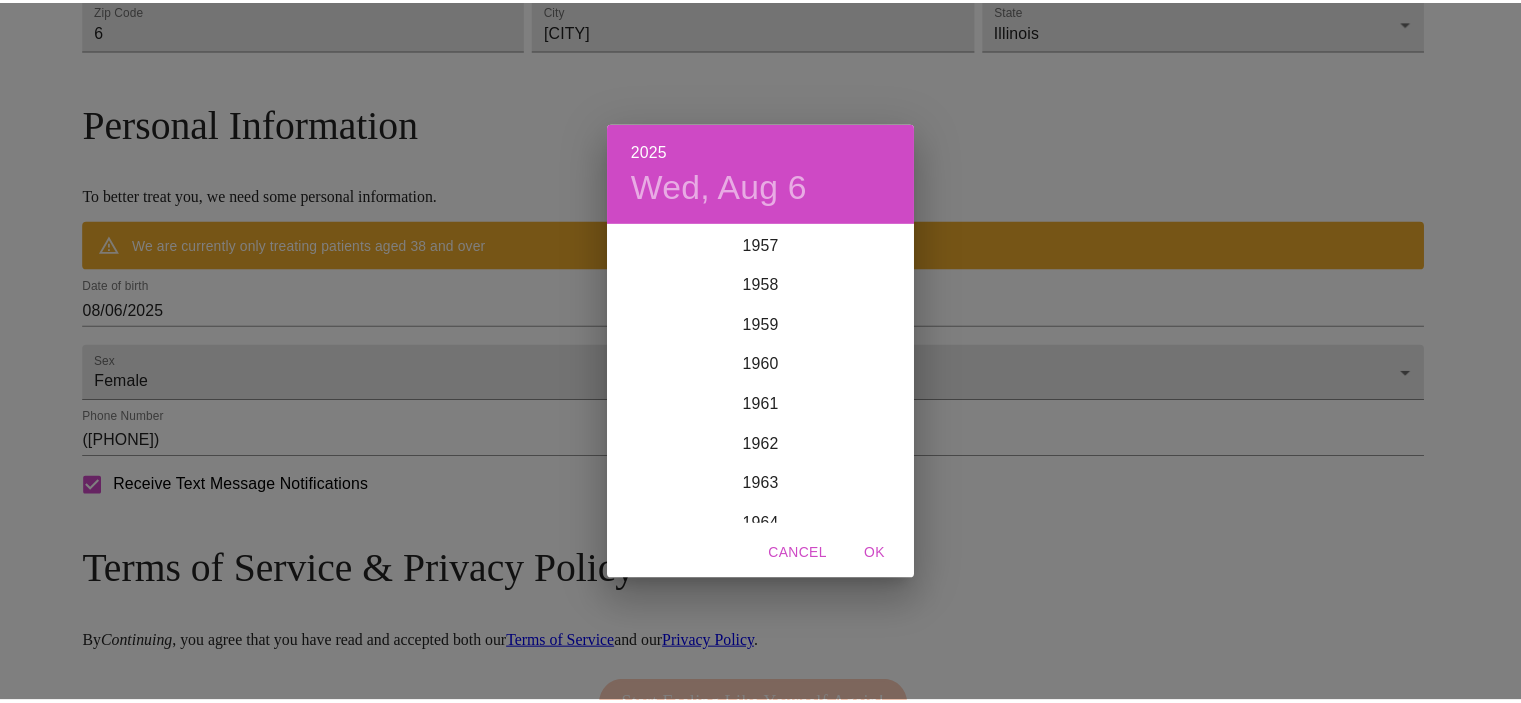 scroll, scrollTop: 2520, scrollLeft: 0, axis: vertical 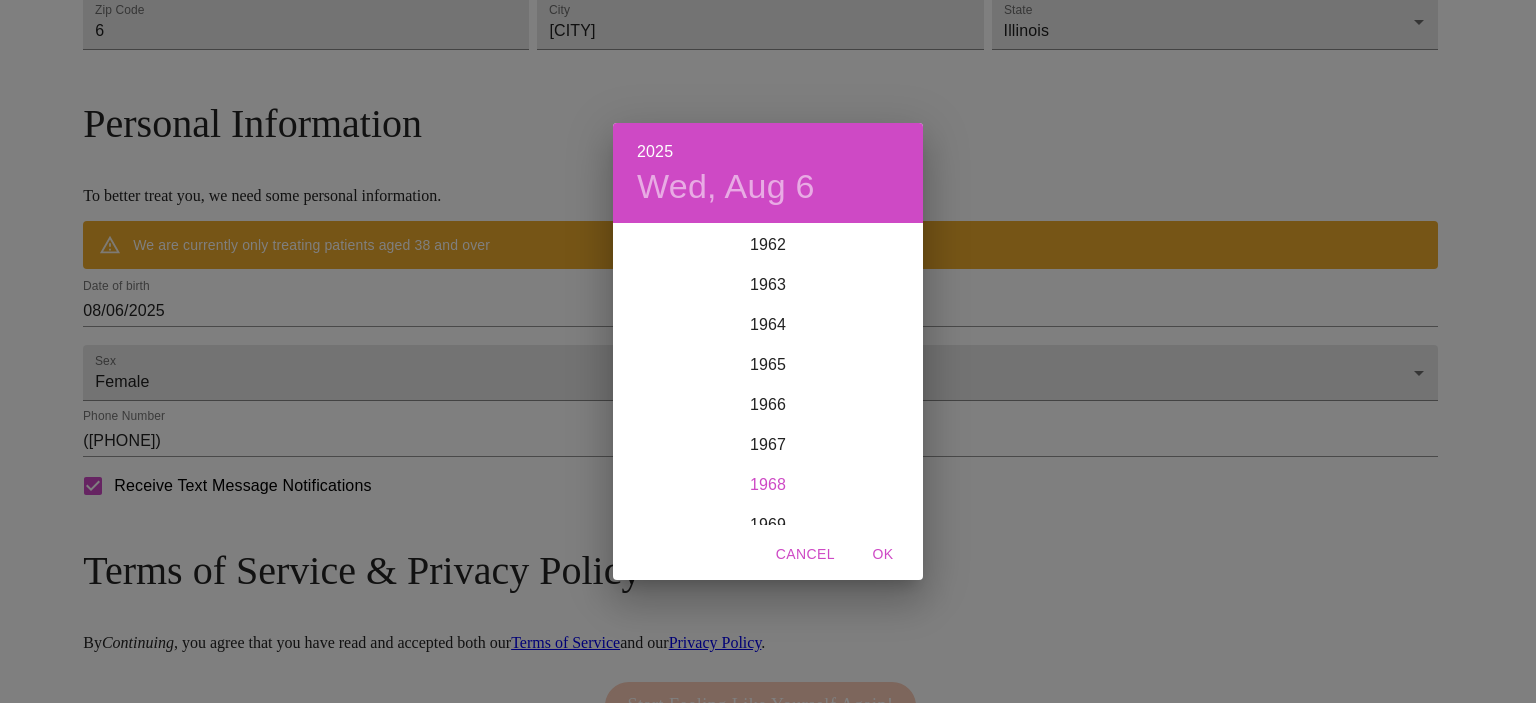 click on "1968" at bounding box center [768, 485] 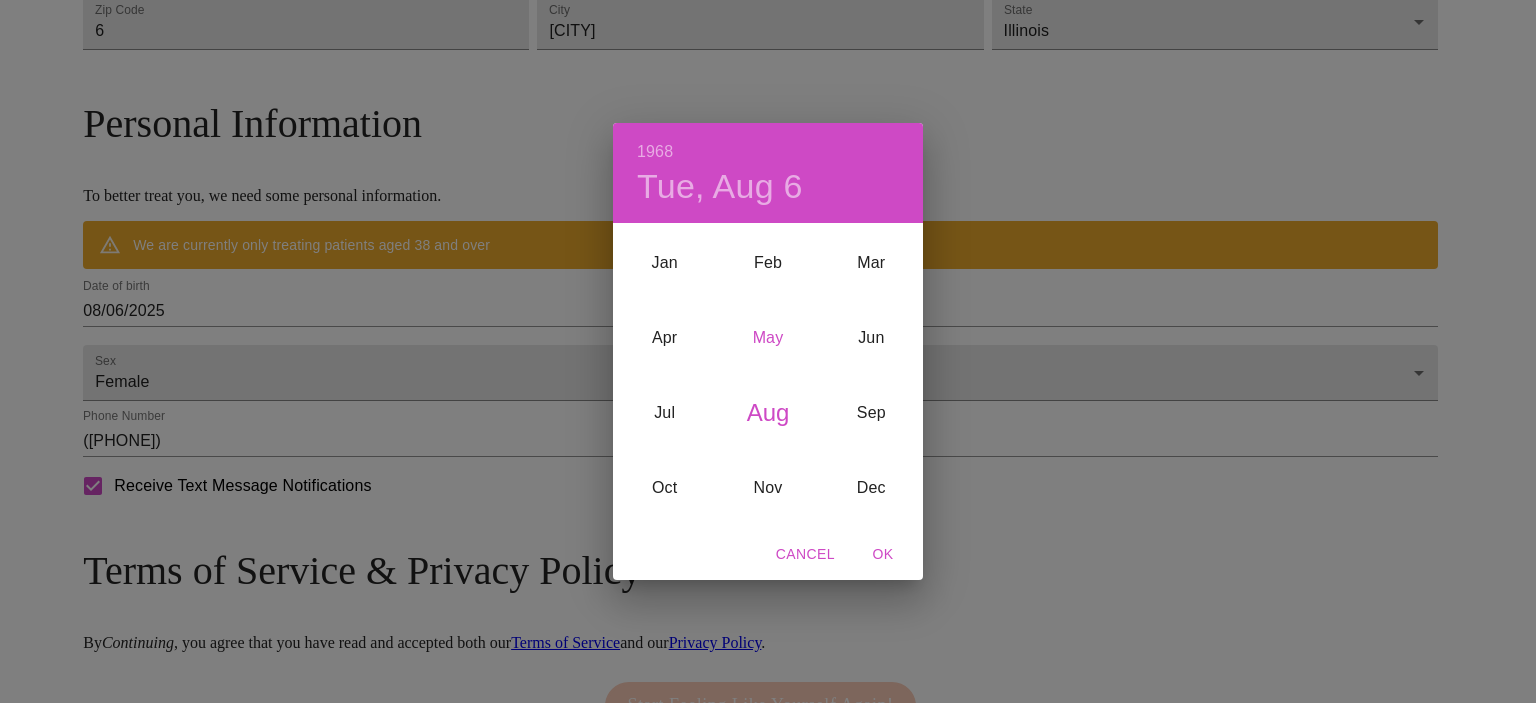click on "May" at bounding box center (767, 337) 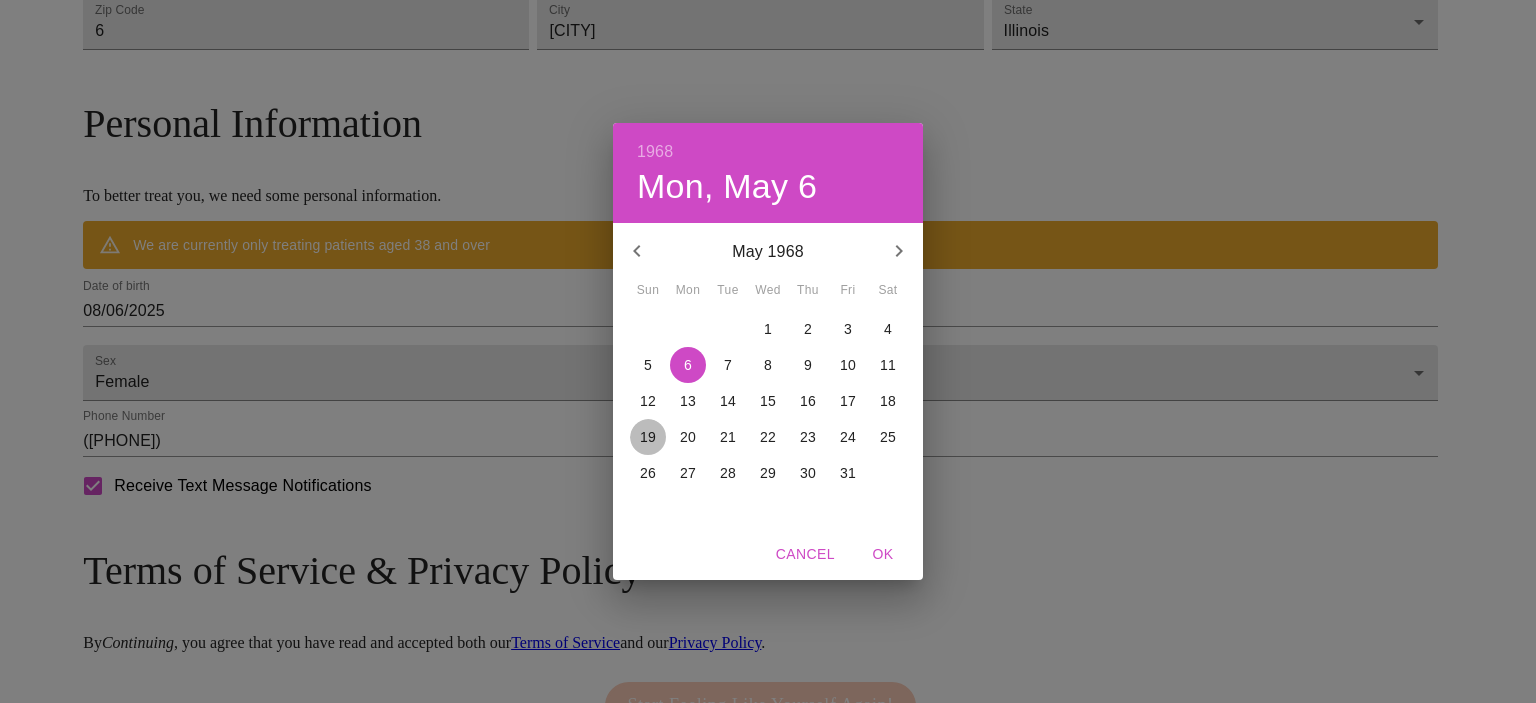 click on "19" at bounding box center [648, 437] 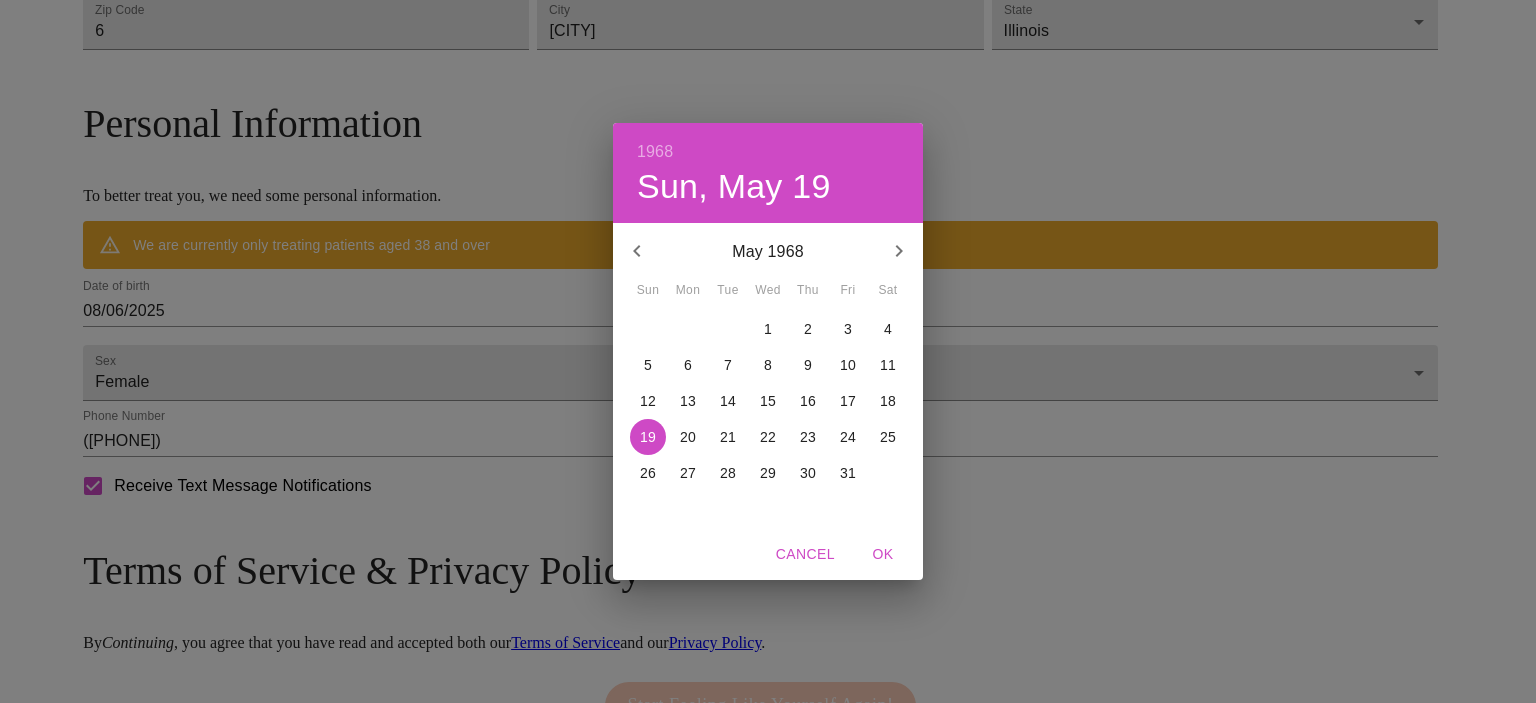 click on "OK" at bounding box center [883, 554] 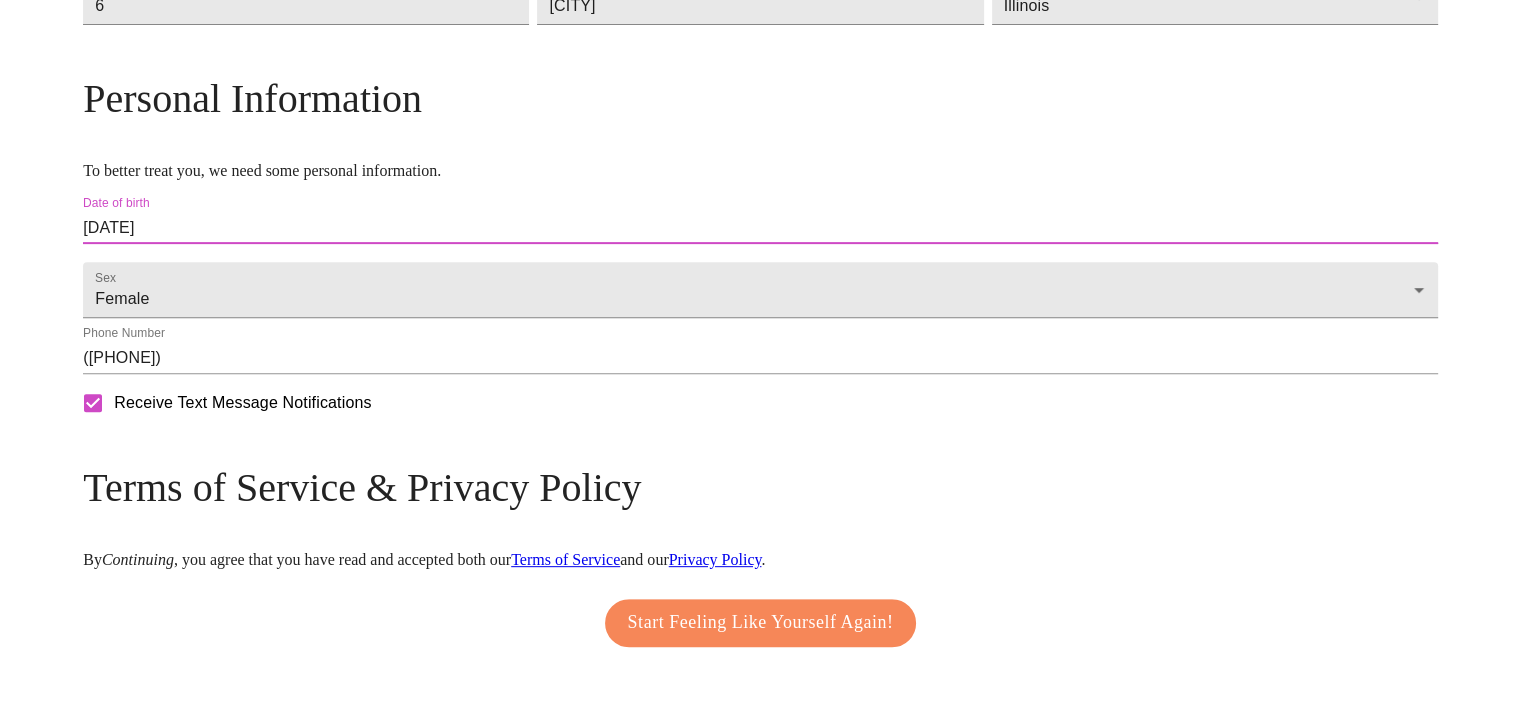 scroll, scrollTop: 771, scrollLeft: 0, axis: vertical 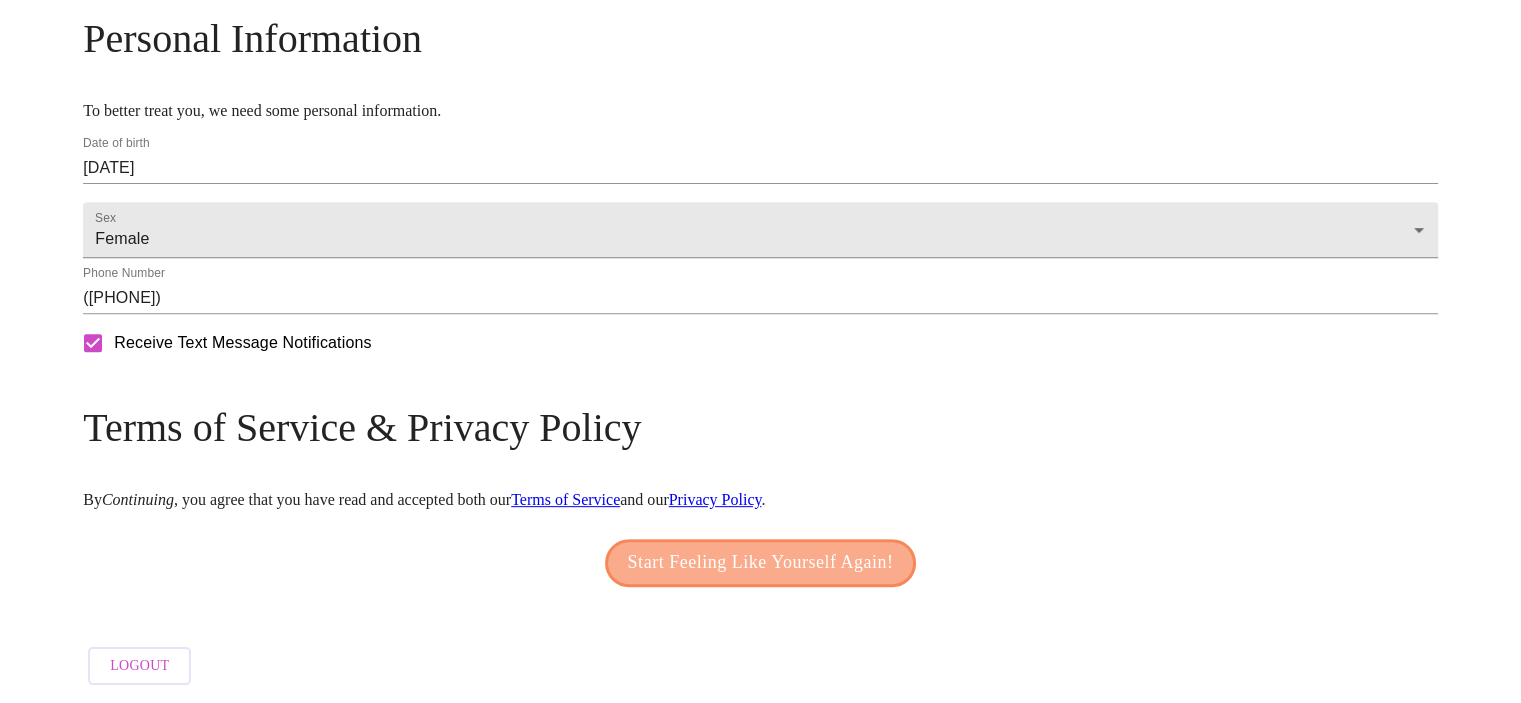 click on "Start Feeling Like Yourself Again!" at bounding box center [761, 563] 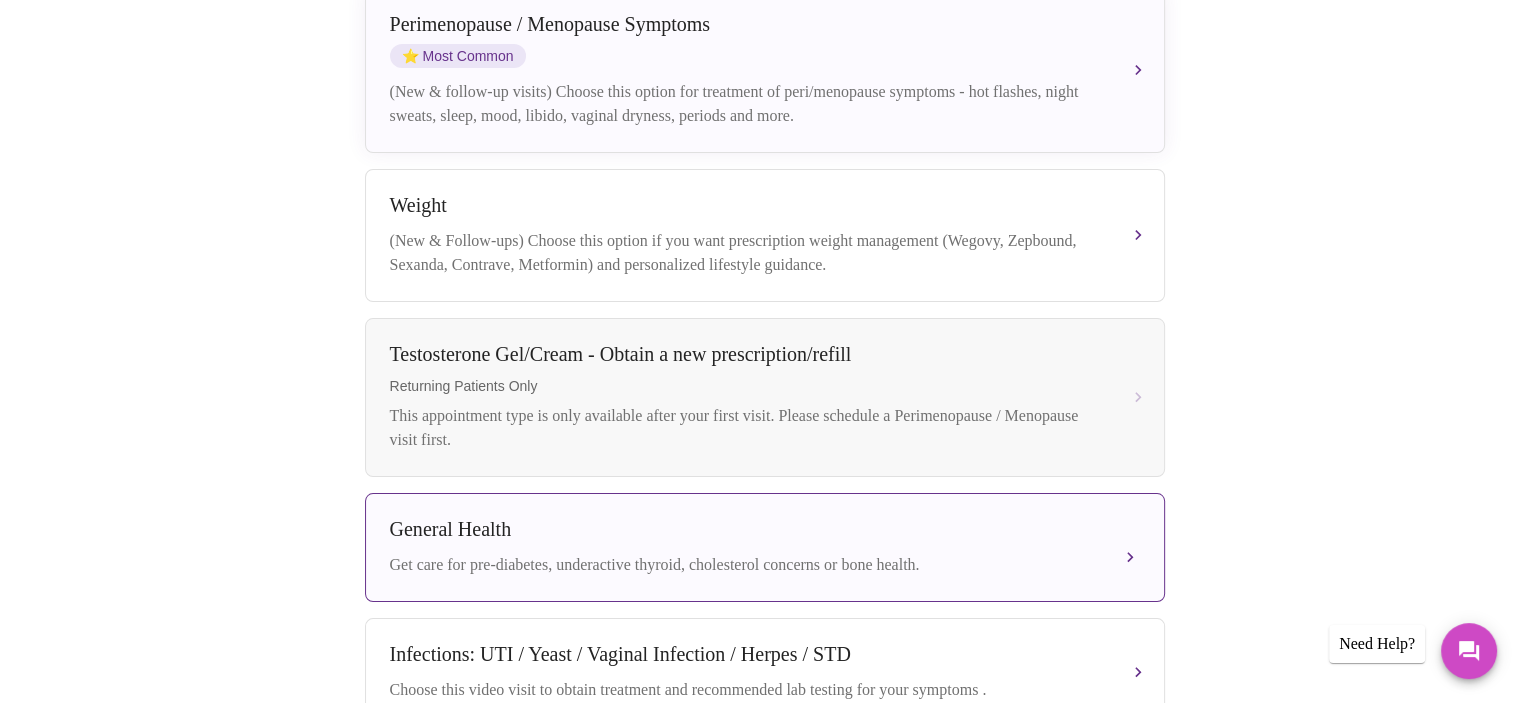 scroll, scrollTop: 700, scrollLeft: 0, axis: vertical 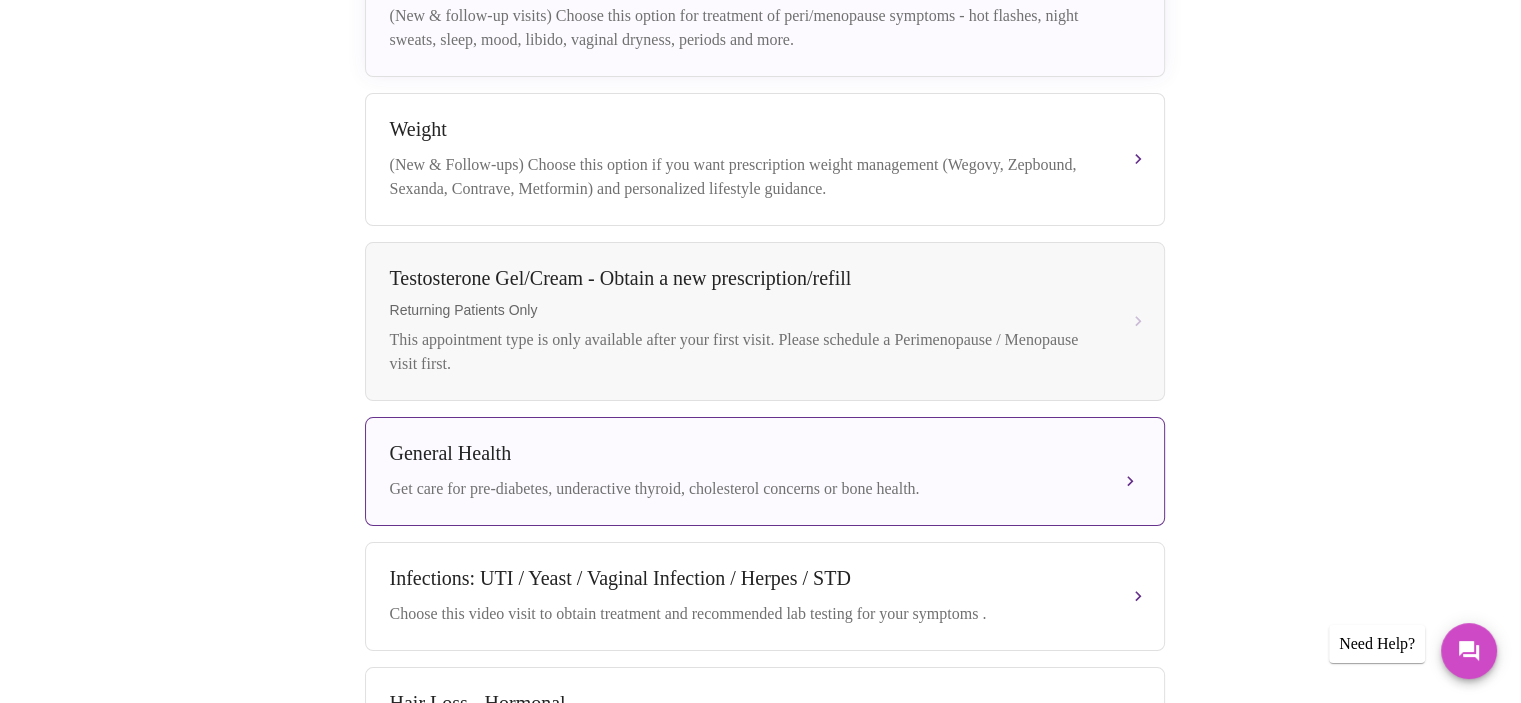 click on "Get care for pre-diabetes, underactive thyroid, cholesterol concerns or bone health." at bounding box center [745, 489] 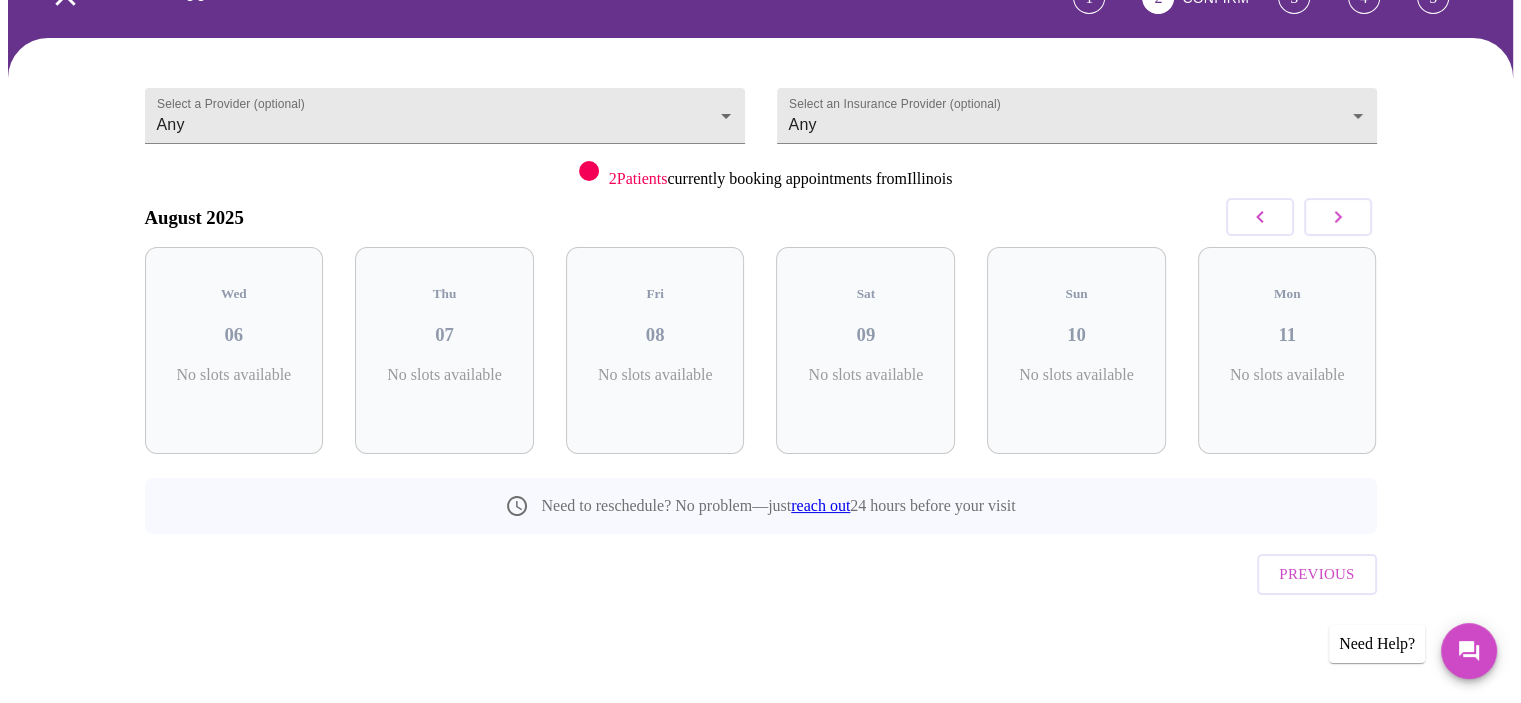 scroll, scrollTop: 81, scrollLeft: 0, axis: vertical 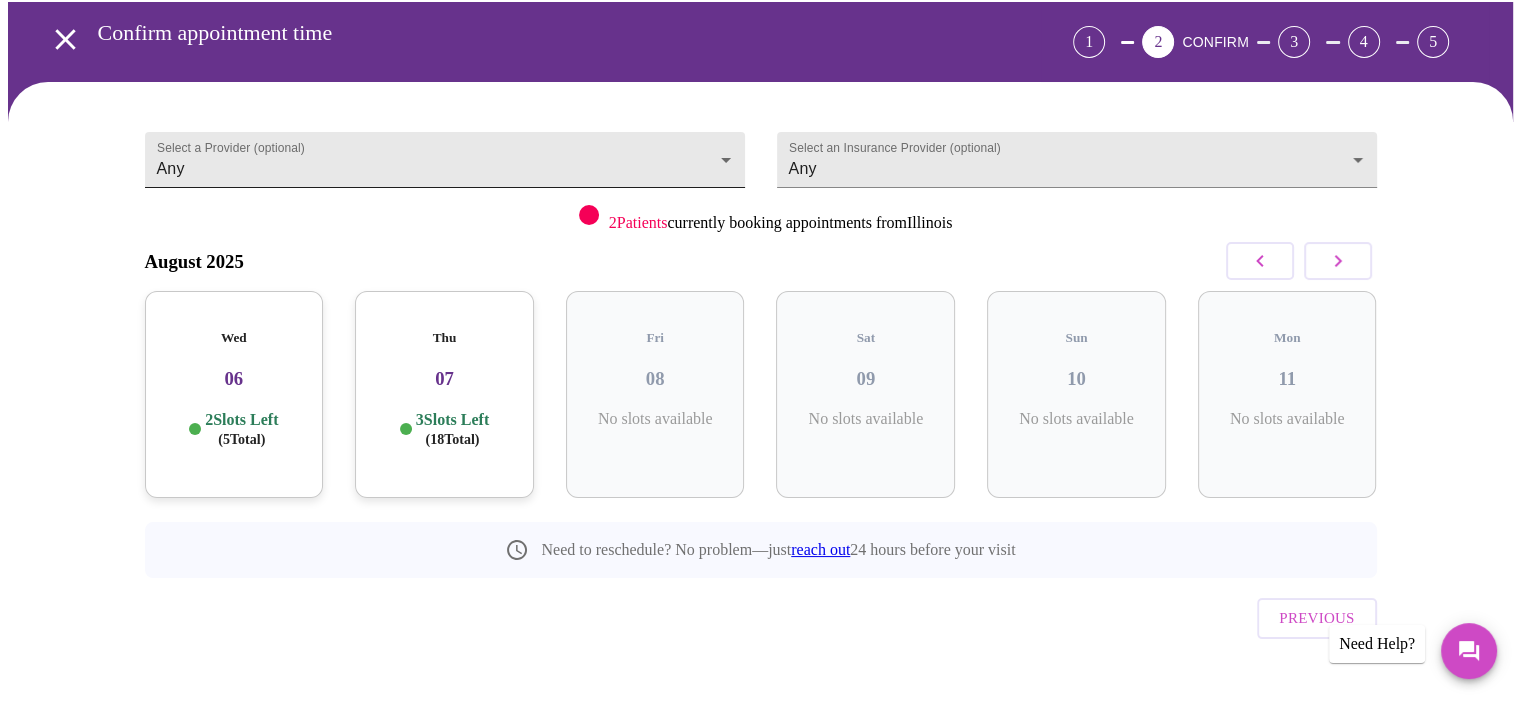 click on "MyMenopauseRx Appointments Messaging Labs Uploads Medications Community Refer a Friend Hi [FIRST]   Confirm appointment time 1 2 CONFIRM 3 4 5 Select a Provider (optional) Any Any Select an Insurance Provider (optional) Any Any 2  Patients  currently booking appointments from  [STATE] August 2025 Wed 06 2  Slots Left ( 5  Total) Thu 07 3  Slots Left ( 18  Total) Fri 08 No slots available Sat 09 No slots available Sun 10 No slots available Mon 11 No slots available Need to reschedule? No problem—just  reach out  24 hours before your visit Previous Need Help? Settings Billing Invoices Log out" at bounding box center [760, 333] 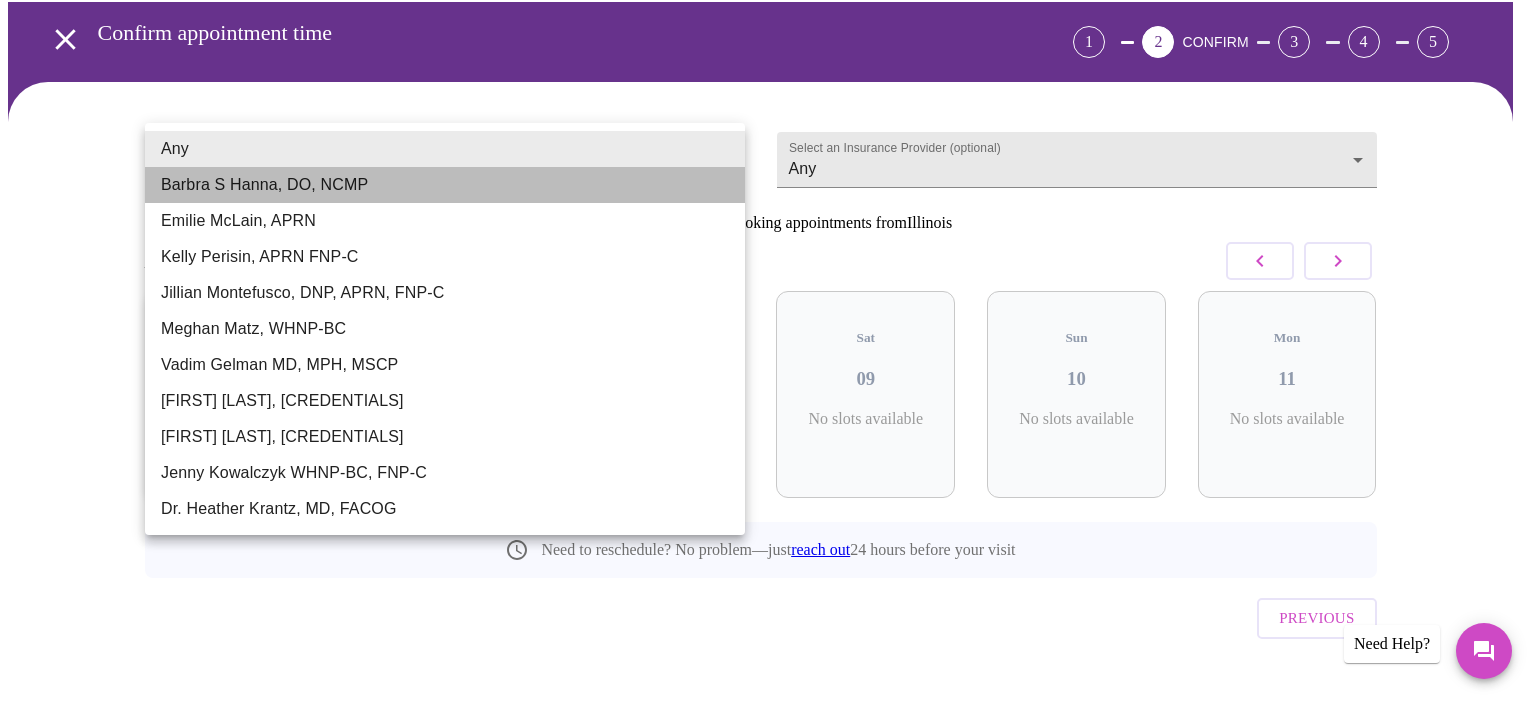 click on "Barbra S Hanna, DO, NCMP" at bounding box center [445, 185] 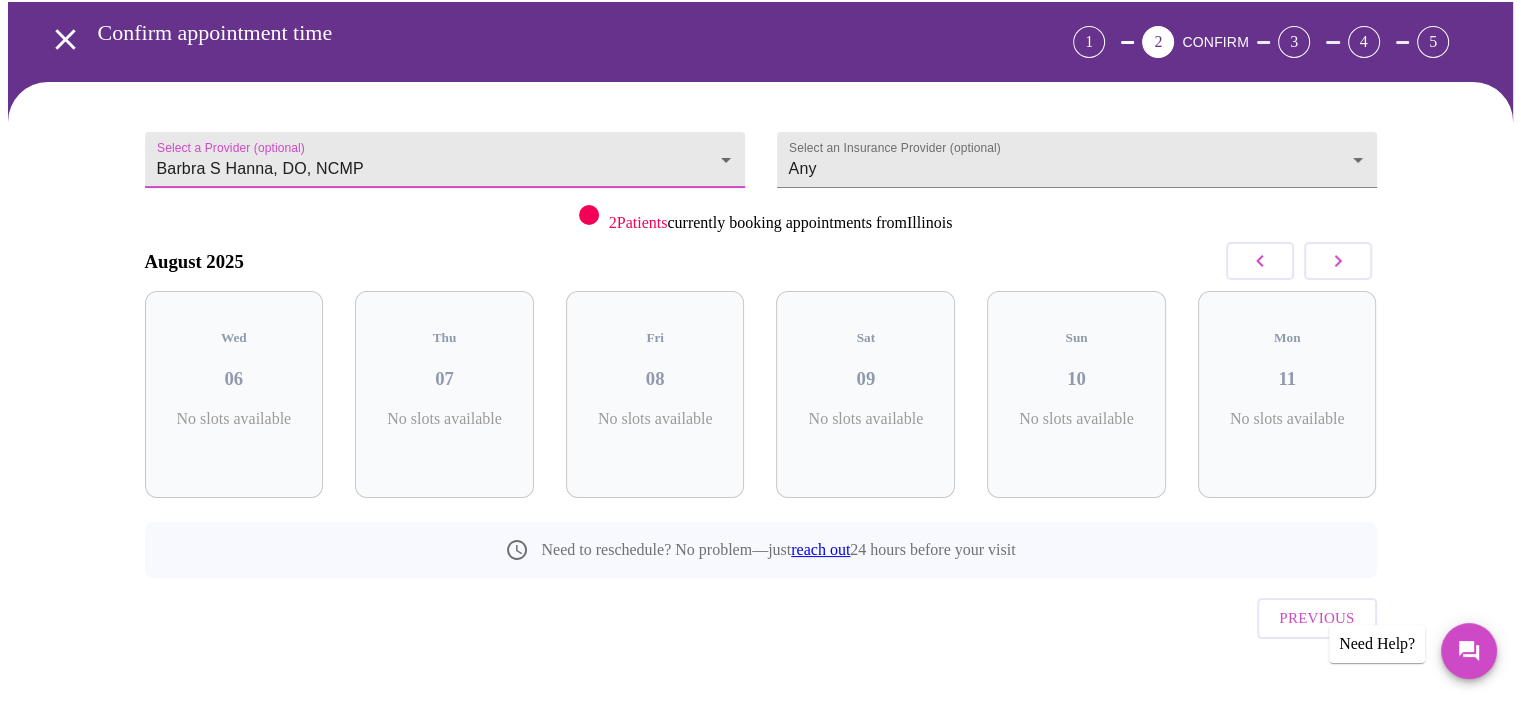 click 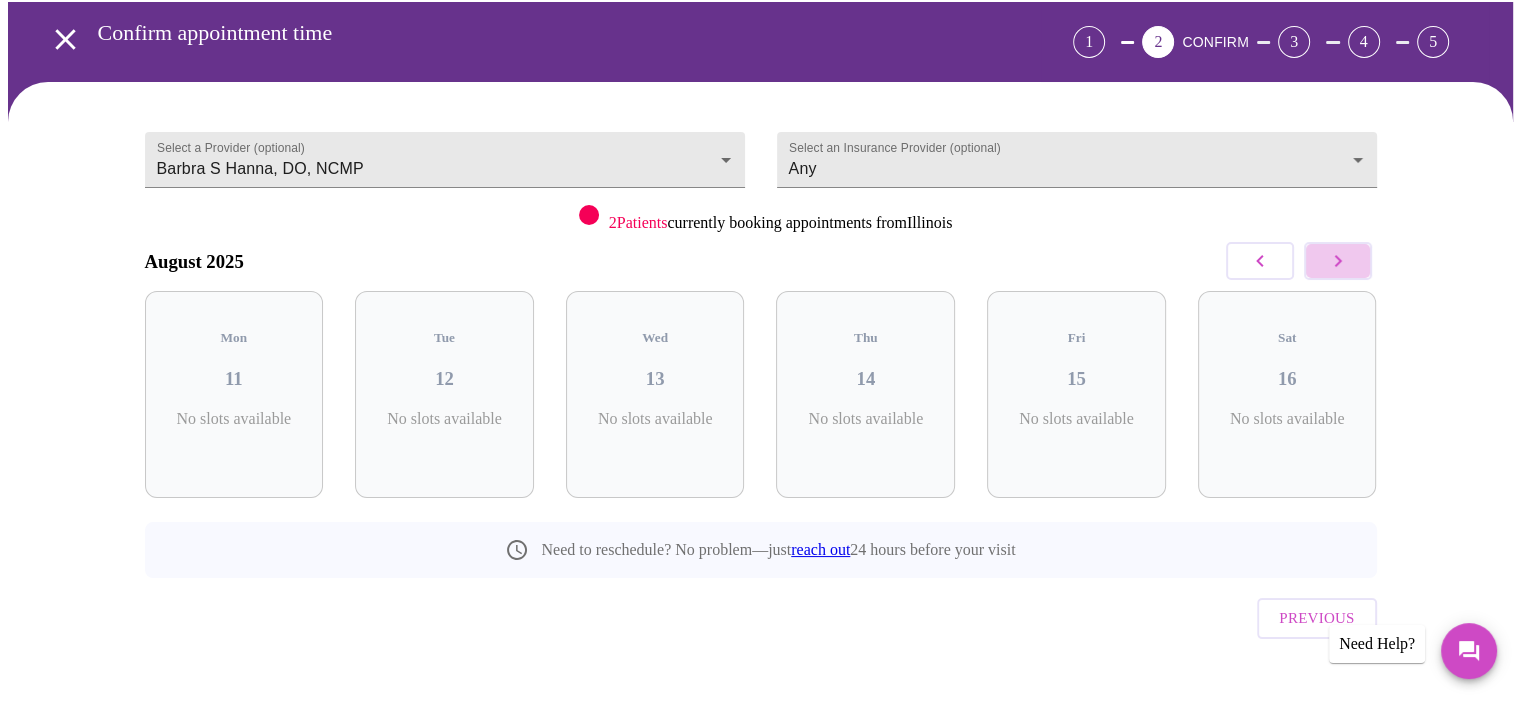 click 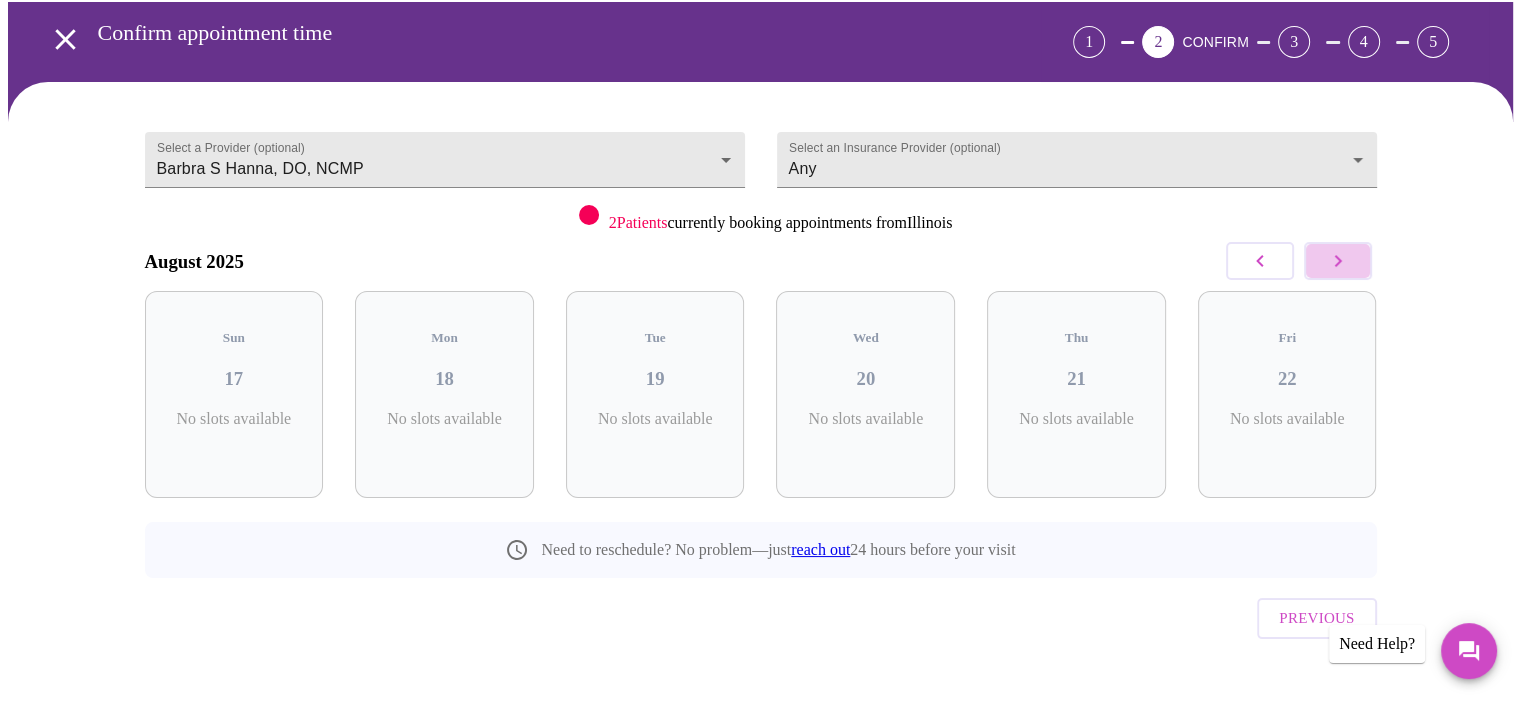 click 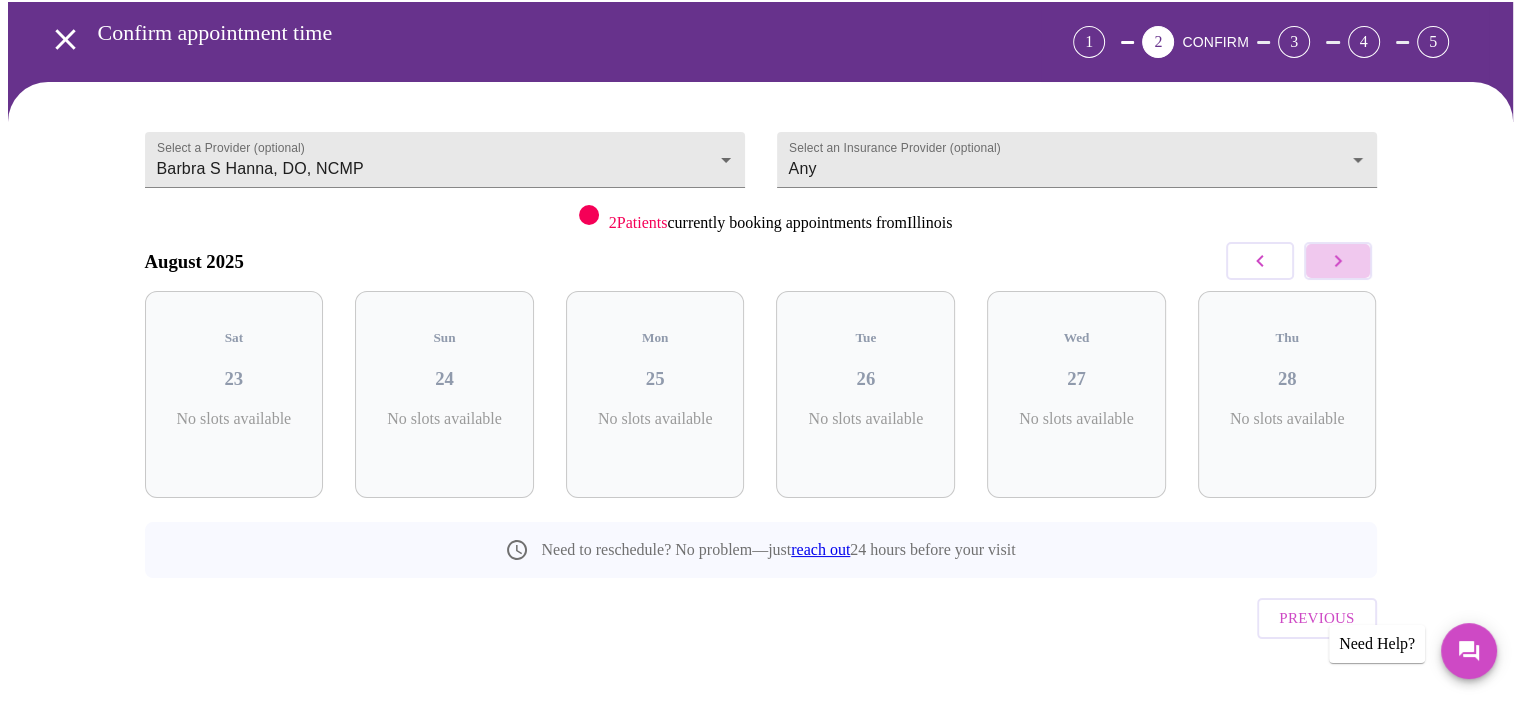 click 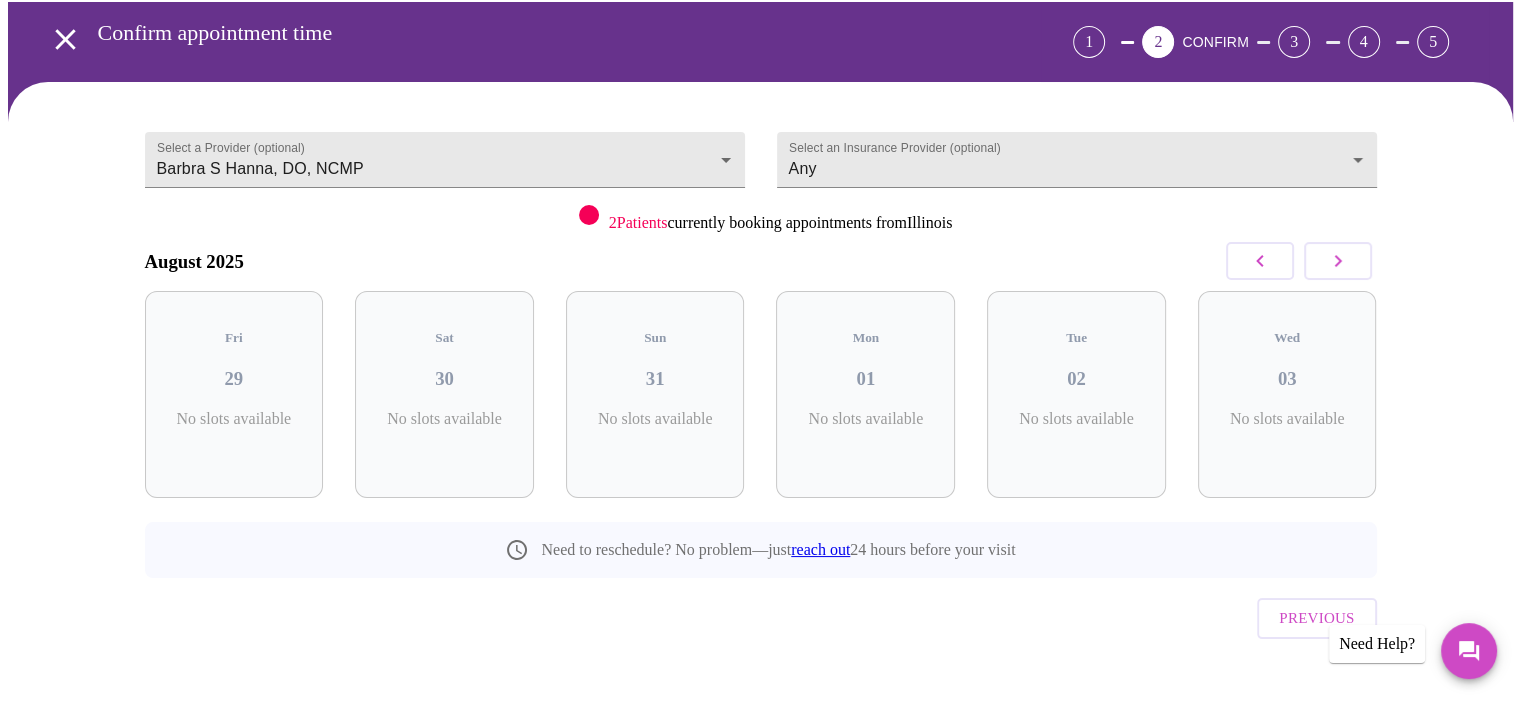 click 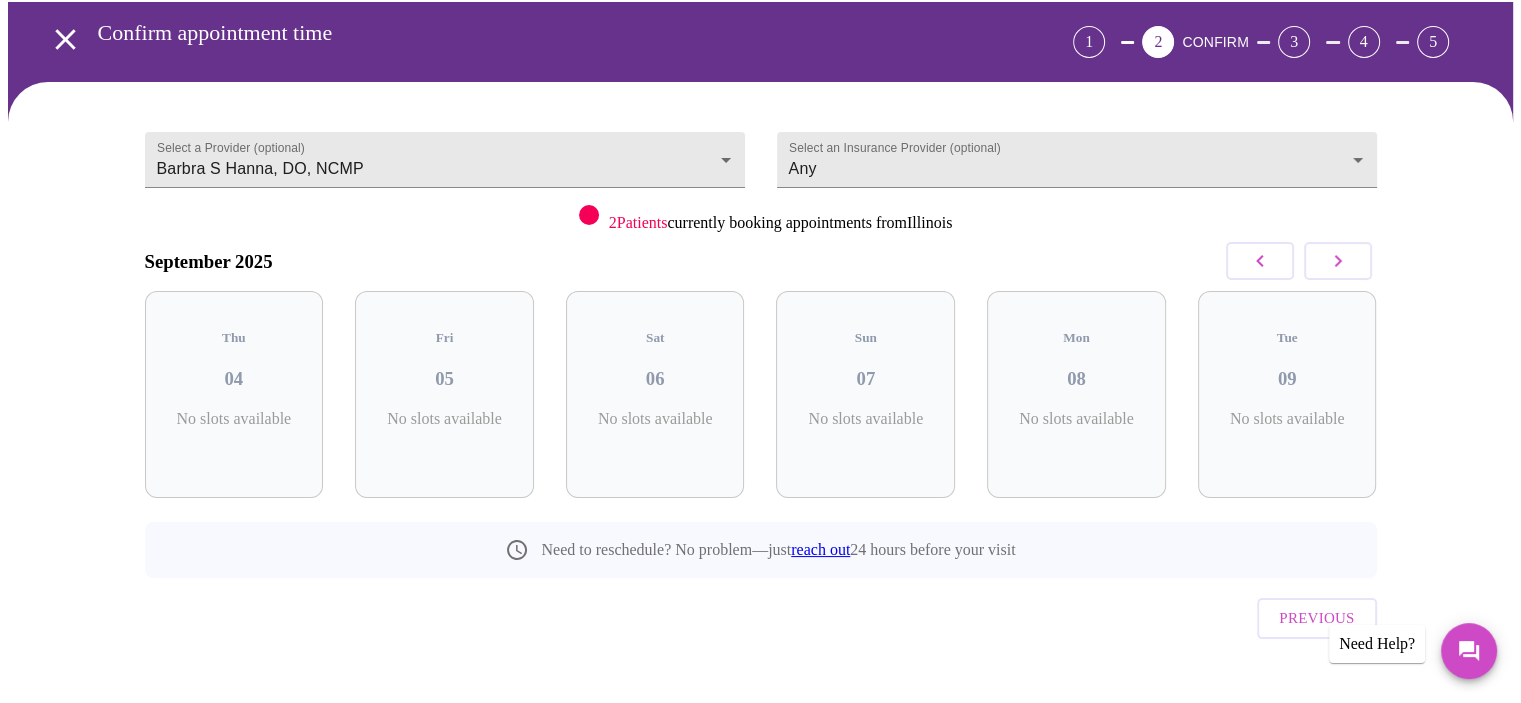 click 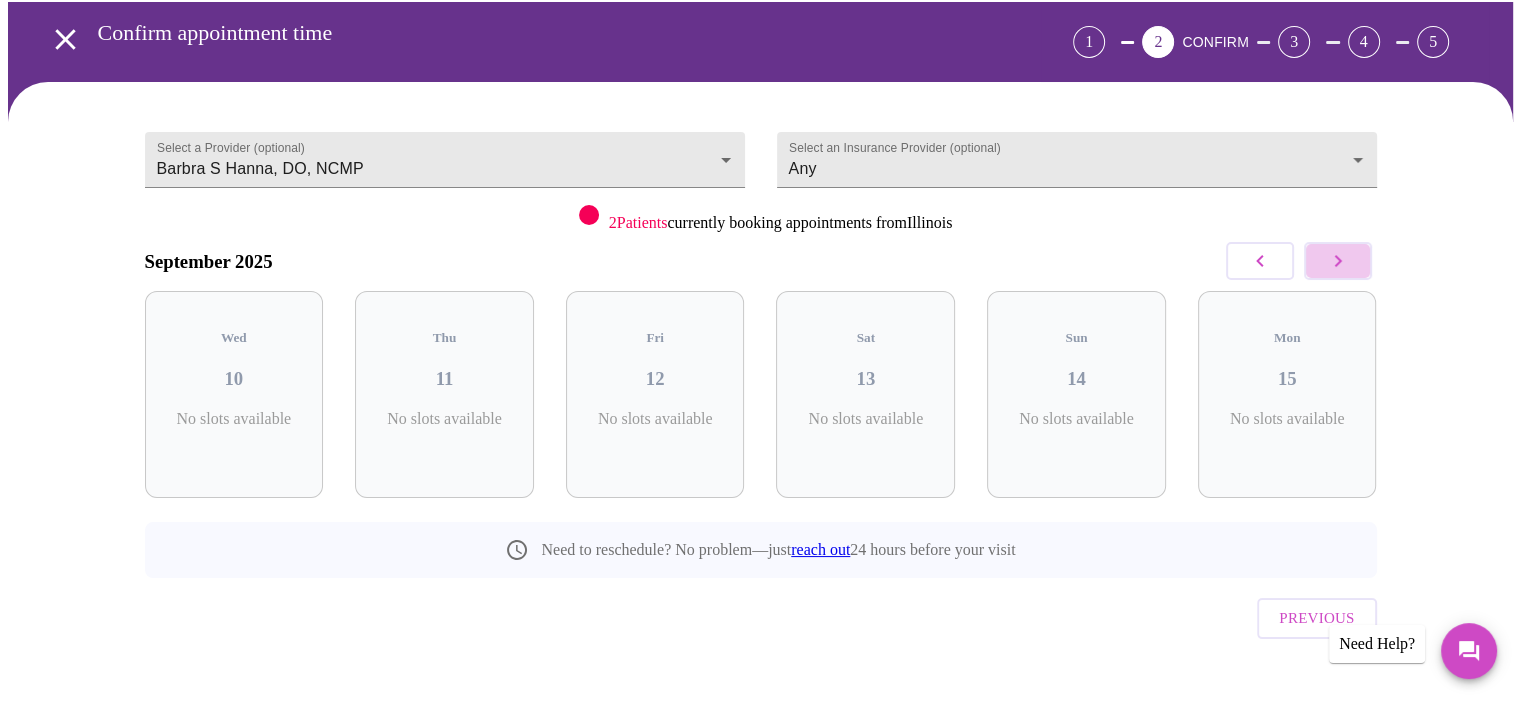 click 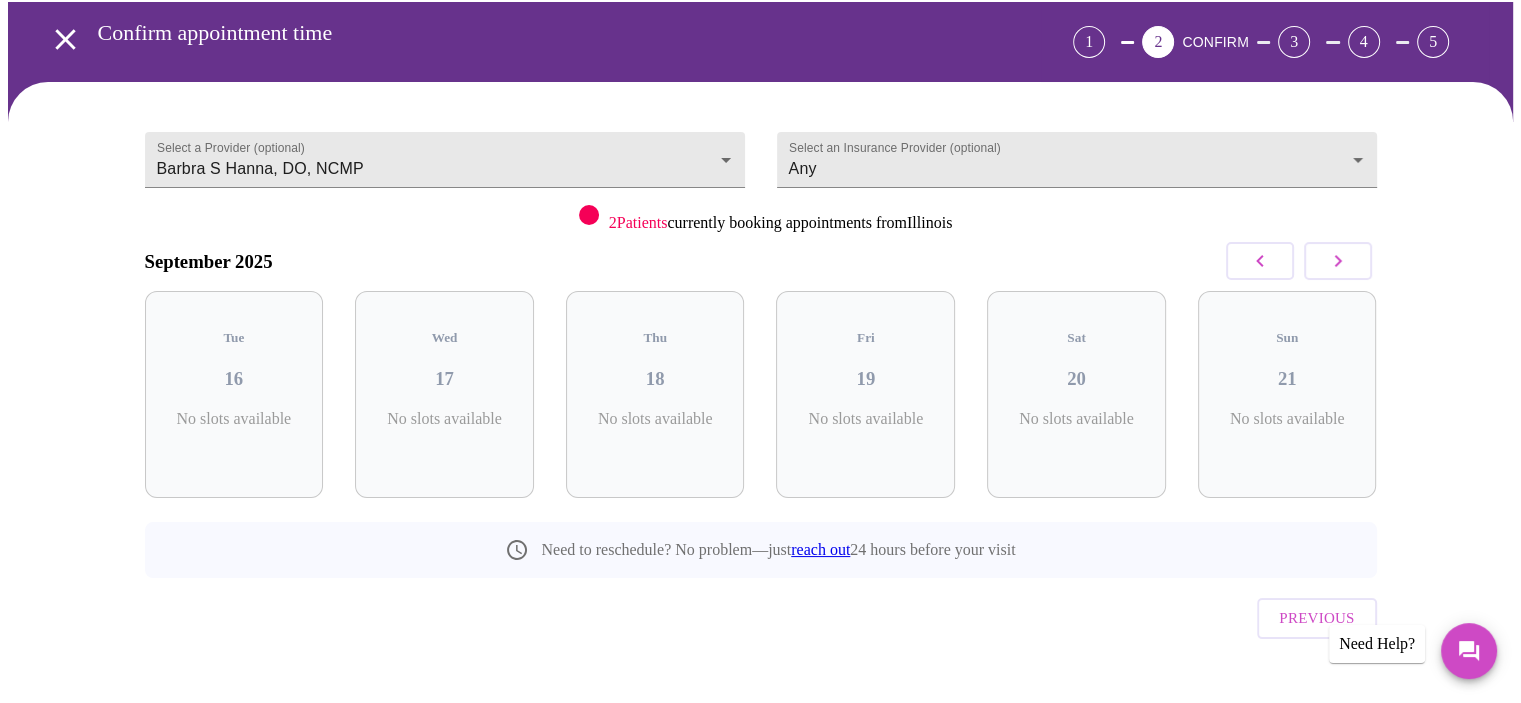 click 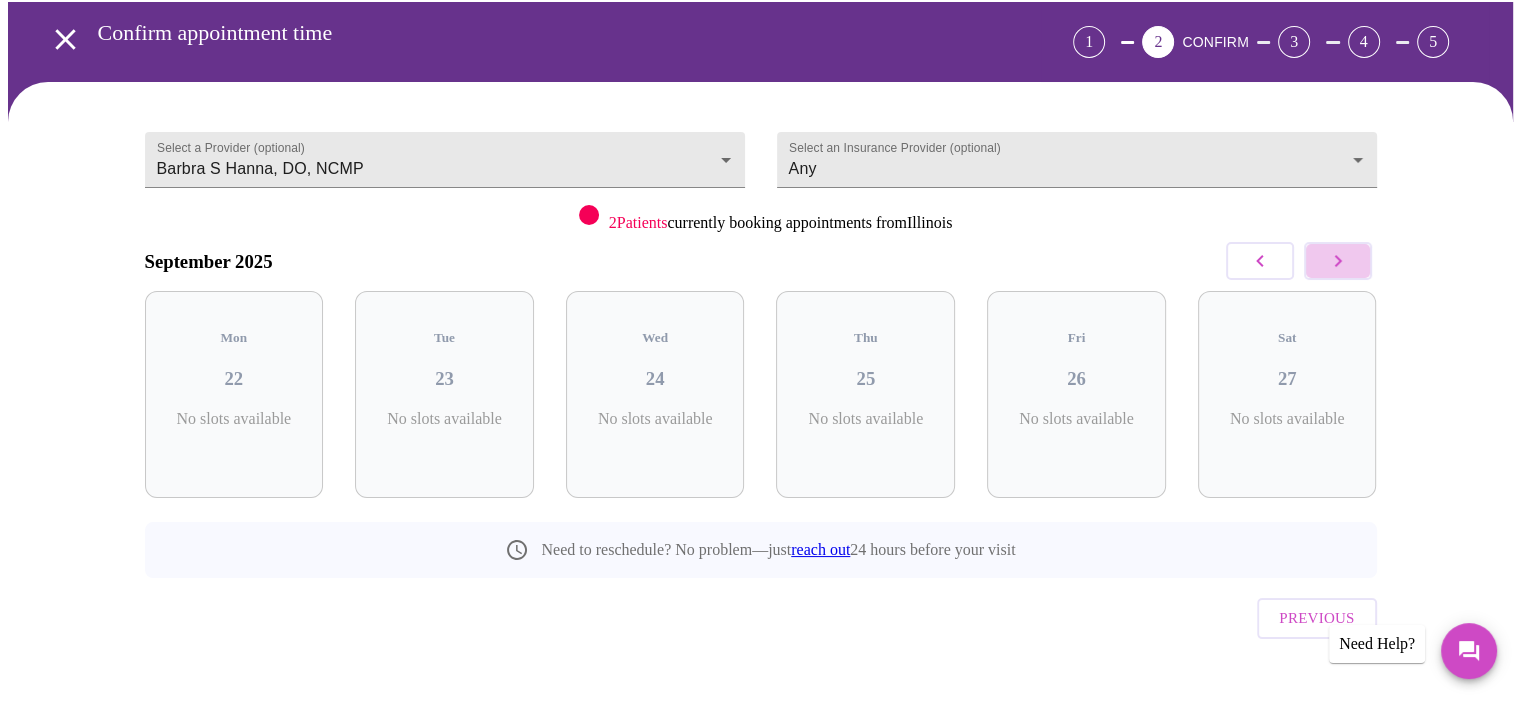 click 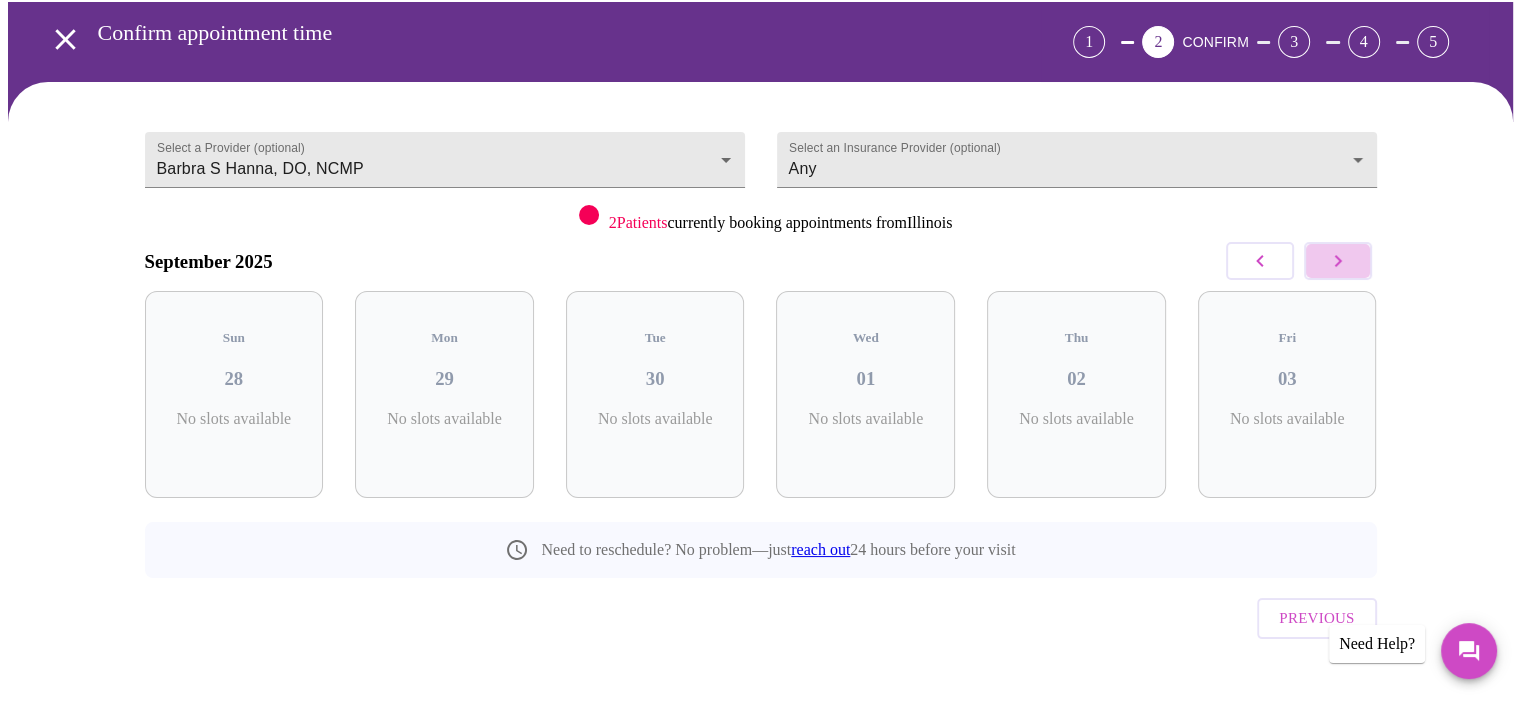 click 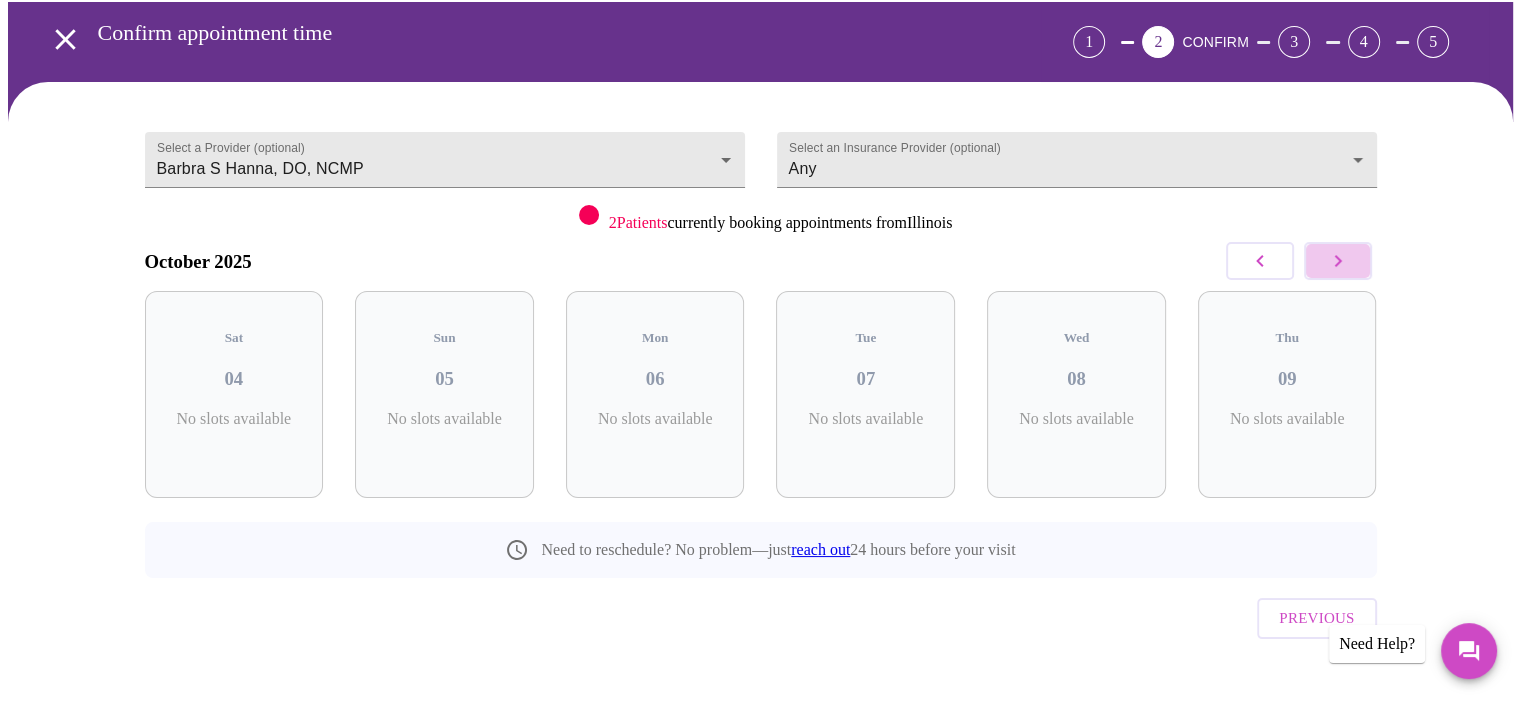 click 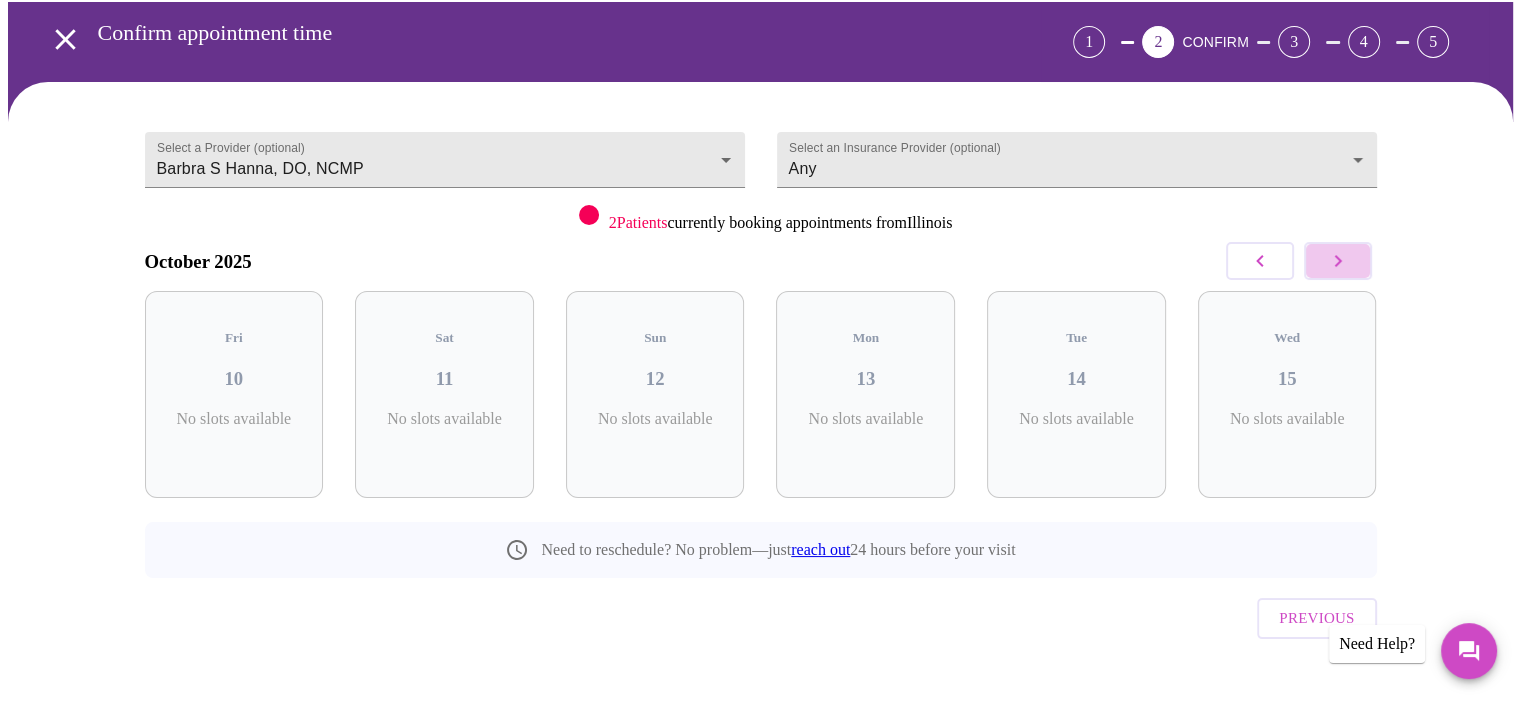 click 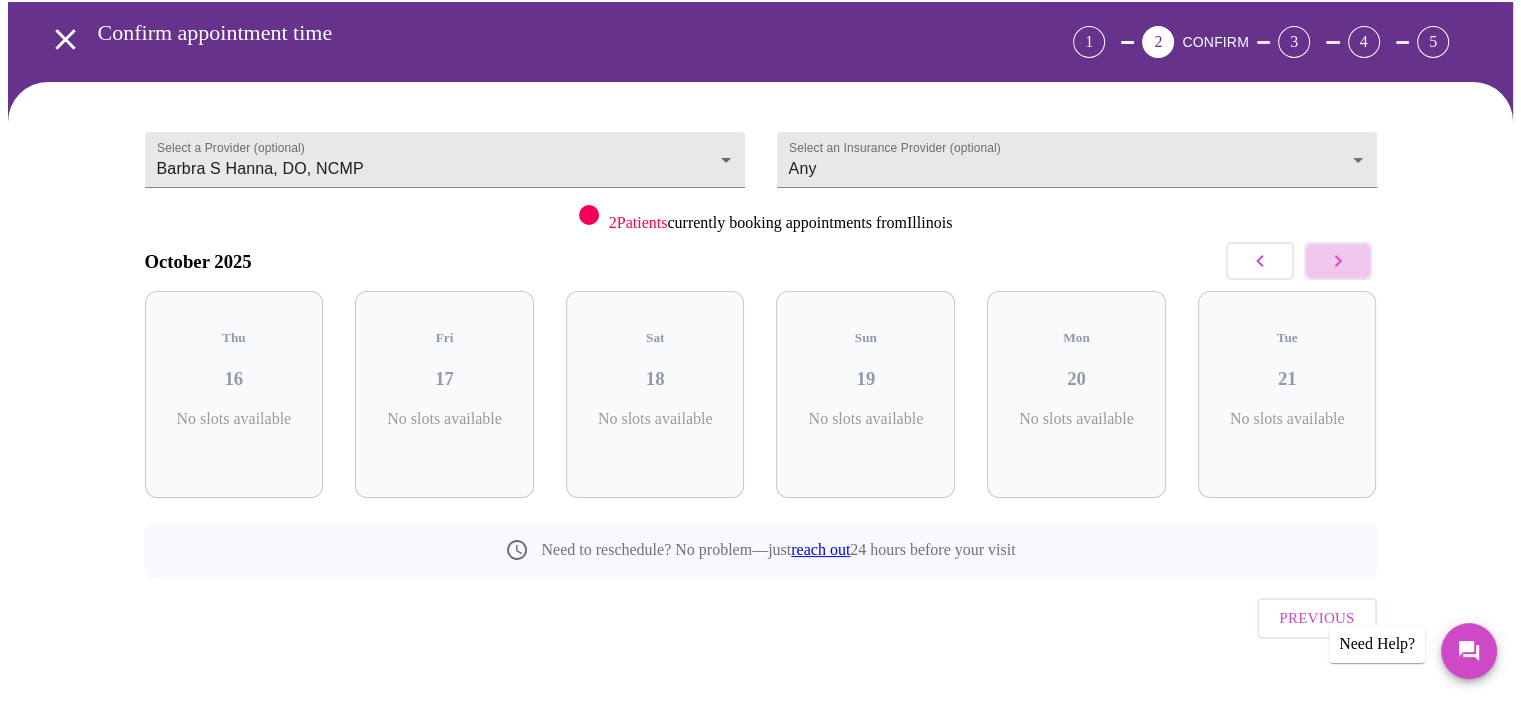 click 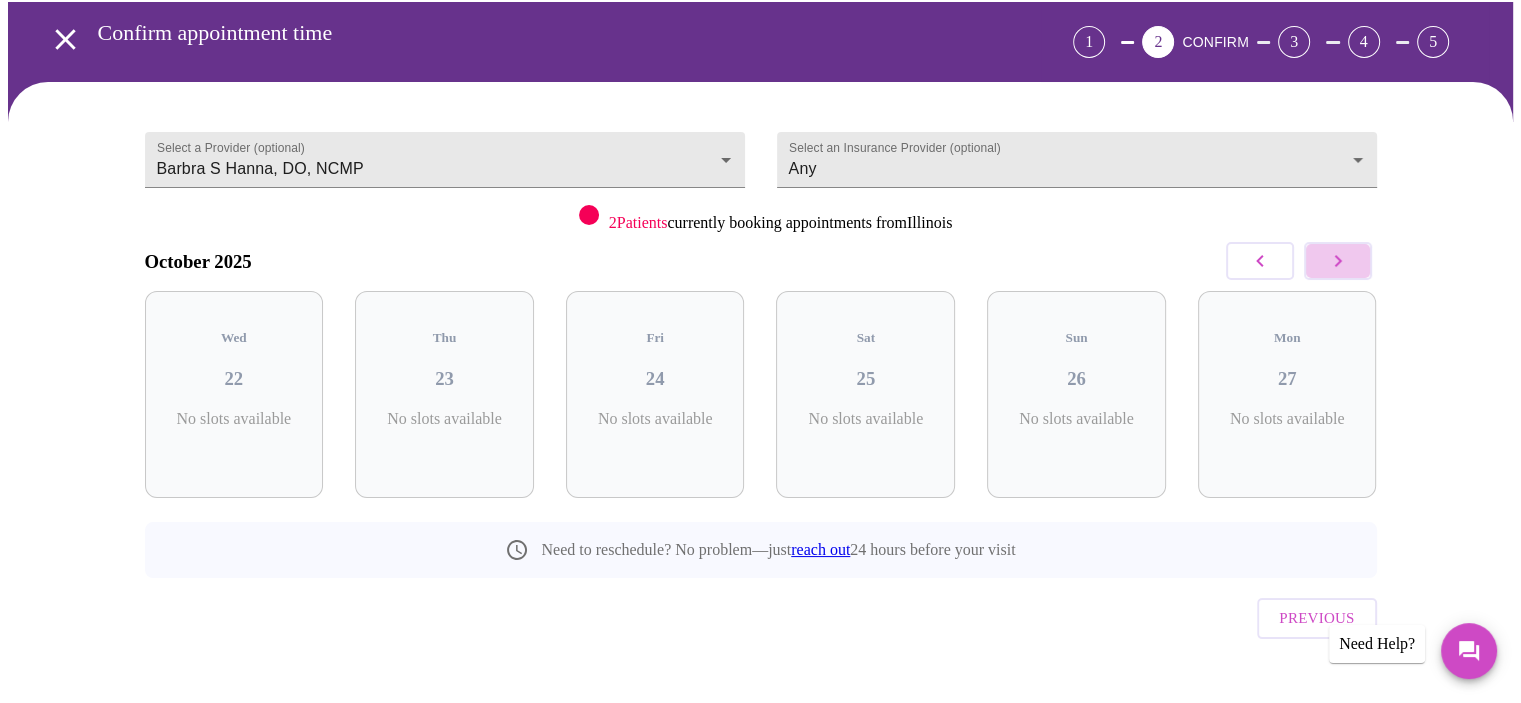 click 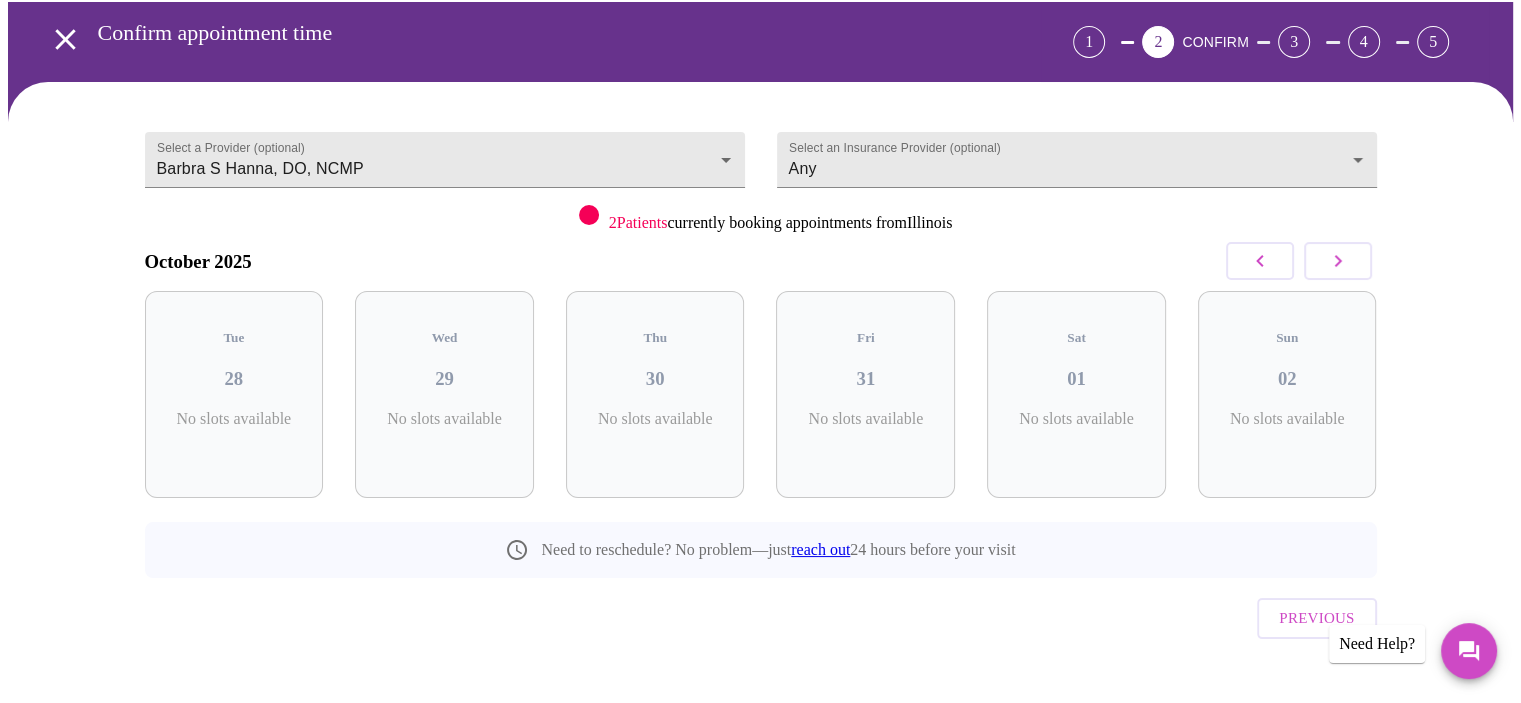 click 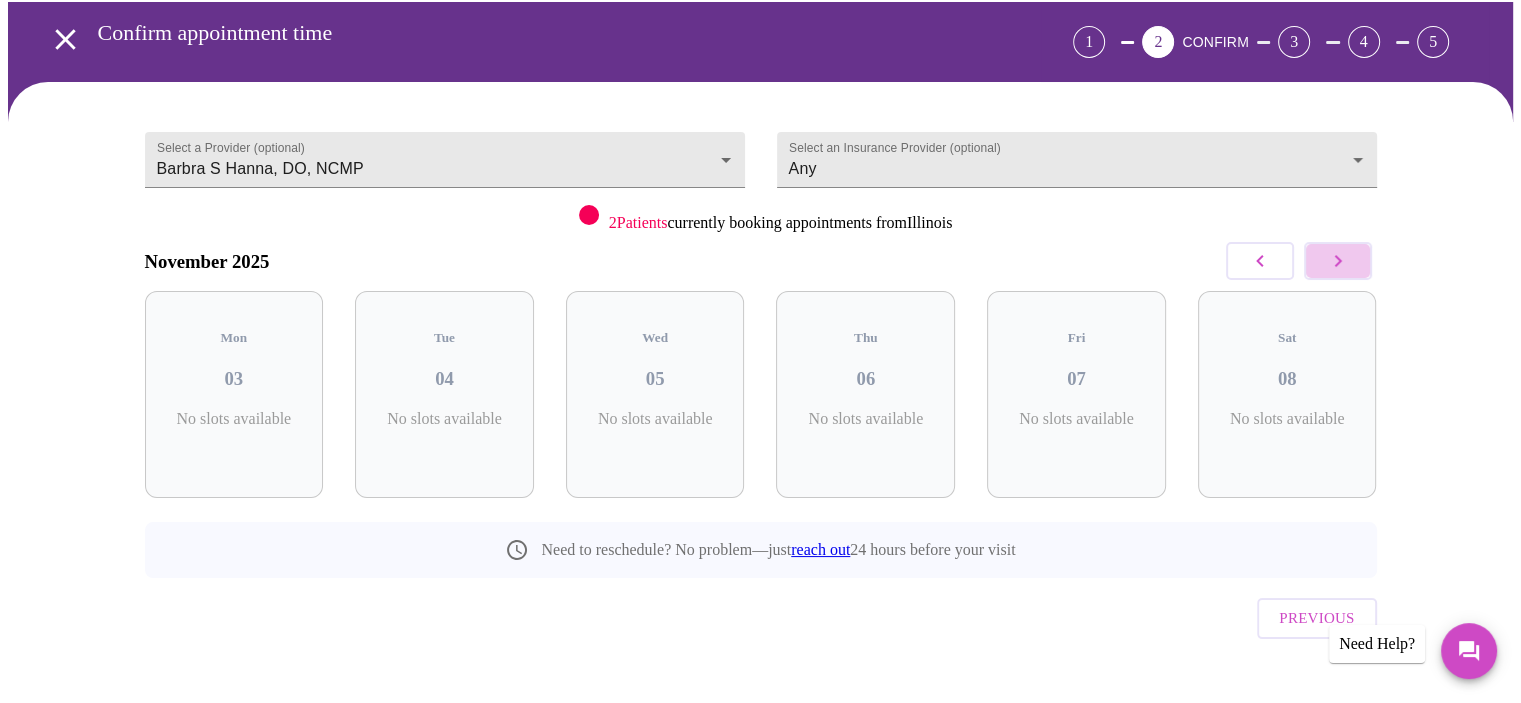 click 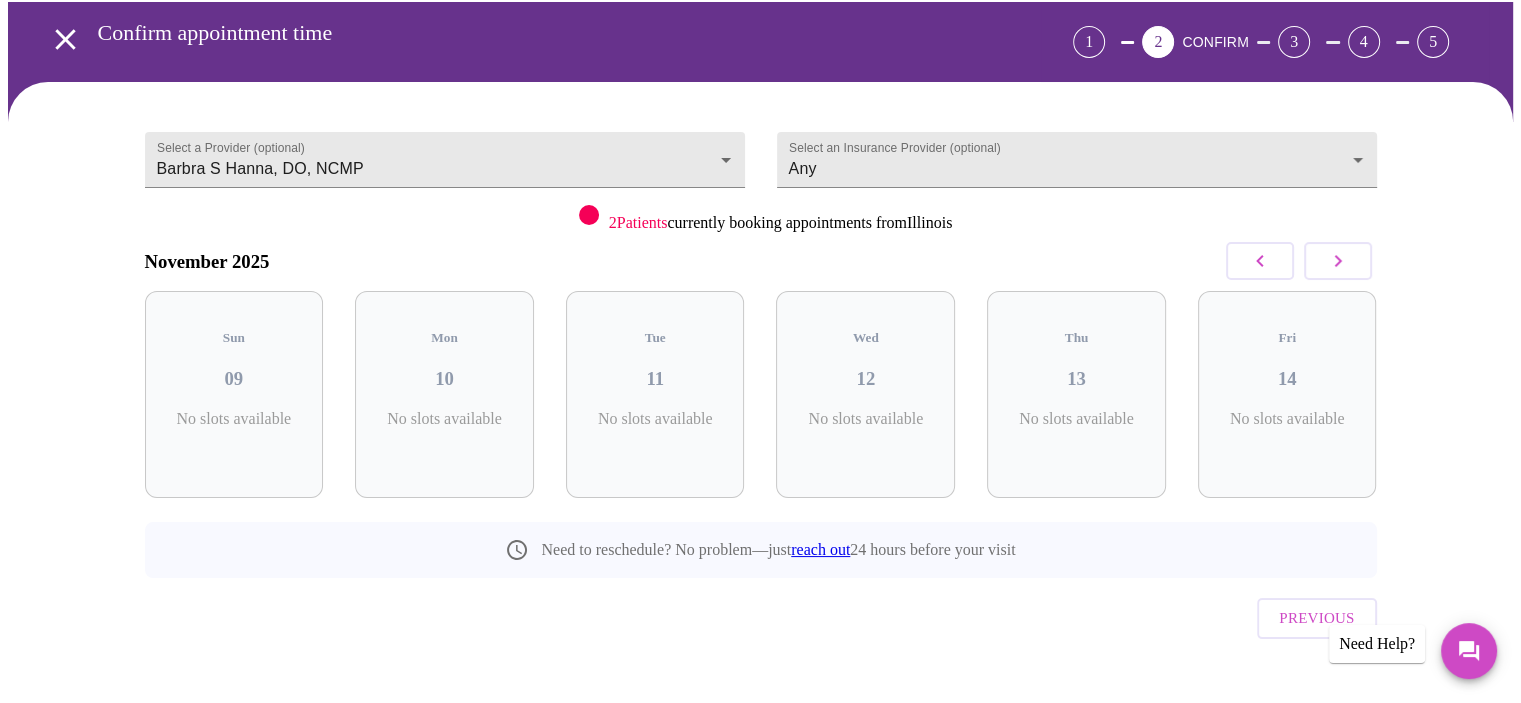 click 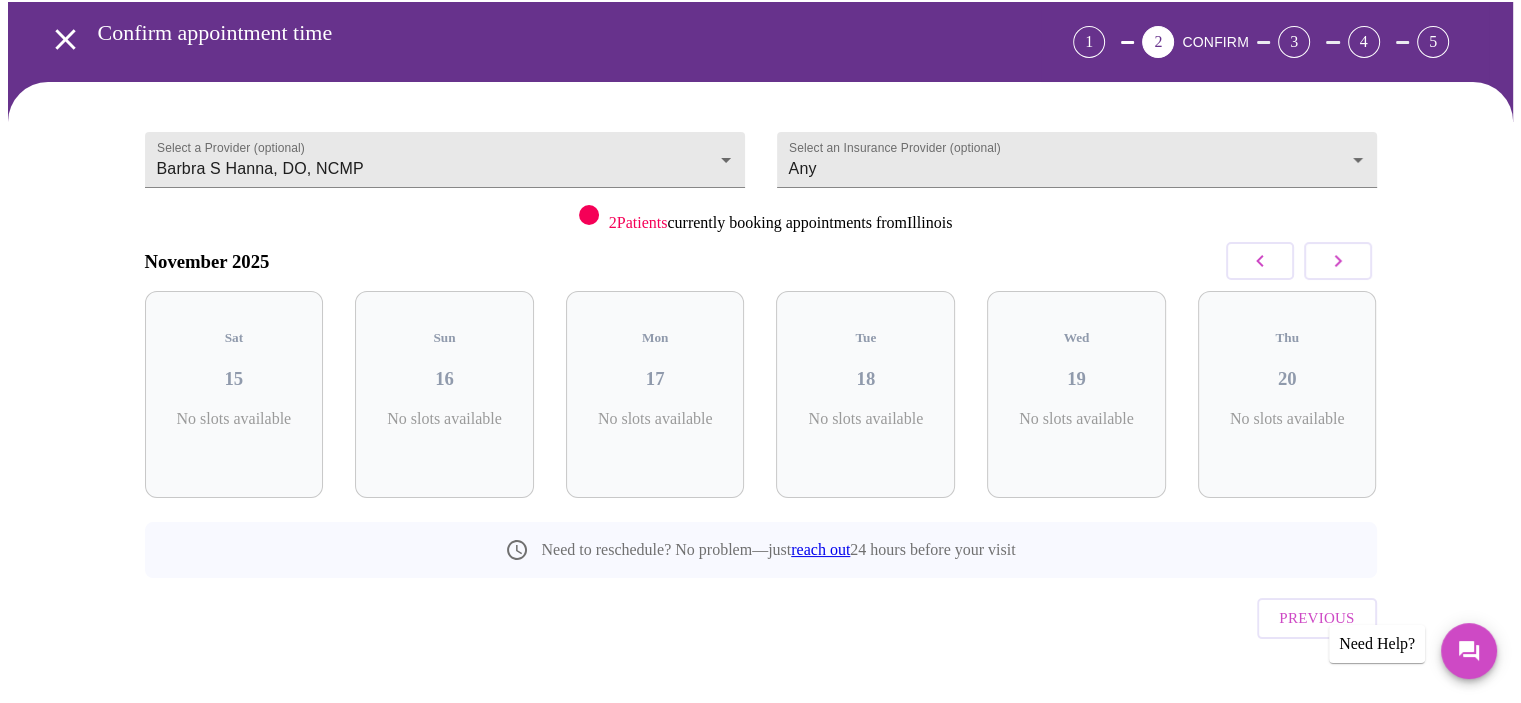 click 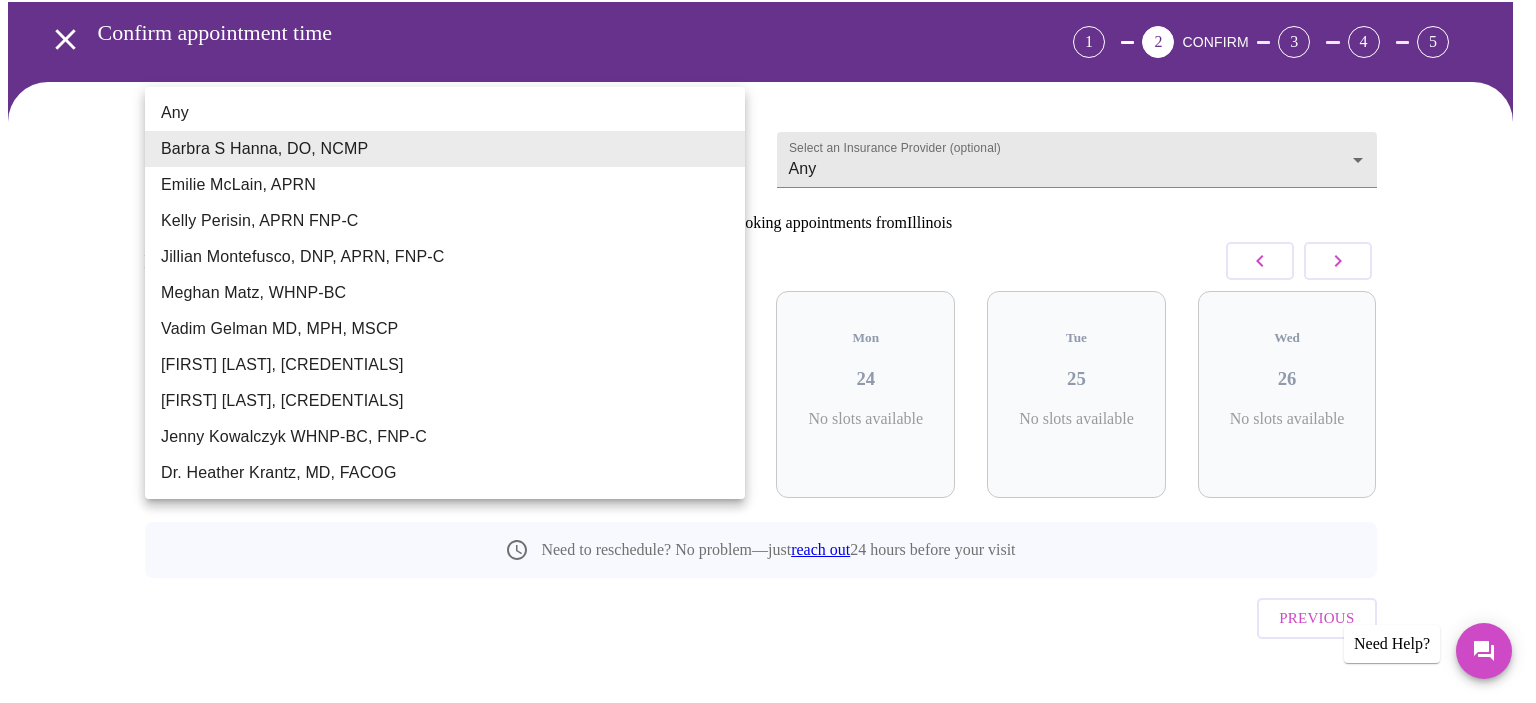 click on "MyMenopauseRx Appointments Messaging Labs Uploads Medications Community Refer a Friend Hi [FIRST] Confirm appointment time 1 2 CONFIRM 3 4 5 Select a Provider (optional) Barbra S Hanna, DO, NCMP Barbra S Hanna, DO, NCMP Select an Insurance Provider (optional) Any Any 2 Patients currently booking appointments from [STATE] November 2025 Fri 21 No slots available Sat 22 No slots available Sun 23 No slots available Mon 24 No slots available Tue 25 No slots available Wed 26 No slots available Need to reschedule? No problem—just reach out 24 hours before your visit Previous Need Help? Settings Billing Invoices Log out Any Barbra S Hanna, DO, NCMP Emilie McLain, APRN Kelly Perisin, APRN FNP-C Jillian Montefusco, DNP, APRN, FNP-C Meghan Matz, WHNP-BC Vadim Gelman MD, MPH, MSCP Larissa Wright, MSN, APRN, FNP-BC Elizabeth Hederman, FNP-C Jenny Kowalczyk WHNP-BC, FNP-C Dr. Heather Krantz, MD, FACOG" at bounding box center (768, 333) 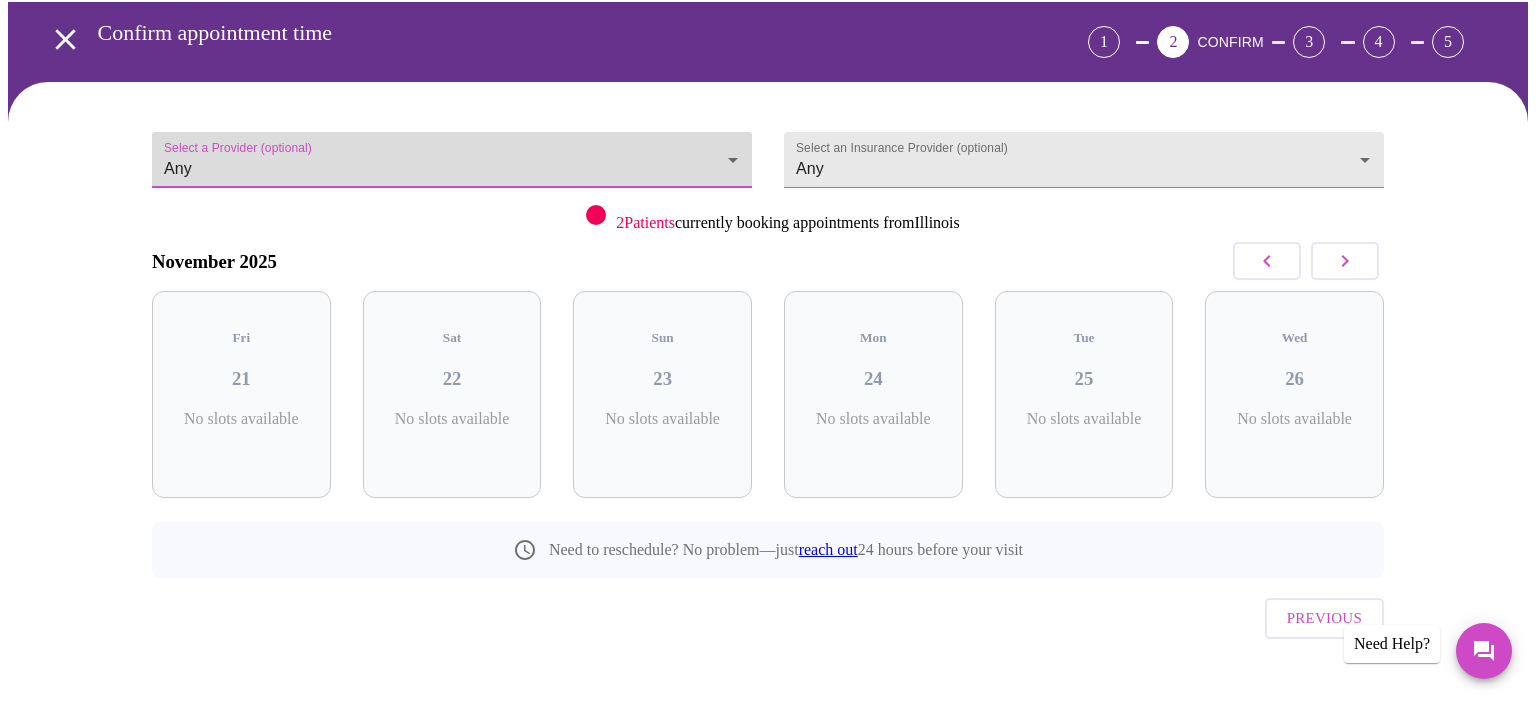 type on "Any" 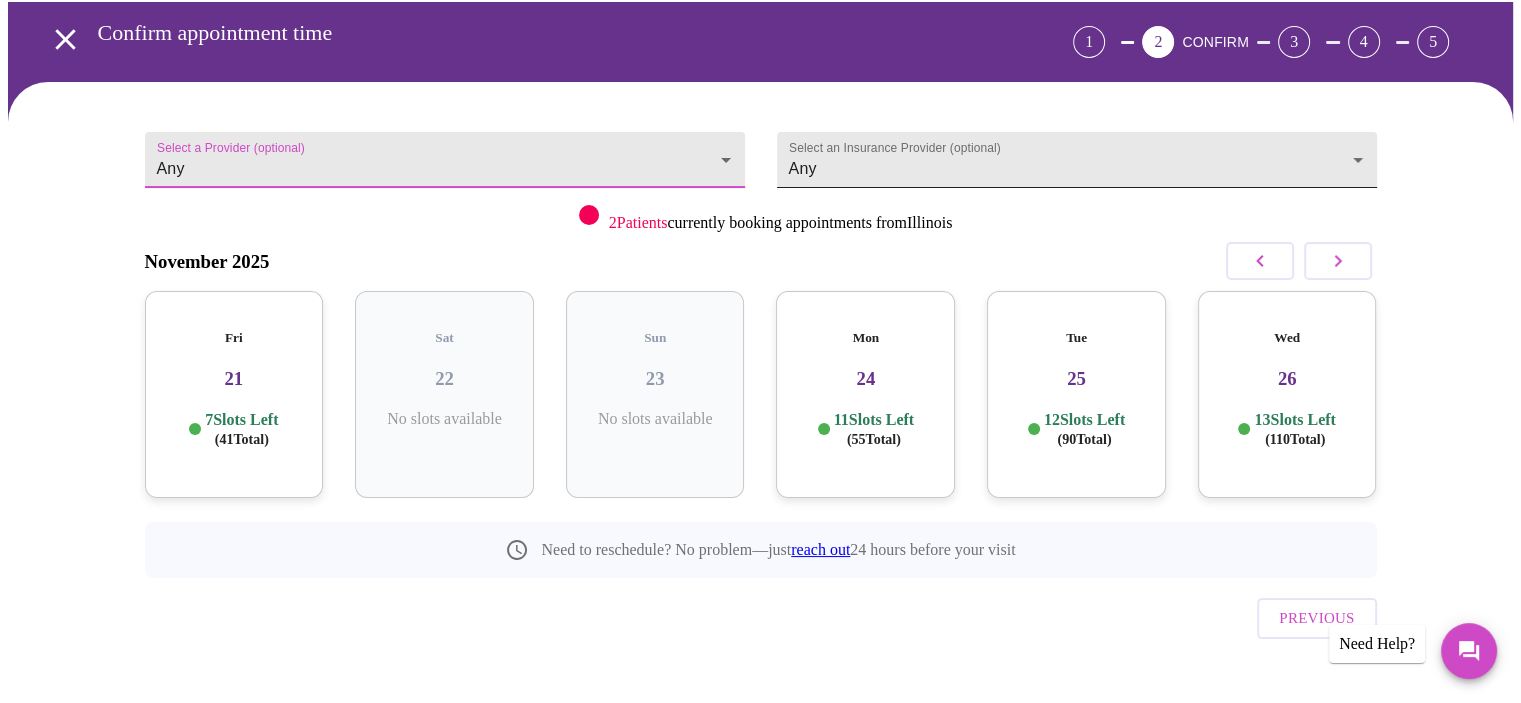 click on "MyMenopauseRx Appointments Messaging Labs Uploads Medications Community Refer a Friend Hi [FIRST] Confirm appointment time 1 2 CONFIRM 3 4 5 Select a Provider (optional) Any Any Select an Insurance Provider (optional) Any Any 2 Patients currently booking appointments from [STATE] November 2025 Fri 21 7 Slots Left ( 41 Total) Sat 22 No slots available Sun 23 No slots available Mon 24 11 Slots Left ( 55 Total) Tue 25 12 Slots Left ( 90 Total) Wed 26 13 Slots Left ( 110 Total) Need to reschedule? No problem—just reach out 24 hours before your visit Previous Need Help? Settings Billing Invoices Log out" at bounding box center (760, 333) 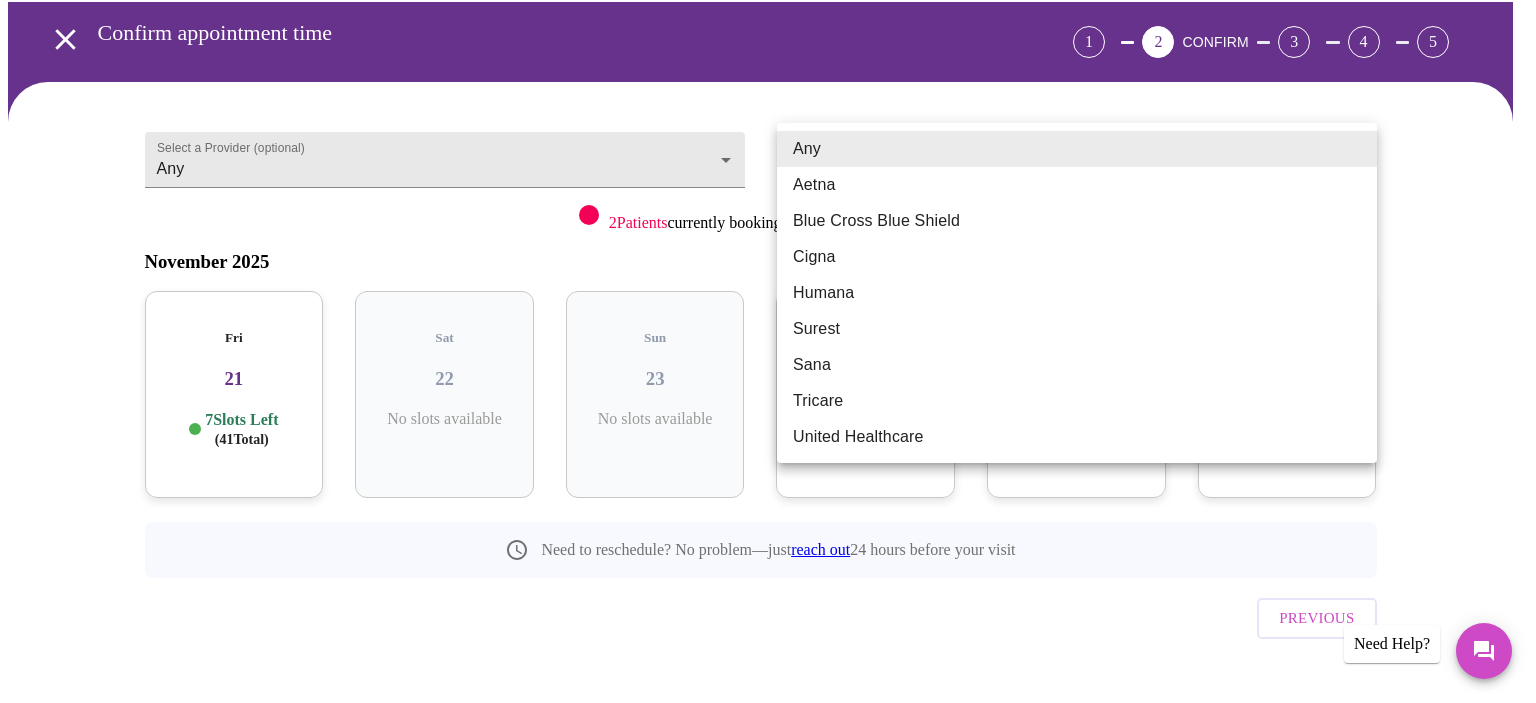click on "Aetna" at bounding box center [1077, 185] 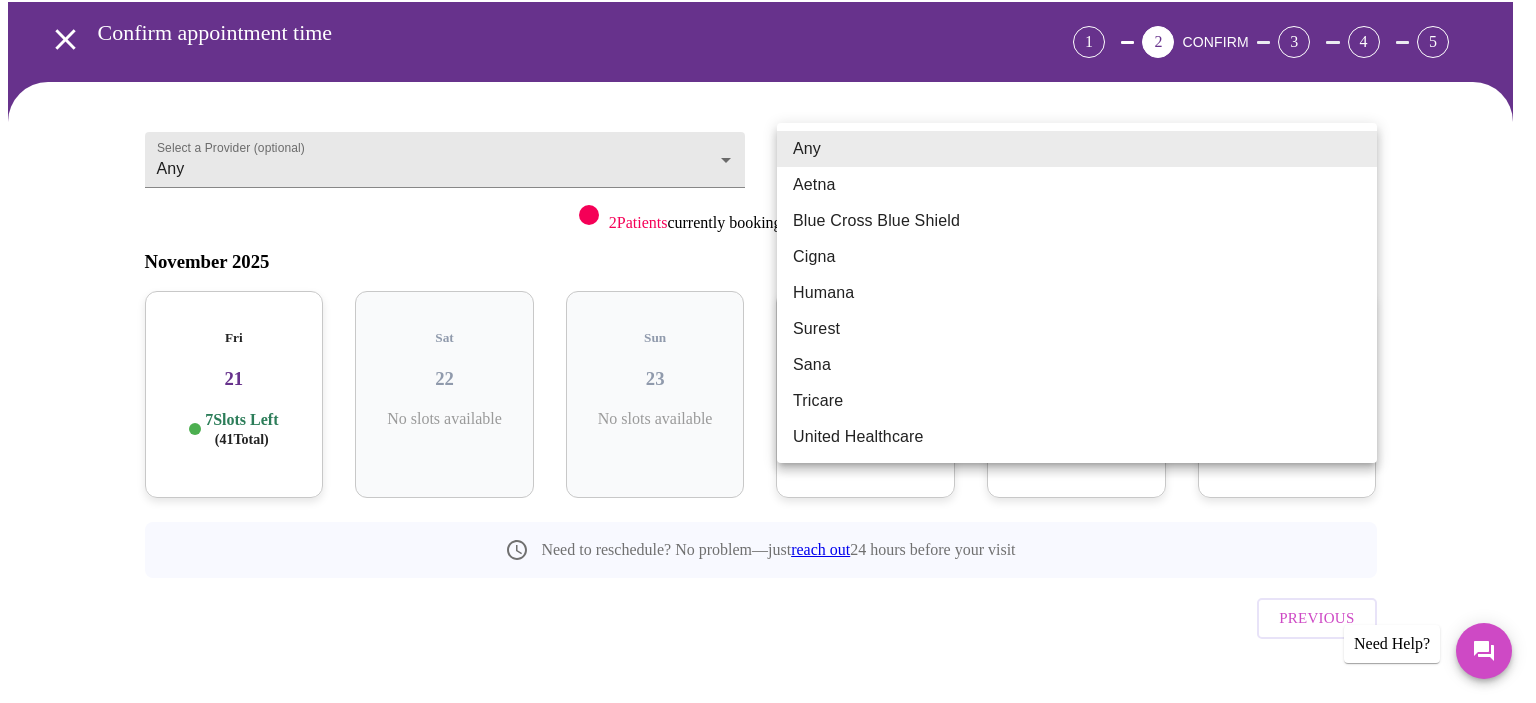 type on "Aetna" 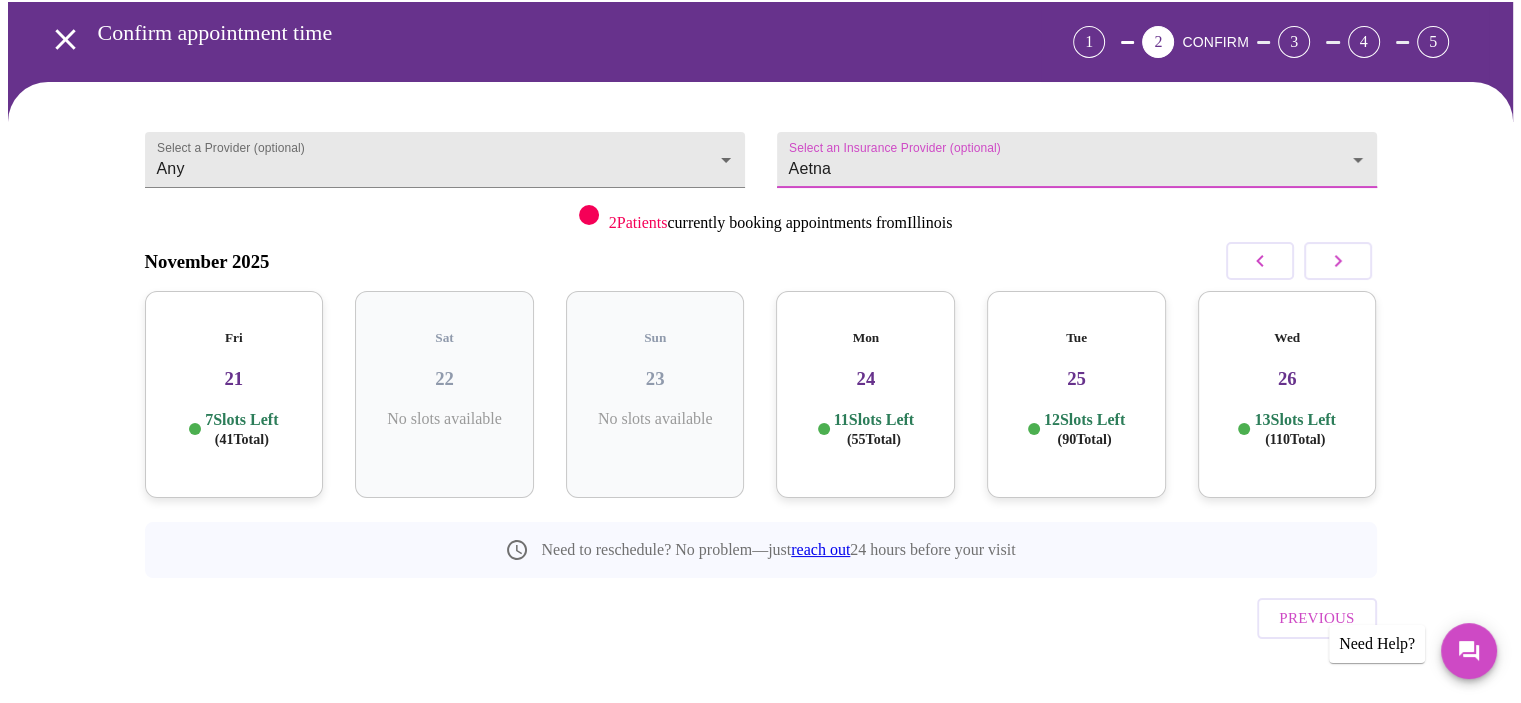 click 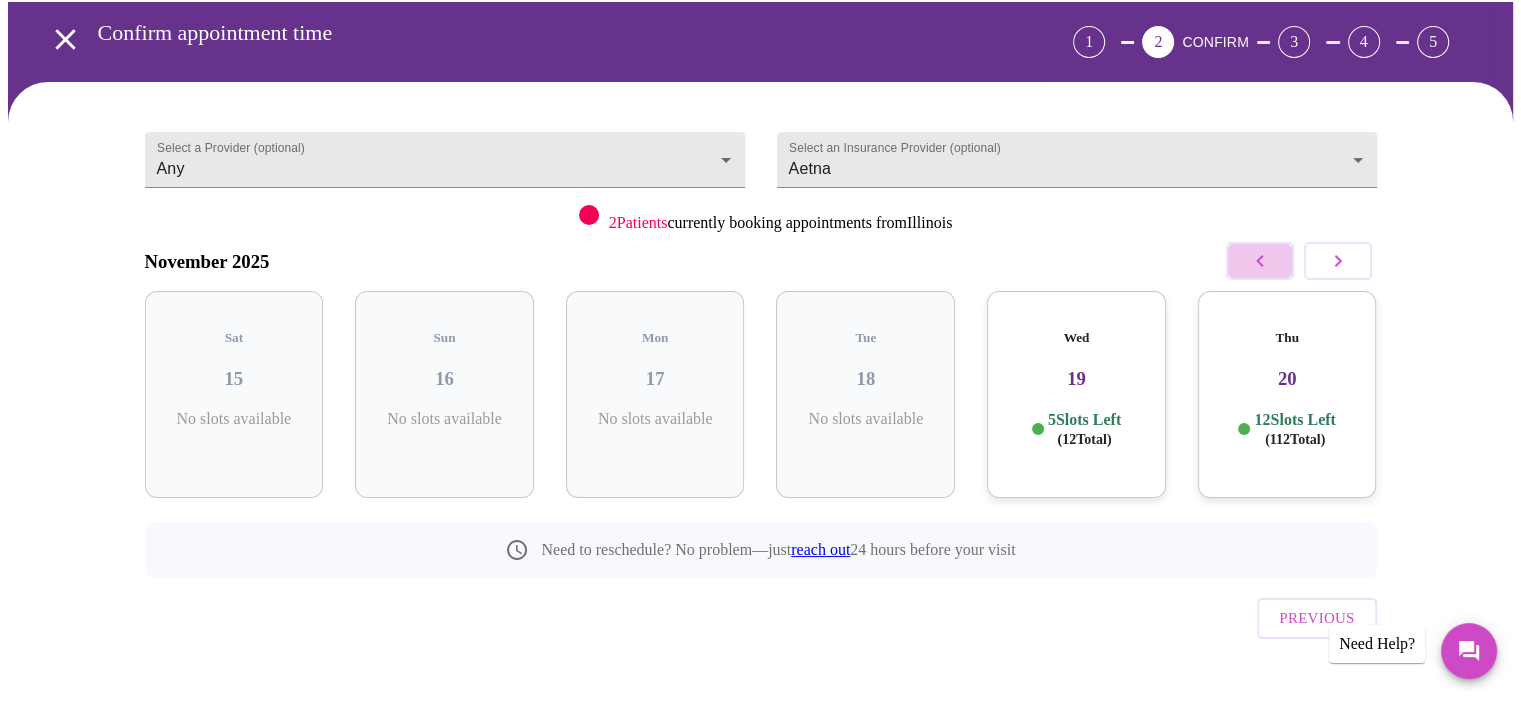 click 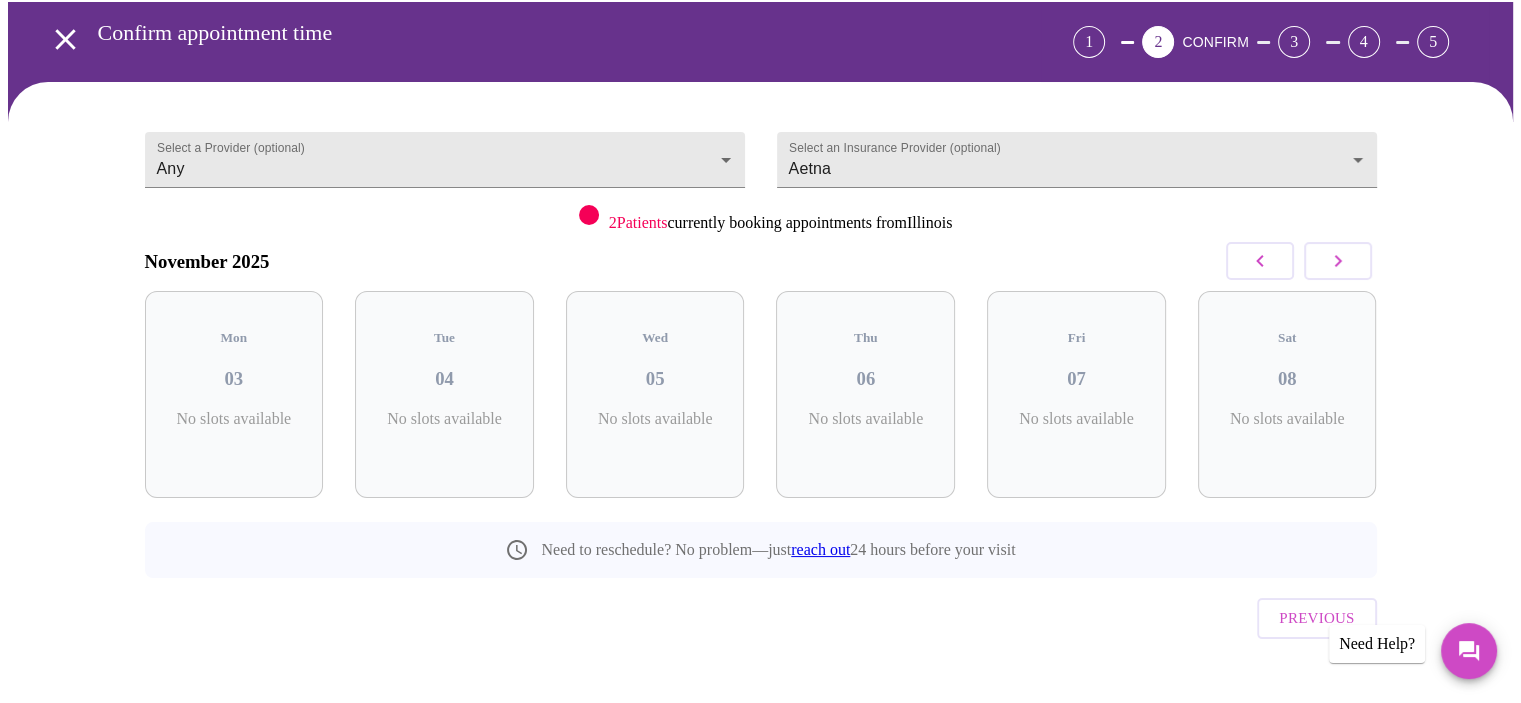 click 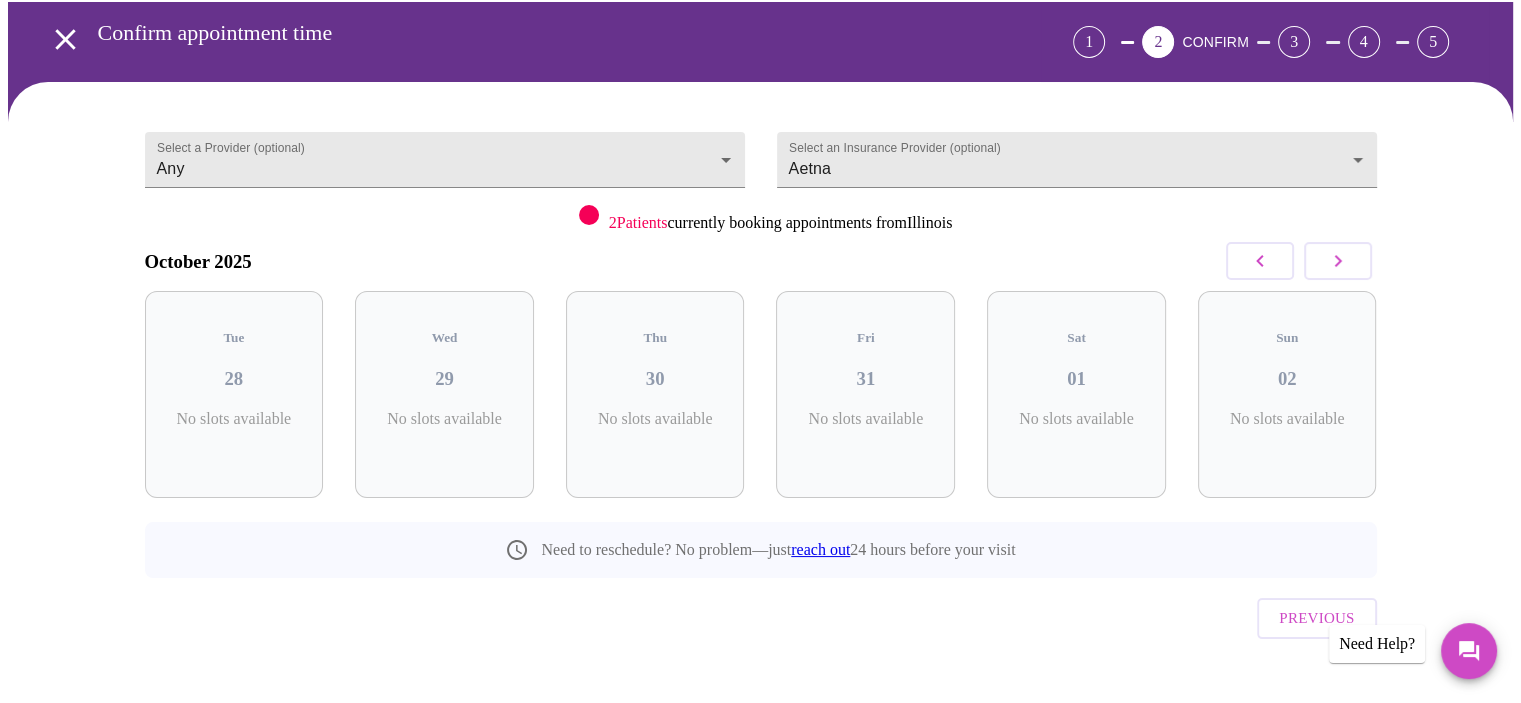 click 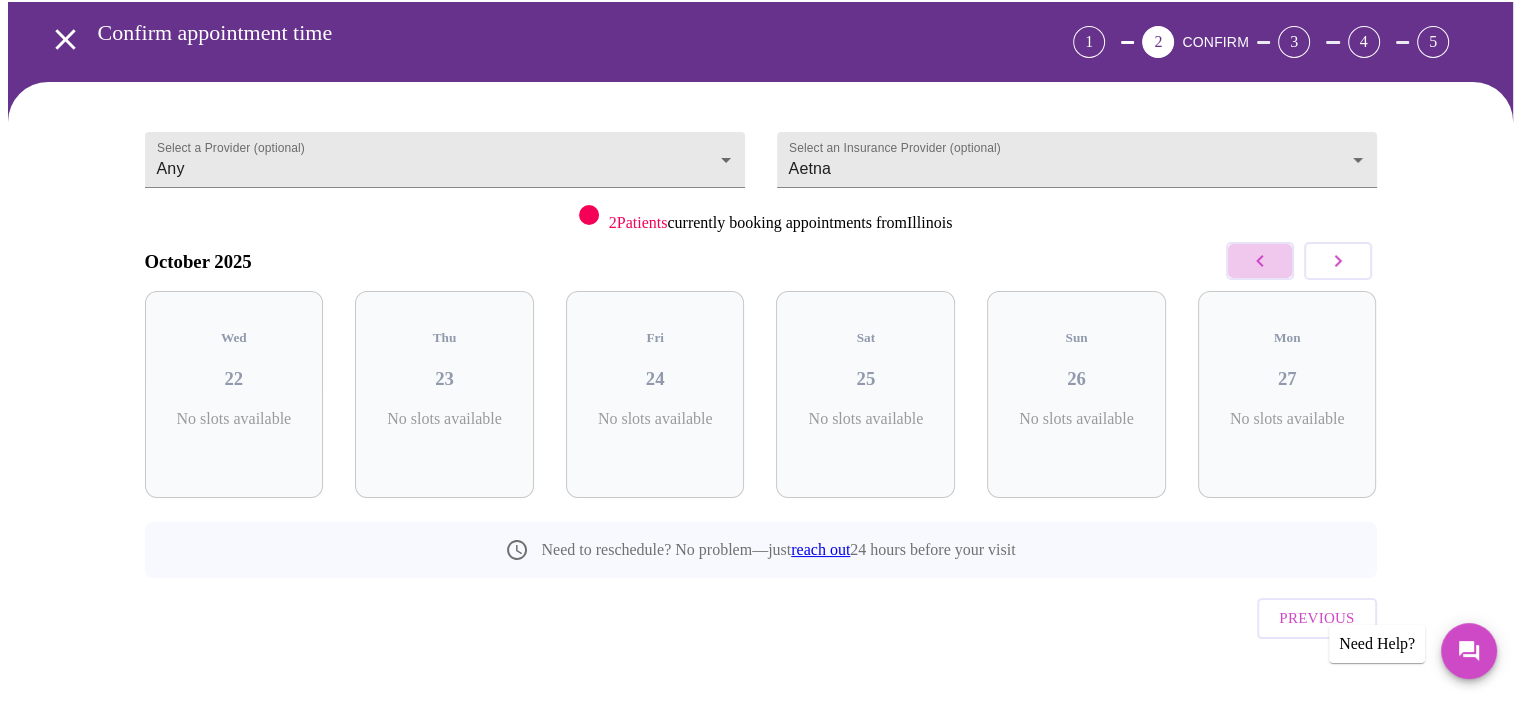 click 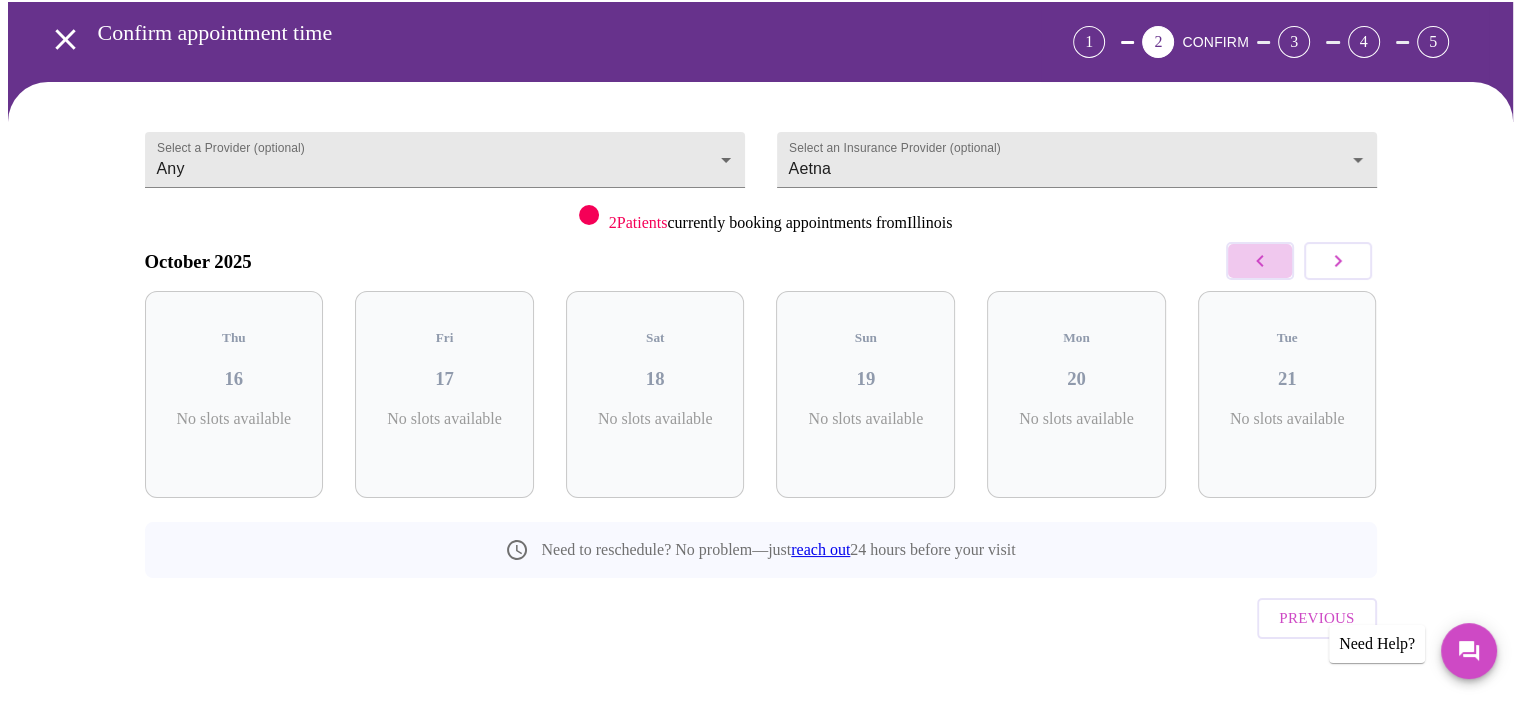 click 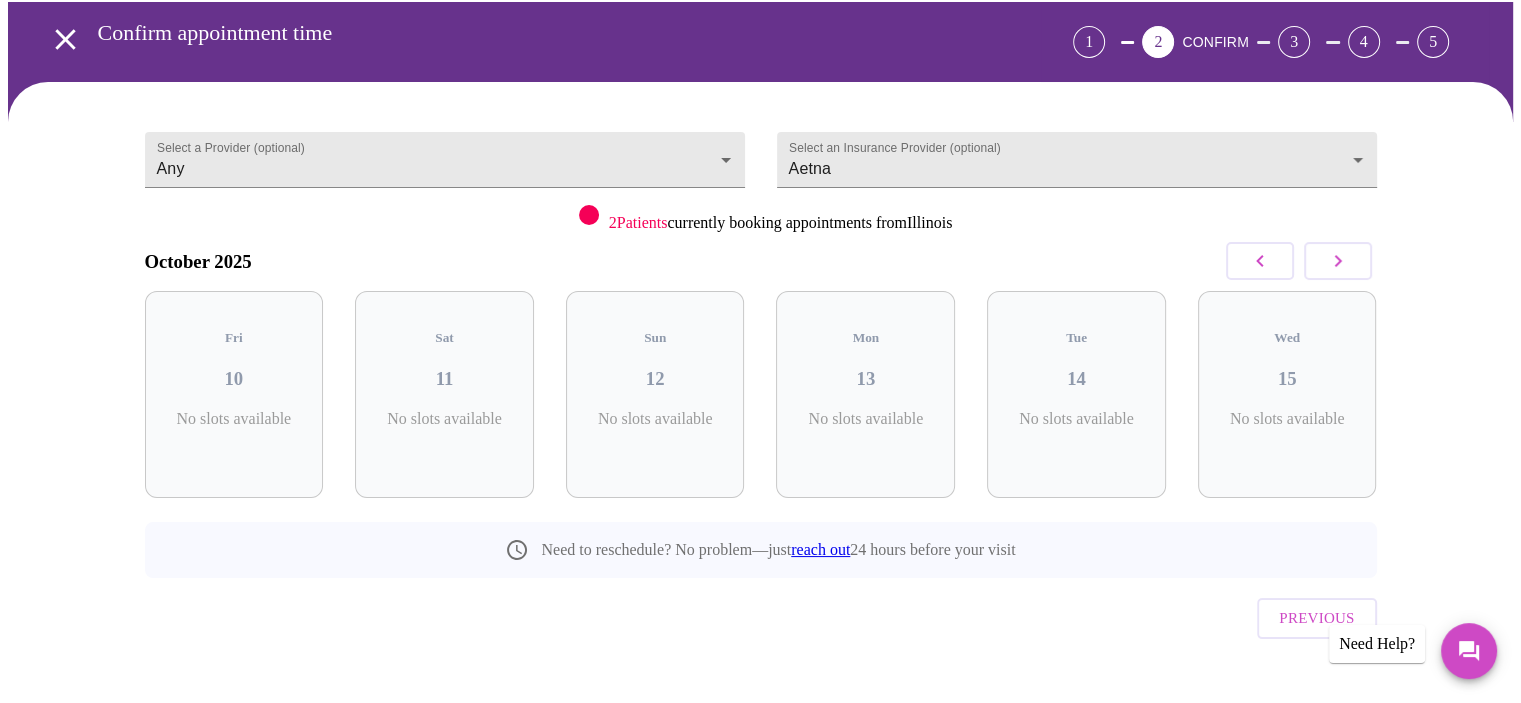 click 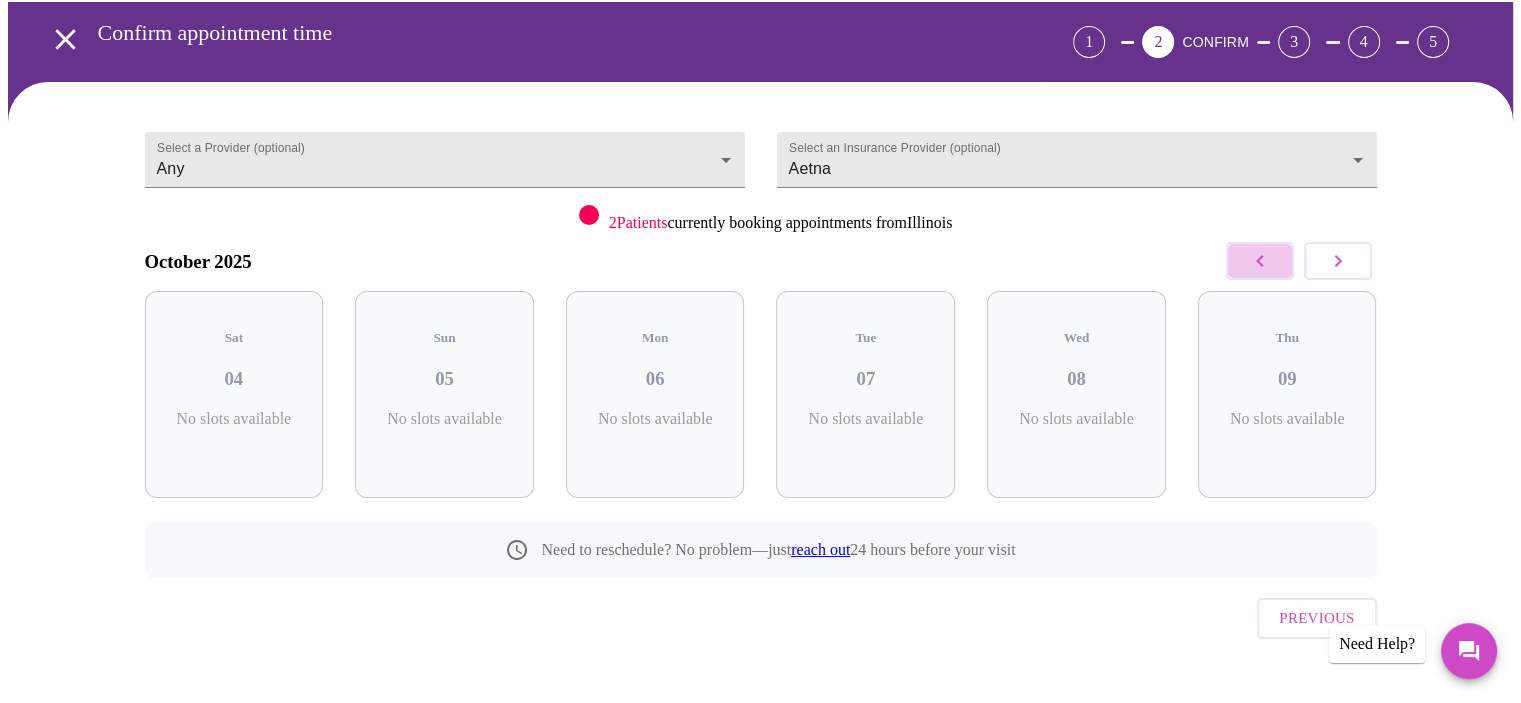 click 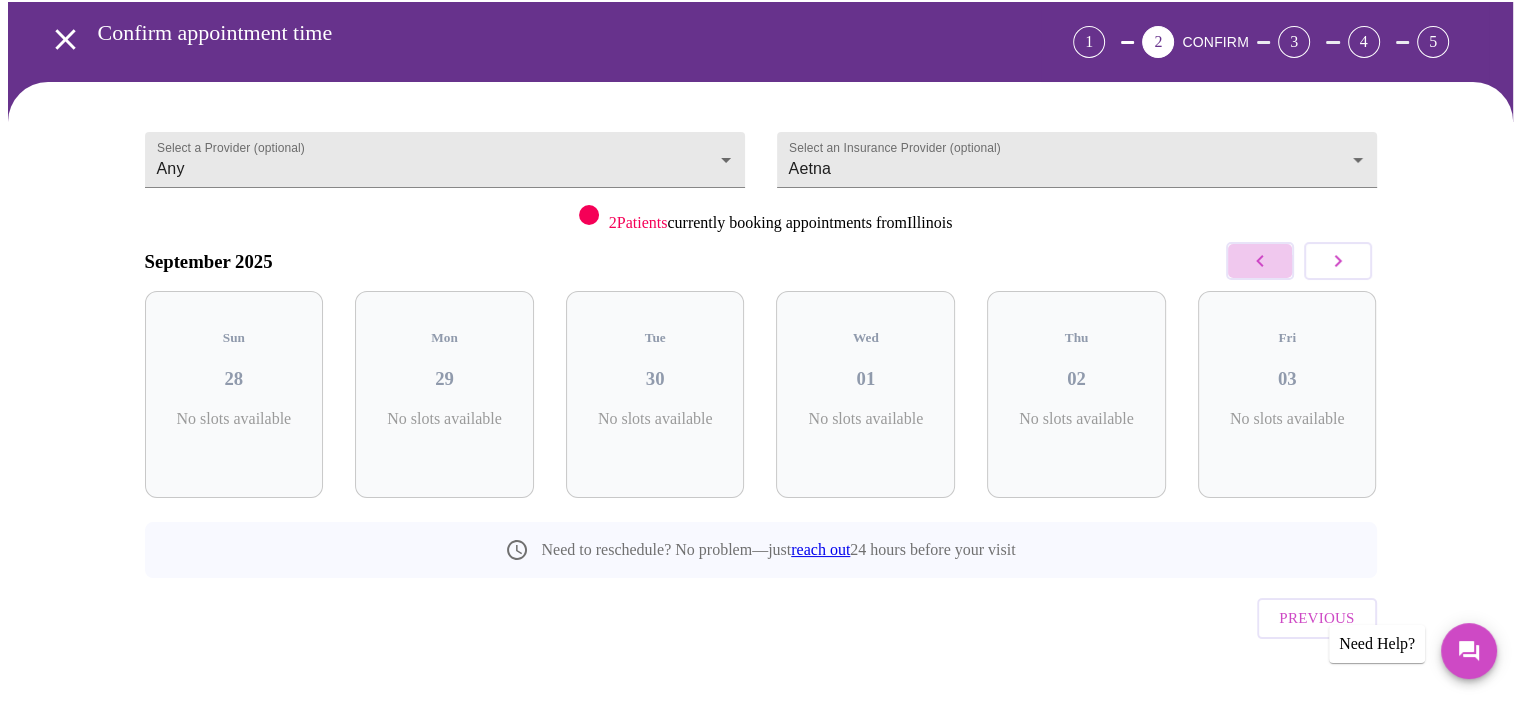 click 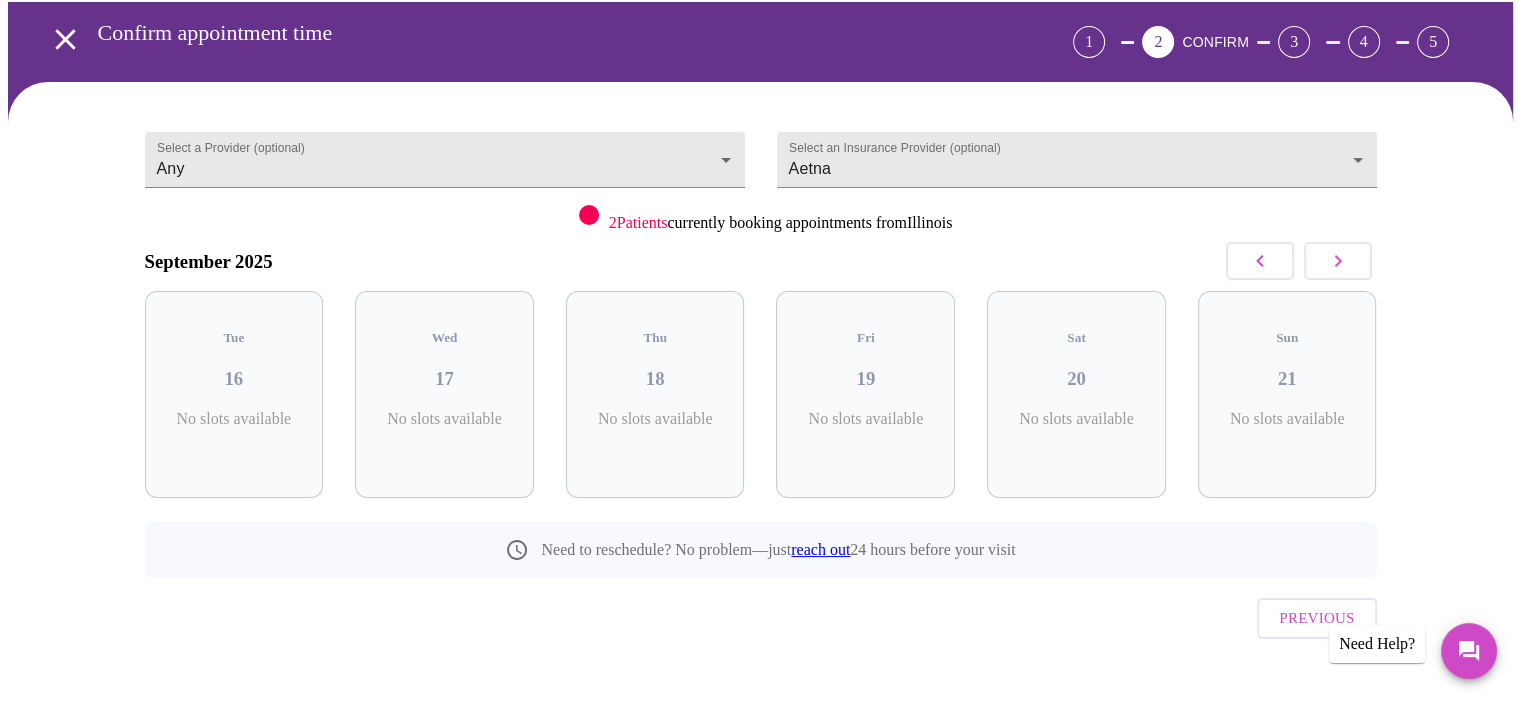 click 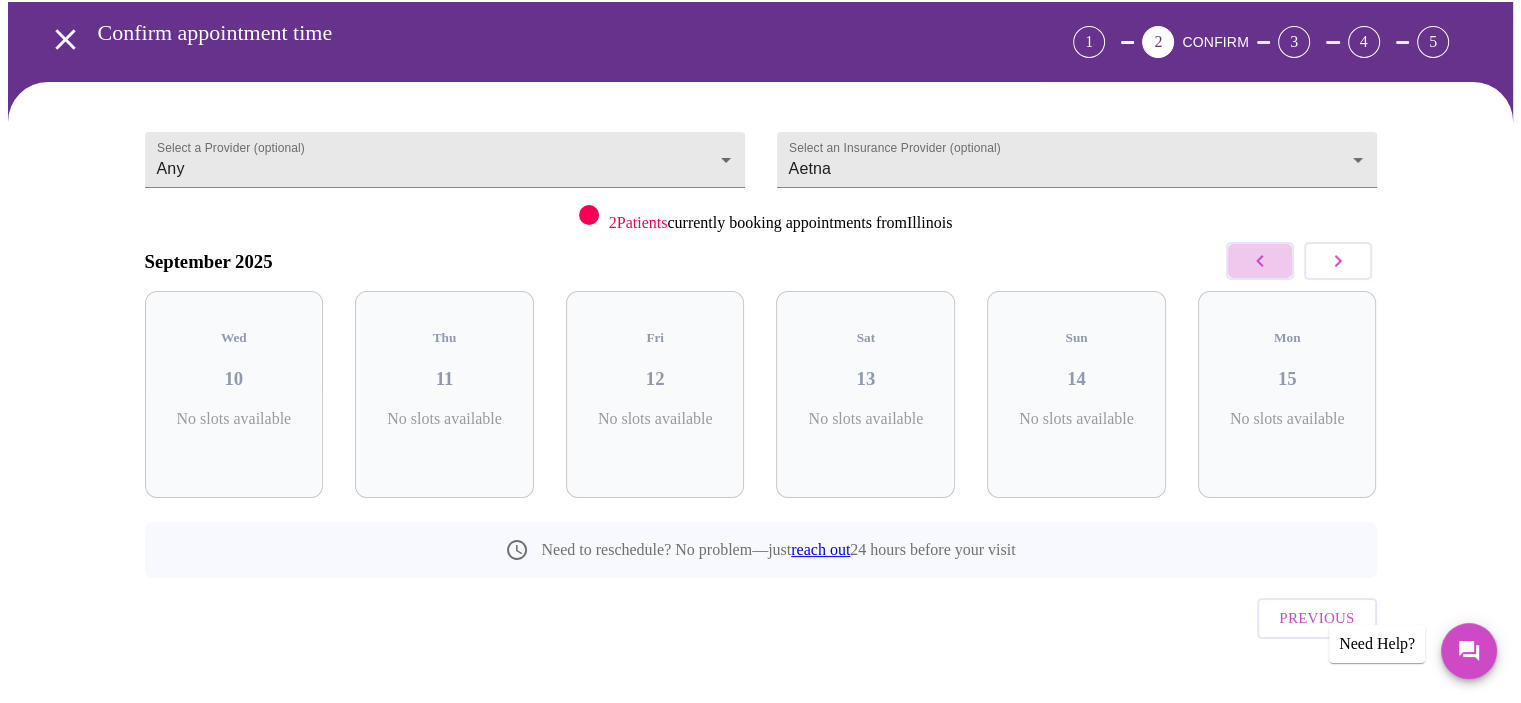 click 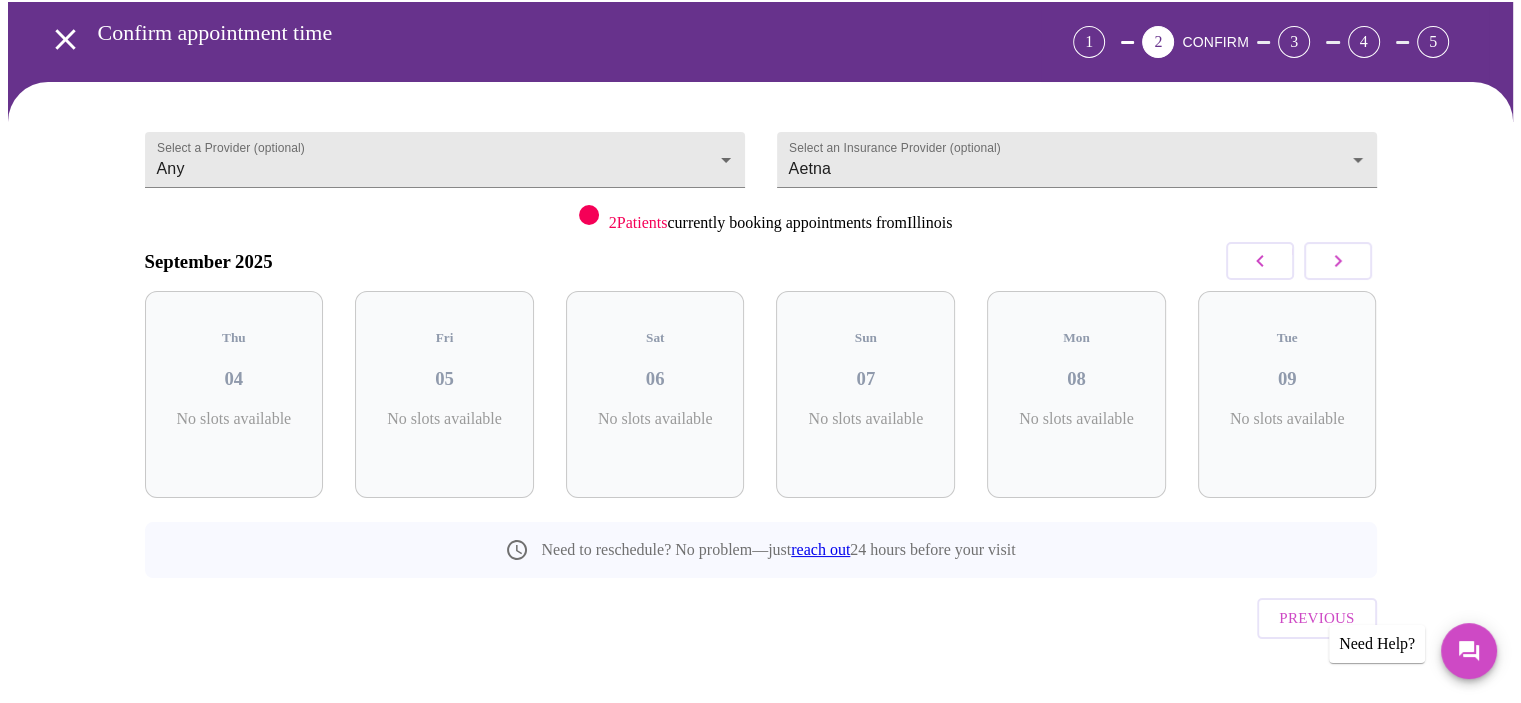 click 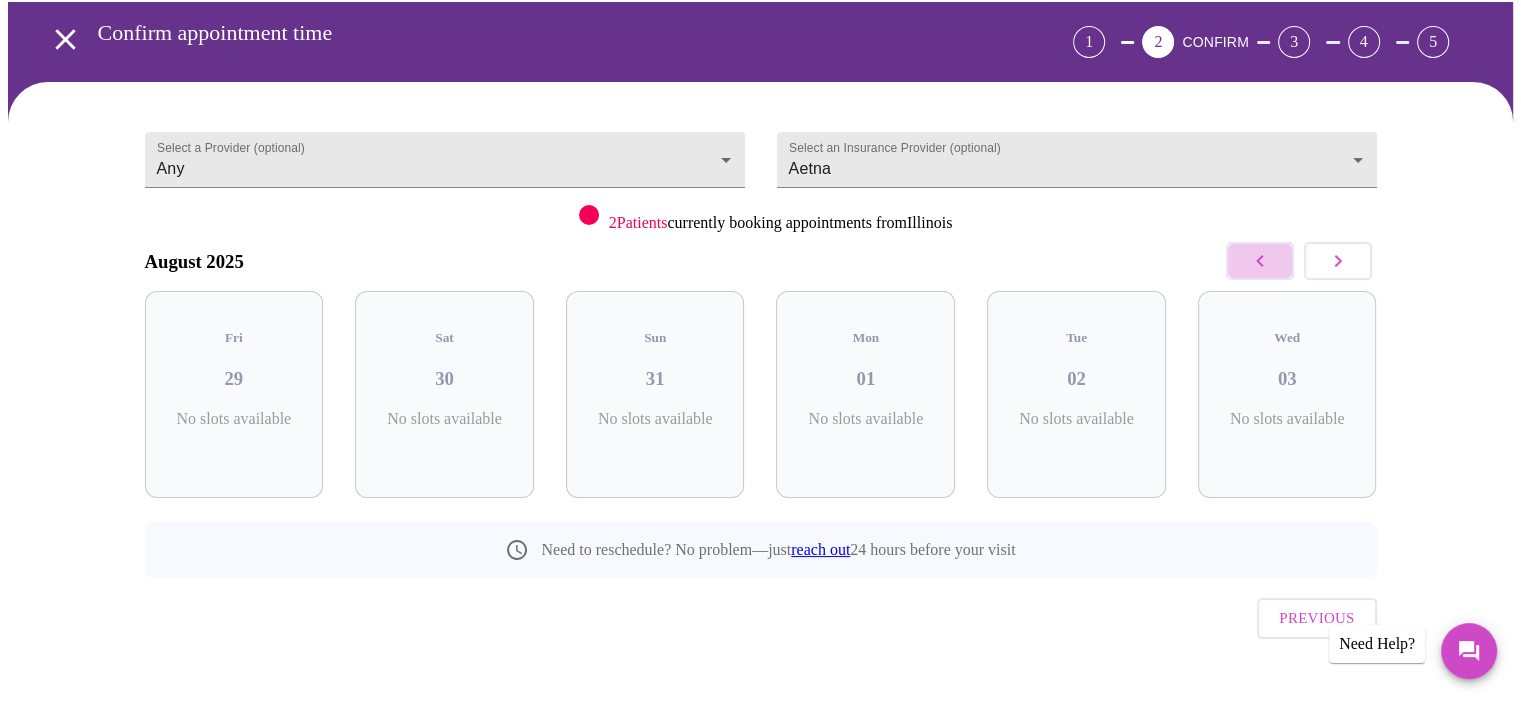 click 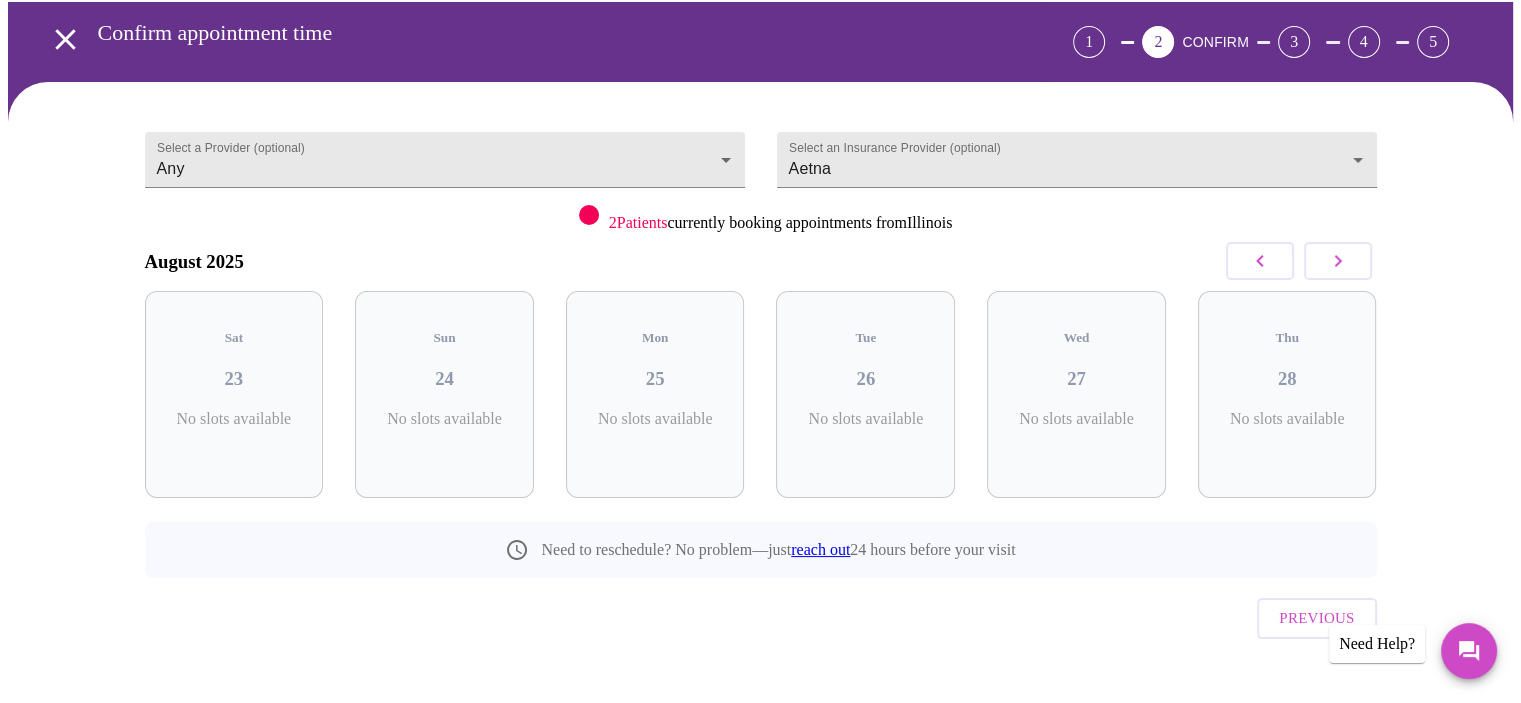 click 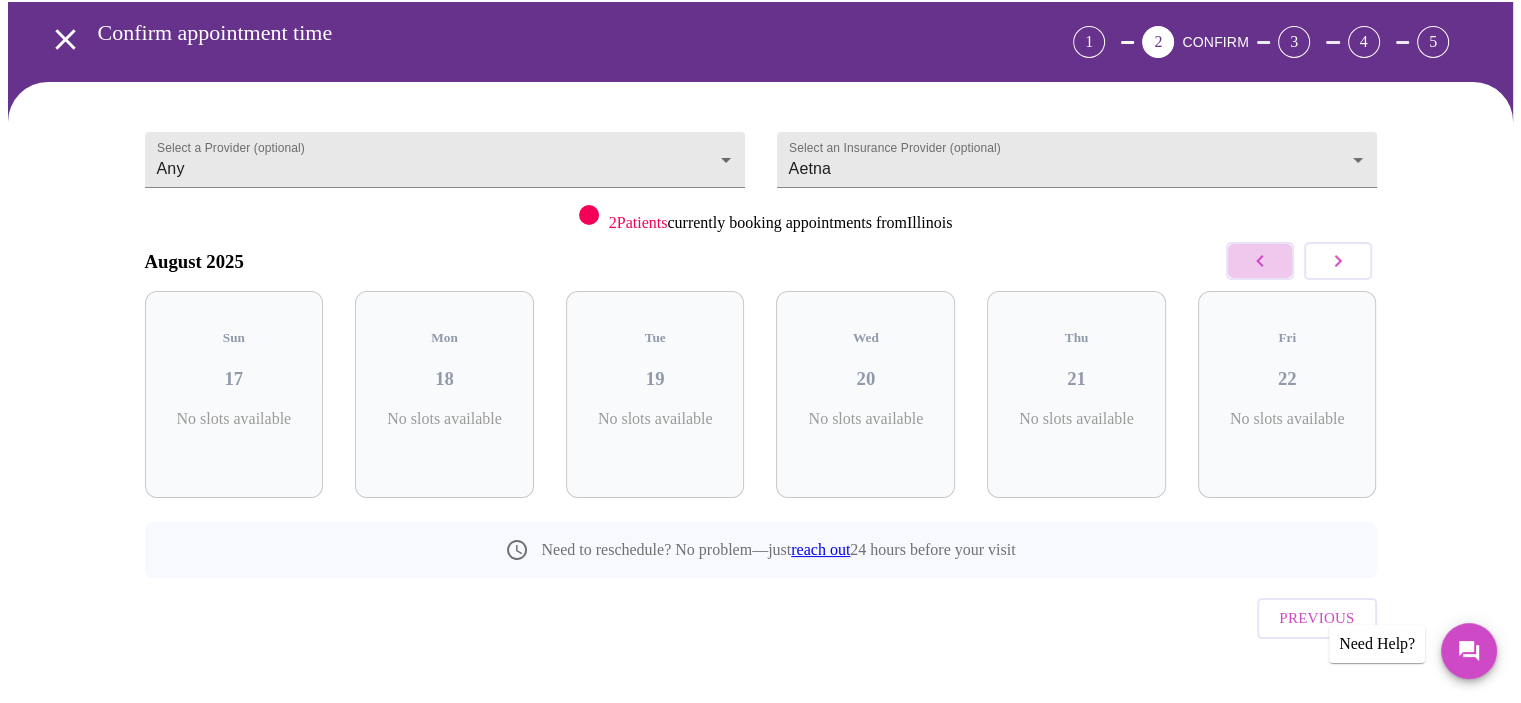 click 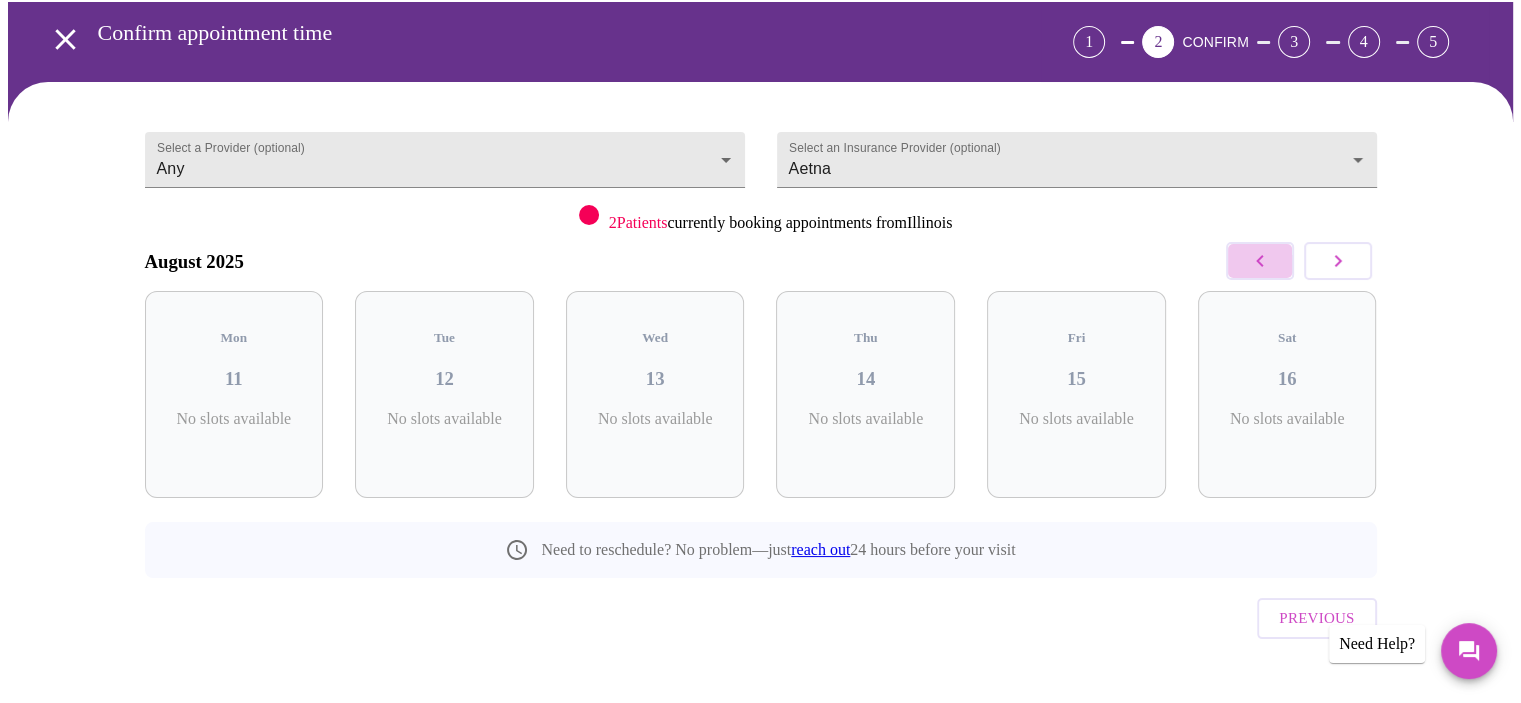 click 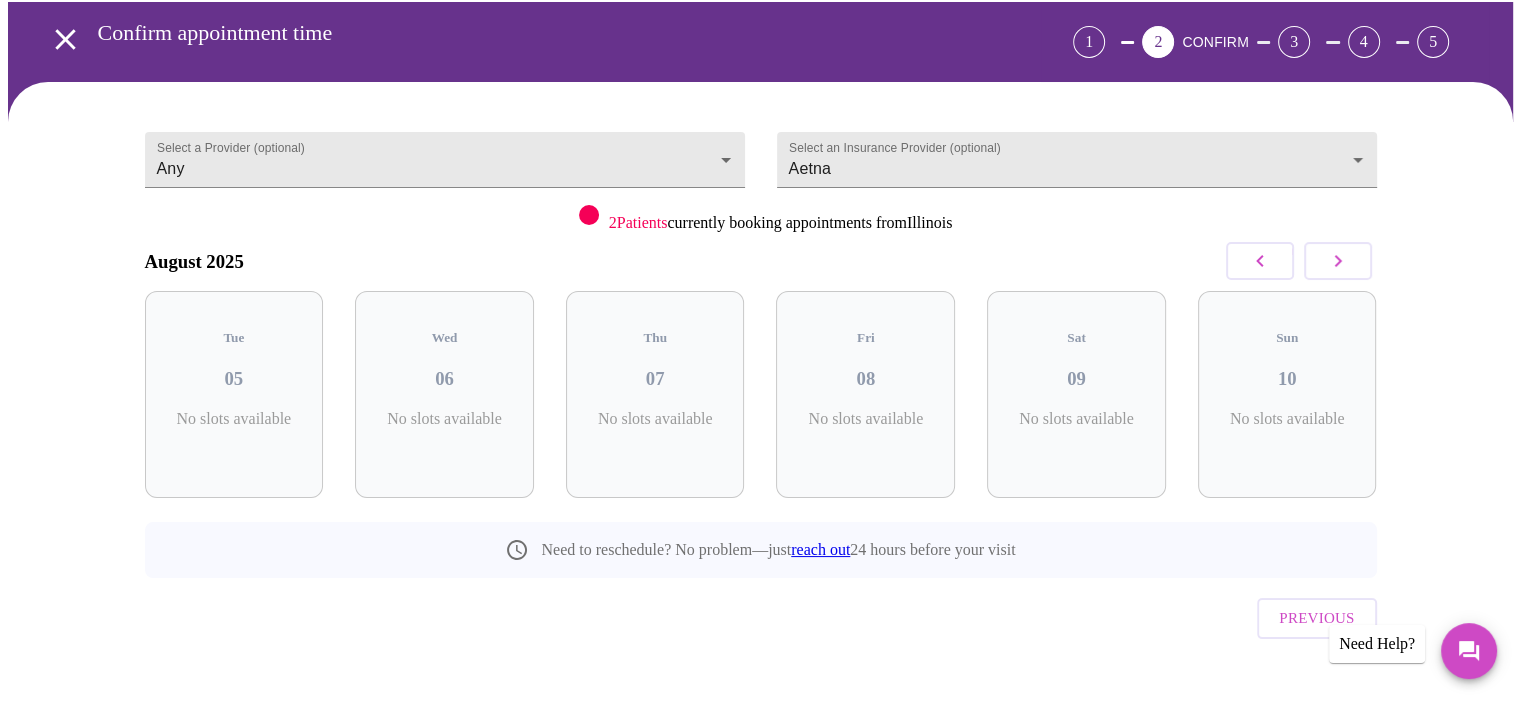 click 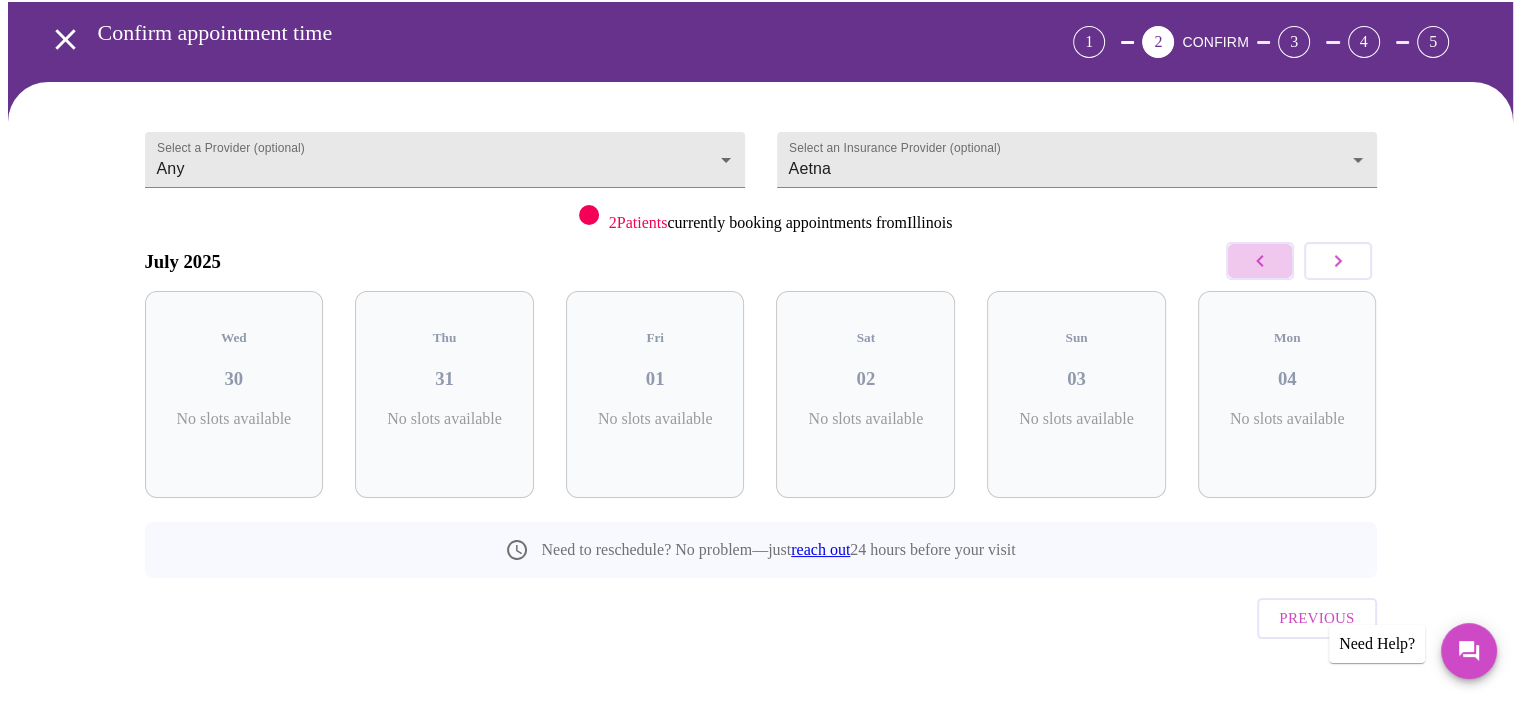 click 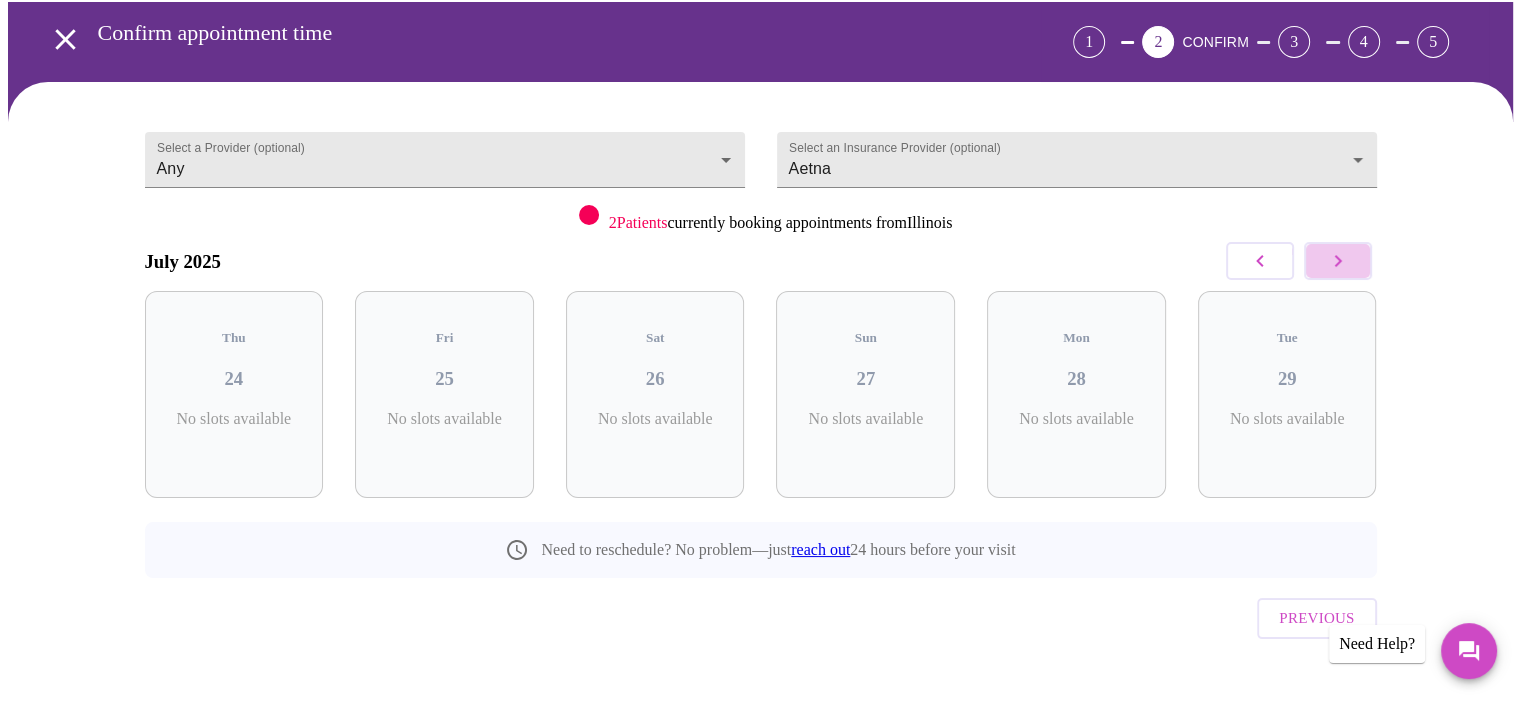 click 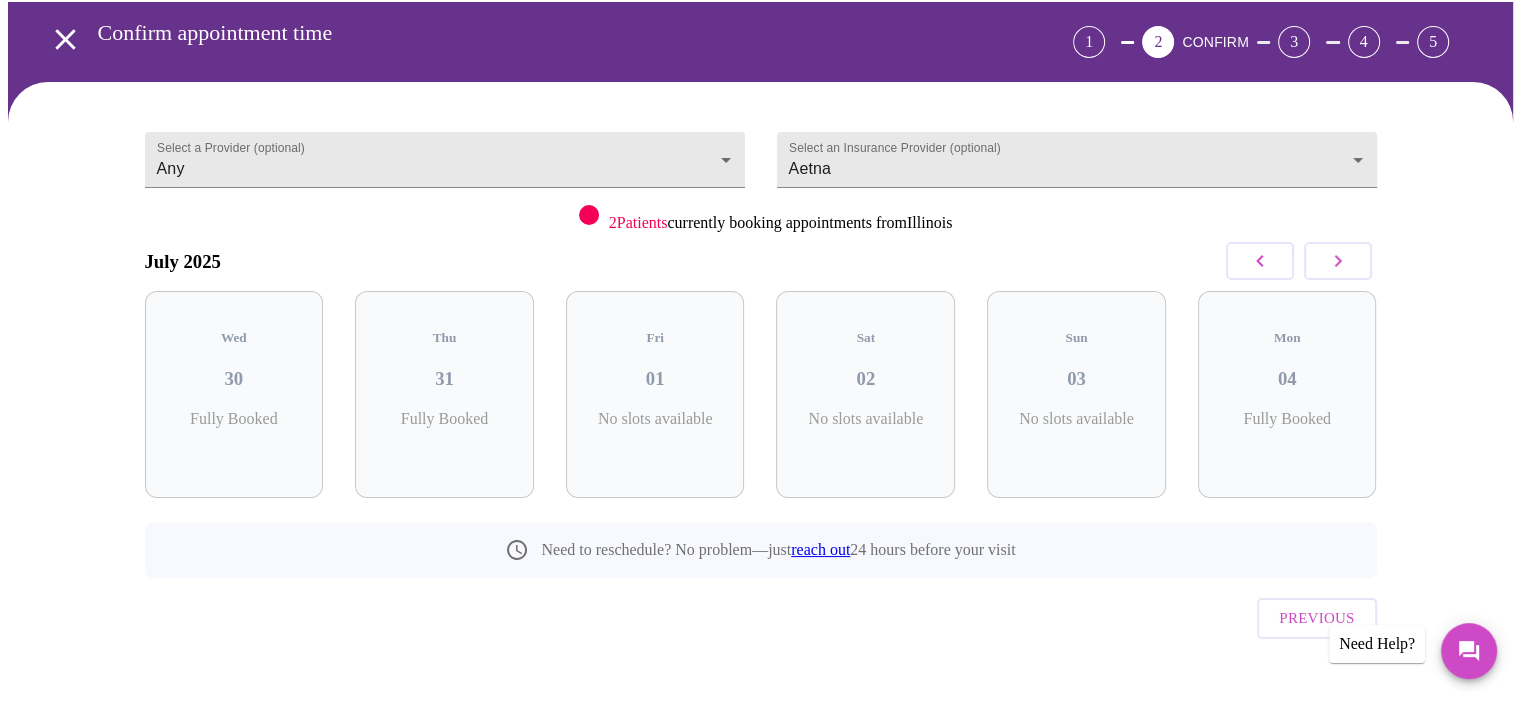click 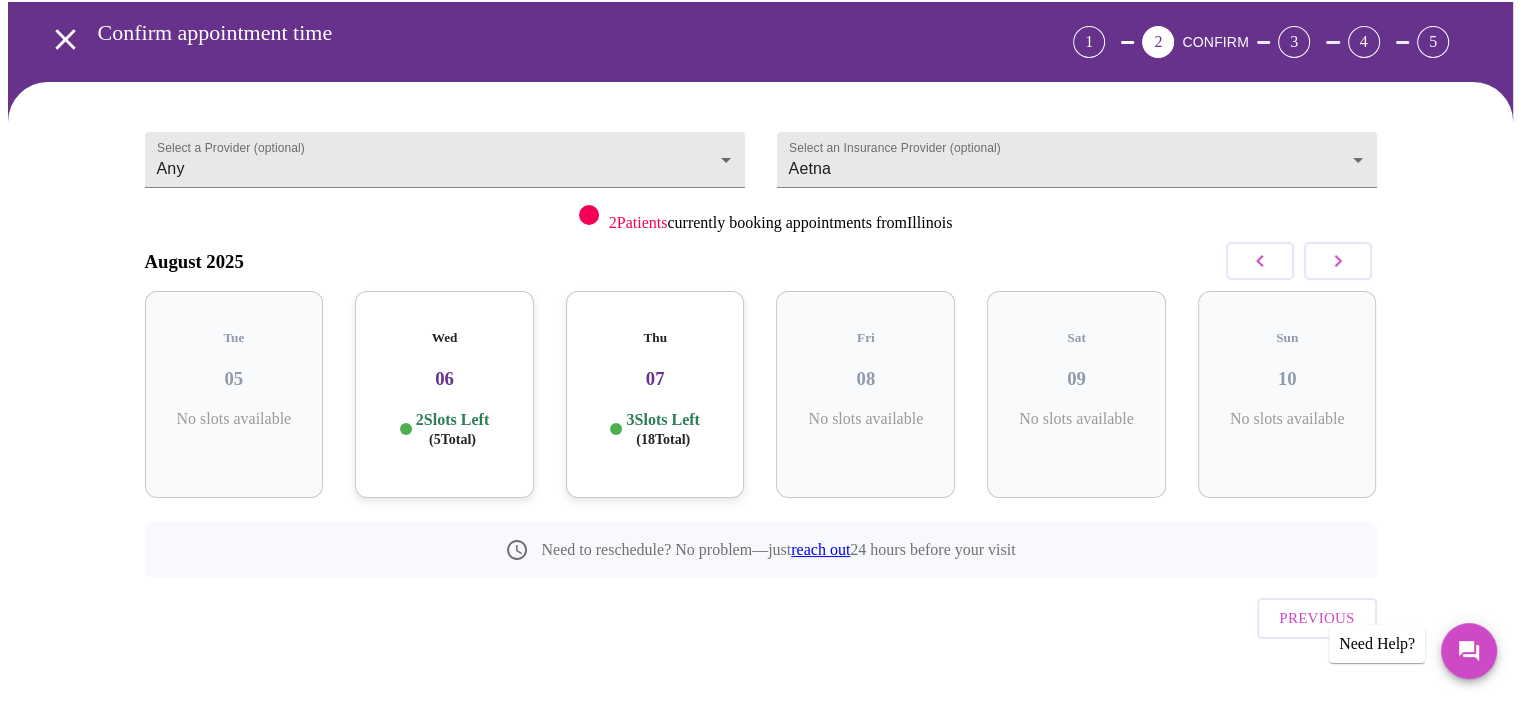 click on "07" at bounding box center (655, 379) 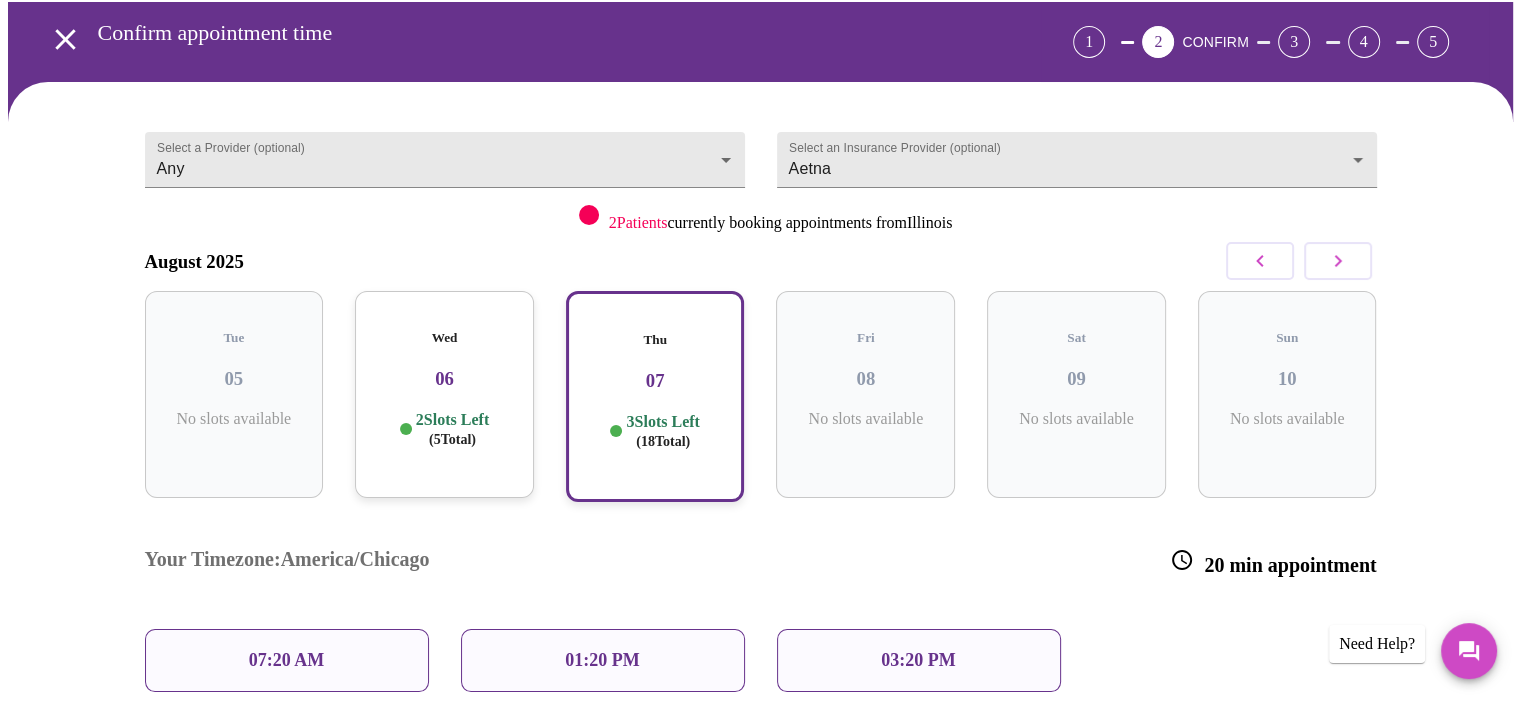 click on "Wed 06 2  Slots Left ( 5  Total)" at bounding box center (444, 394) 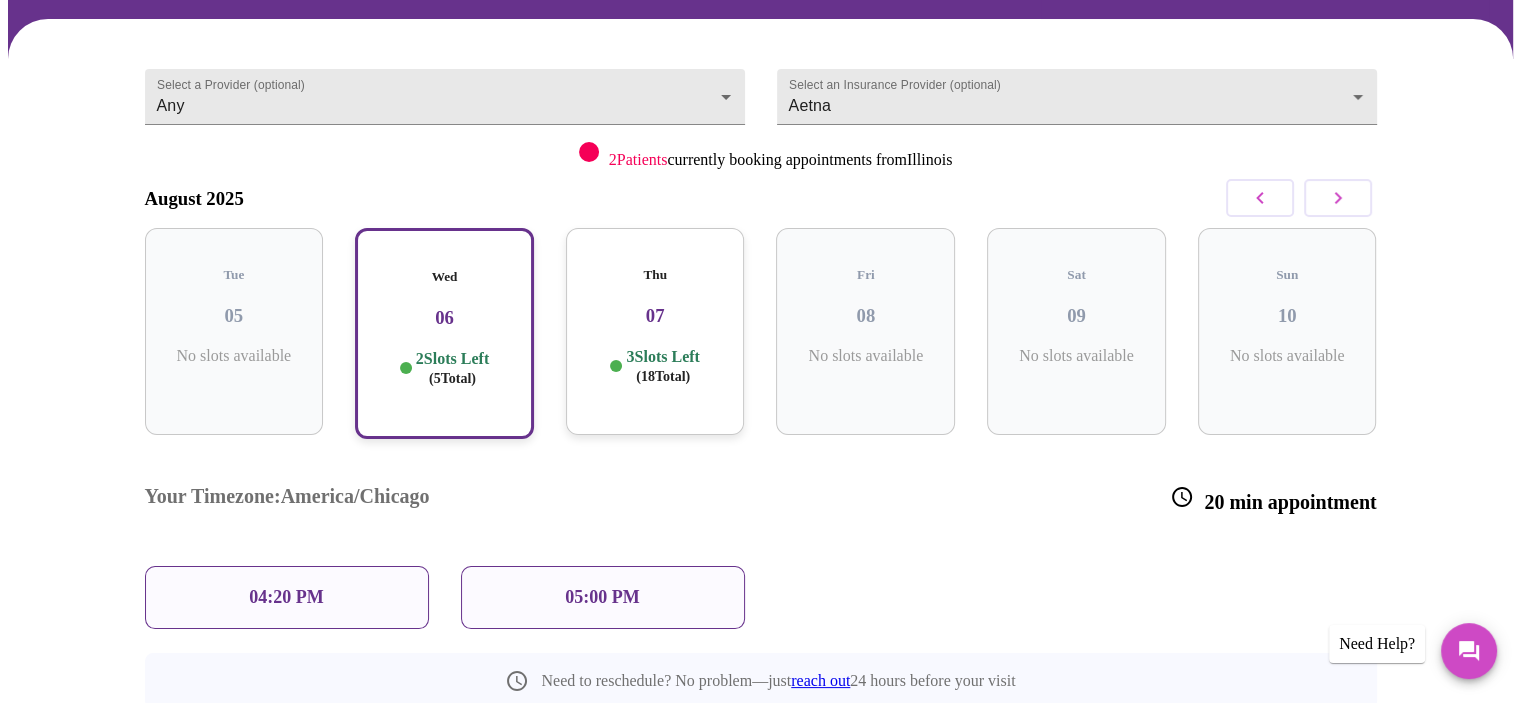 scroll, scrollTop: 81, scrollLeft: 0, axis: vertical 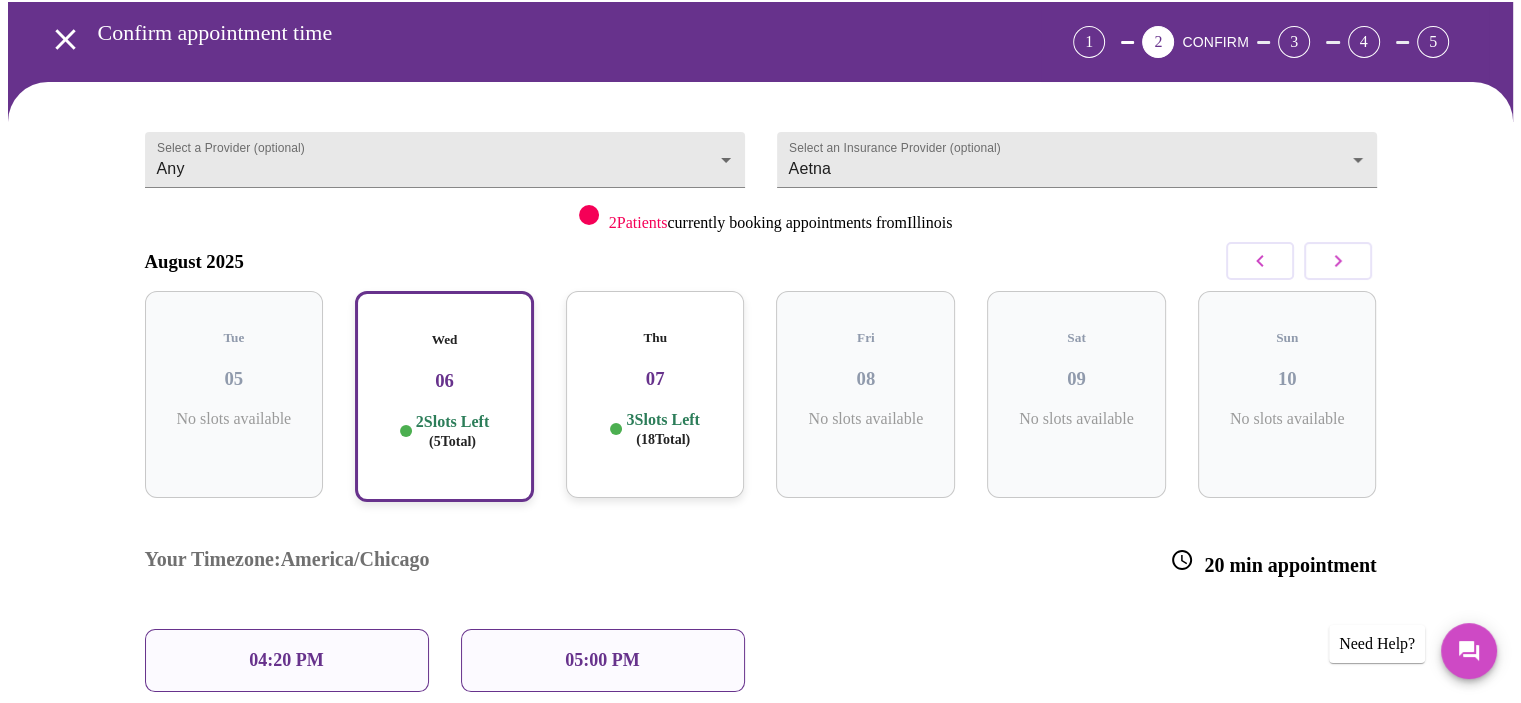 click on "3  Slots Left ( 18  Total)" at bounding box center (662, 429) 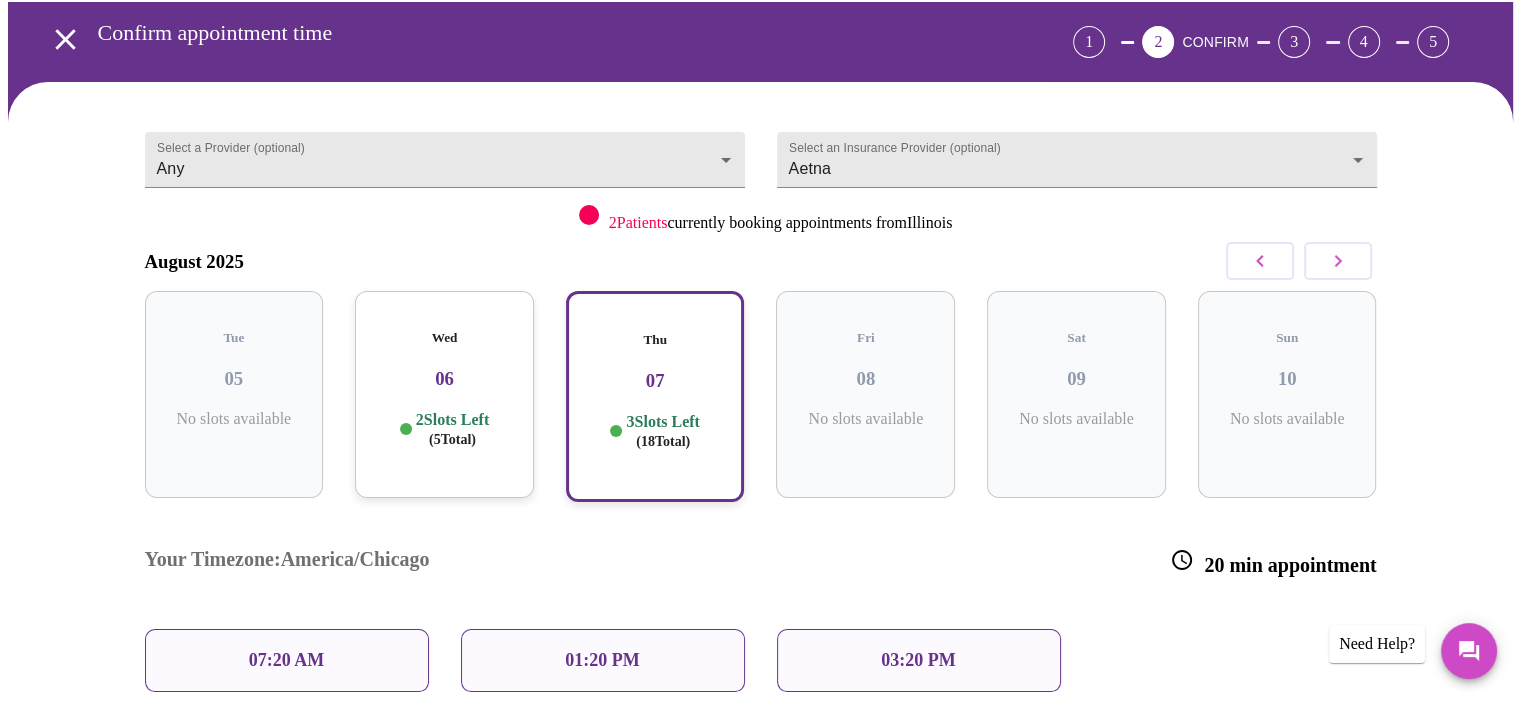 click on "07:20 AM" at bounding box center (287, 660) 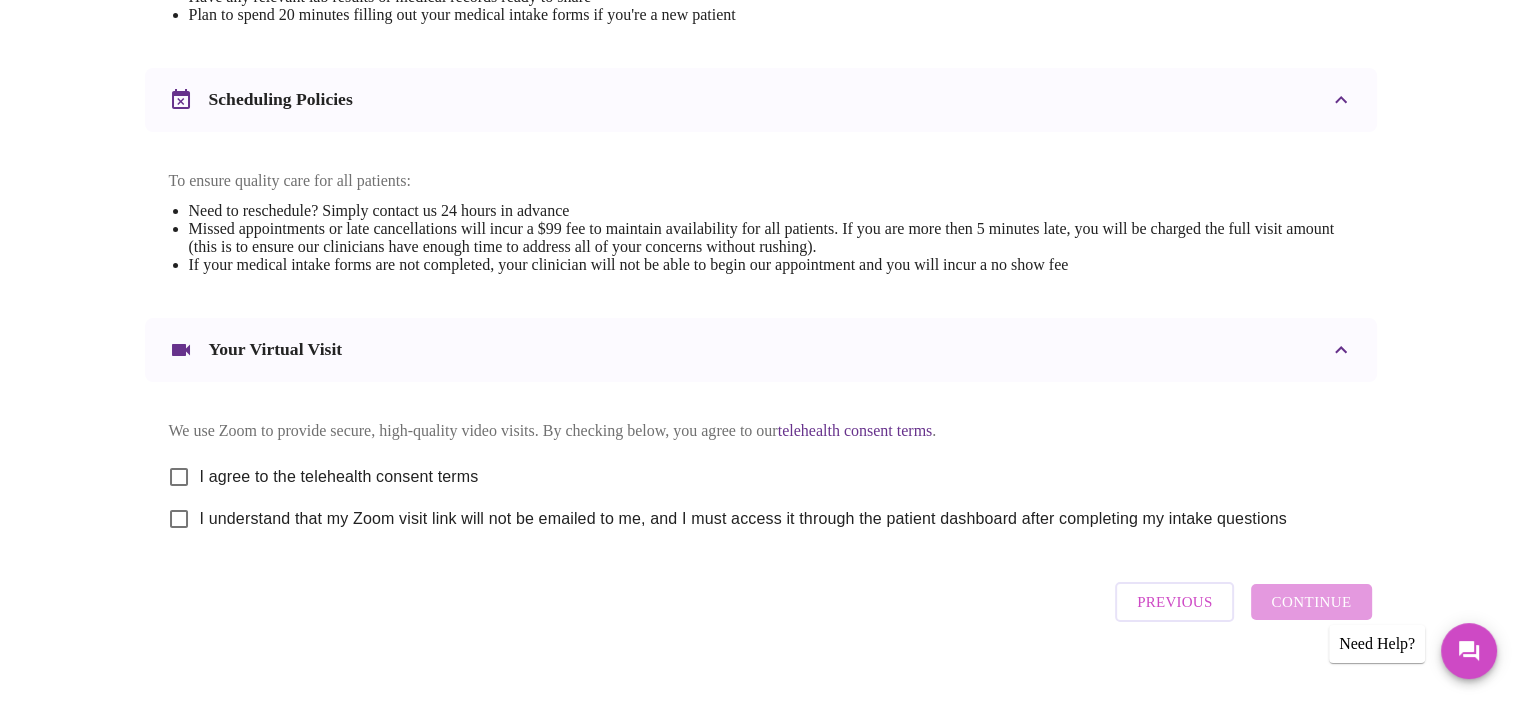 scroll, scrollTop: 700, scrollLeft: 0, axis: vertical 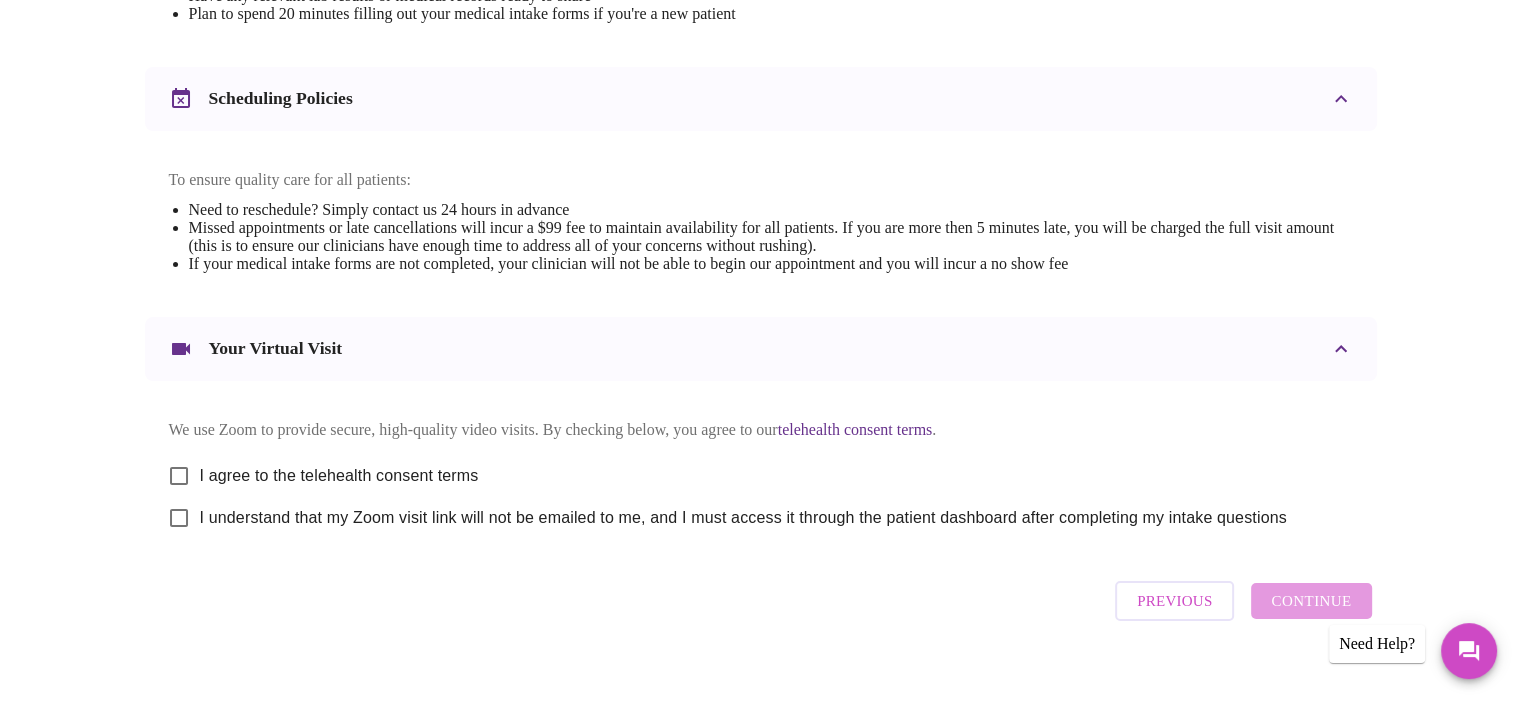 click on "I understand that my Zoom visit link will not be emailed to me, and I must access it through the patient dashboard after completing my intake questions" at bounding box center [179, 518] 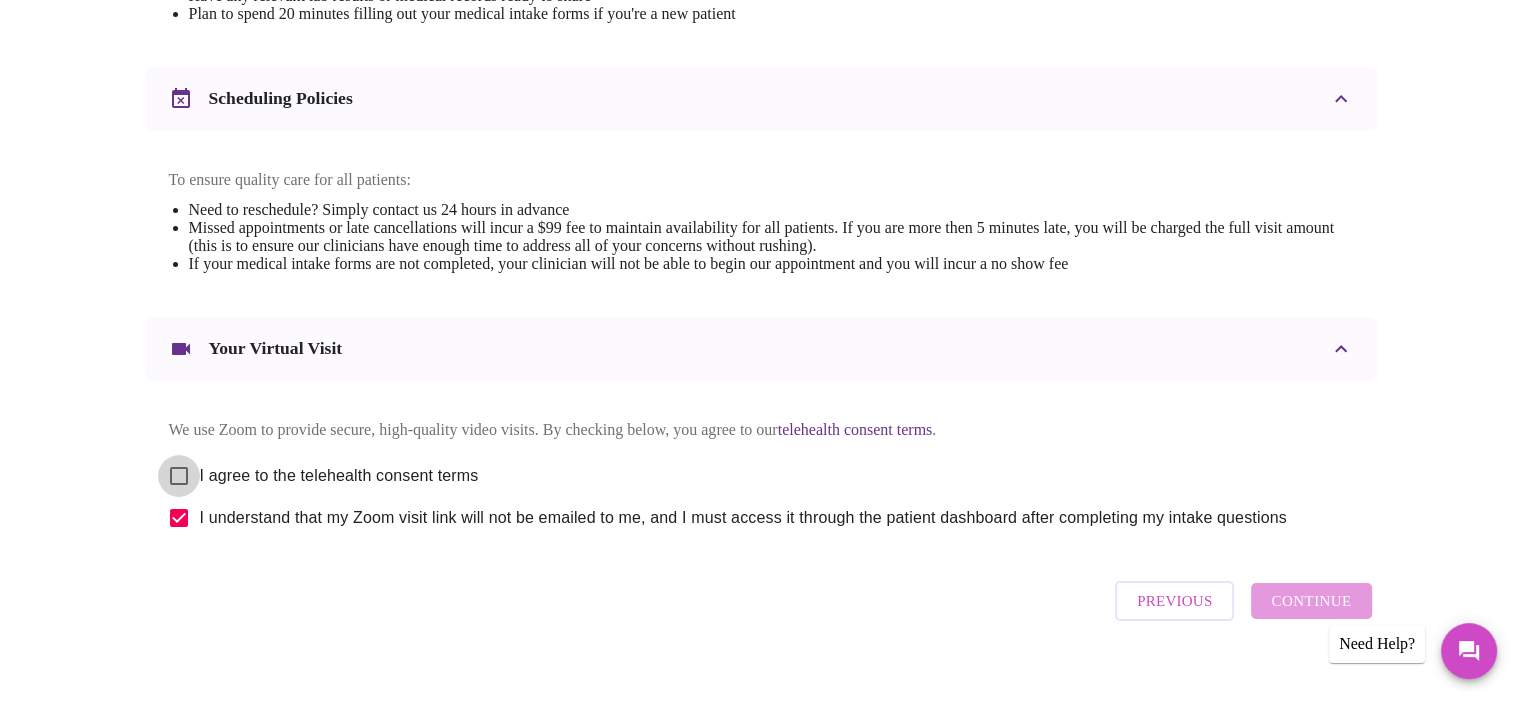 click on "I agree to the telehealth consent terms" at bounding box center (179, 476) 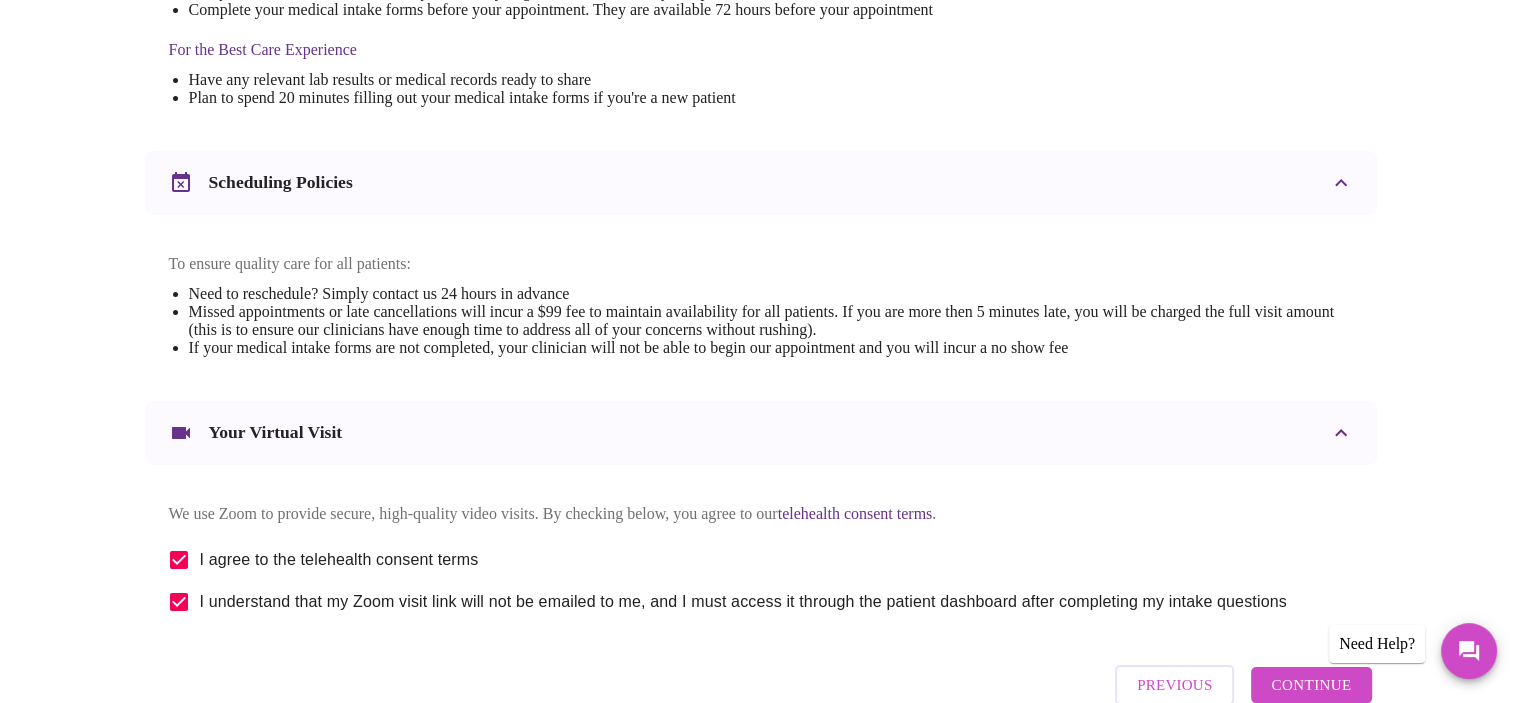 scroll, scrollTop: 745, scrollLeft: 0, axis: vertical 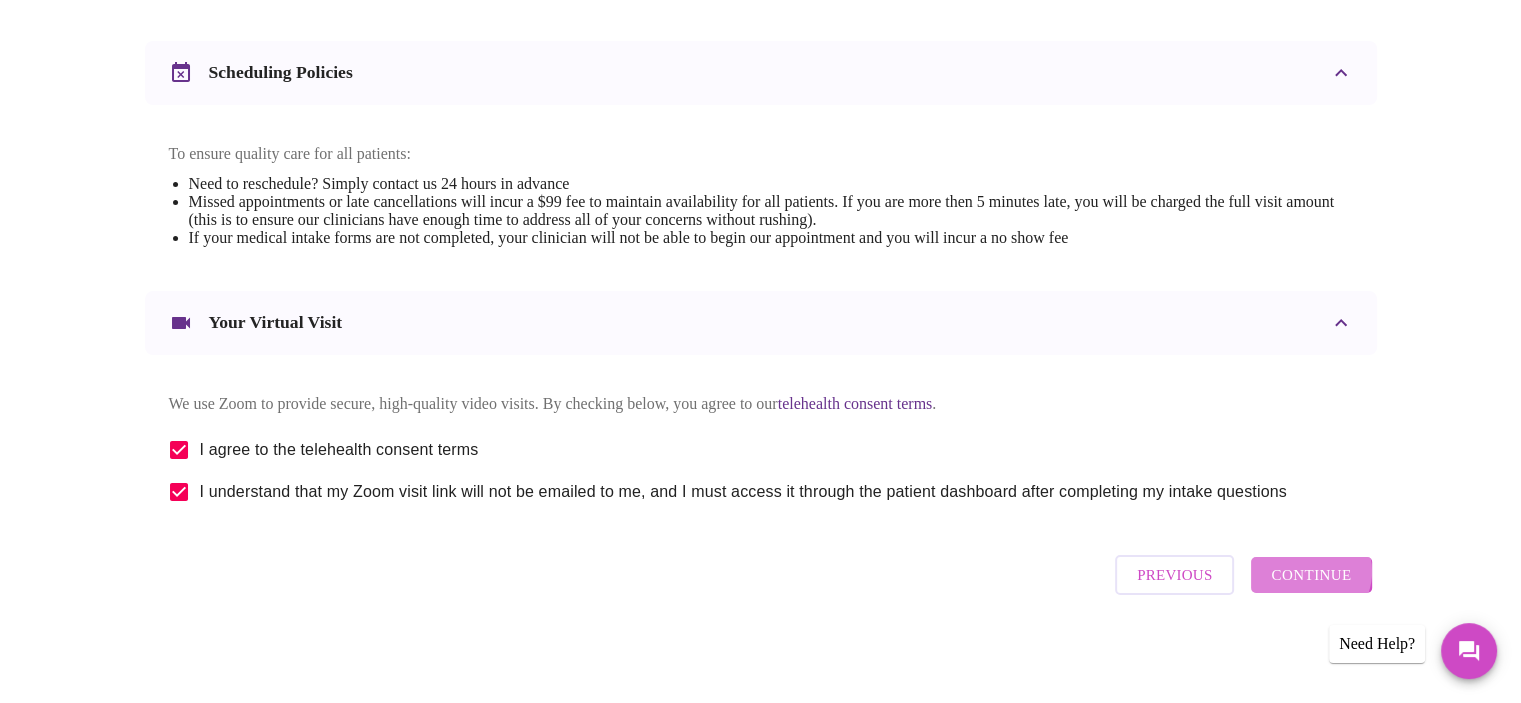 click on "Continue" at bounding box center [1311, 575] 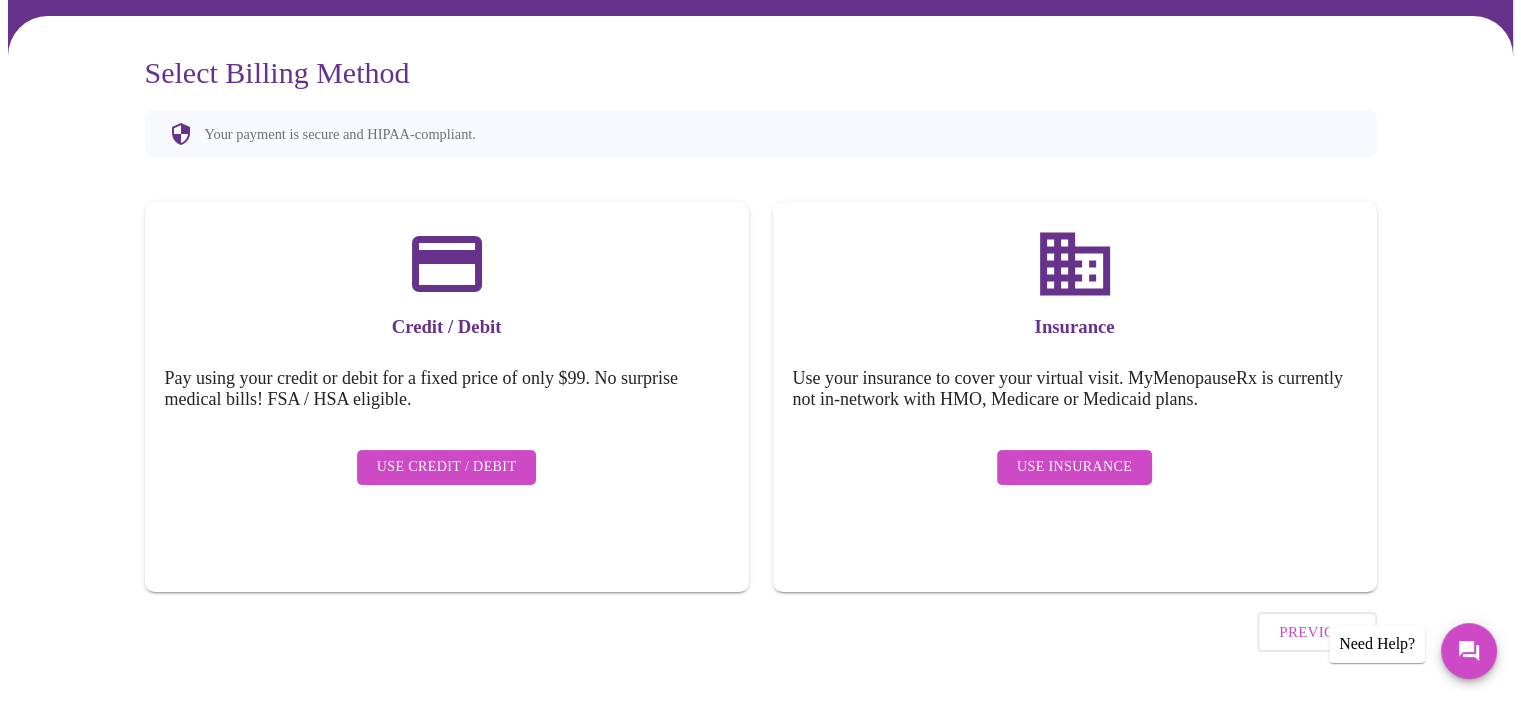 click on "Use Credit / Debit" at bounding box center (447, 467) 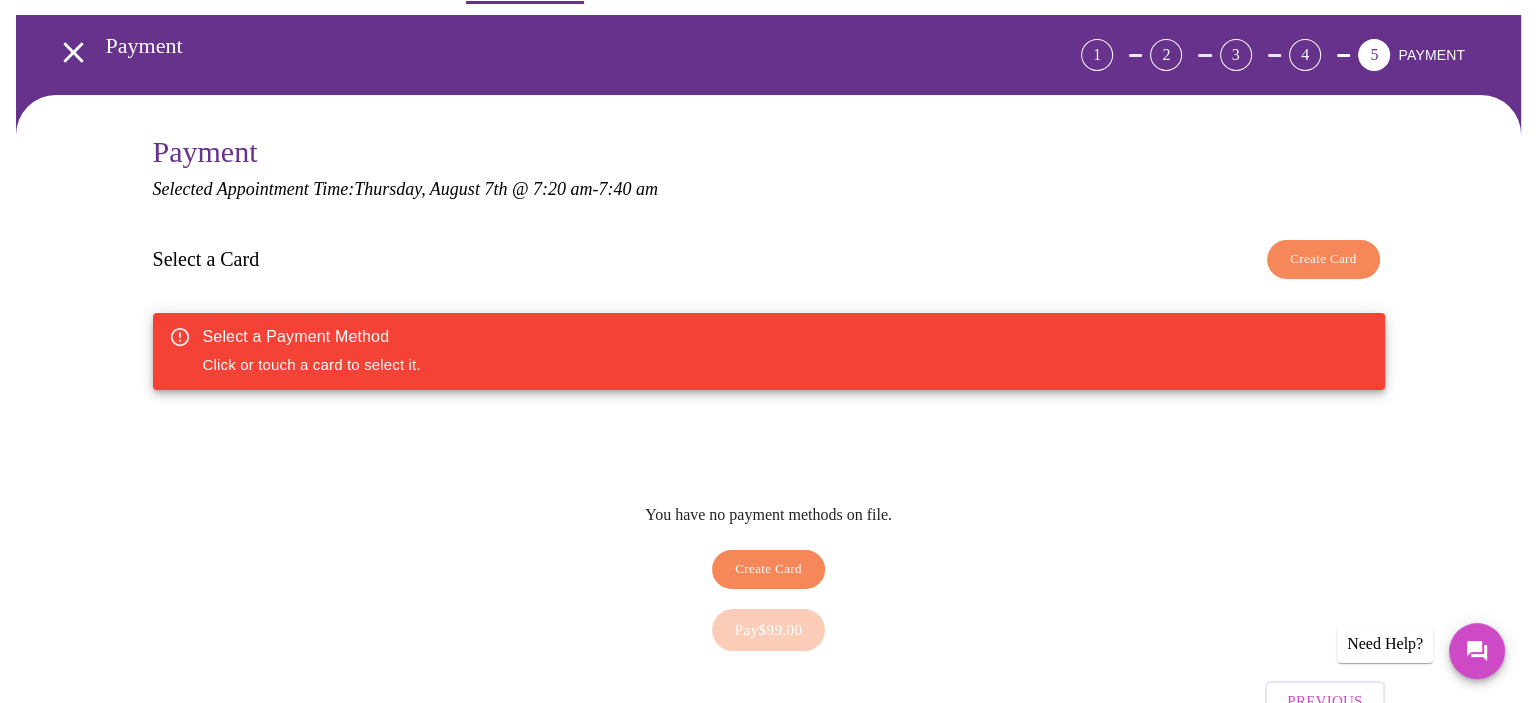 scroll, scrollTop: 100, scrollLeft: 0, axis: vertical 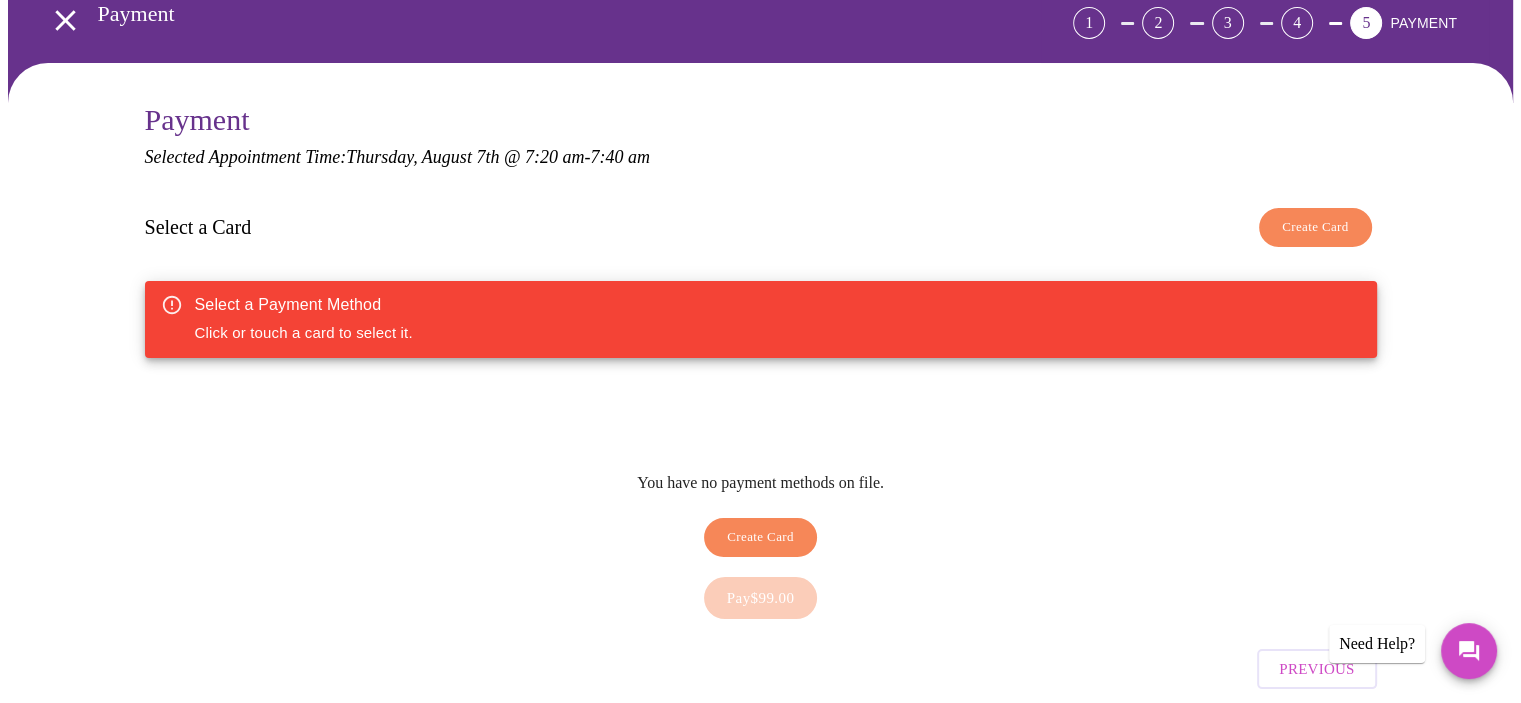 click on "Create Card" at bounding box center (1315, 227) 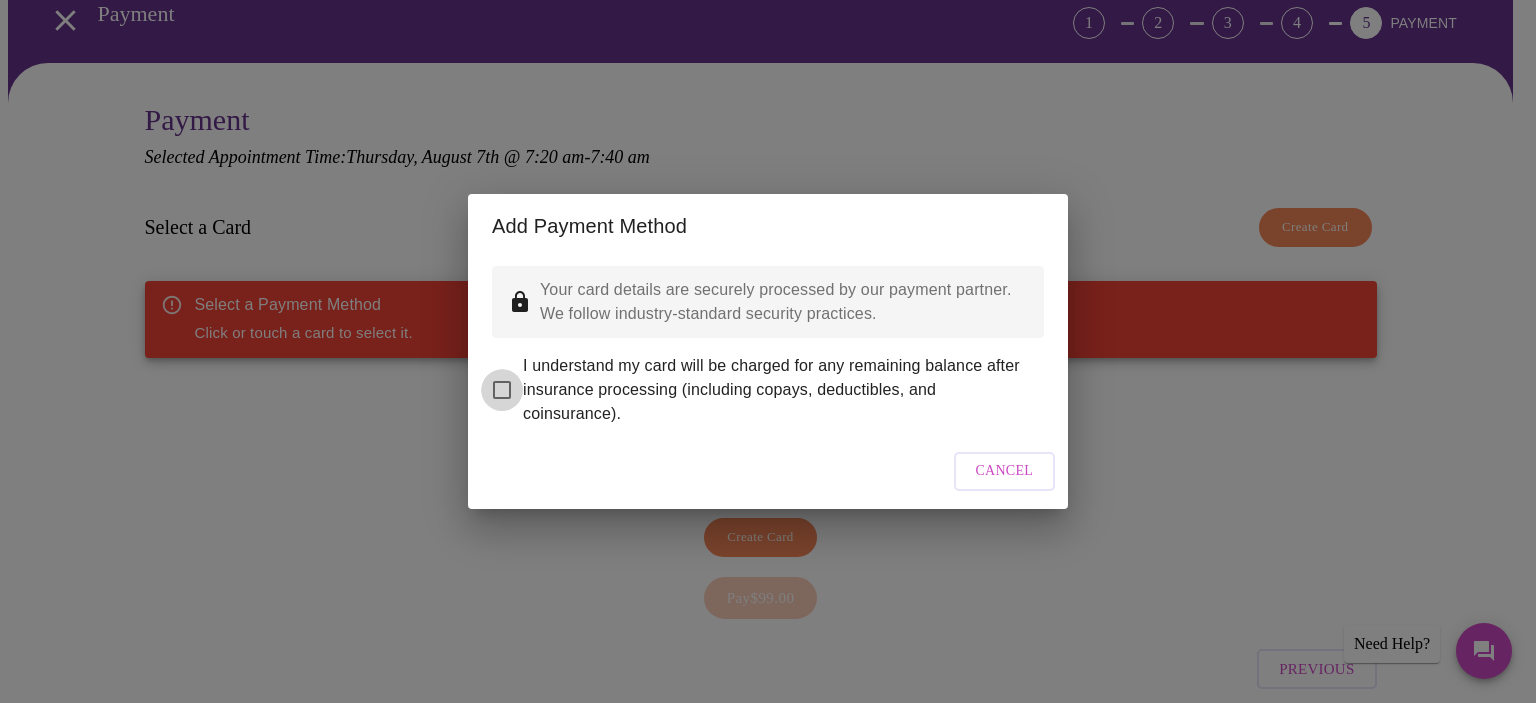 click on "I understand my card will be charged for any remaining balance after insurance processing (including copays, deductibles, and coinsurance)." at bounding box center [502, 390] 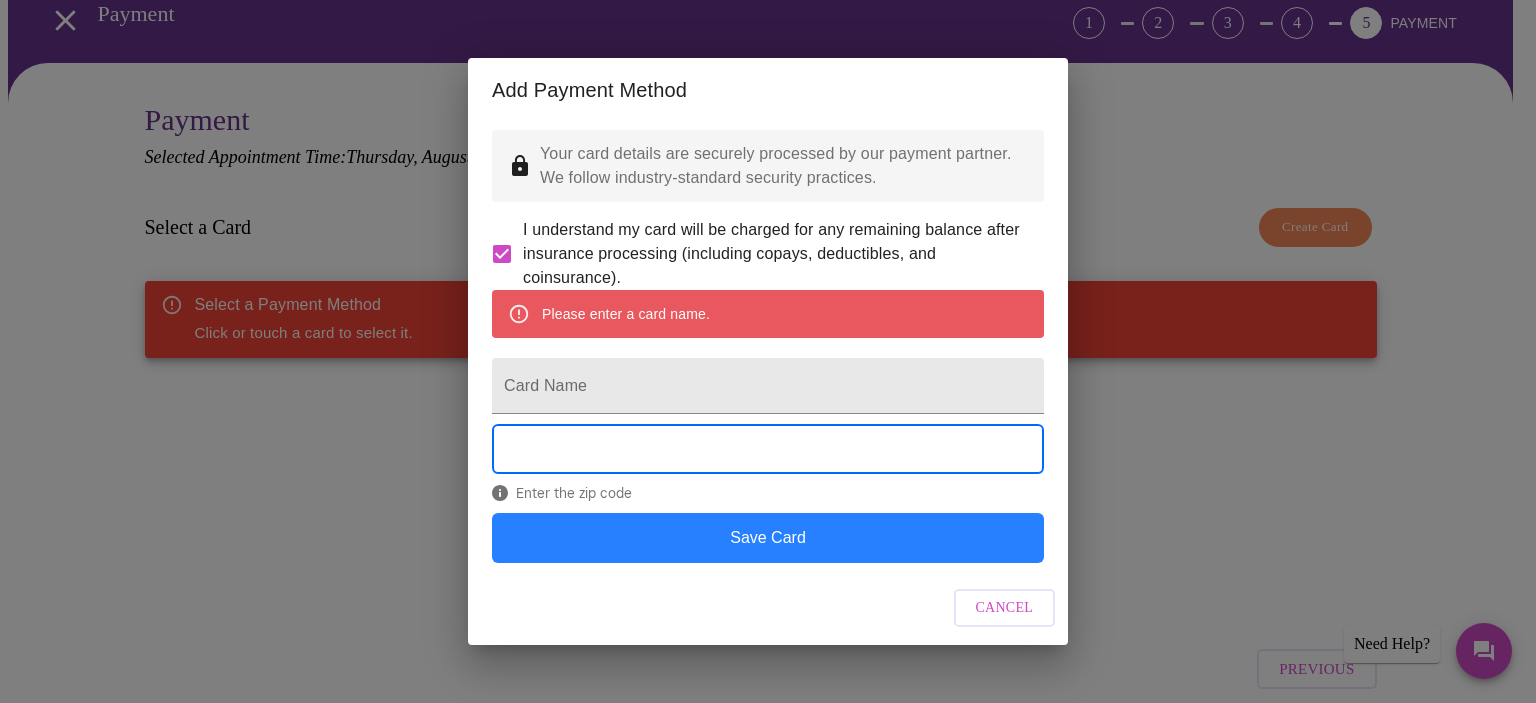 click on "Save Card" at bounding box center [768, 538] 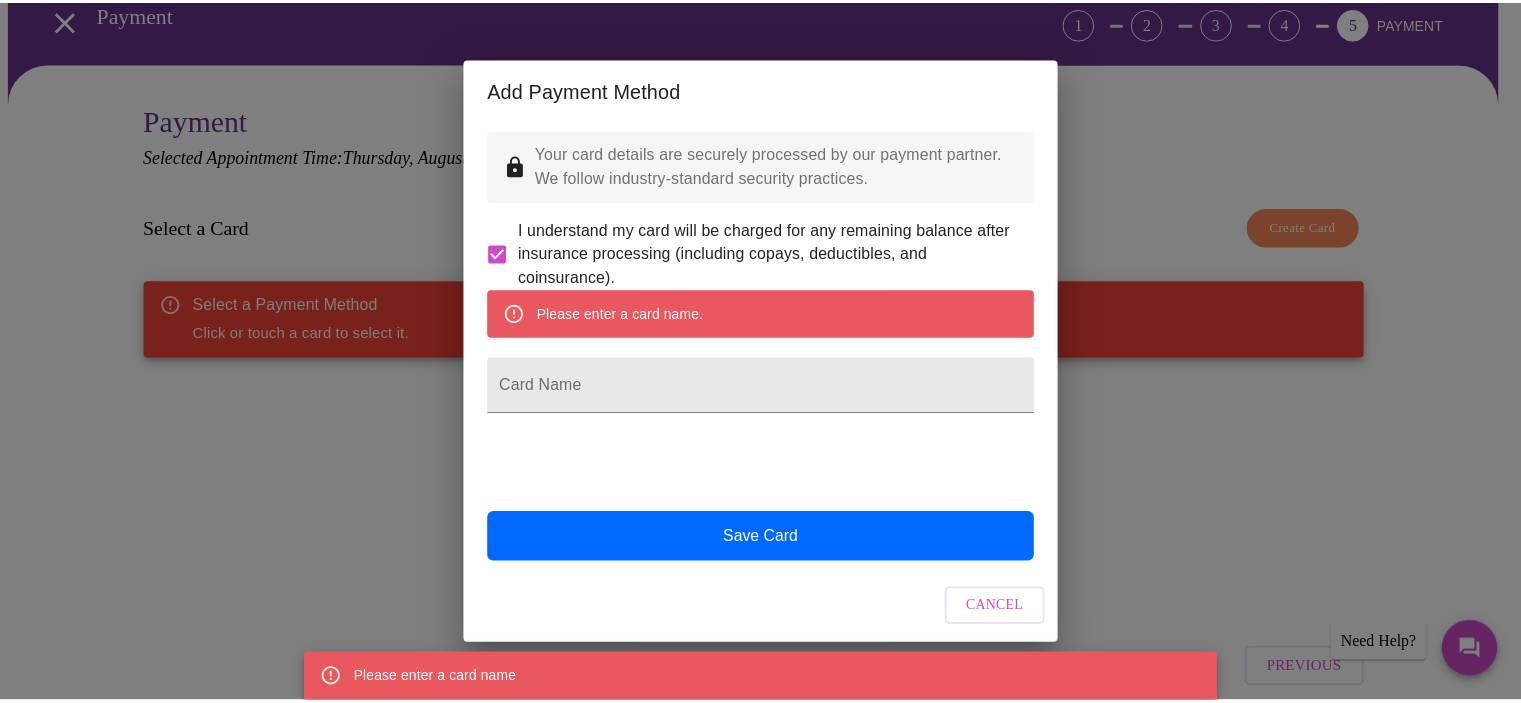 scroll, scrollTop: 0, scrollLeft: 0, axis: both 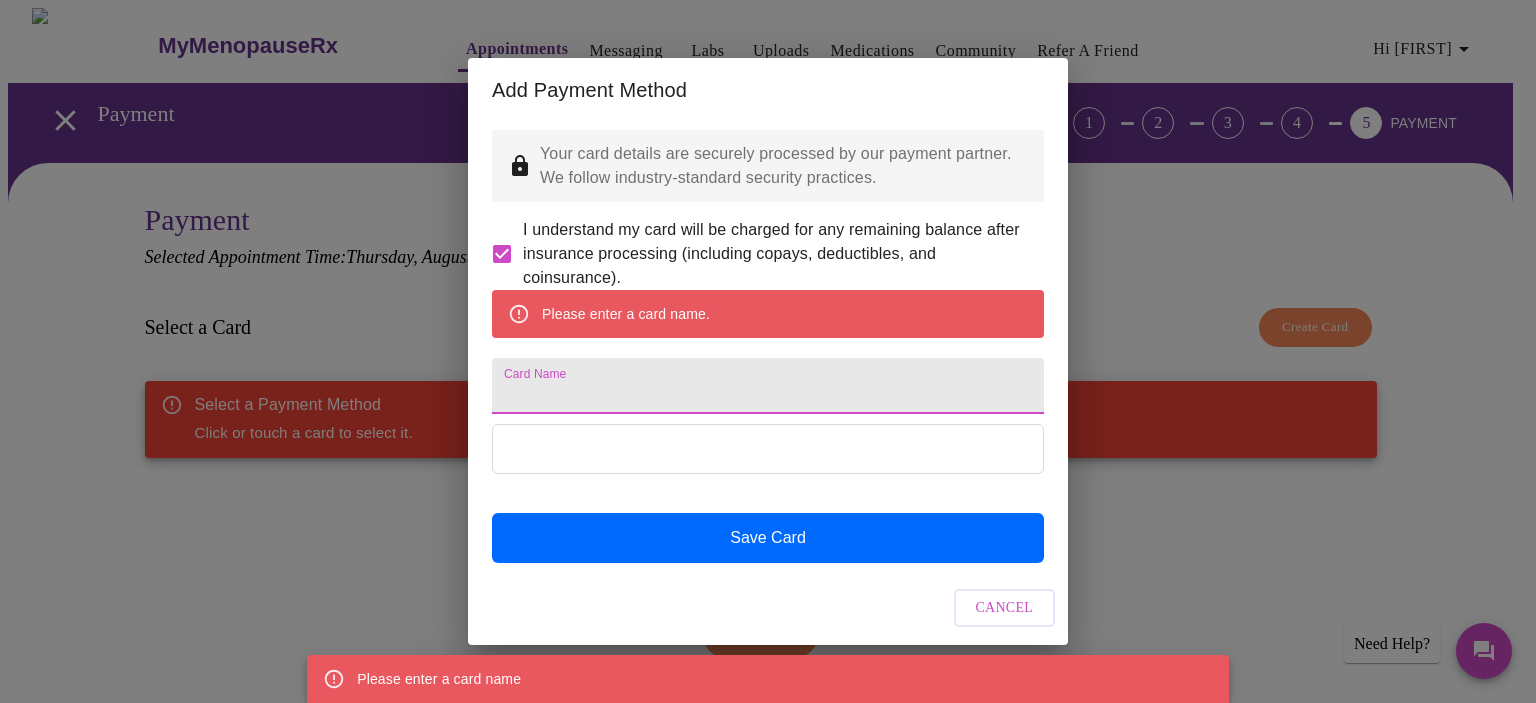 click on "Card Name" at bounding box center [768, 386] 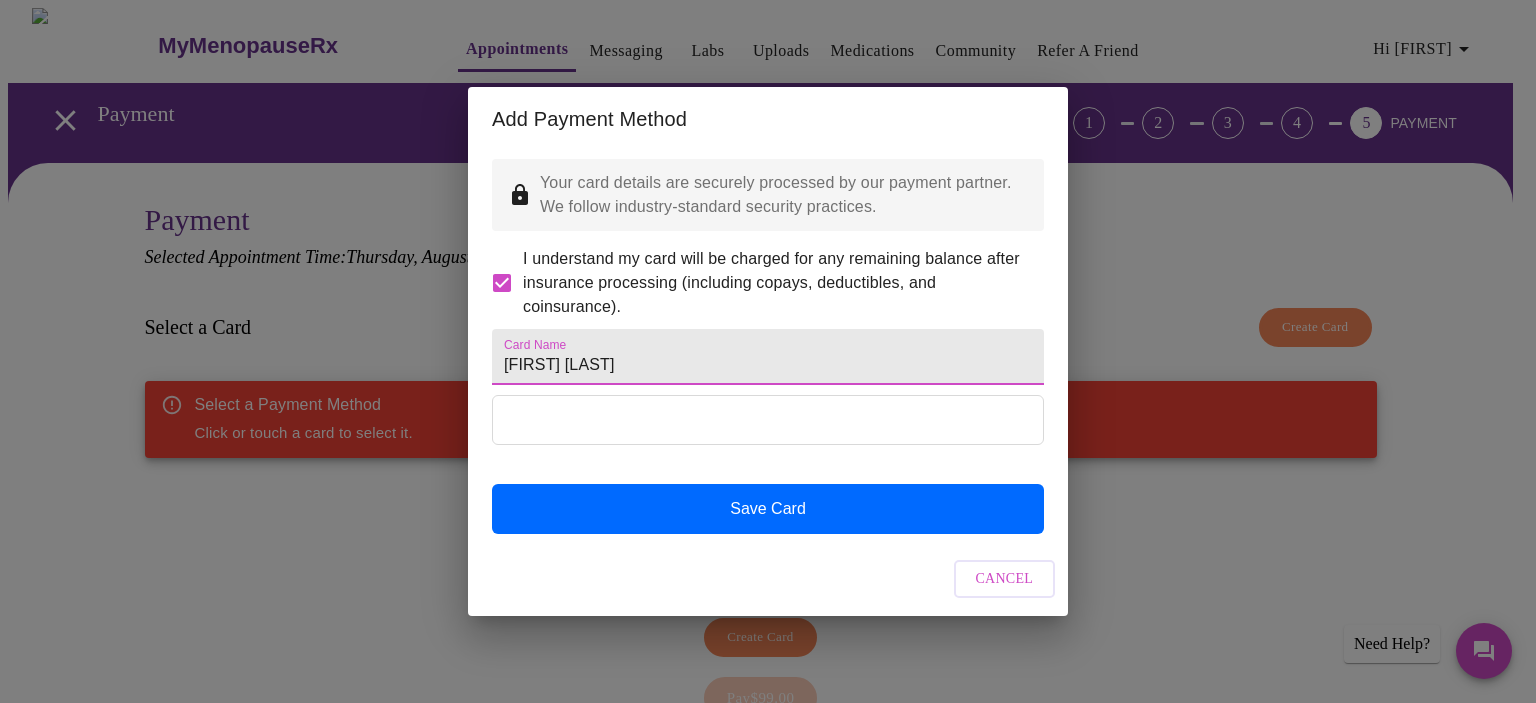 type on "[FIRST] [LAST]" 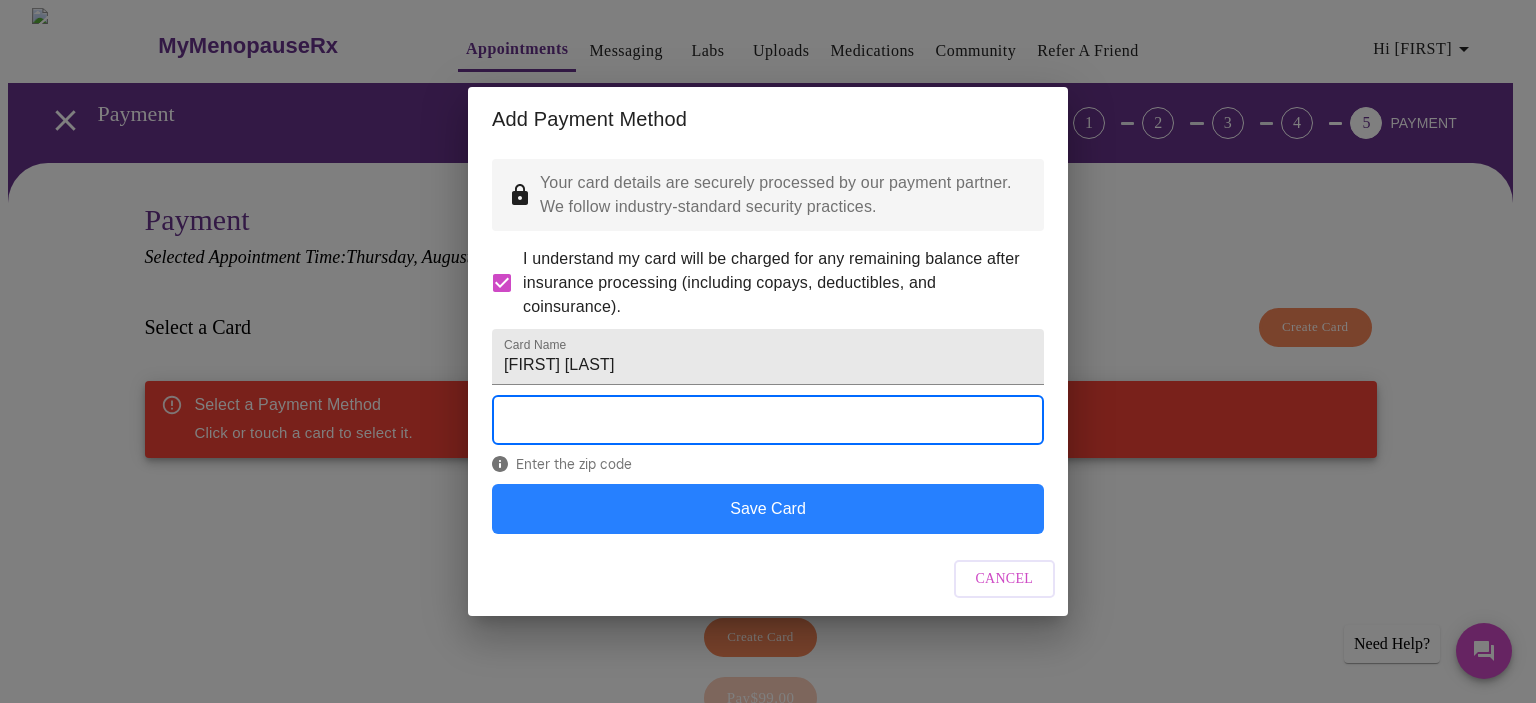 click on "Save Card" at bounding box center (768, 509) 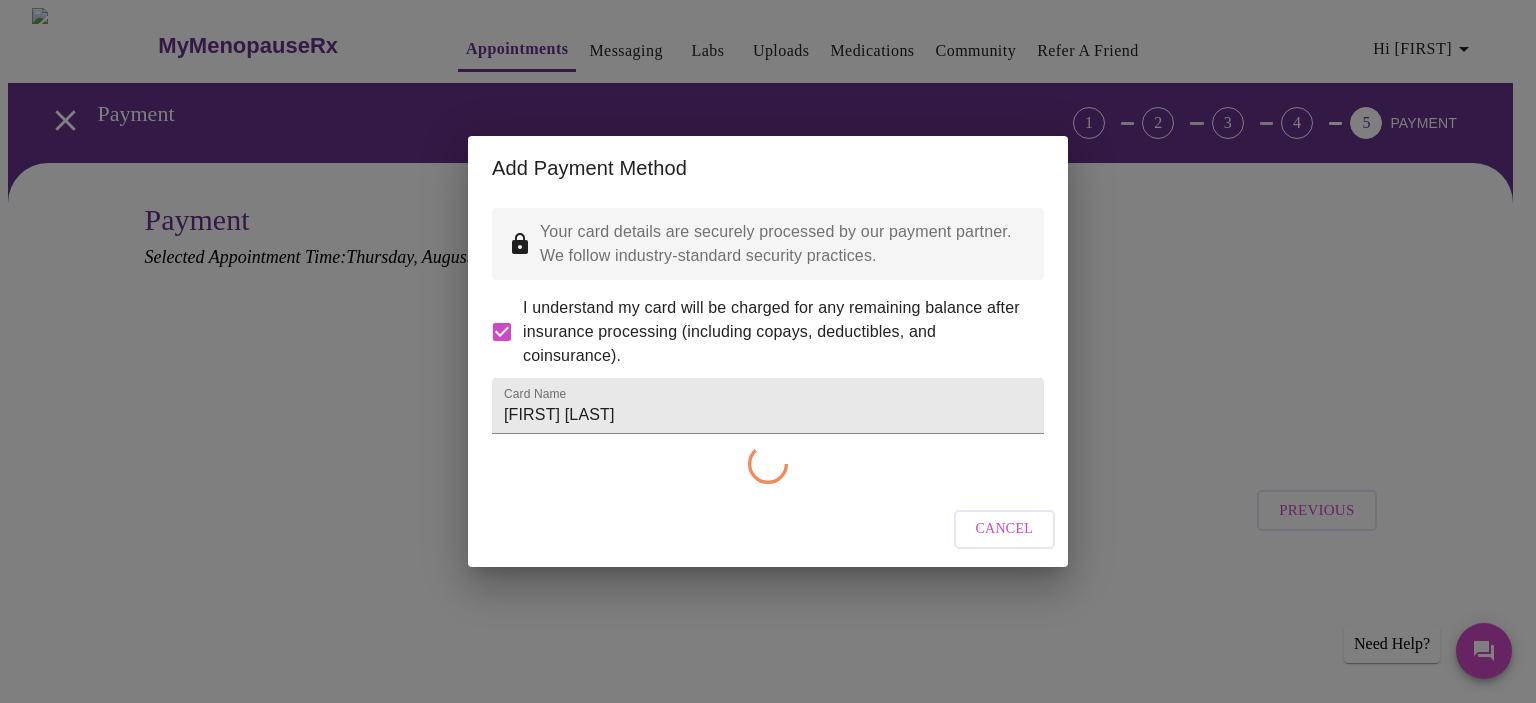 checkbox on "false" 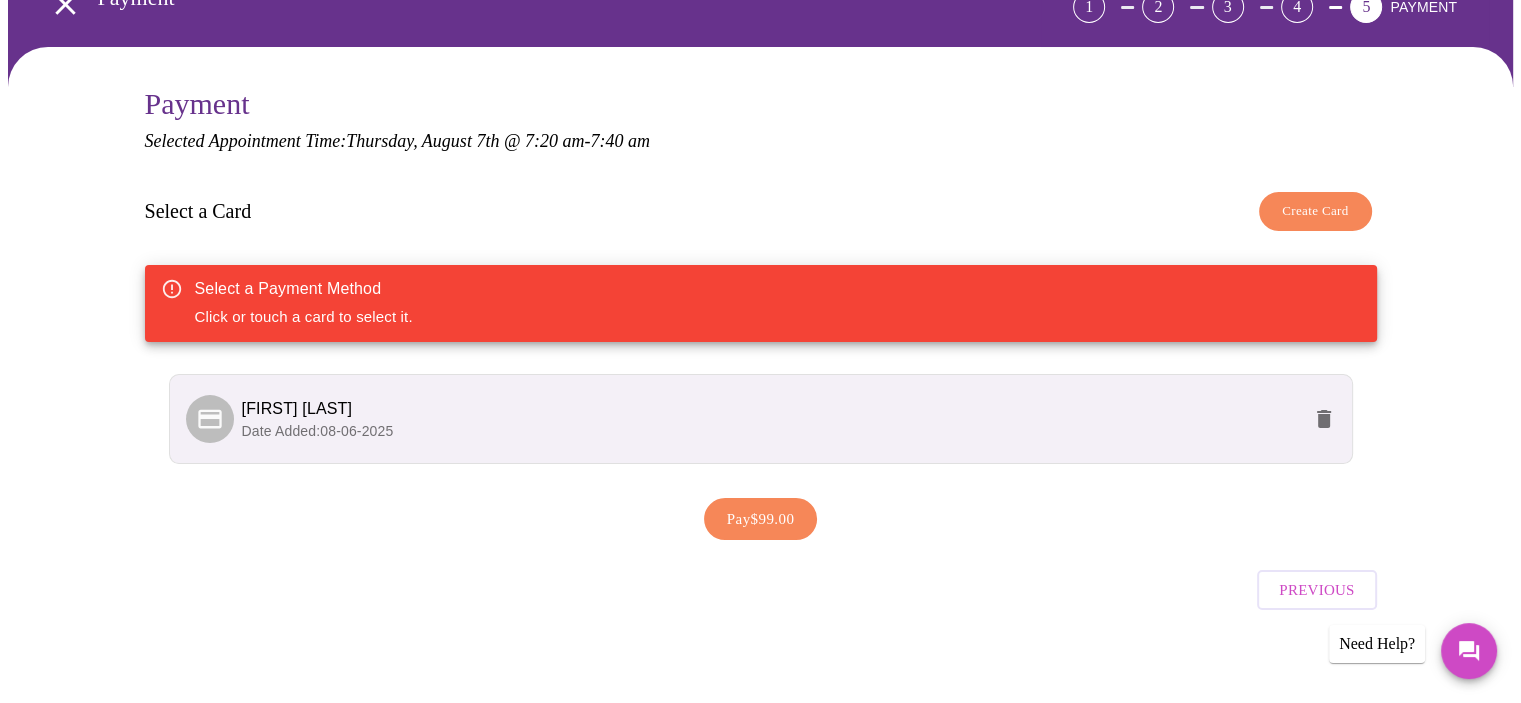 scroll, scrollTop: 117, scrollLeft: 0, axis: vertical 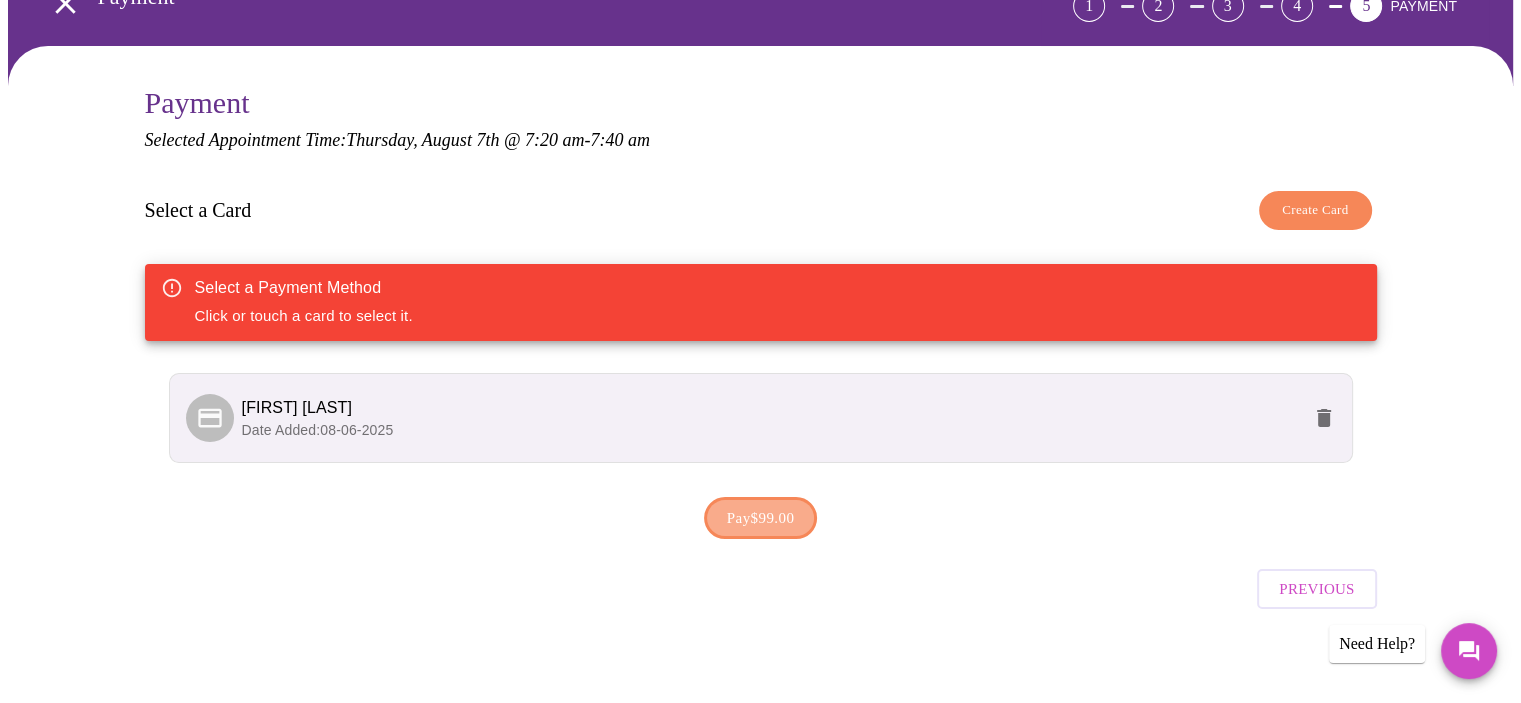 click on "Pay  $99.00" at bounding box center [761, 518] 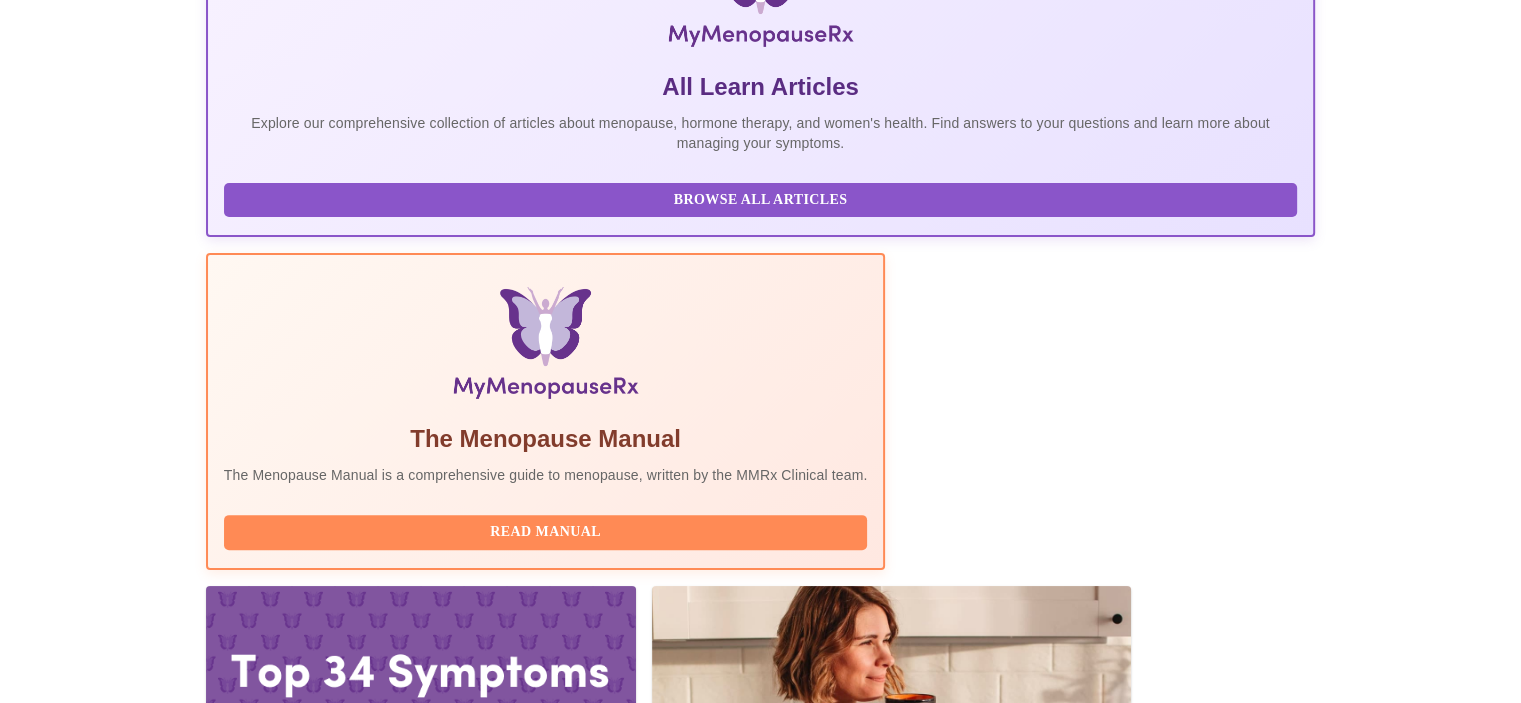 scroll, scrollTop: 446, scrollLeft: 0, axis: vertical 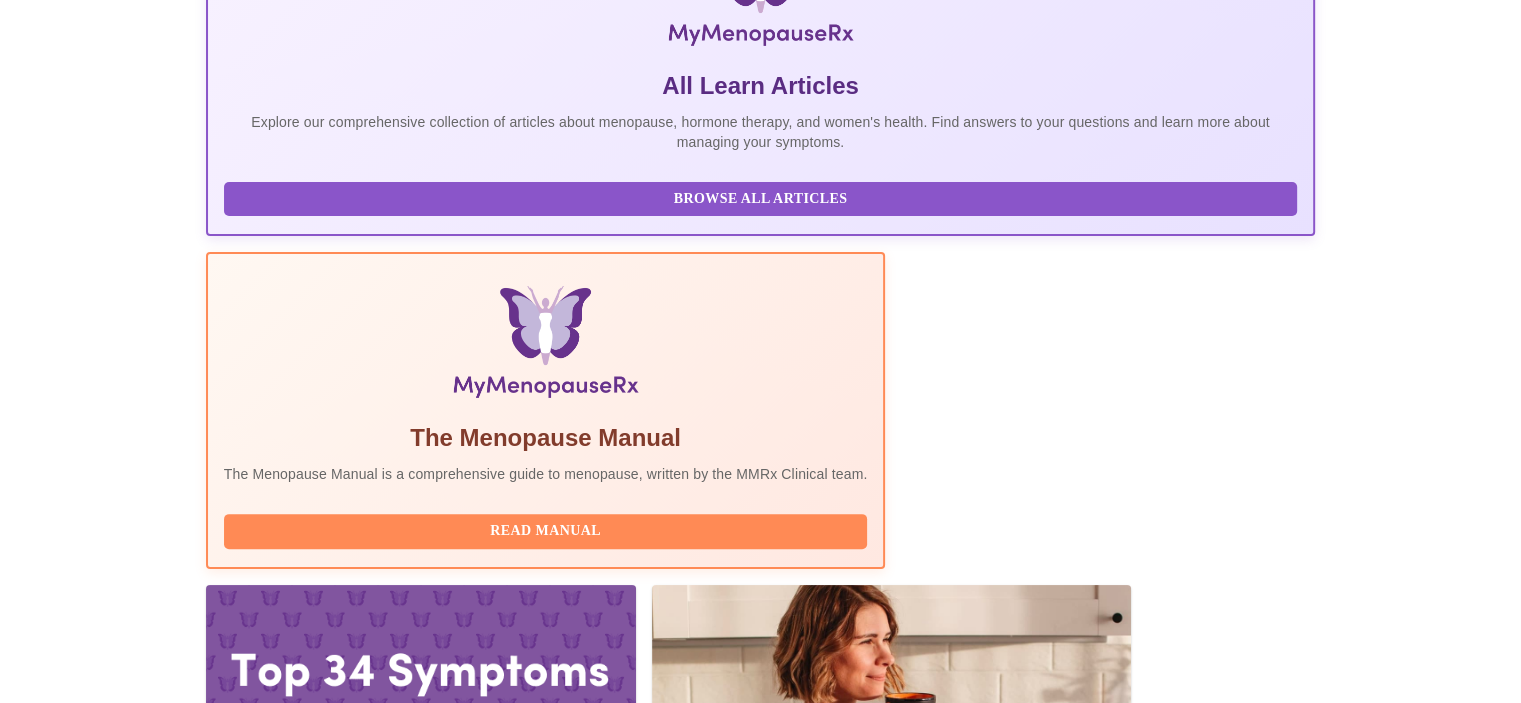 click on "Complete Pre-Assessment" at bounding box center (1179, 2163) 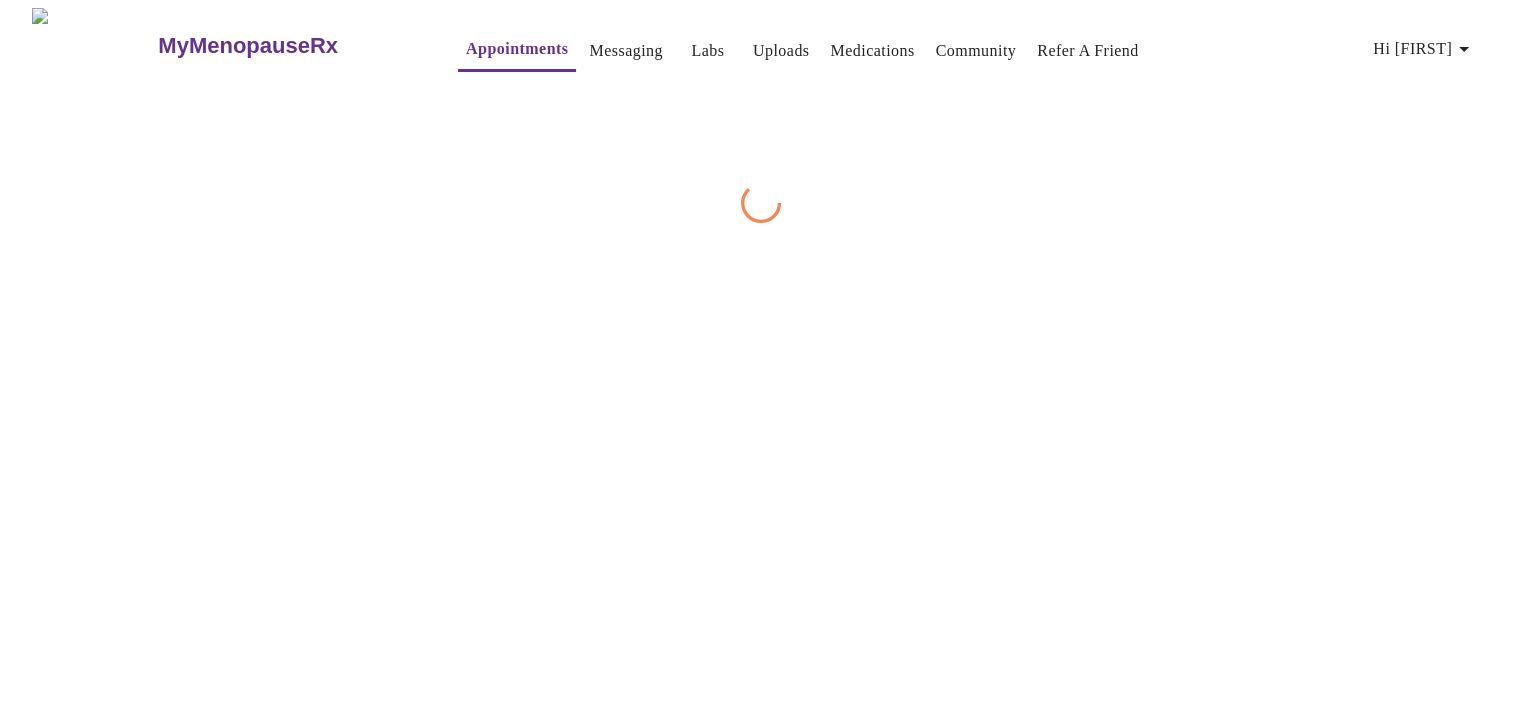 scroll, scrollTop: 0, scrollLeft: 0, axis: both 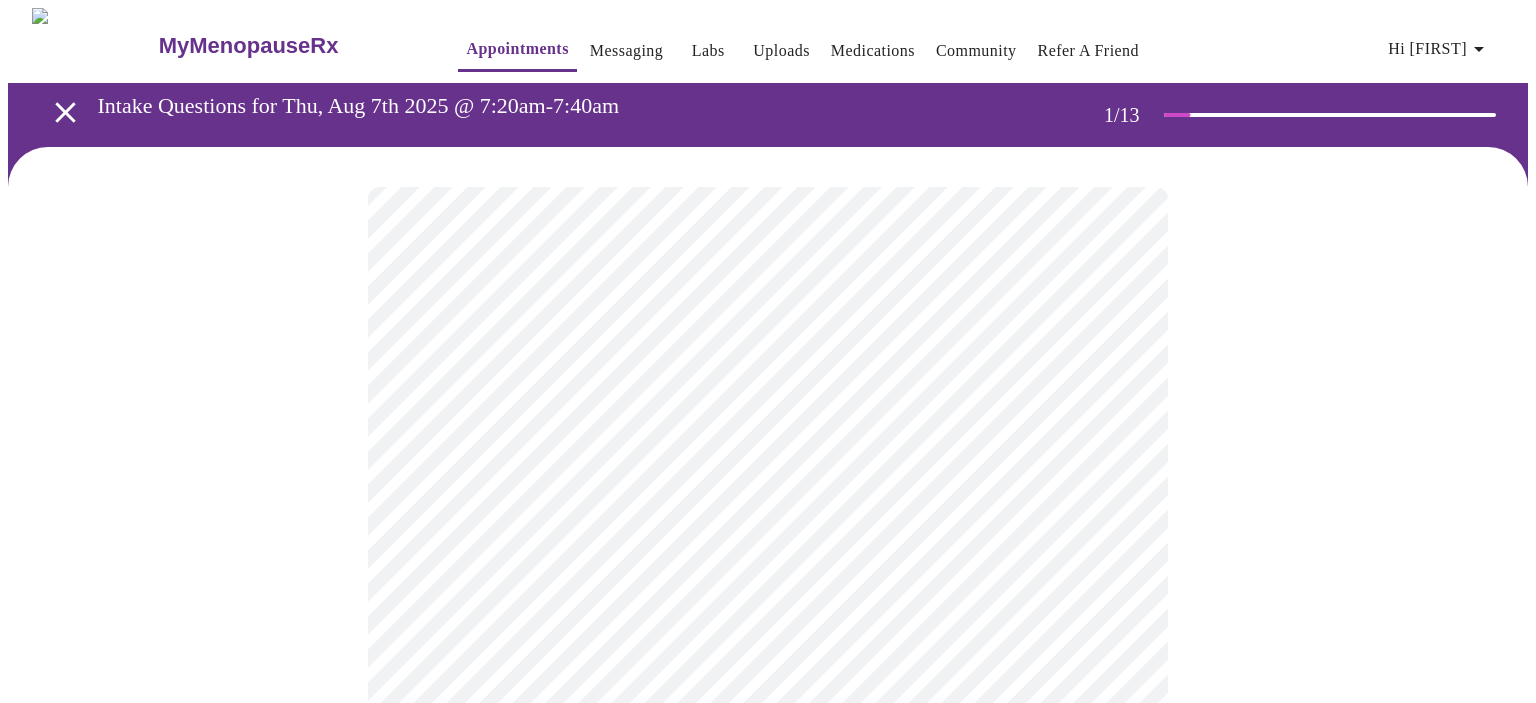 click on "MyMenopauseRx Appointments Messaging Labs Uploads Medications Community Refer a Friend Hi [FIRST]   Intake Questions for Thu, Aug 7th 2025 @ 7:20am-7:40am 1  /  13 Settings Billing Invoices Log out" at bounding box center (768, 926) 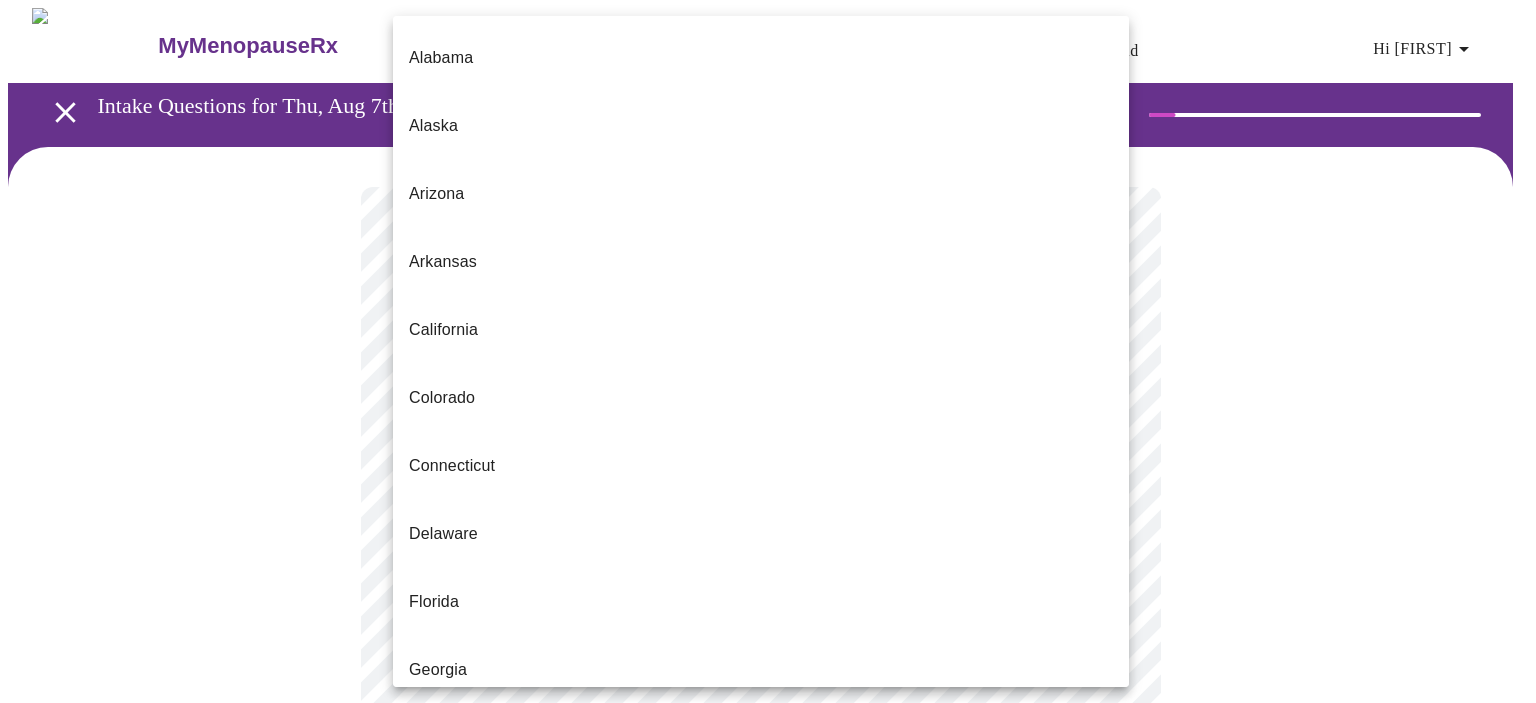 click on "Illinois" at bounding box center [432, 874] 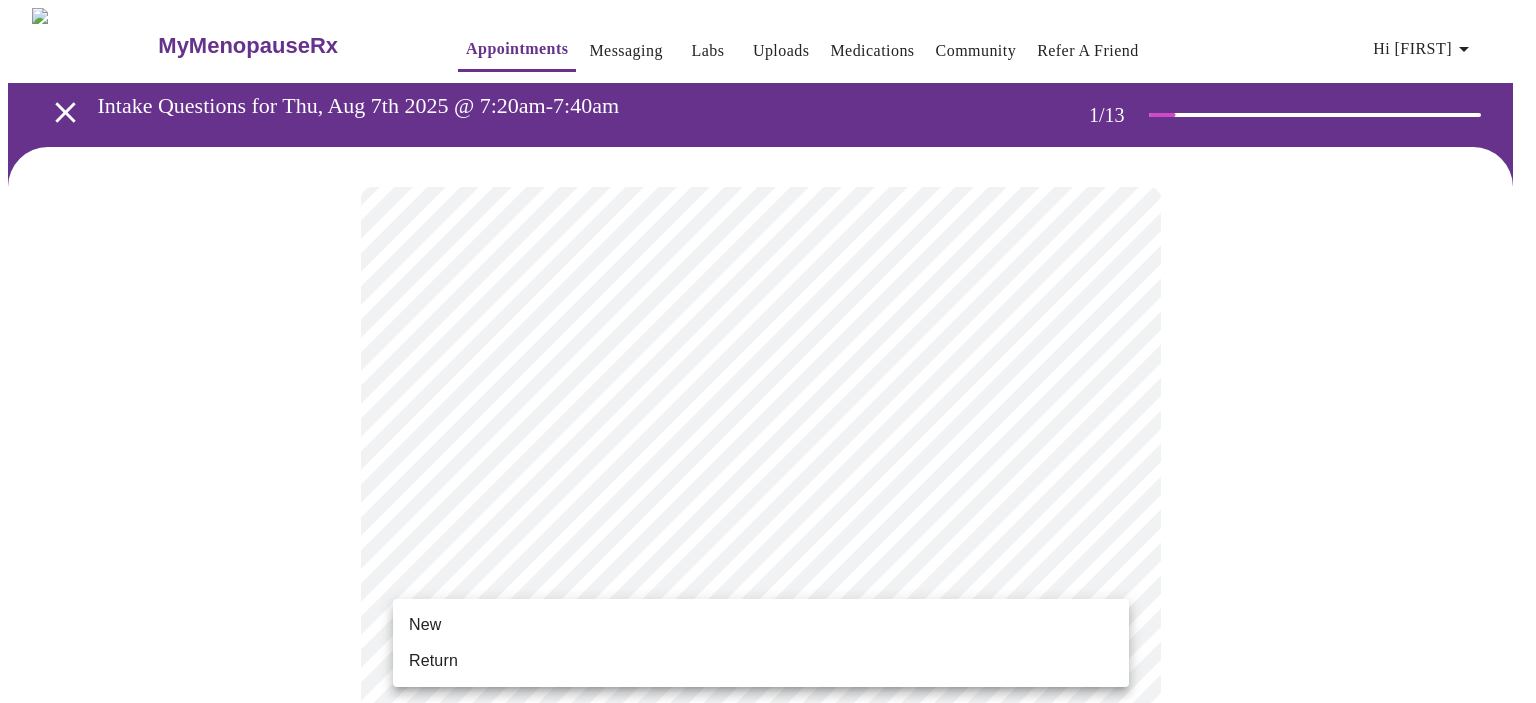 click on "MyMenopauseRx Appointments Messaging Labs Uploads Medications Community Refer a Friend Hi [FIRST]   Intake Questions for Thu, Aug 7th 2025 @ 7:20am-7:40am 1  /  13 Settings Billing Invoices Log out New Return" at bounding box center [768, 920] 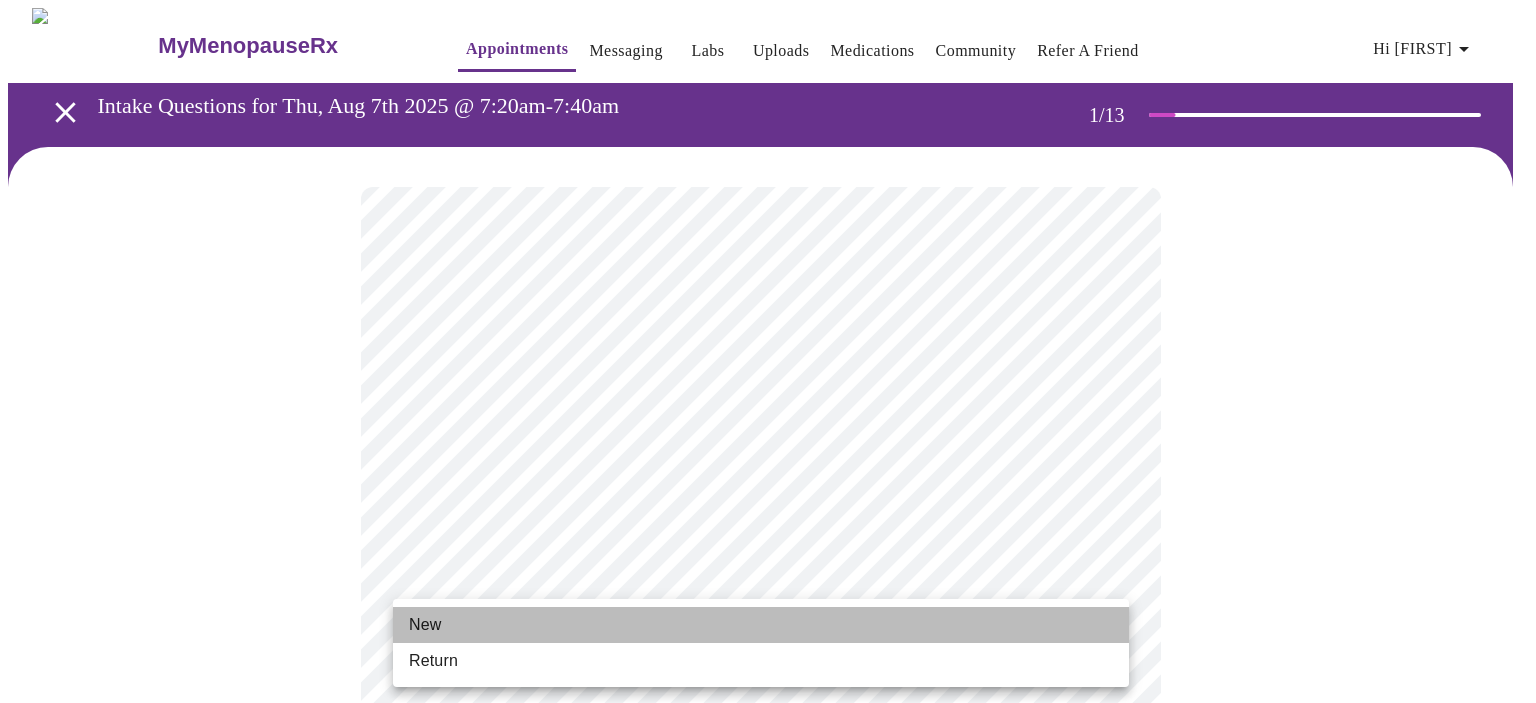 click on "New" at bounding box center (761, 625) 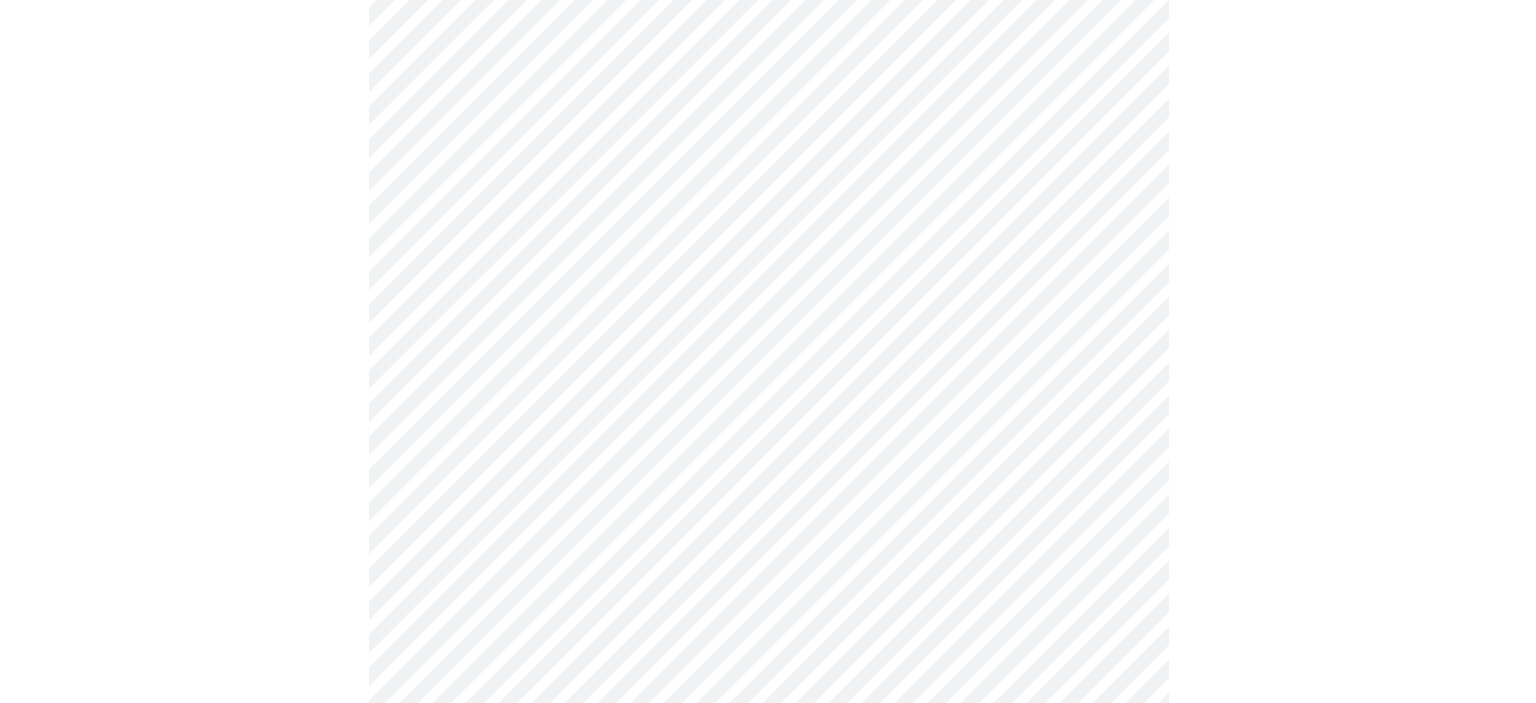 scroll, scrollTop: 1093, scrollLeft: 0, axis: vertical 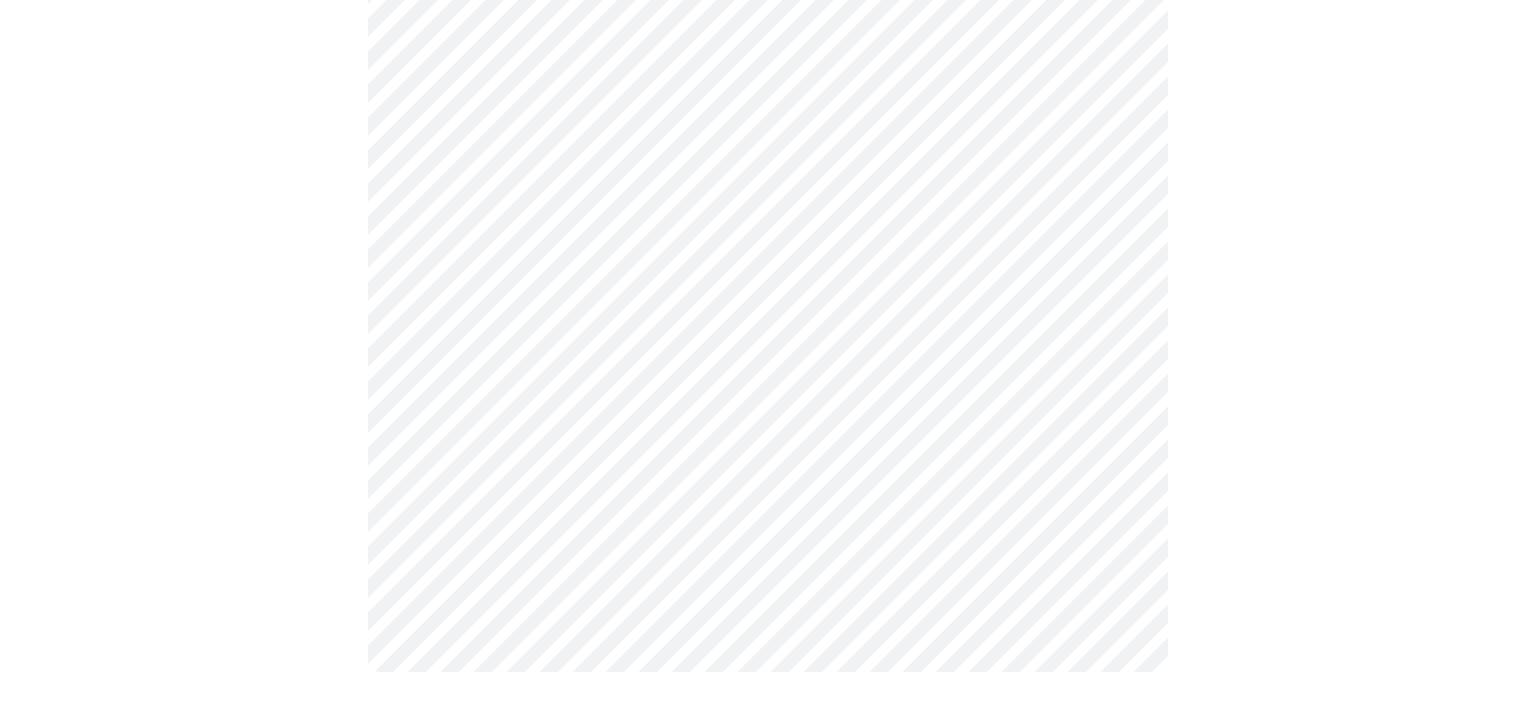 click on "MyMenopauseRx Appointments Messaging Labs Uploads Medications Community Refer a Friend Hi [FIRST]   Intake Questions for Thu, Aug 7th 2025 @ 7:20am-7:40am 1  /  13 Settings Billing Invoices Log out" at bounding box center [768, -187] 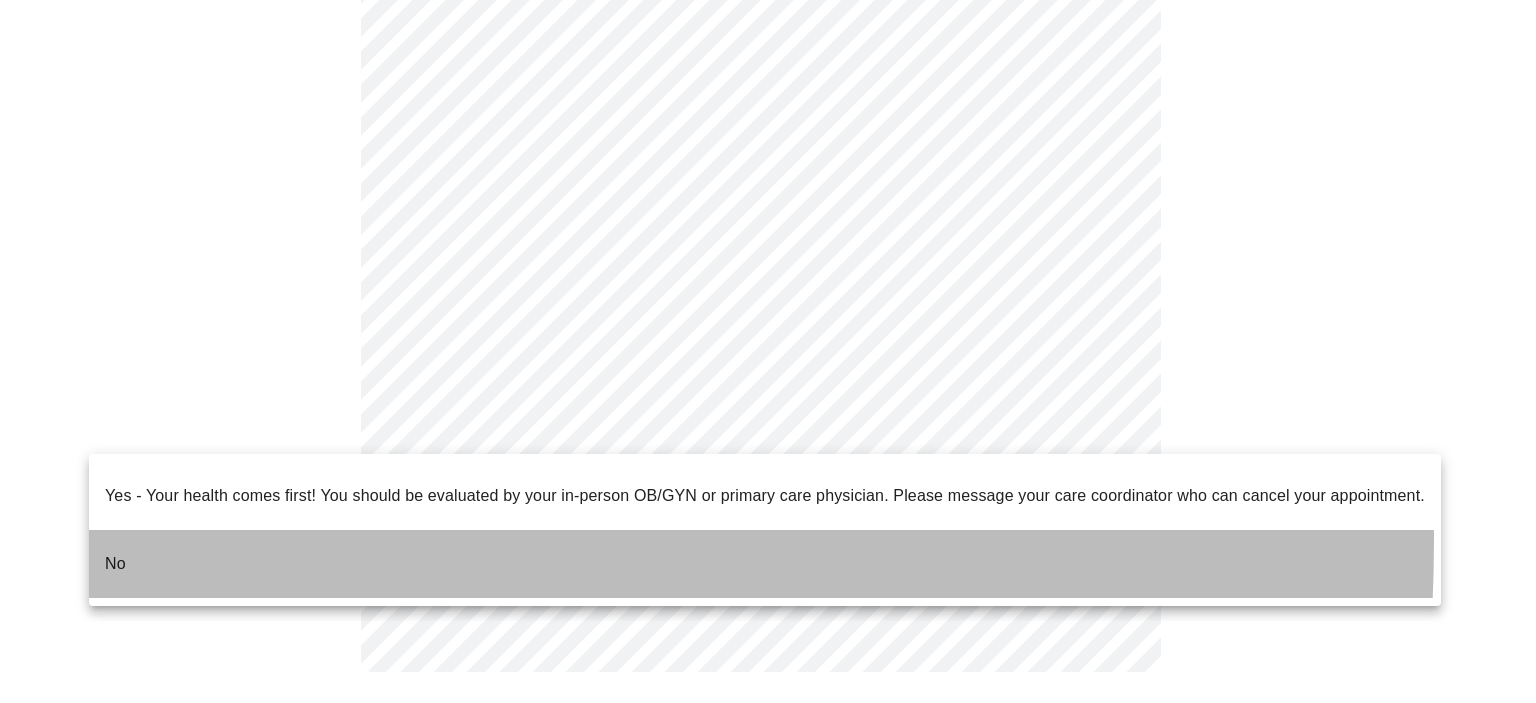 click on "No" at bounding box center [115, 564] 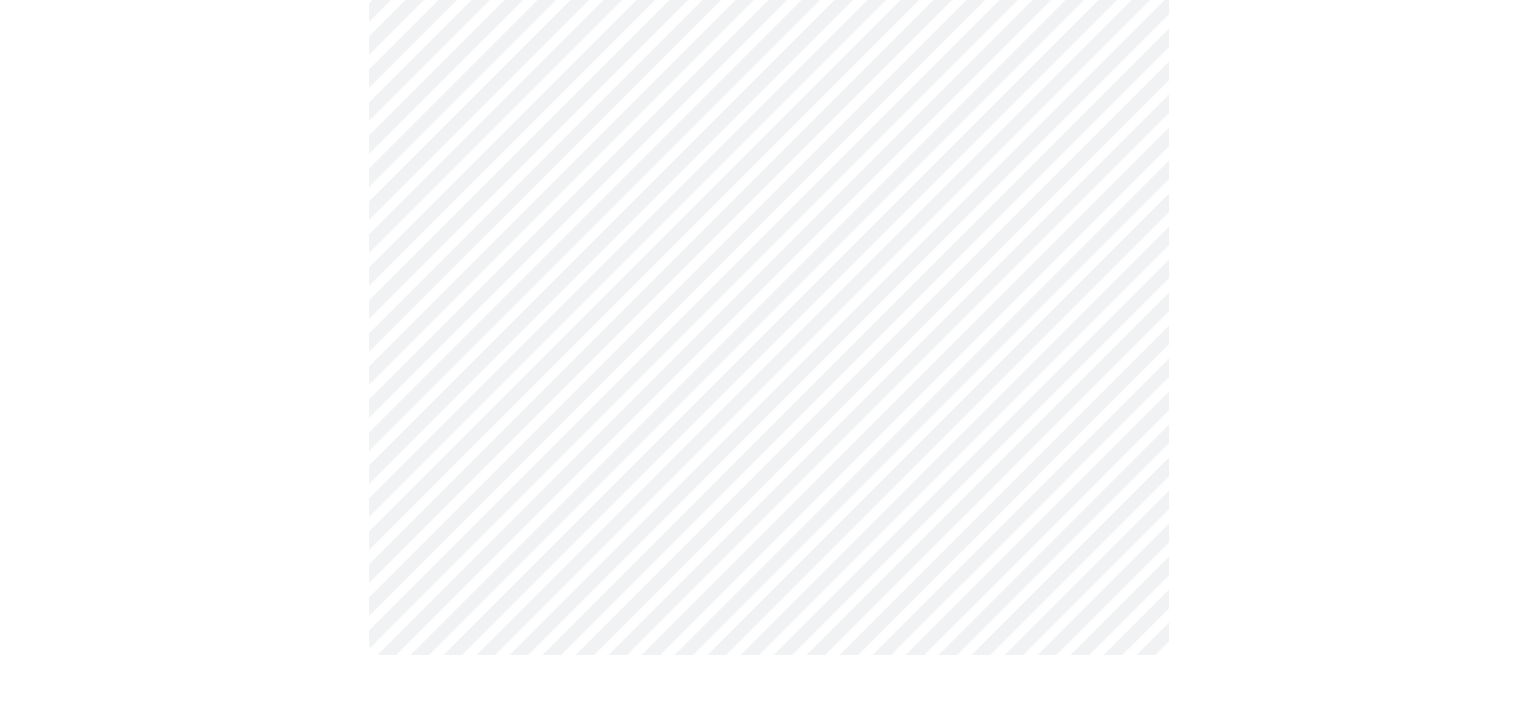 scroll, scrollTop: 0, scrollLeft: 0, axis: both 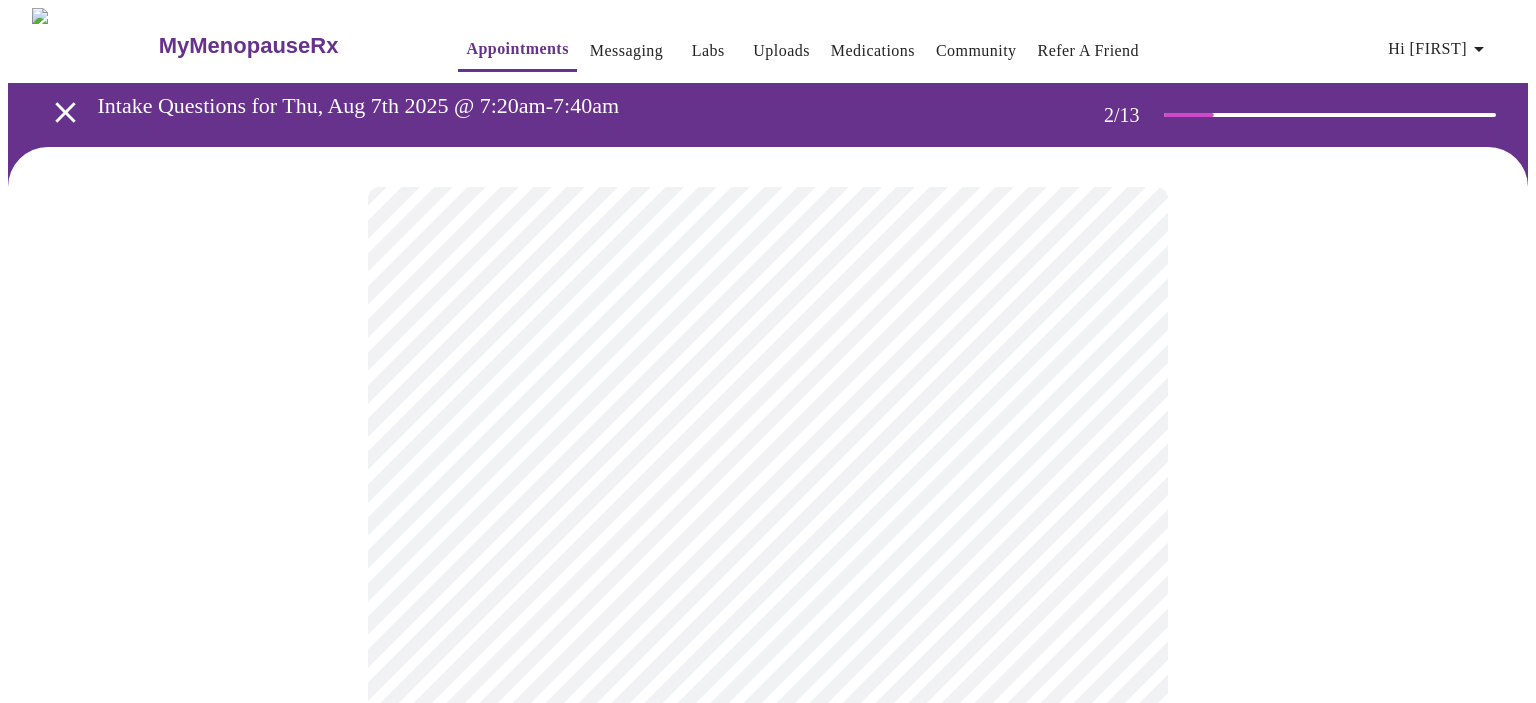 click on "MyMenopauseRx Appointments Messaging Labs Uploads Medications Community Refer a Friend Hi [FIRST]   Intake Questions for Thu, Aug 7th 2025 @ 7:20am-7:40am 2  /  13 Settings Billing Invoices Log out" at bounding box center (768, 608) 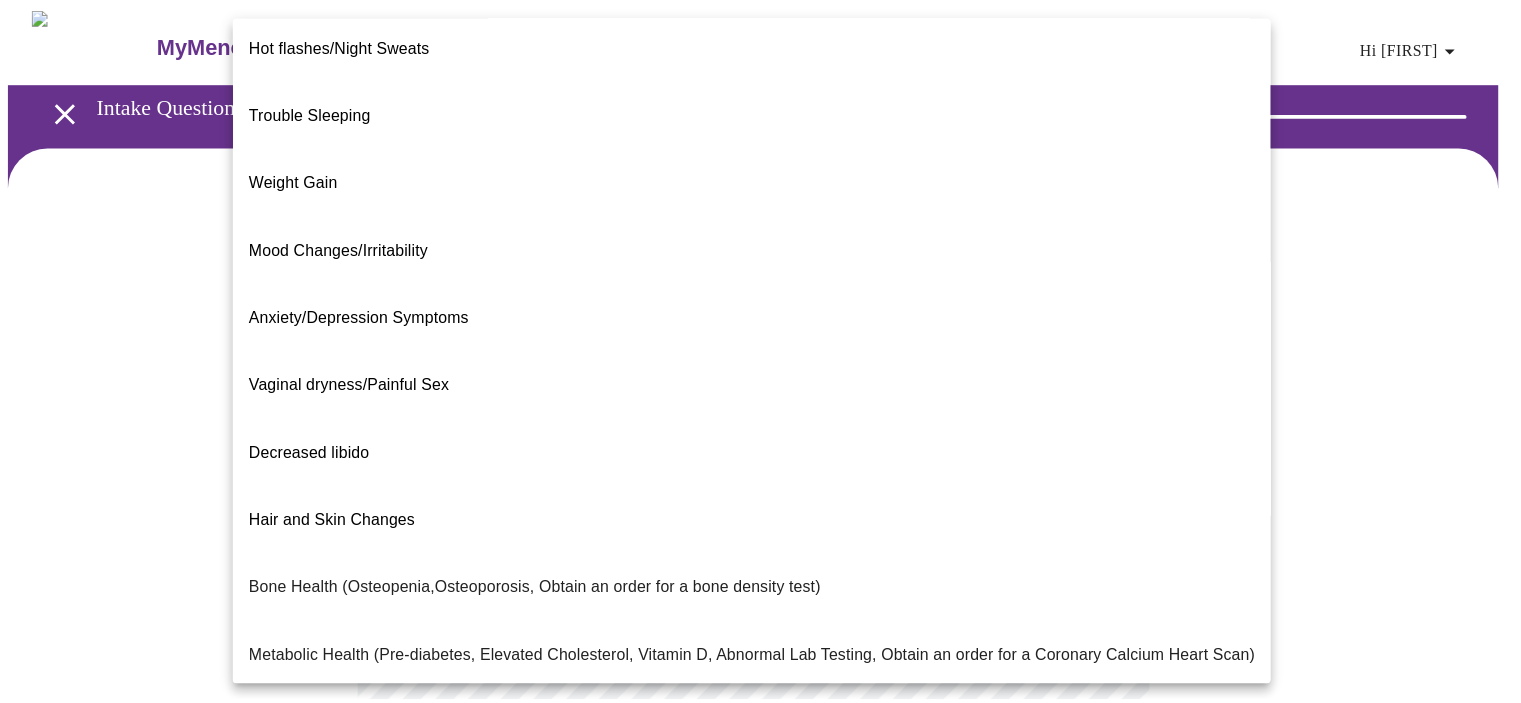 scroll, scrollTop: 0, scrollLeft: 0, axis: both 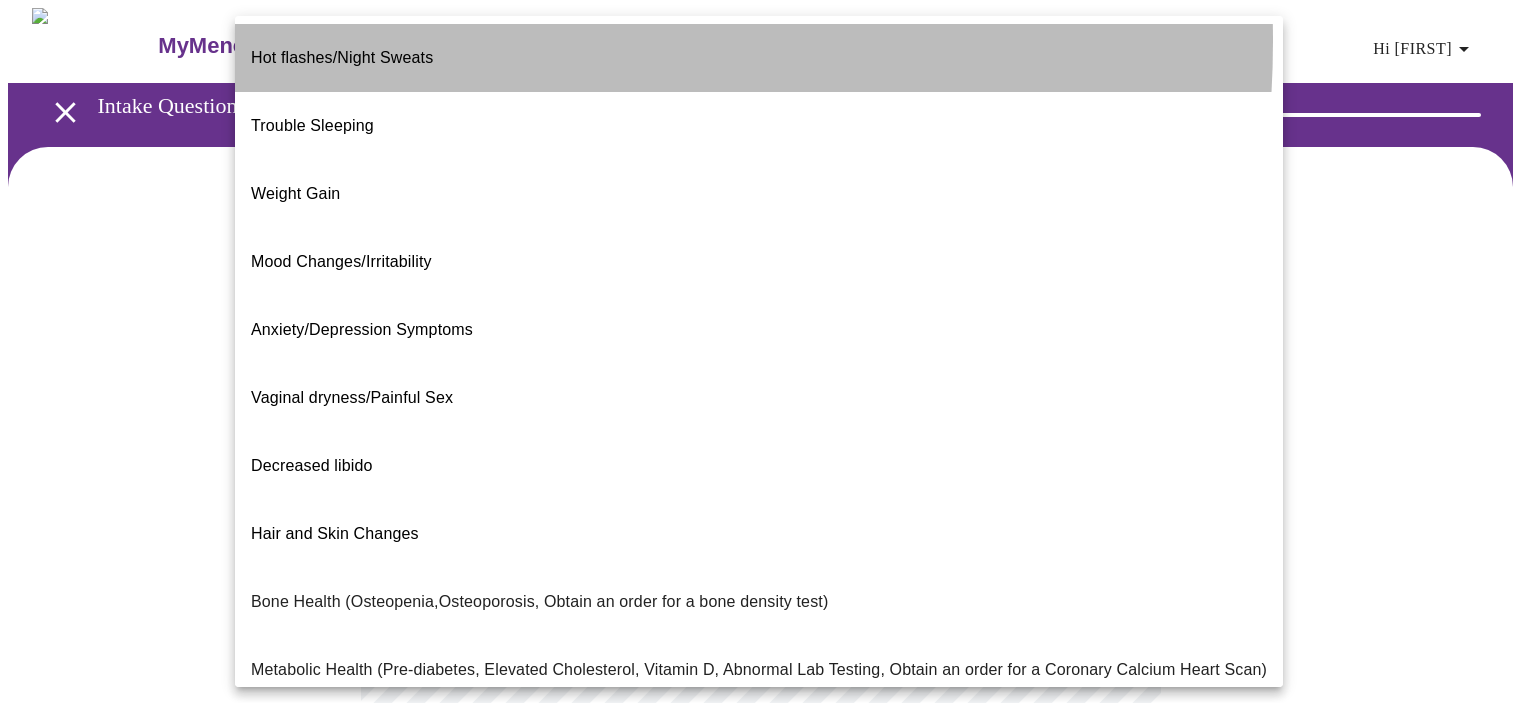 click on "Hot flashes/Night Sweats" at bounding box center (342, 57) 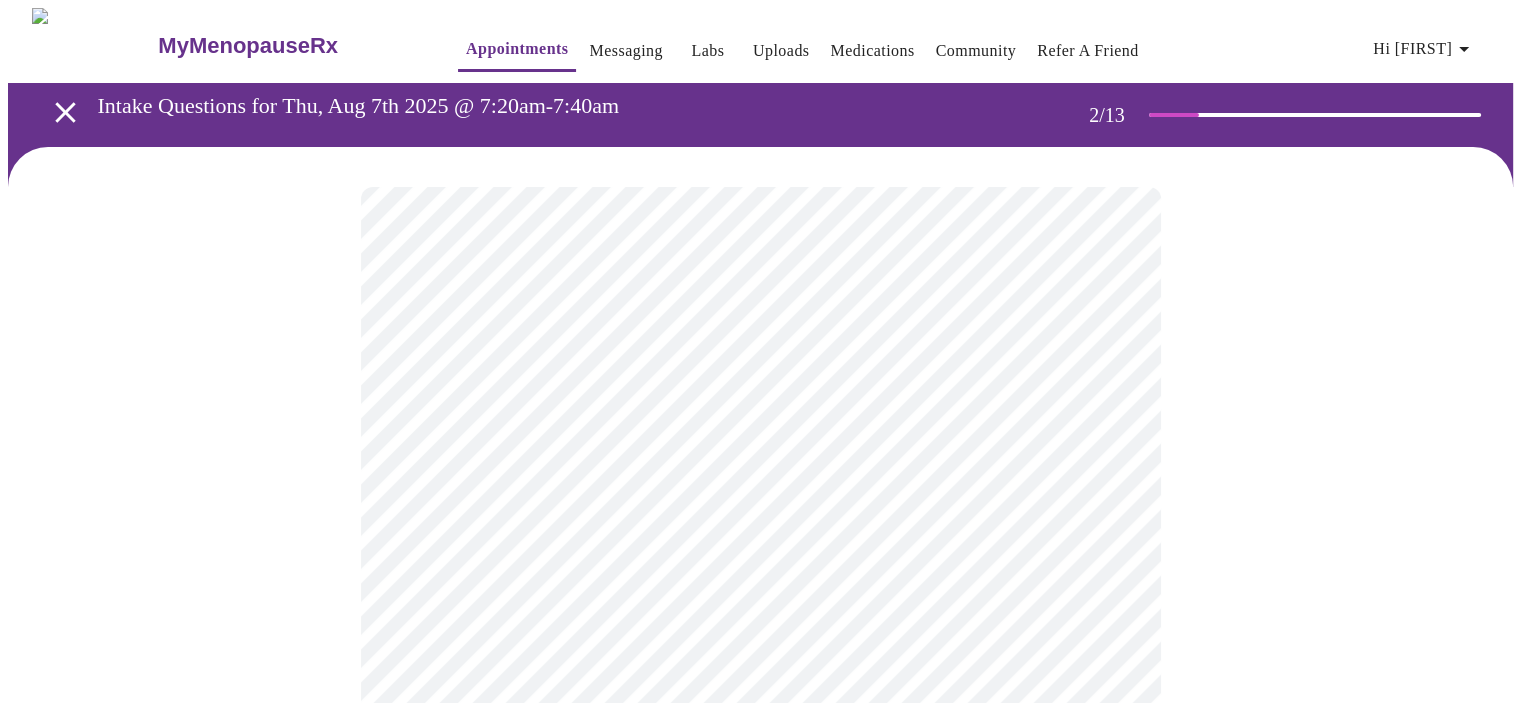 click on "MyMenopauseRx Appointments Messaging Labs Uploads Medications Community Refer a Friend Hi [FIRST]   Intake Questions for Thu, Aug 7th 2025 @ 7:20am-7:40am 2  /  13 Settings Billing Invoices Log out" at bounding box center (760, 602) 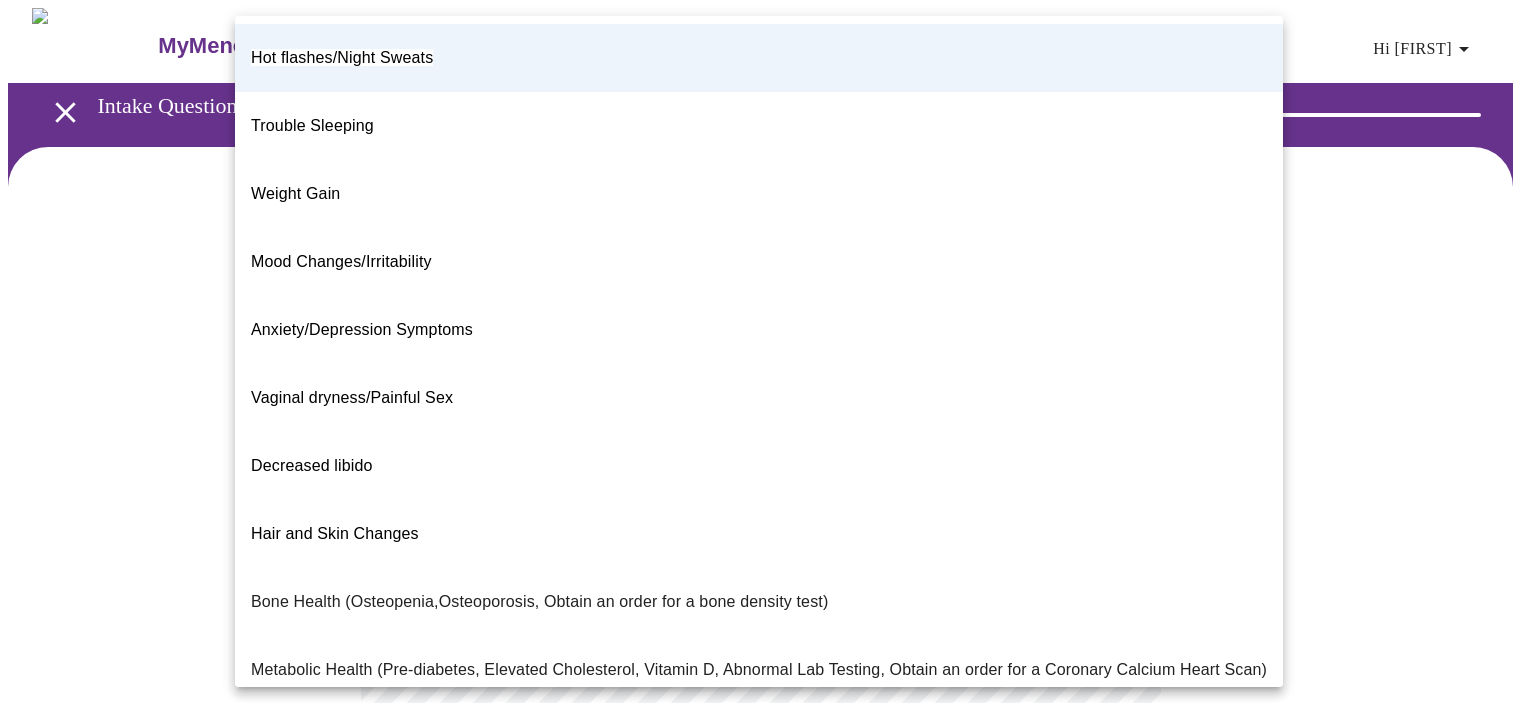 click on "Metabolic Health (Pre-diabetes, Elevated Cholesterol, Vitamin D, Abnormal Lab Testing, Obtain an order for a Coronary Calcium Heart Scan)" at bounding box center [759, 670] 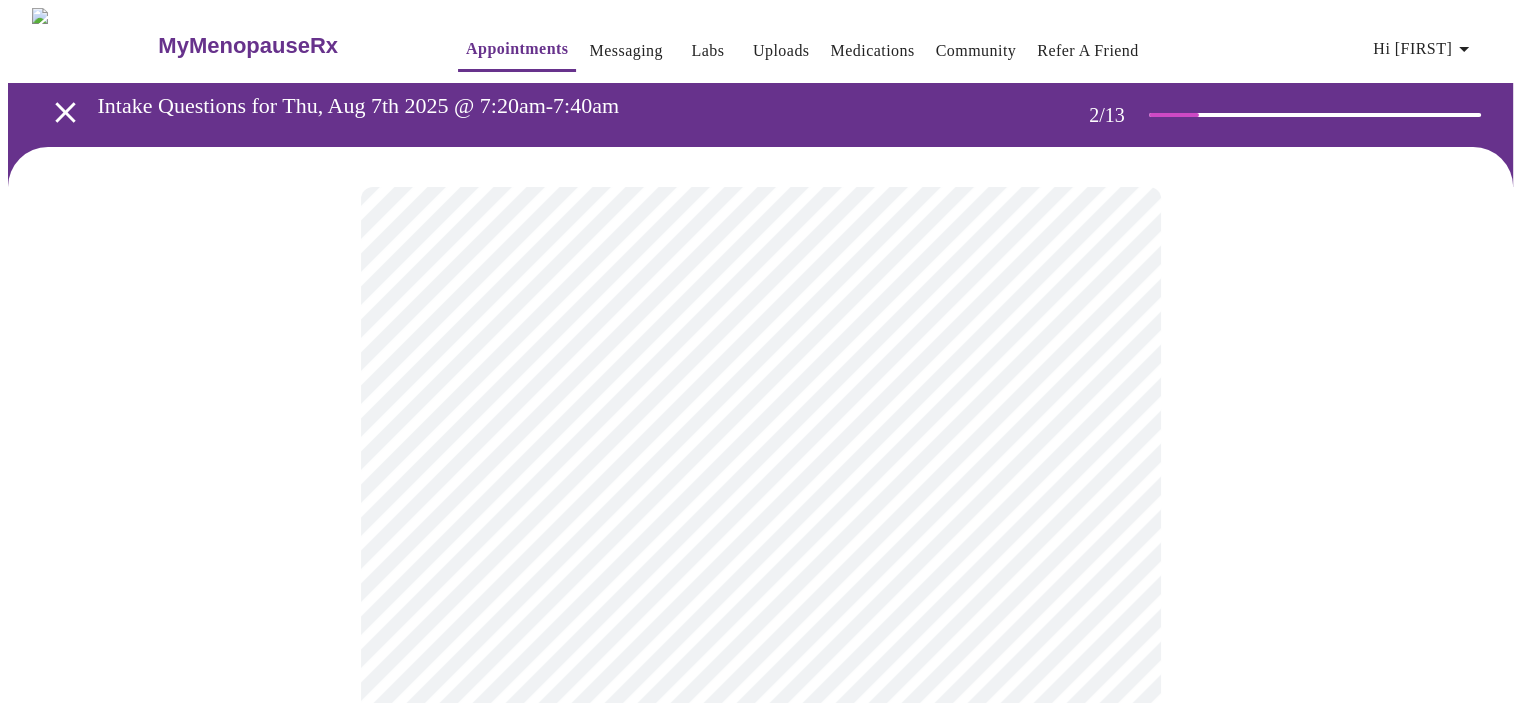 click on "MyMenopauseRx Appointments Messaging Labs Uploads Medications Community Refer a Friend Hi [FIRST]   Intake Questions for Thu, Aug 7th 2025 @ 7:20am-7:40am 2  /  13 Settings Billing Invoices Log out" at bounding box center [760, 602] 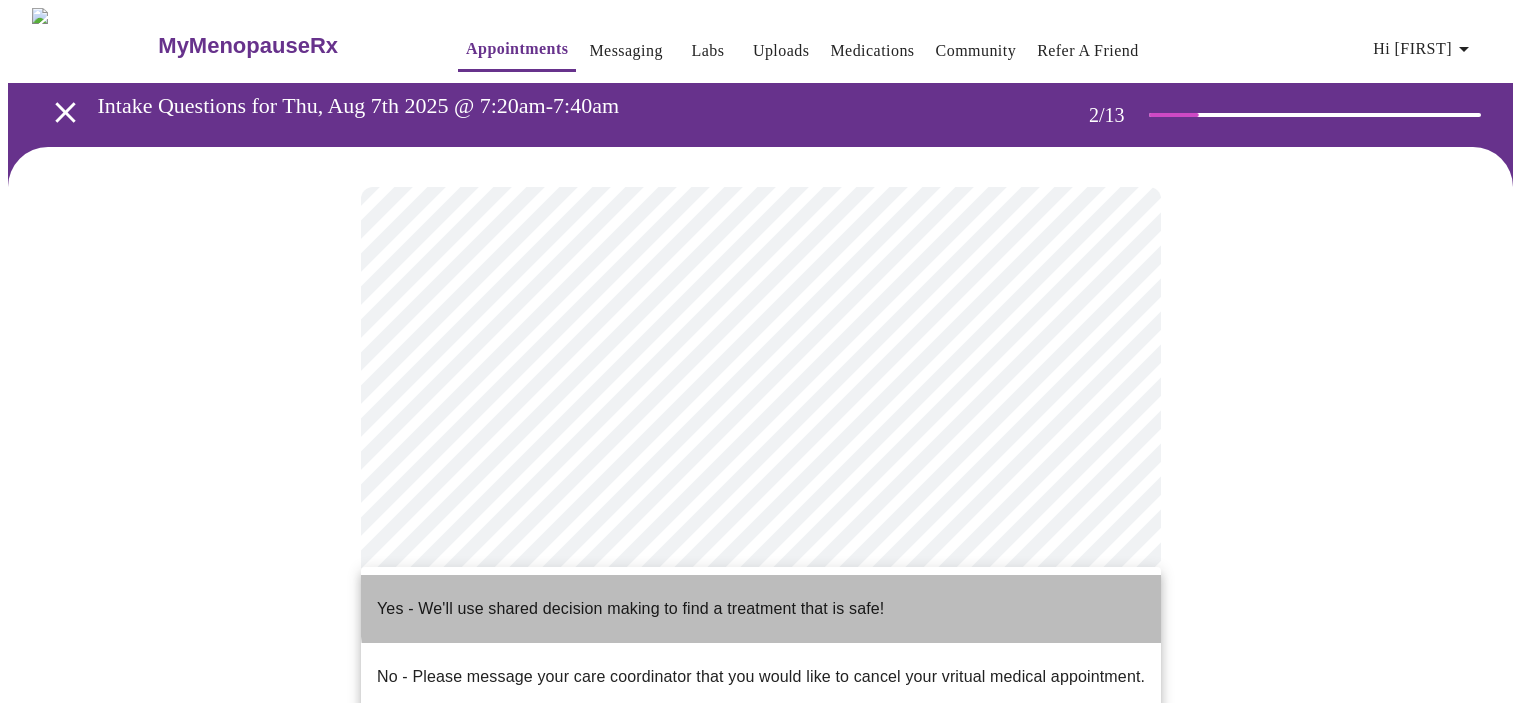 click on "Yes - We'll use shared decision making to find a treatment that is safe!" at bounding box center [630, 609] 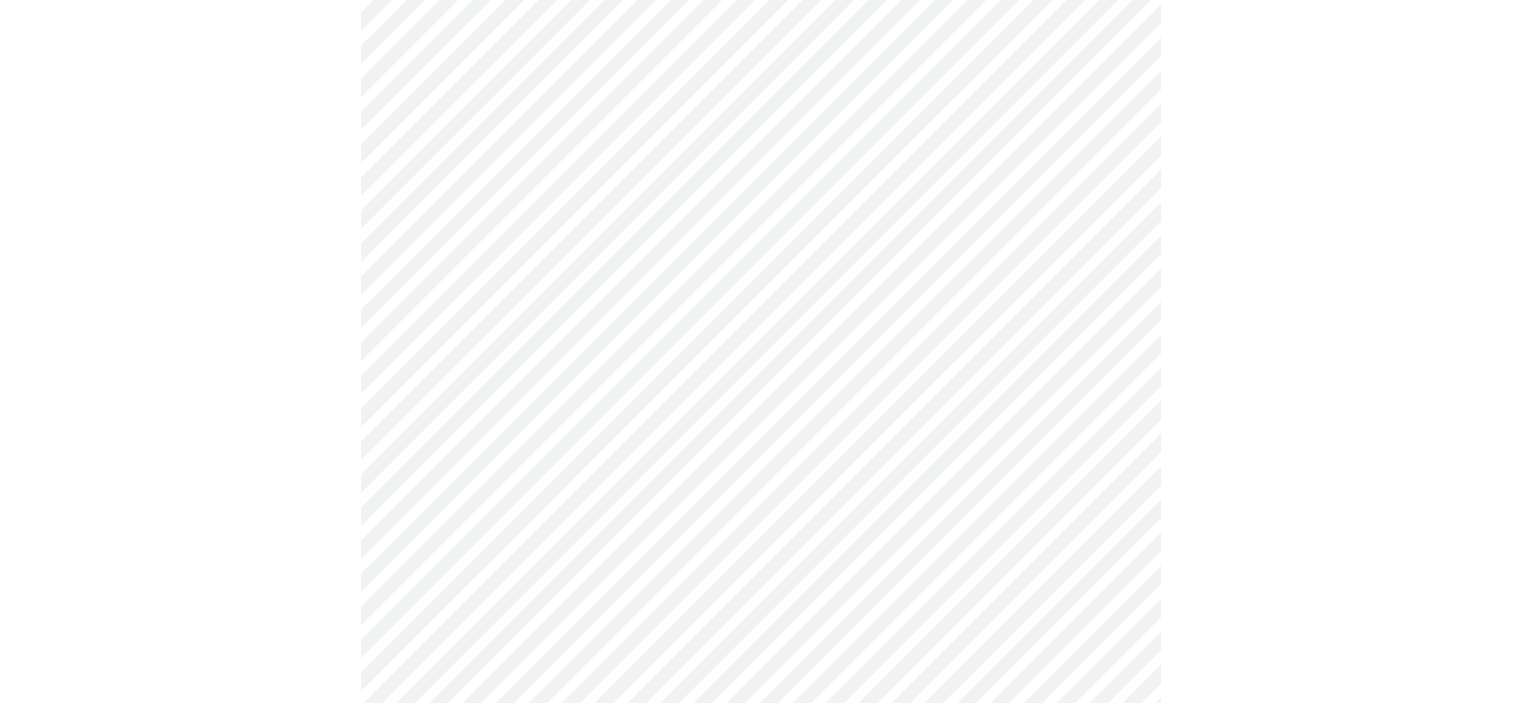 scroll, scrollTop: 0, scrollLeft: 0, axis: both 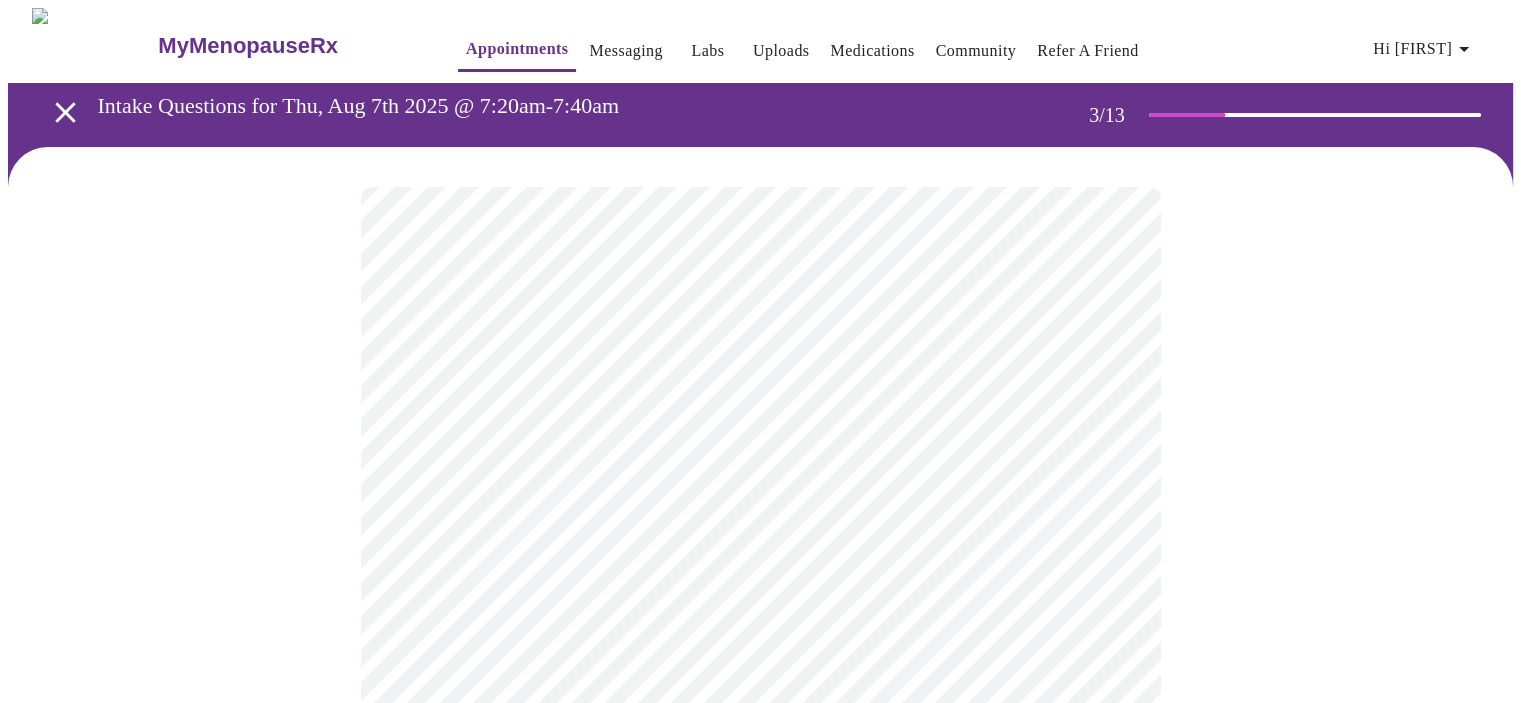 click on "MyMenopauseRx Appointments Messaging Labs Uploads Medications Community Refer a Friend Hi Jennifer   Intake Questions for Thu, Aug 7th 2025 @ 7:20am-7:40am 3  /  13 Settings Billing Invoices Log out" at bounding box center (760, 1359) 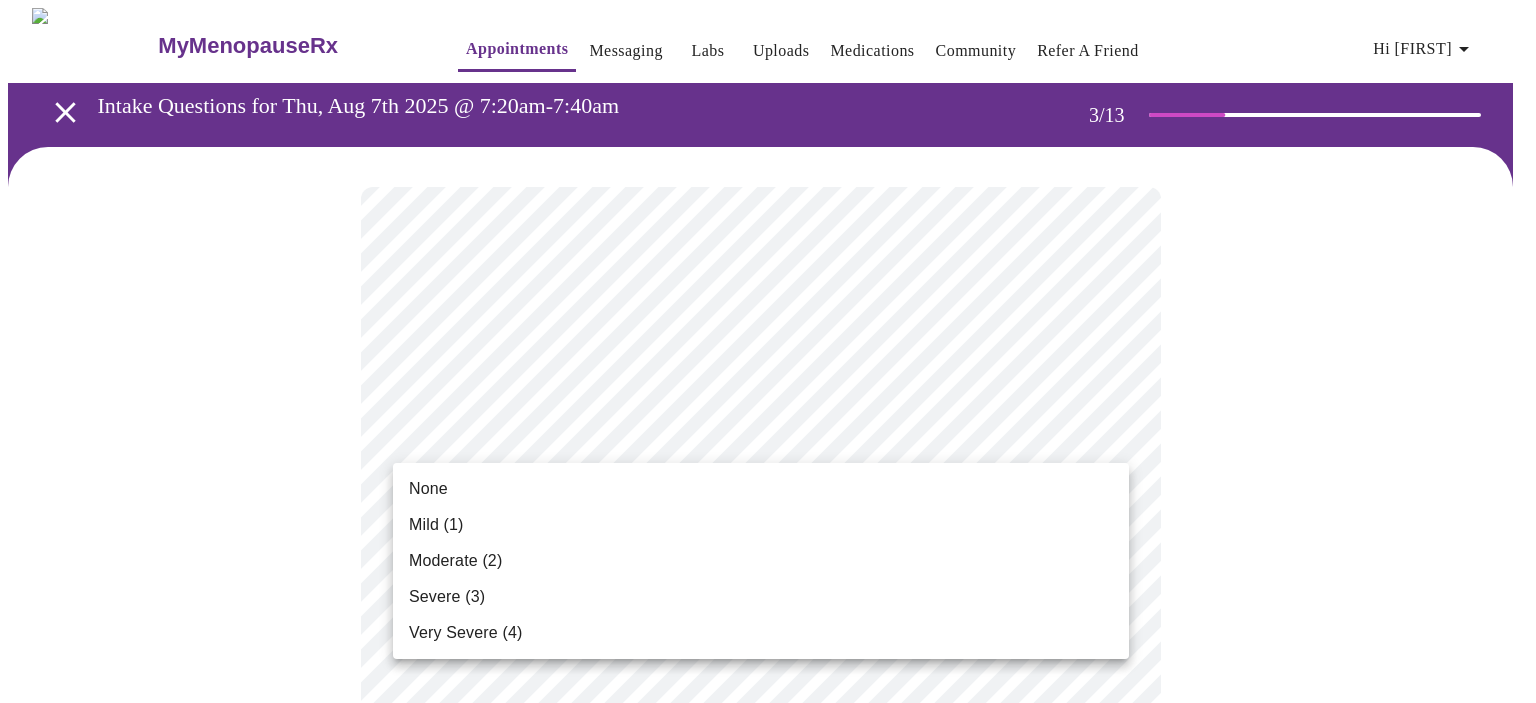 click at bounding box center [768, 351] 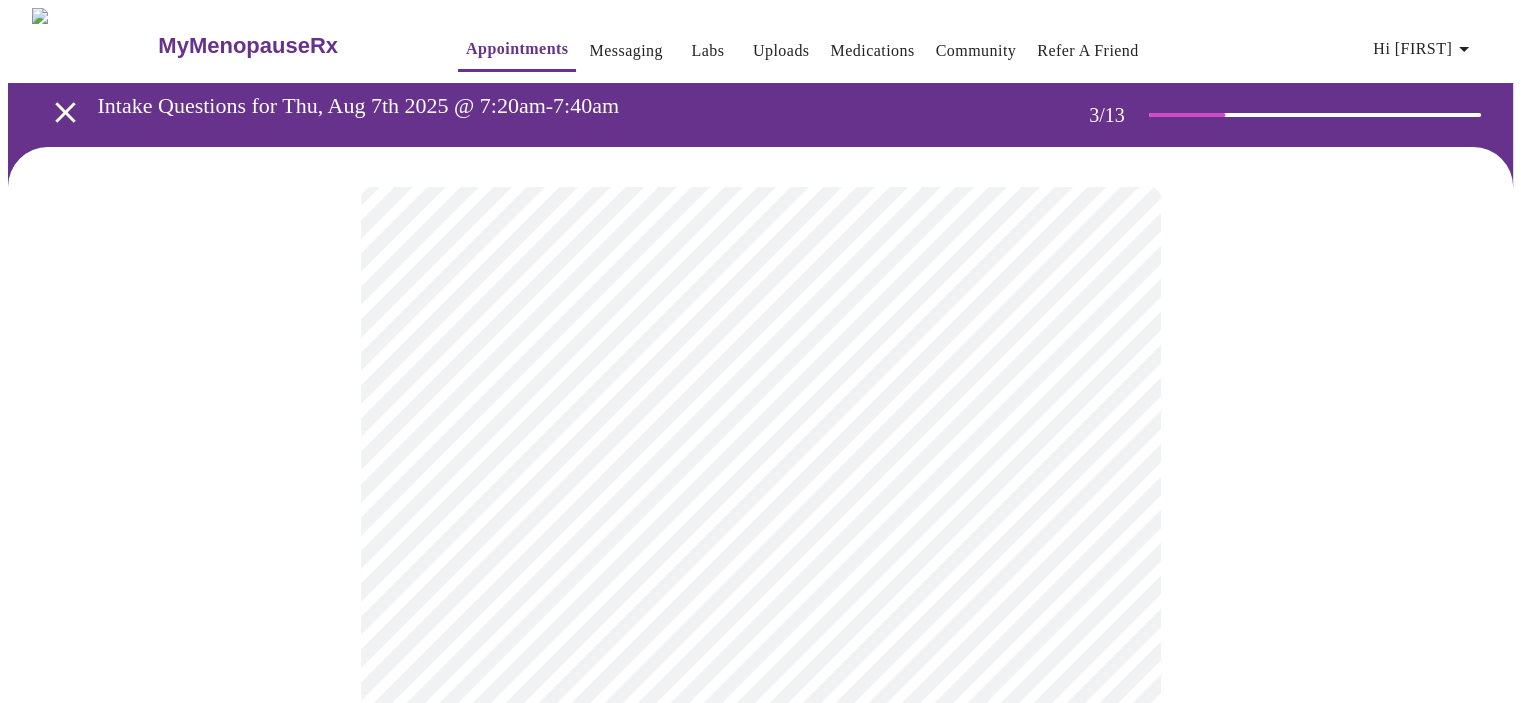 click on "MyMenopauseRx Appointments Messaging Labs Uploads Medications Community Refer a Friend Hi Jennifer   Intake Questions for Thu, Aug 7th 2025 @ 7:20am-7:40am 3  /  13 Settings Billing Invoices Log out" at bounding box center [760, 1359] 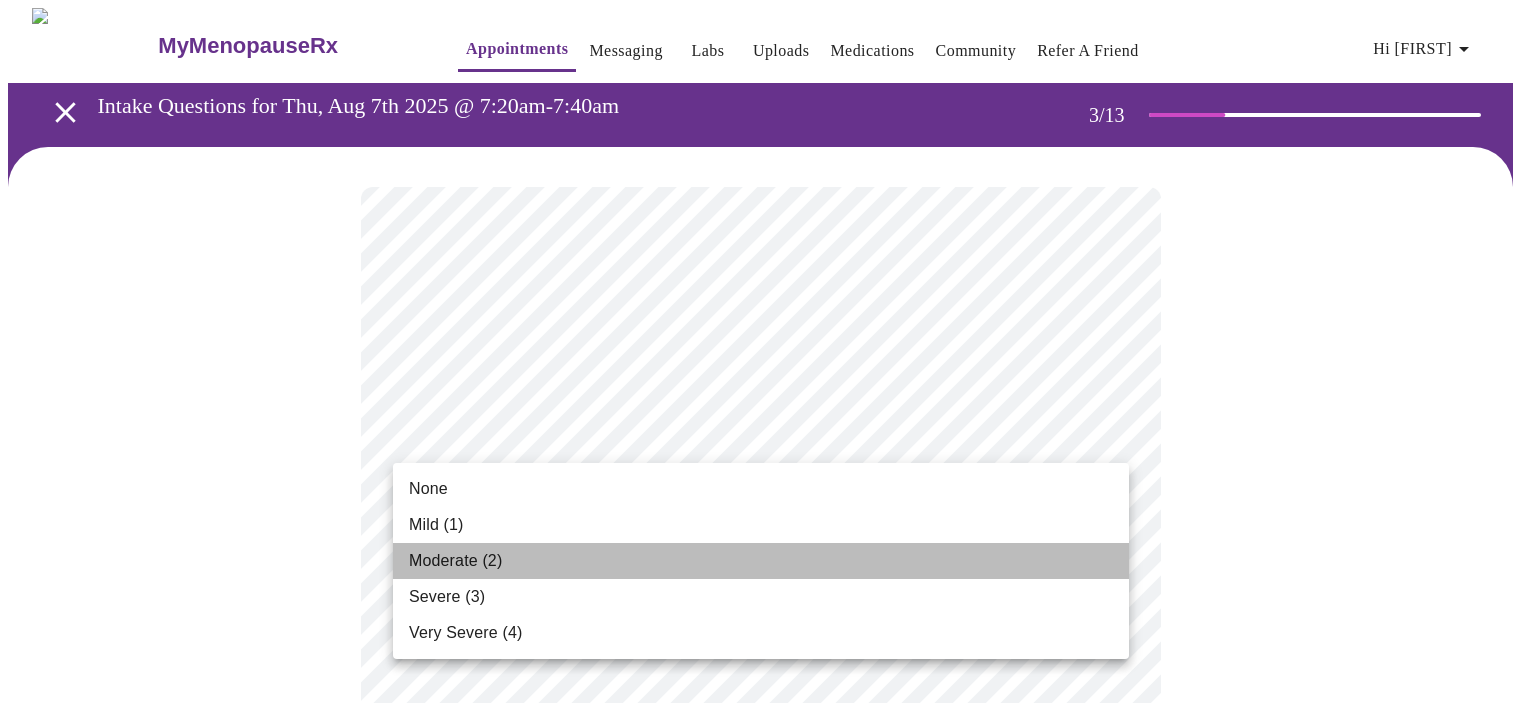 click on "Moderate (2)" at bounding box center (455, 561) 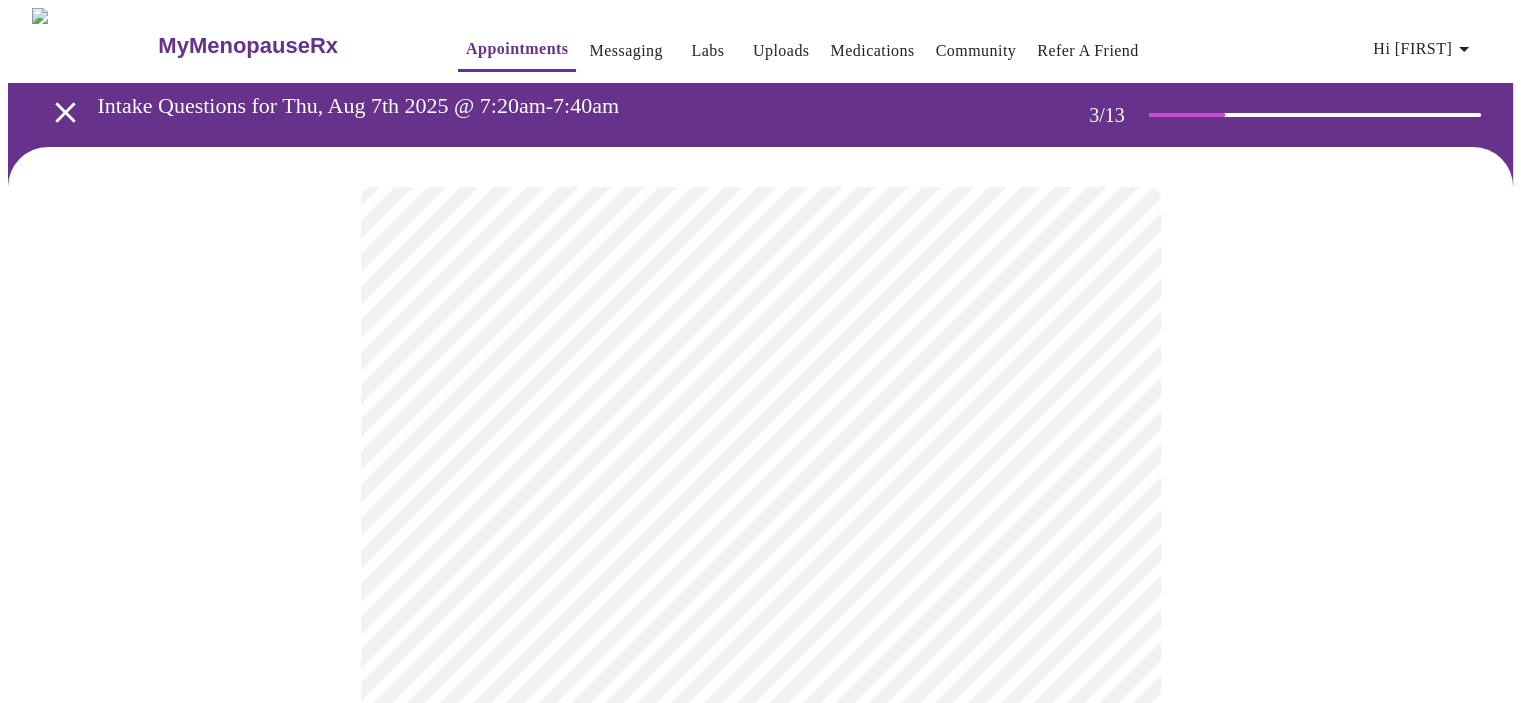 click on "MyMenopauseRx Appointments Messaging Labs Uploads Medications Community Refer a Friend Hi Jennifer   Intake Questions for Thu, Aug 7th 2025 @ 7:20am-7:40am 3  /  13 Settings Billing Invoices Log out" at bounding box center [760, 1323] 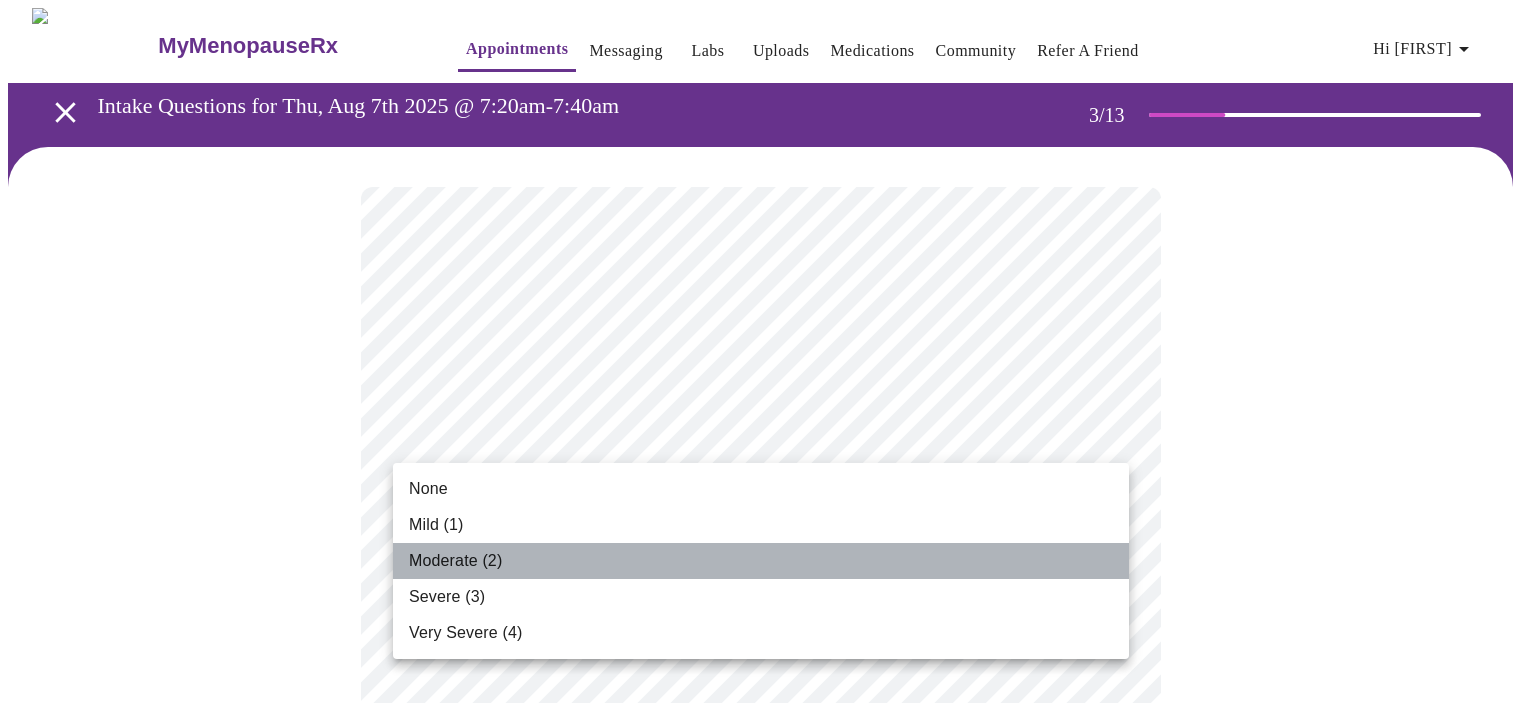 click on "Moderate (2)" at bounding box center [455, 561] 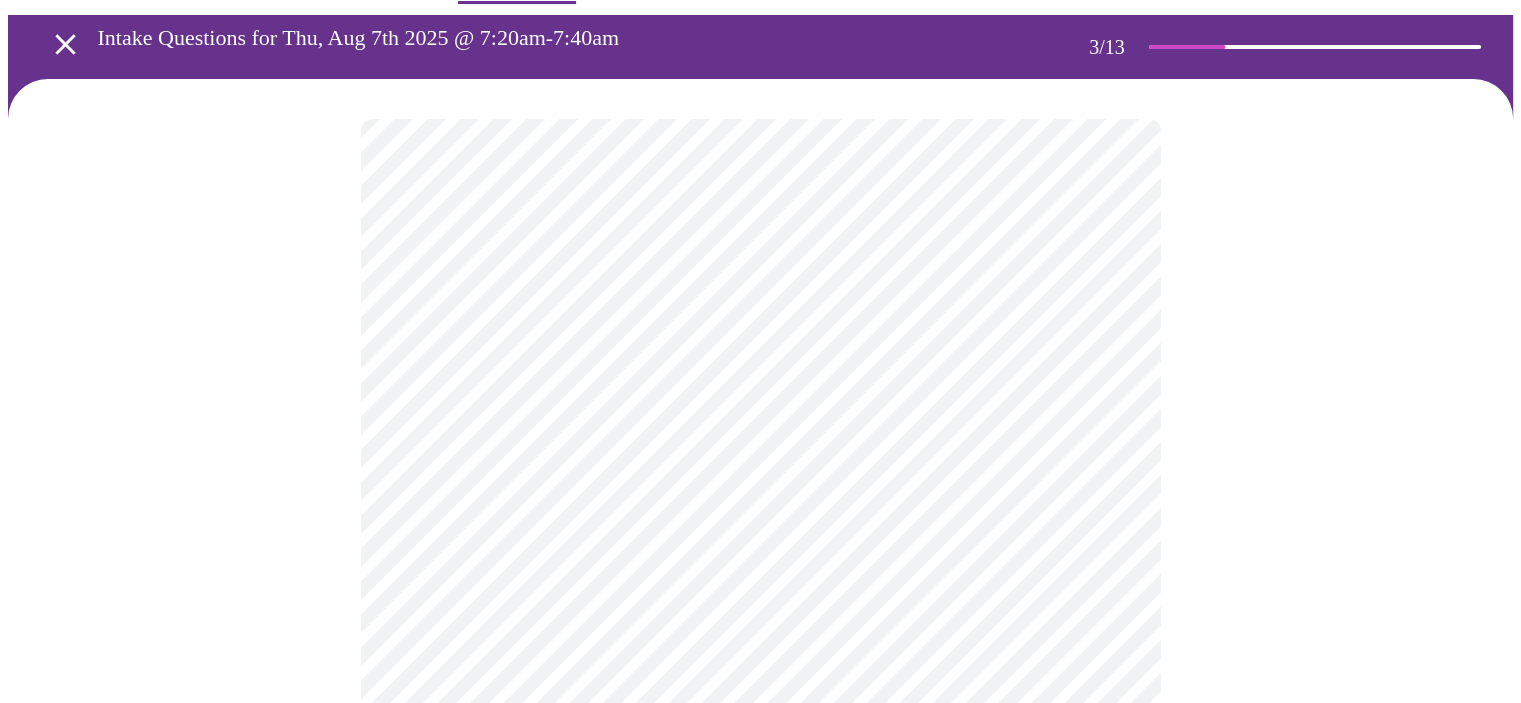 scroll, scrollTop: 100, scrollLeft: 0, axis: vertical 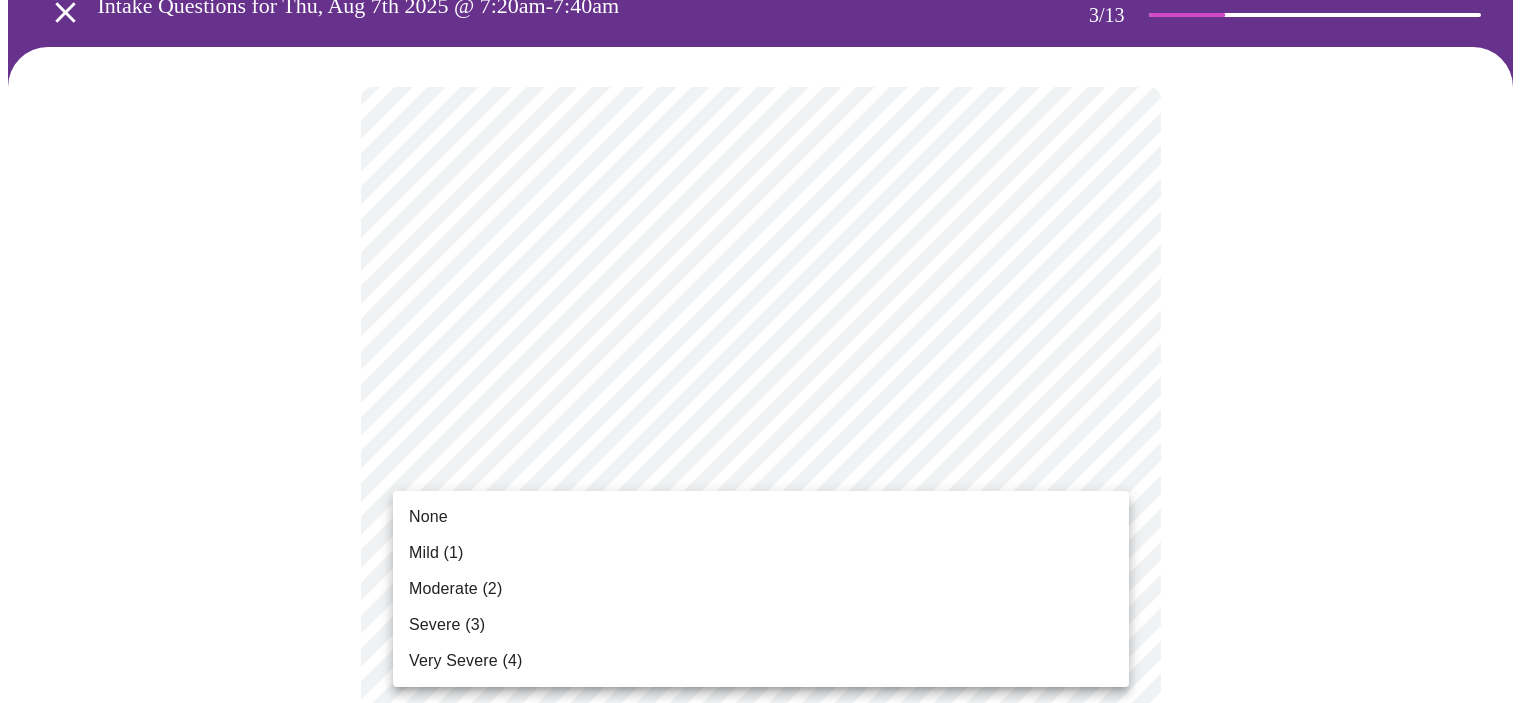 click on "MyMenopauseRx Appointments Messaging Labs Uploads Medications Community Refer a Friend Hi [FIRST]   Intake Questions for Thu, Aug 7th 2025 @ 7:20am-7:40am 3  /  13 Settings Billing Invoices Log out None Mild (1) Moderate (2) Severe (3) Very Severe (4)" at bounding box center [768, 1223] 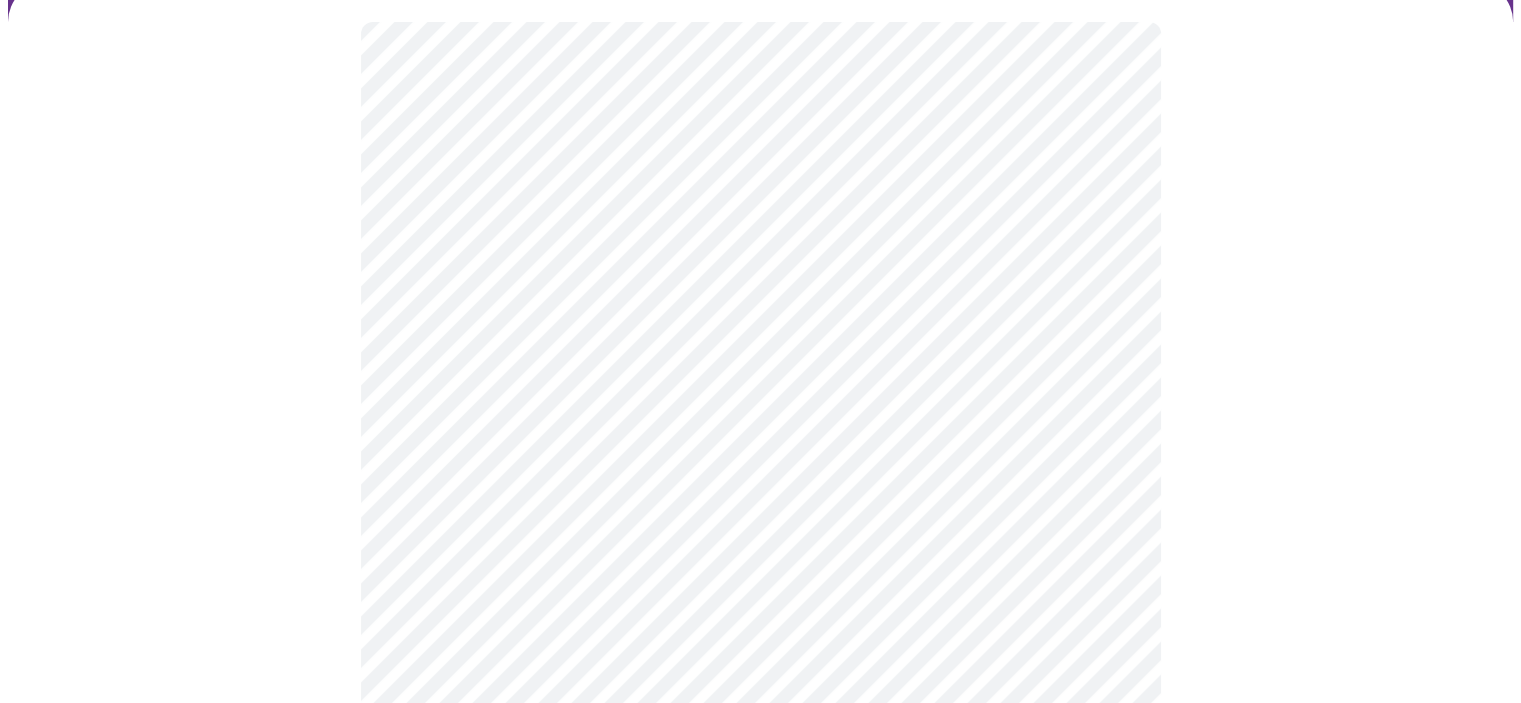 scroll, scrollTop: 200, scrollLeft: 0, axis: vertical 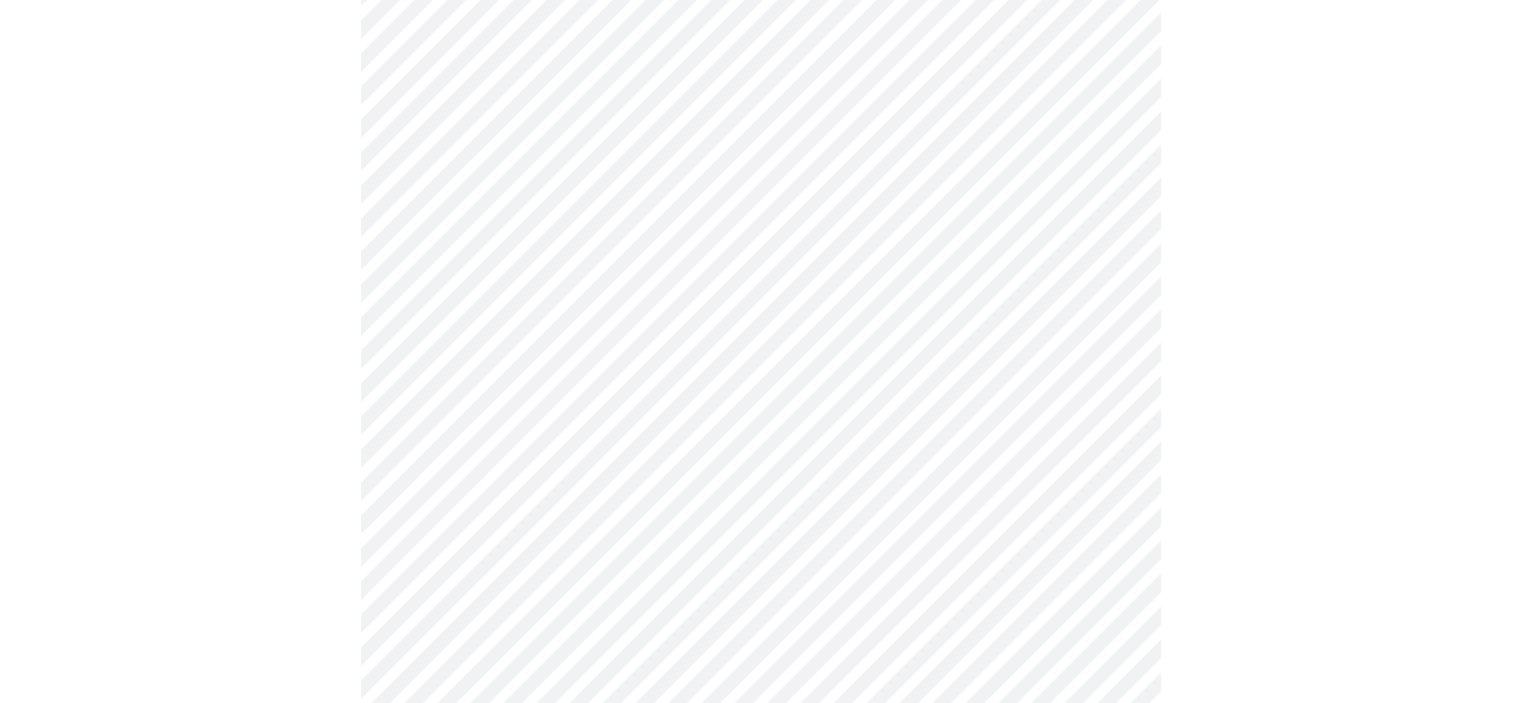 click on "MyMenopauseRx Appointments Messaging Labs Uploads Medications Community Refer a Friend Hi Jennifer   Intake Questions for Thu, Aug 7th 2025 @ 7:20am-7:40am 3  /  13 Settings Billing Invoices Log out" at bounding box center (760, 1109) 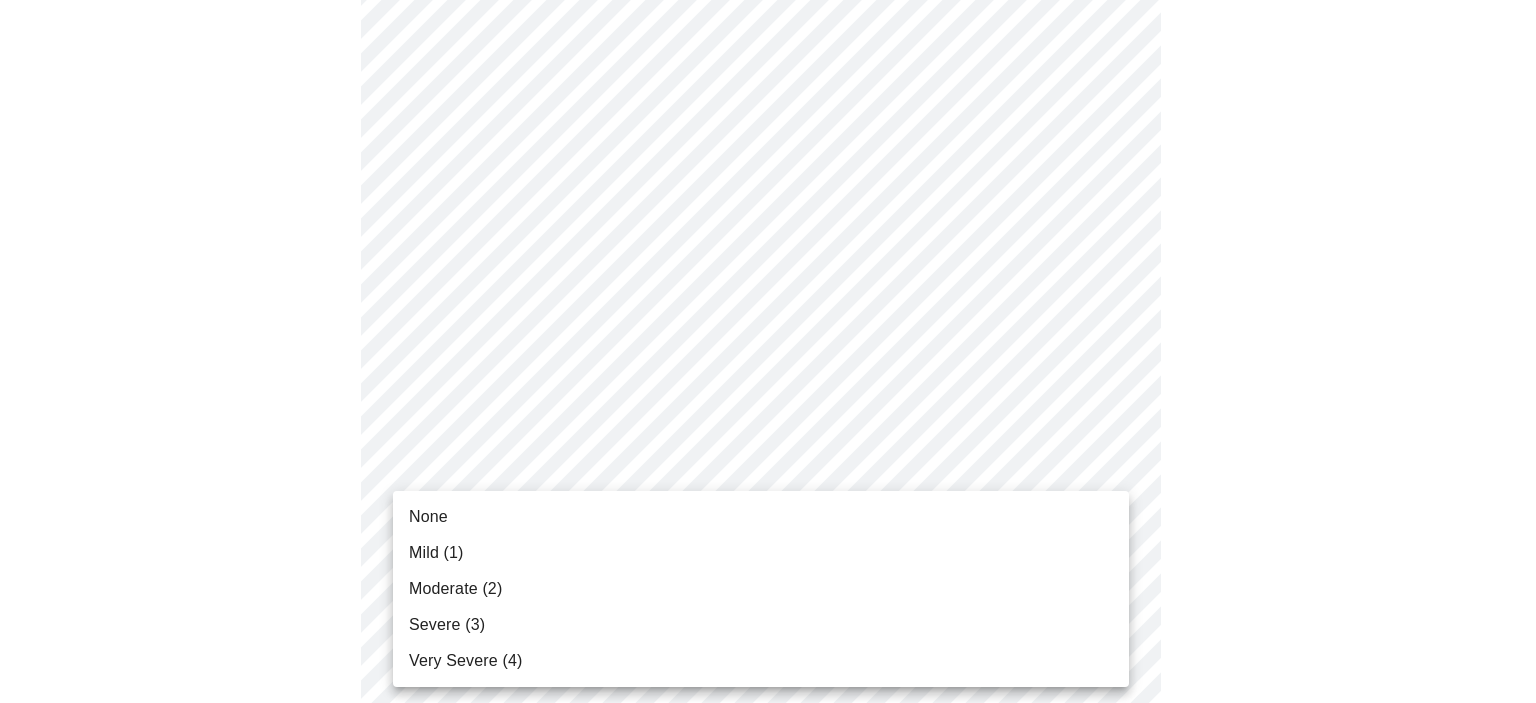click on "Moderate (2)" at bounding box center (455, 589) 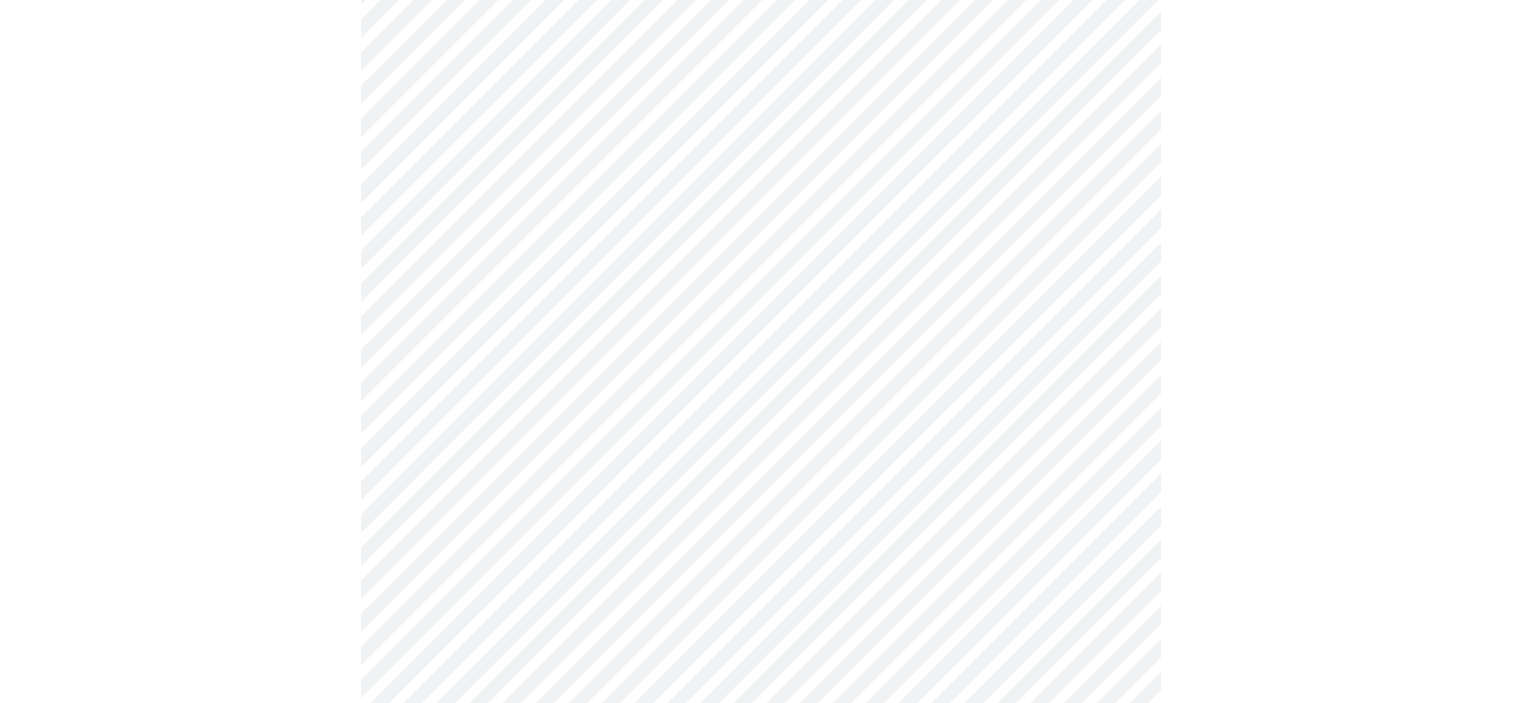 scroll, scrollTop: 300, scrollLeft: 0, axis: vertical 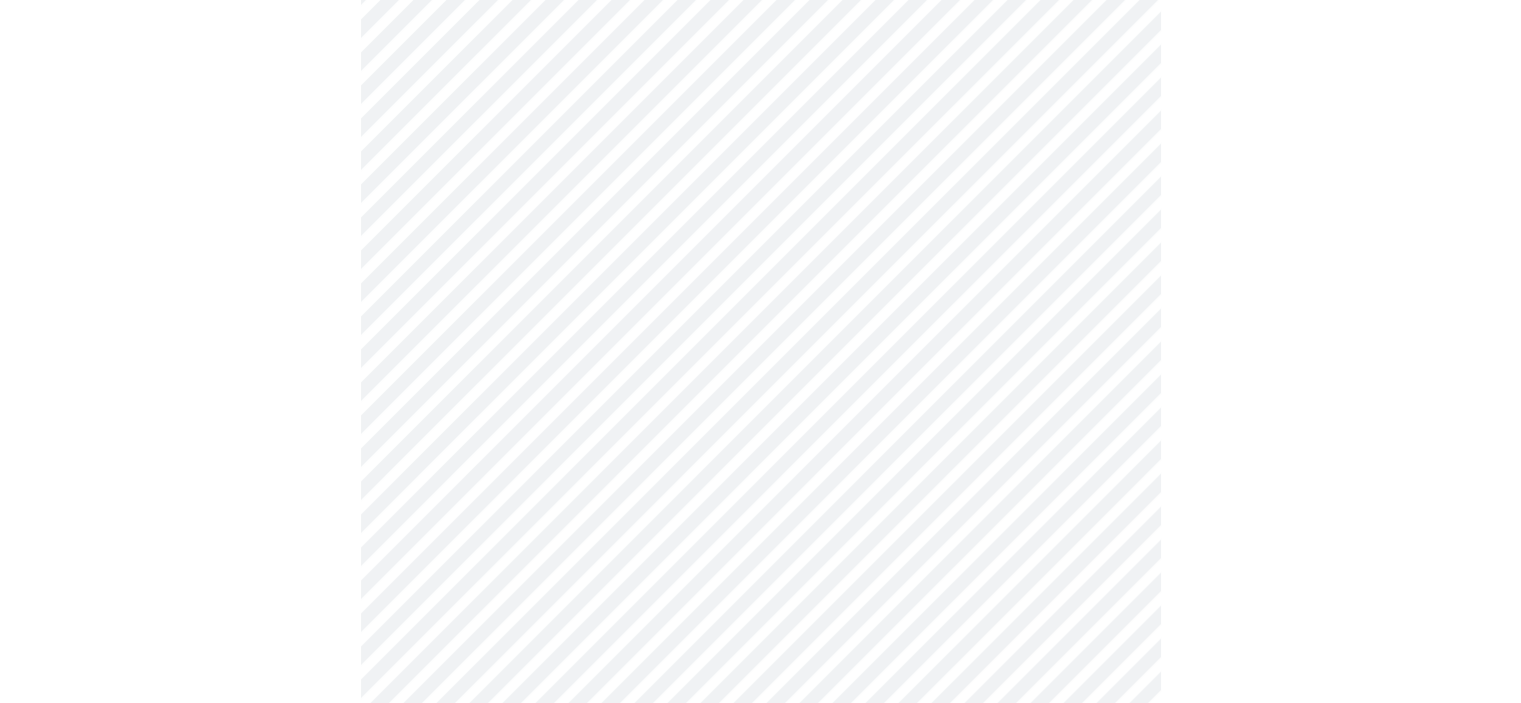 click on "MyMenopauseRx Appointments Messaging Labs Uploads Medications Community Refer a Friend Hi Jennifer   Intake Questions for Thu, Aug 7th 2025 @ 7:20am-7:40am 3  /  13 Settings Billing Invoices Log out" at bounding box center (760, 995) 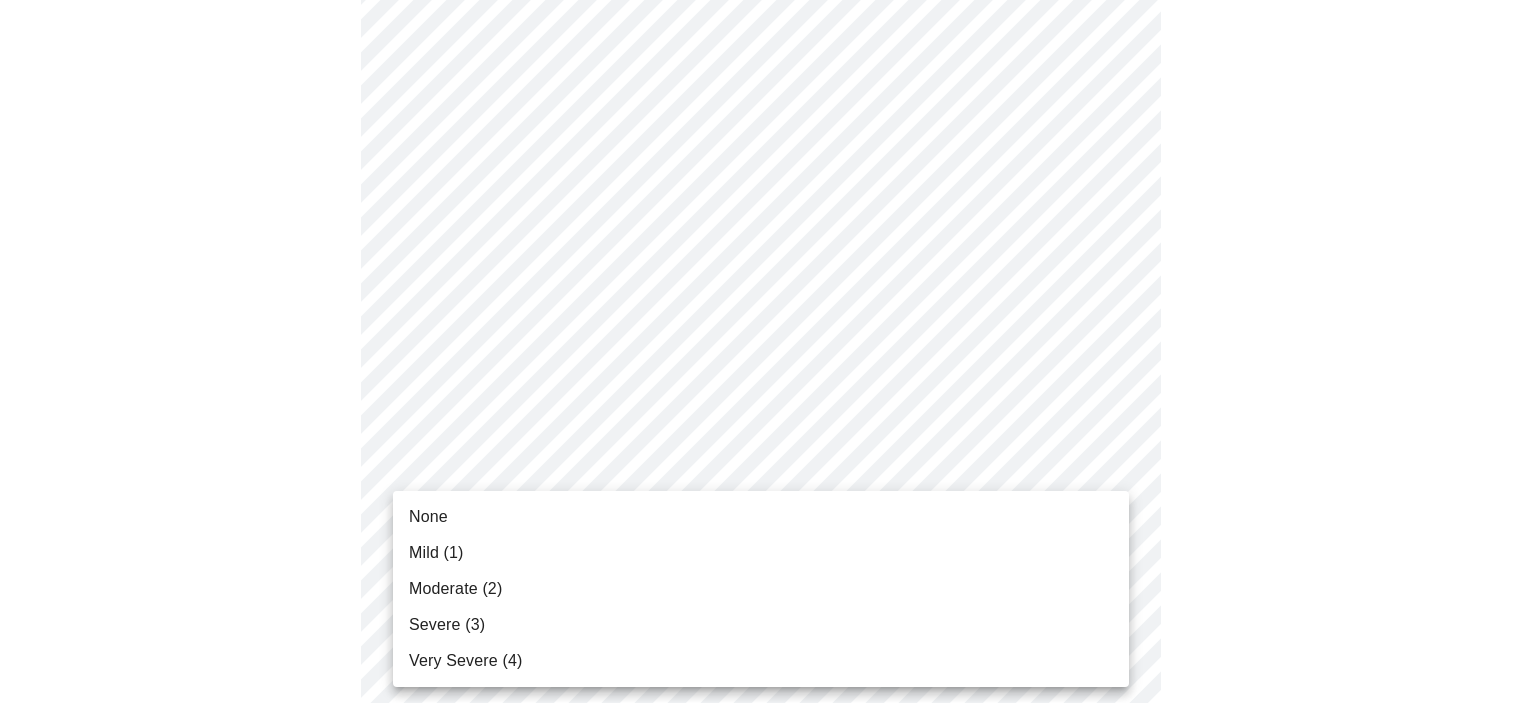 click at bounding box center (768, 351) 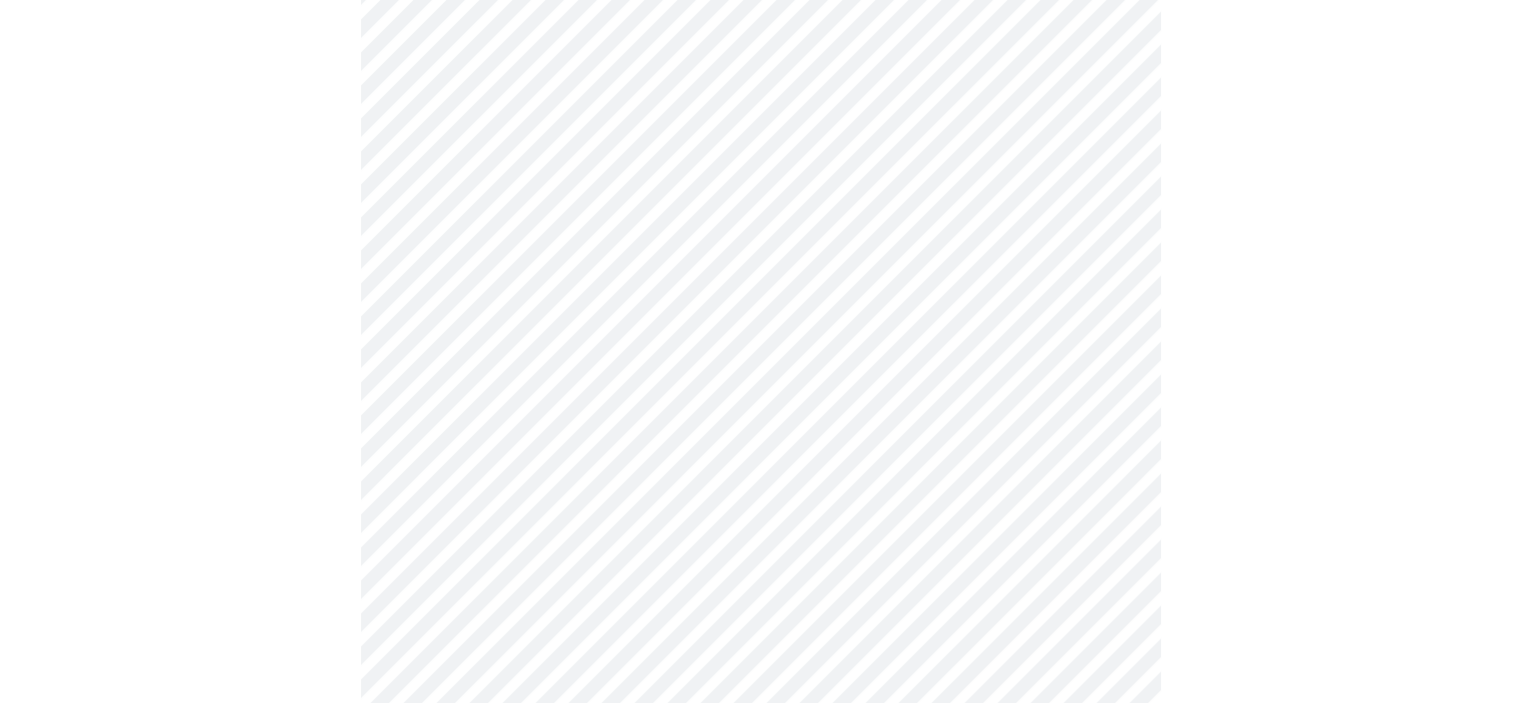 click on "MyMenopauseRx Appointments Messaging Labs Uploads Medications Community Refer a Friend Hi Jennifer   Intake Questions for Thu, Aug 7th 2025 @ 7:20am-7:40am 3  /  13 Settings Billing Invoices Log out" at bounding box center [760, 995] 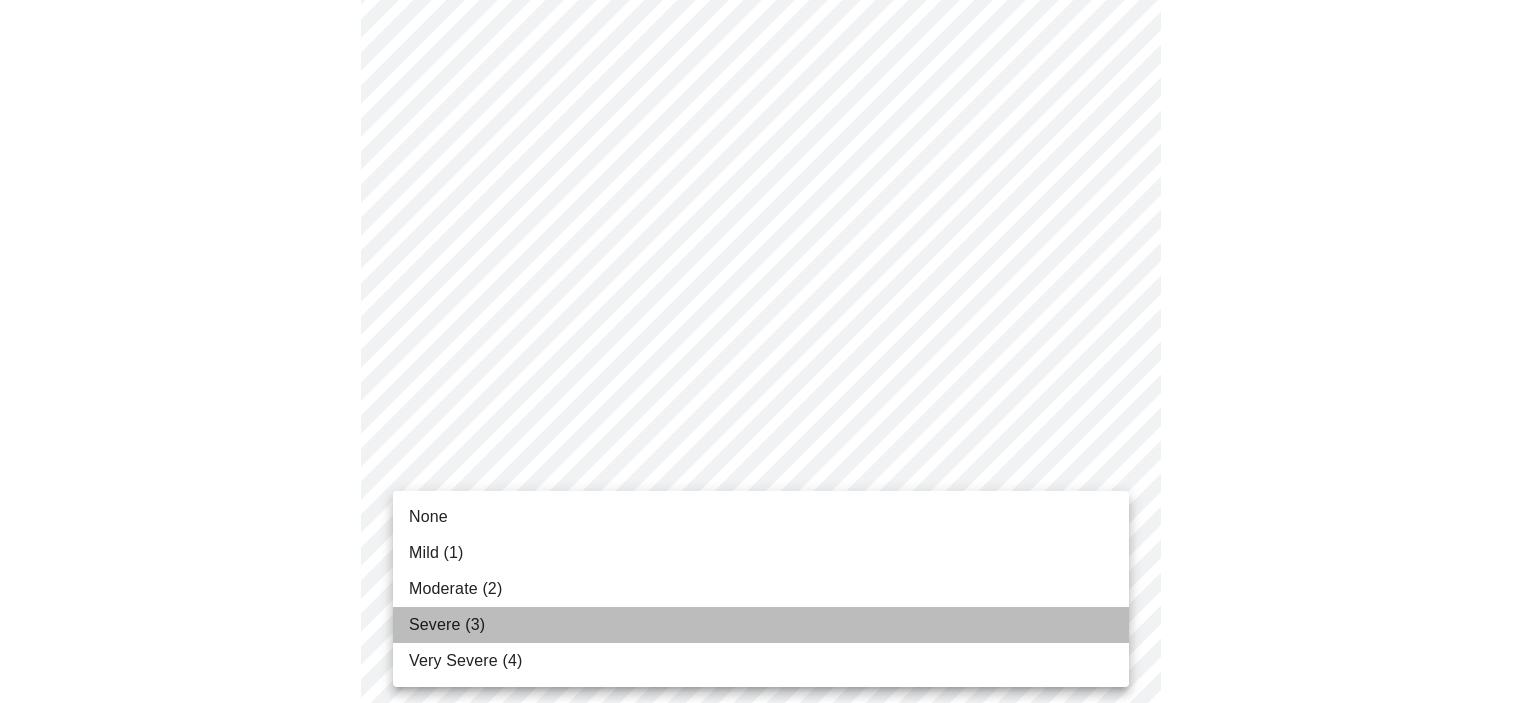 click on "Severe (3)" at bounding box center (447, 625) 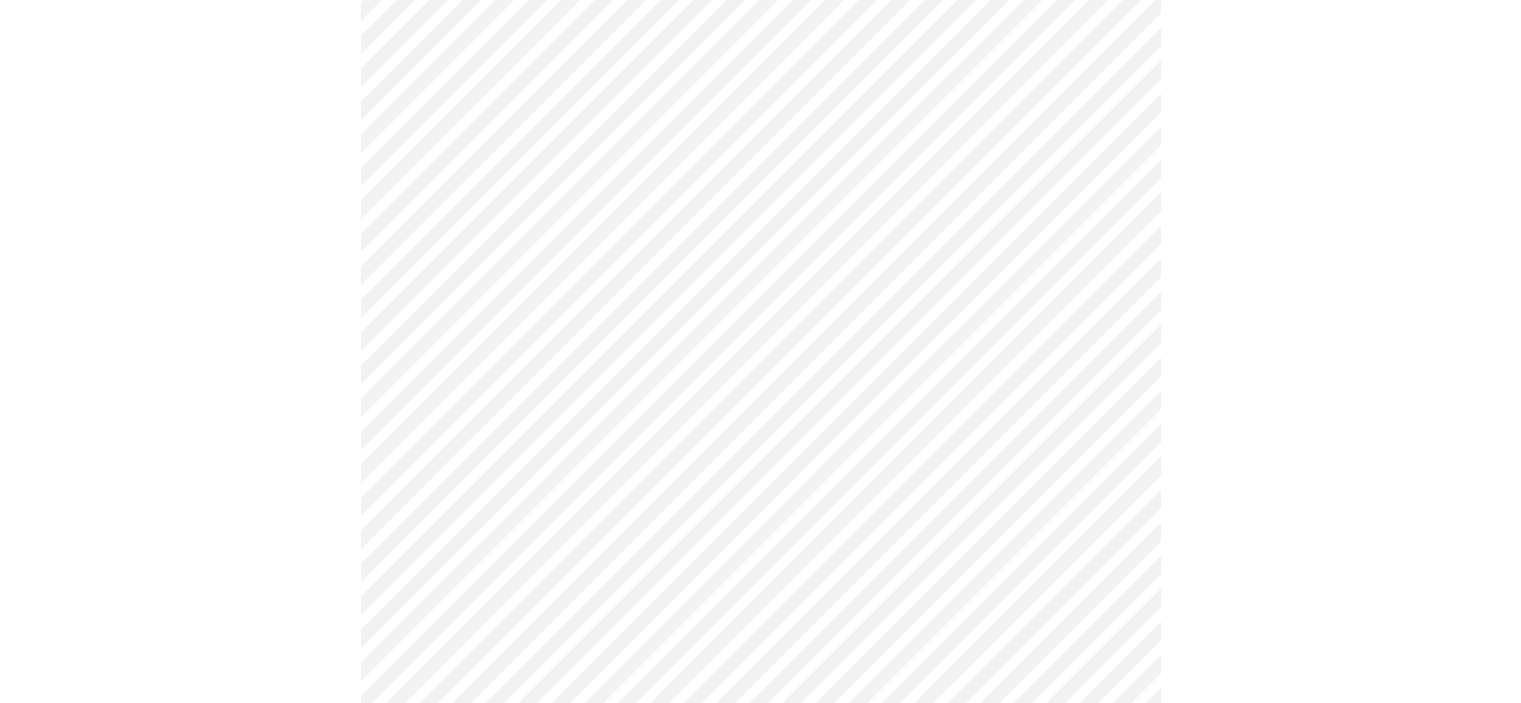 scroll, scrollTop: 500, scrollLeft: 0, axis: vertical 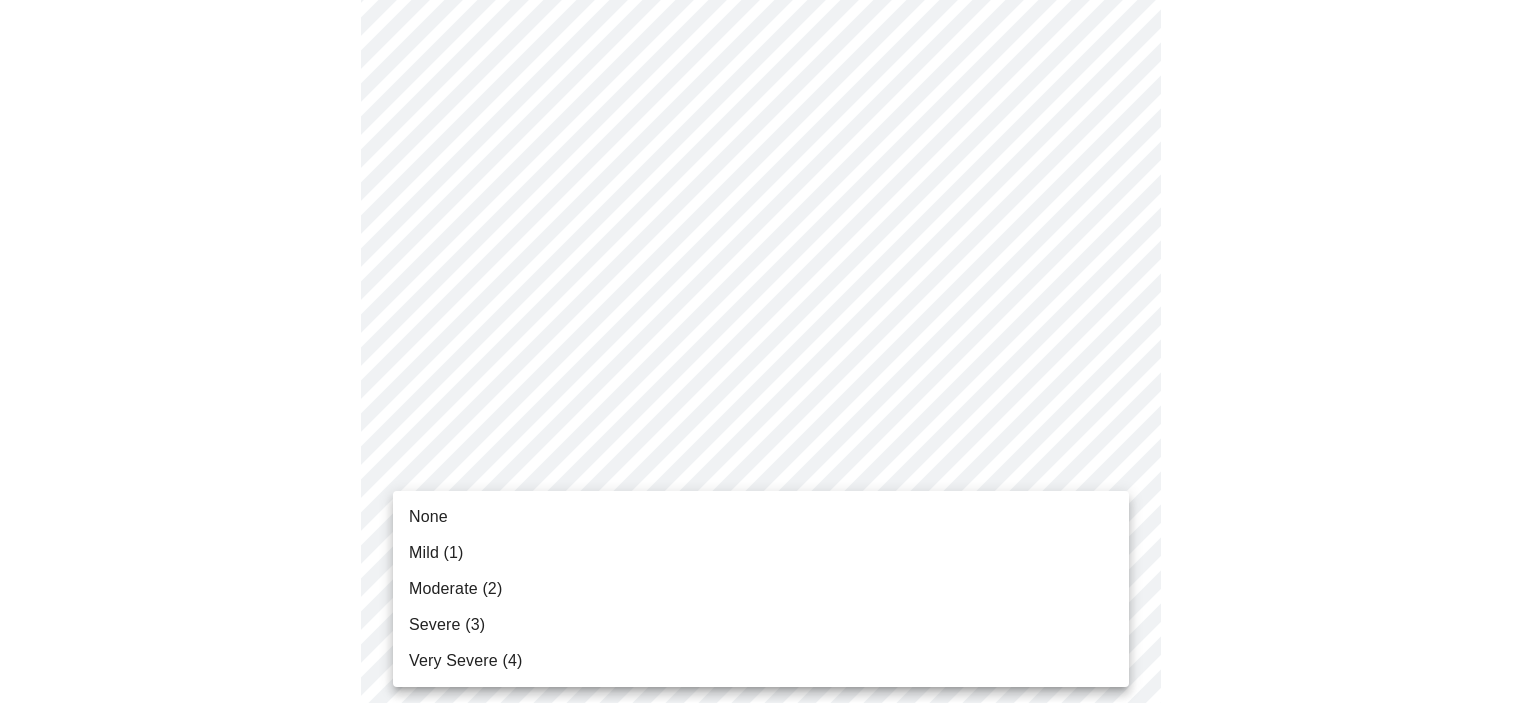 click on "MyMenopauseRx Appointments Messaging Labs Uploads Medications Community Refer a Friend Hi [FIRST]   Intake Questions for Thu, Aug 7th 2025 @ 7:20am-7:40am 3  /  13 Settings Billing Invoices Log out None Mild (1) Moderate (2) Severe (3) Very Severe (4)" at bounding box center [768, 781] 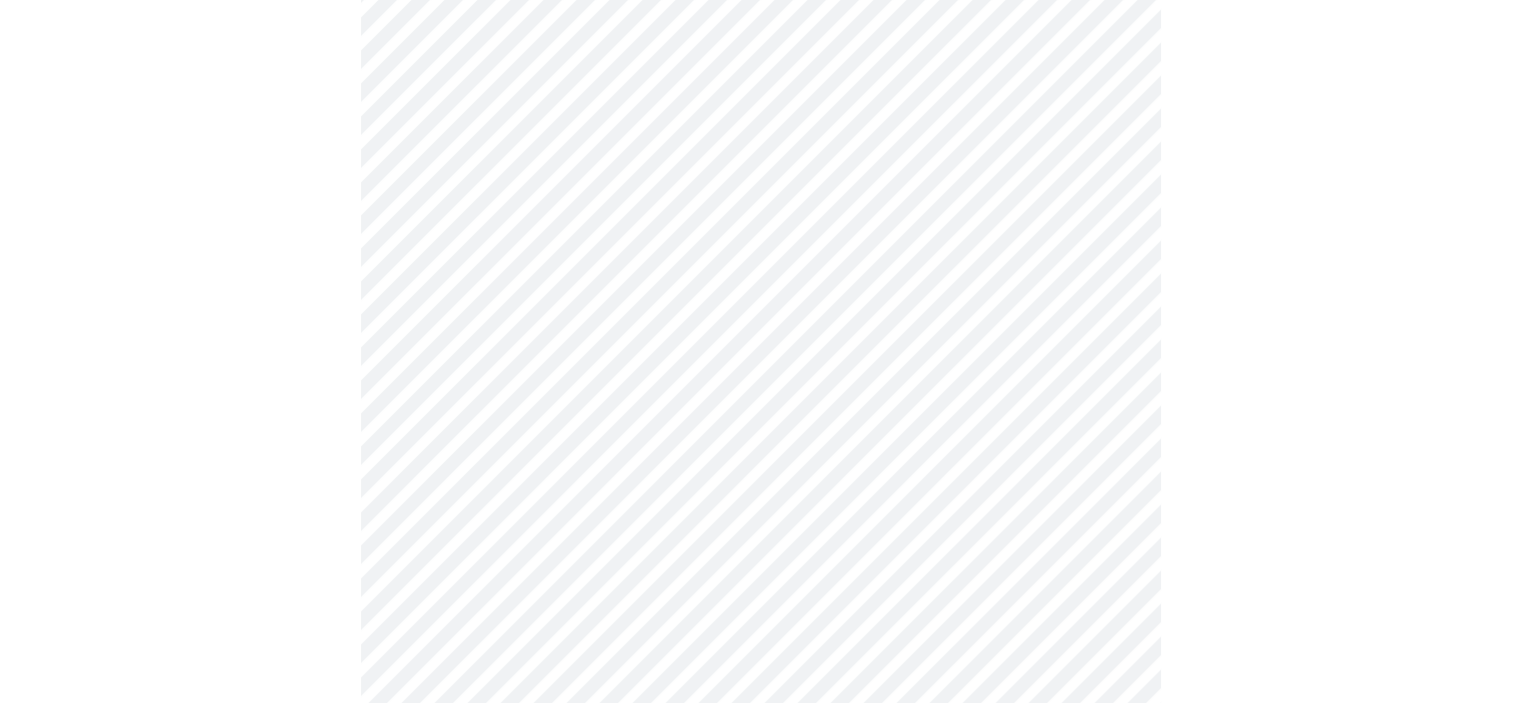 click on "MyMenopauseRx Appointments Messaging Labs Uploads Medications Community Refer a Friend Hi Jennifer   Intake Questions for Thu, Aug 7th 2025 @ 7:20am-7:40am 3  /  13 Settings Billing Invoices Log out" at bounding box center (760, 767) 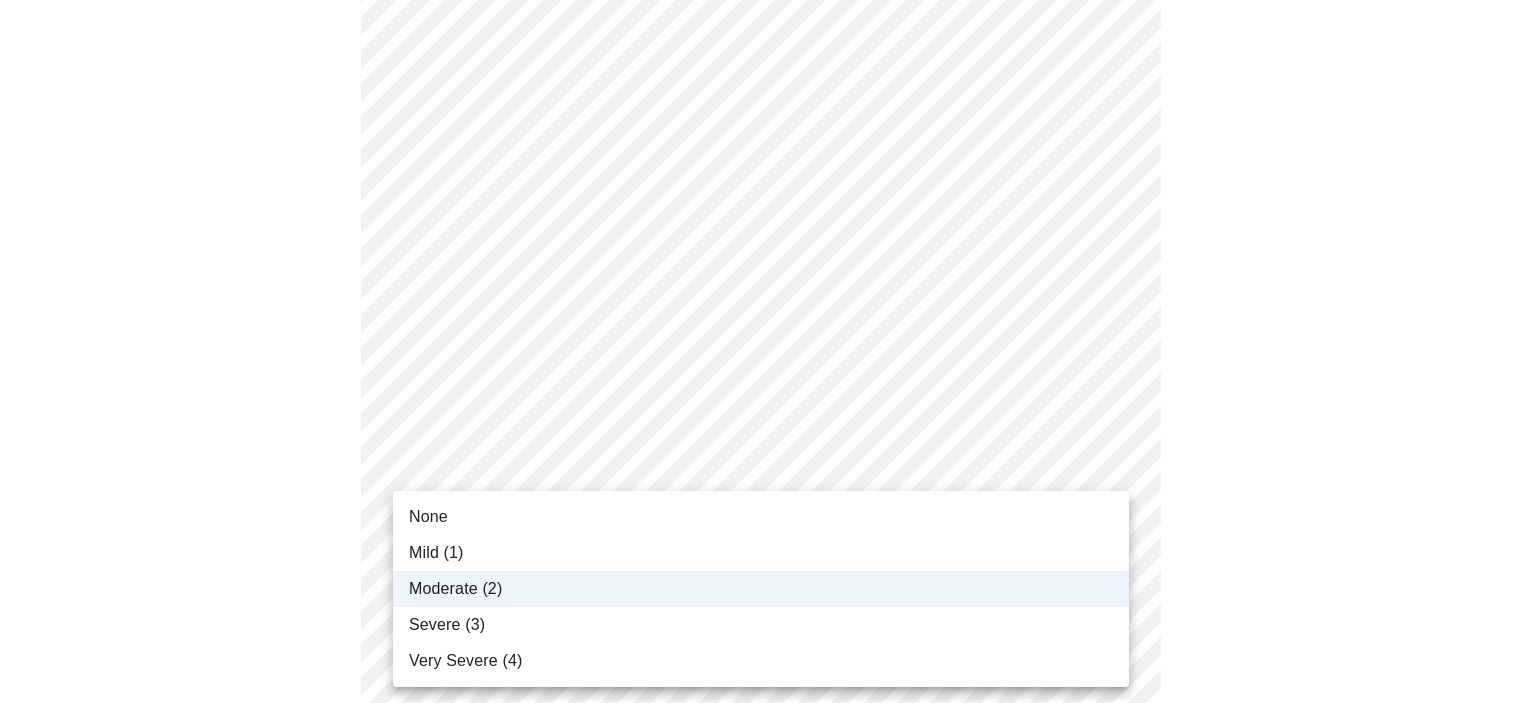 click on "Moderate (2)" at bounding box center [455, 589] 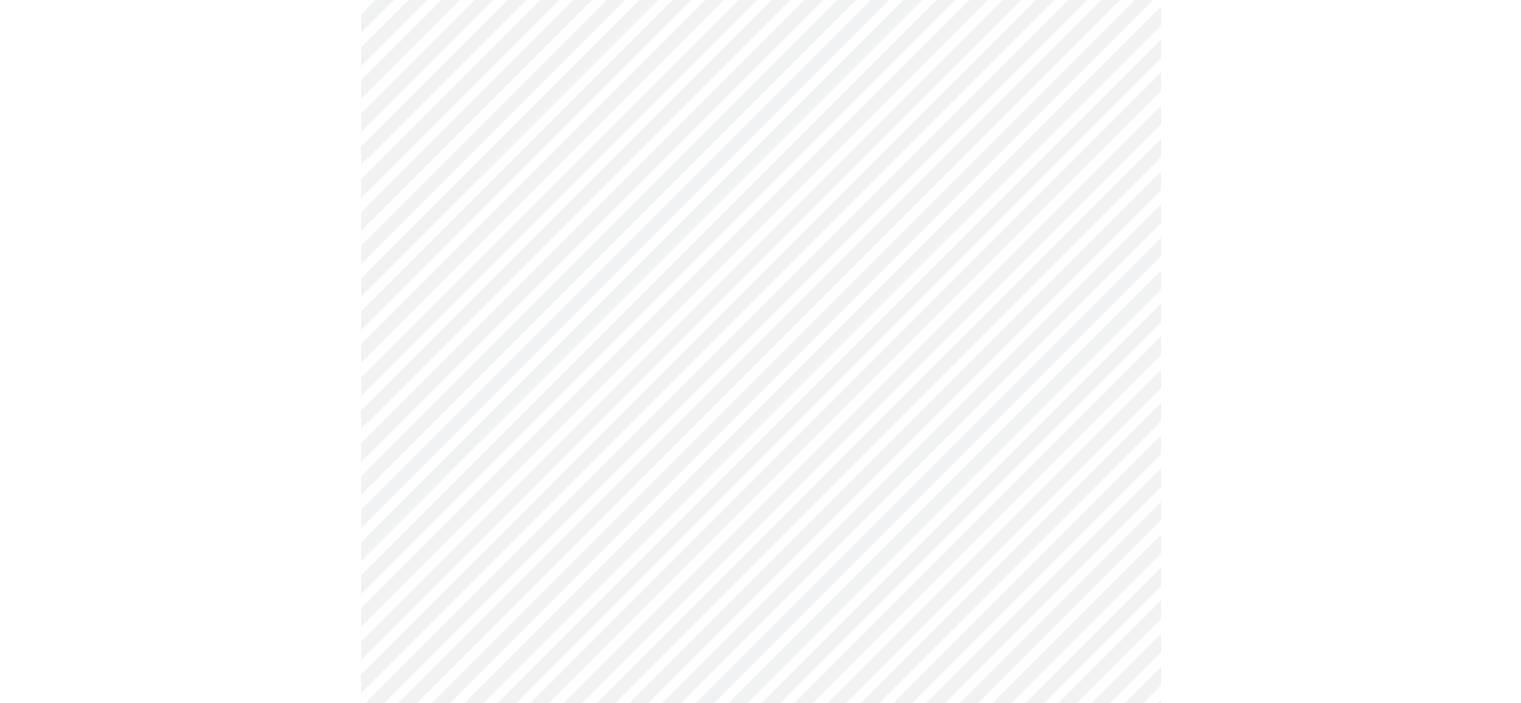 scroll, scrollTop: 600, scrollLeft: 0, axis: vertical 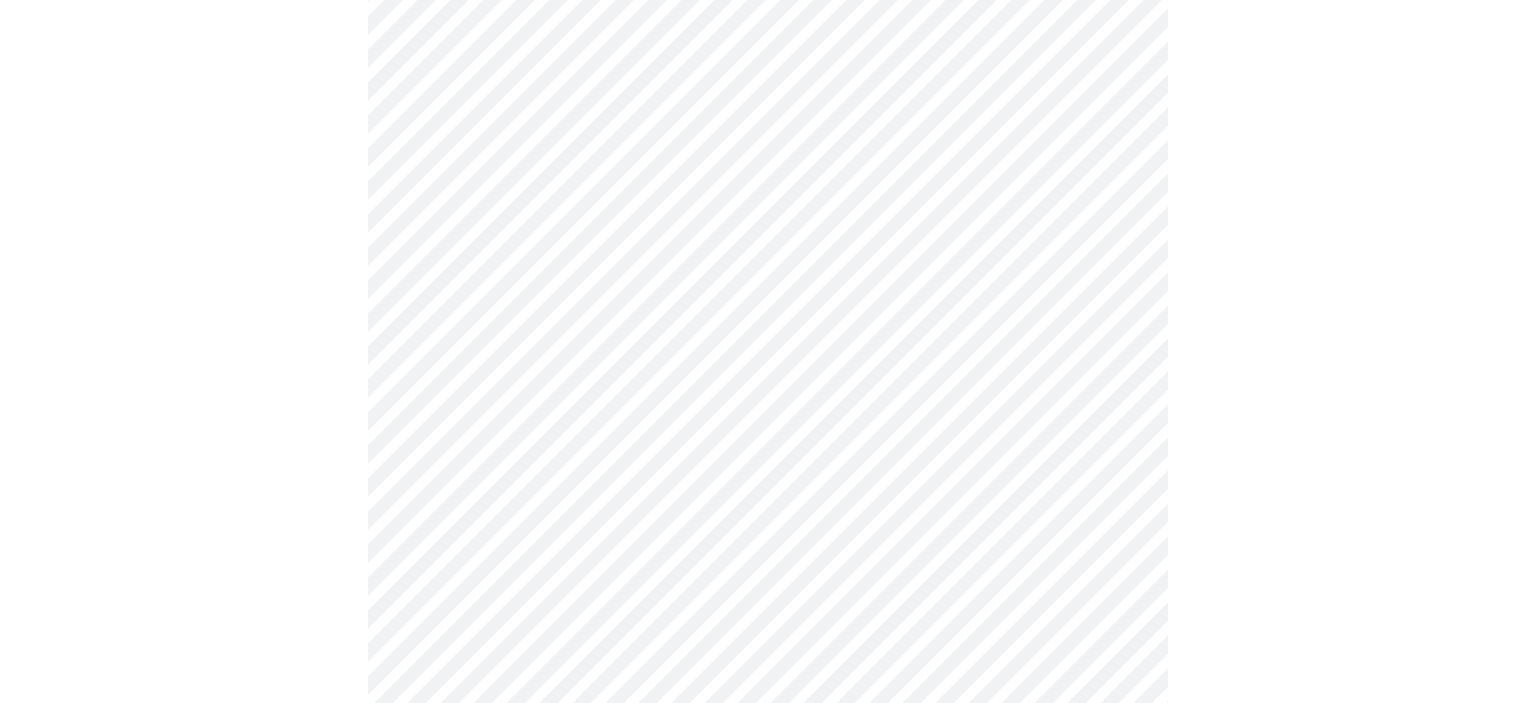click on "MyMenopauseRx Appointments Messaging Labs Uploads Medications Community Refer a Friend Hi Jennifer   Intake Questions for Thu, Aug 7th 2025 @ 7:20am-7:40am 3  /  13 Settings Billing Invoices Log out" at bounding box center [768, 667] 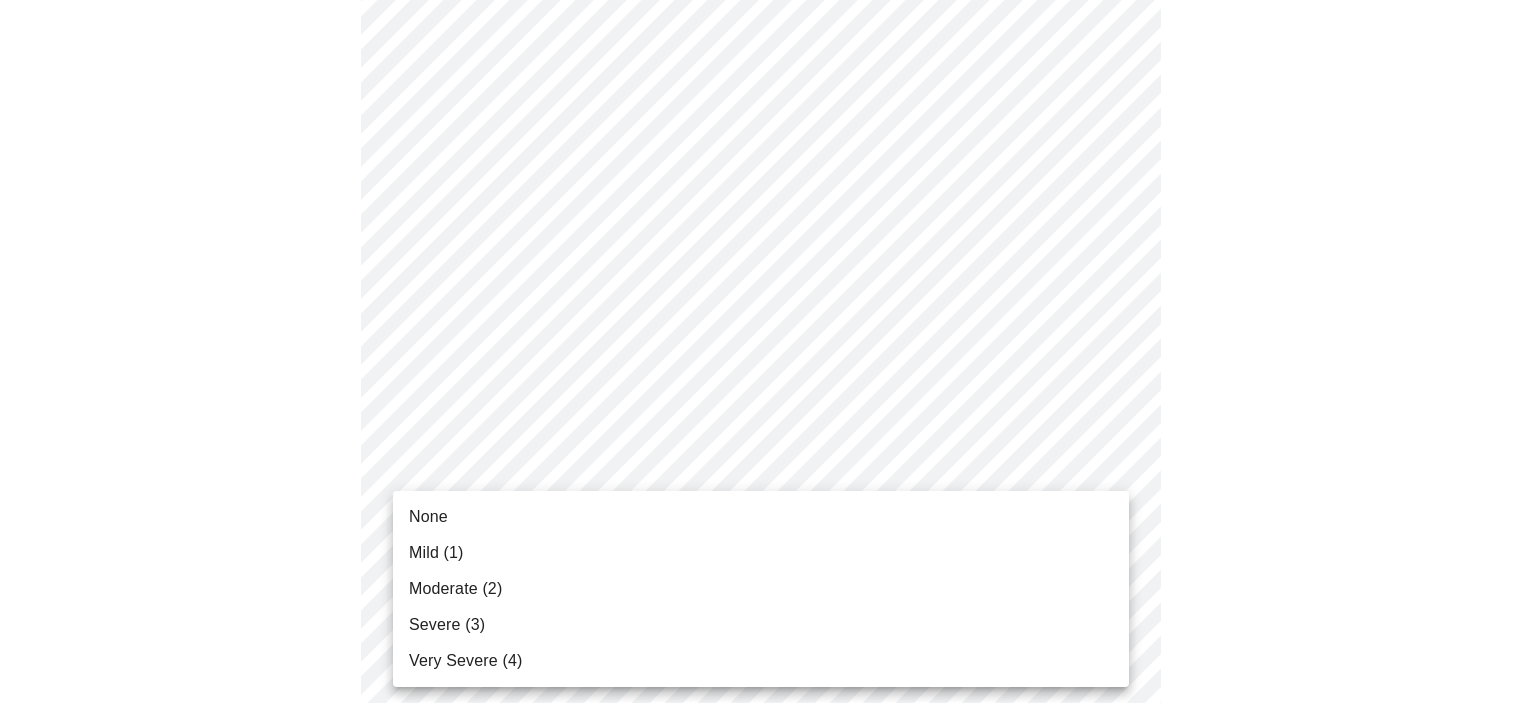 click on "Moderate (2)" at bounding box center (455, 589) 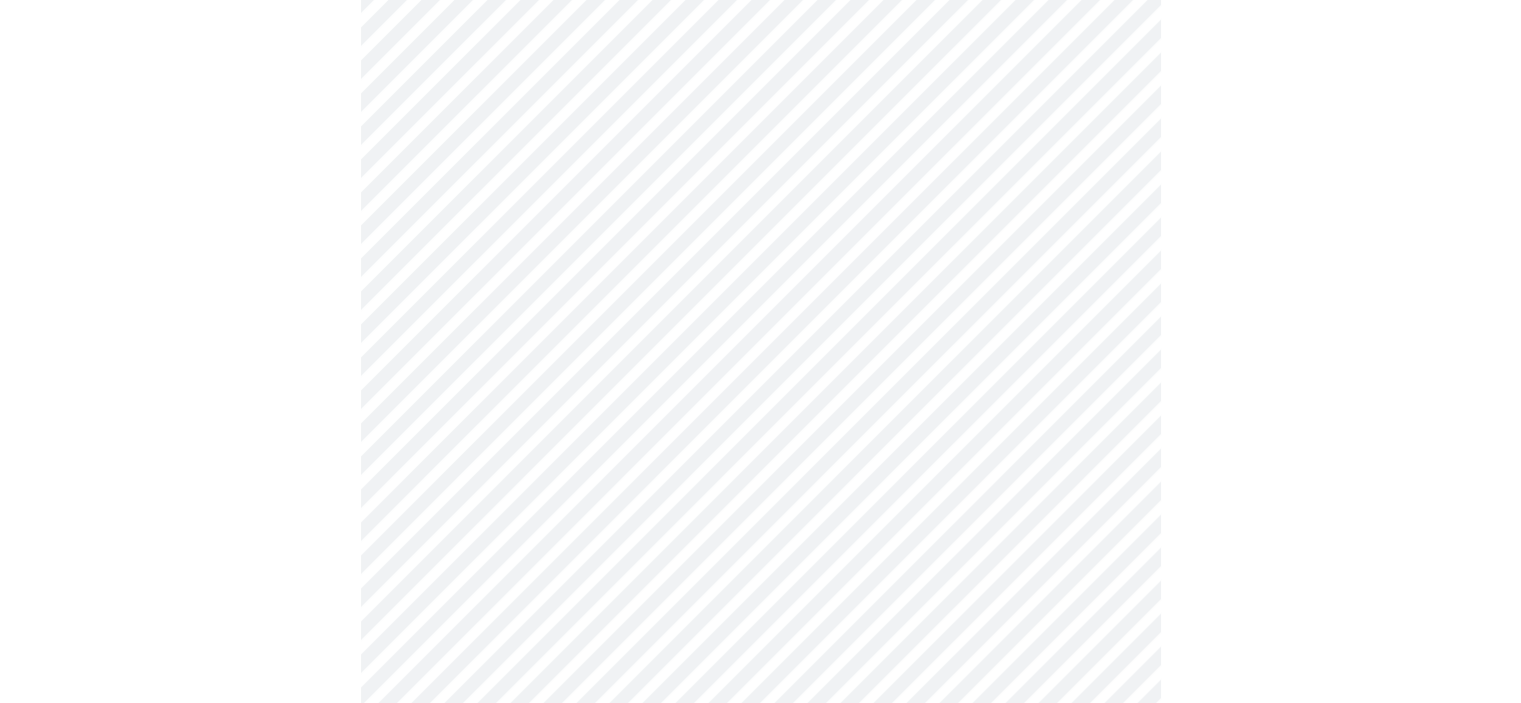 scroll, scrollTop: 800, scrollLeft: 0, axis: vertical 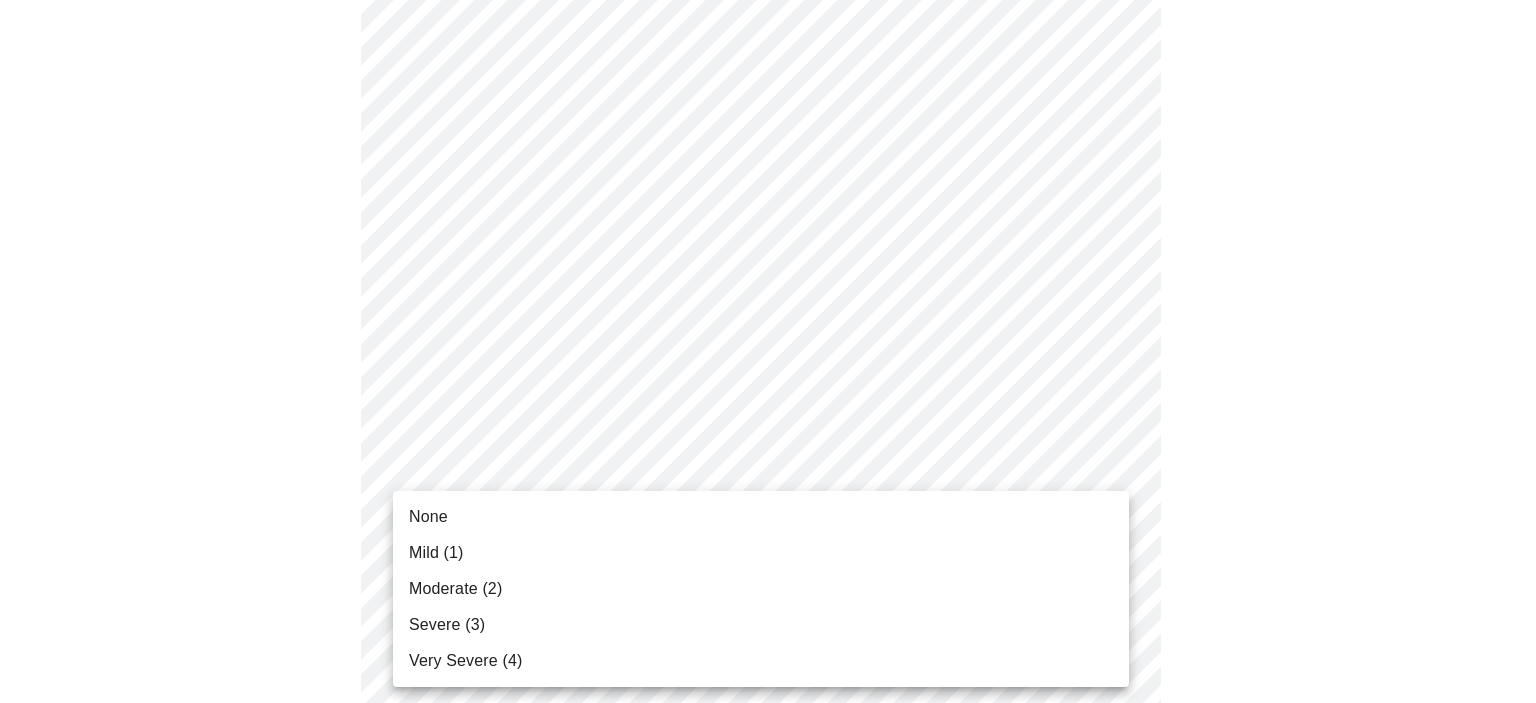 click on "MyMenopauseRx Appointments Messaging Labs Uploads Medications Community Refer a Friend Hi [FIRST]   Intake Questions for Thu, Aug 7th 2025 @ 7:20am-7:40am 3  /  13 Settings Billing Invoices Log out None Mild (1) Moderate (2) Severe (3) Very Severe (4)" at bounding box center [768, 453] 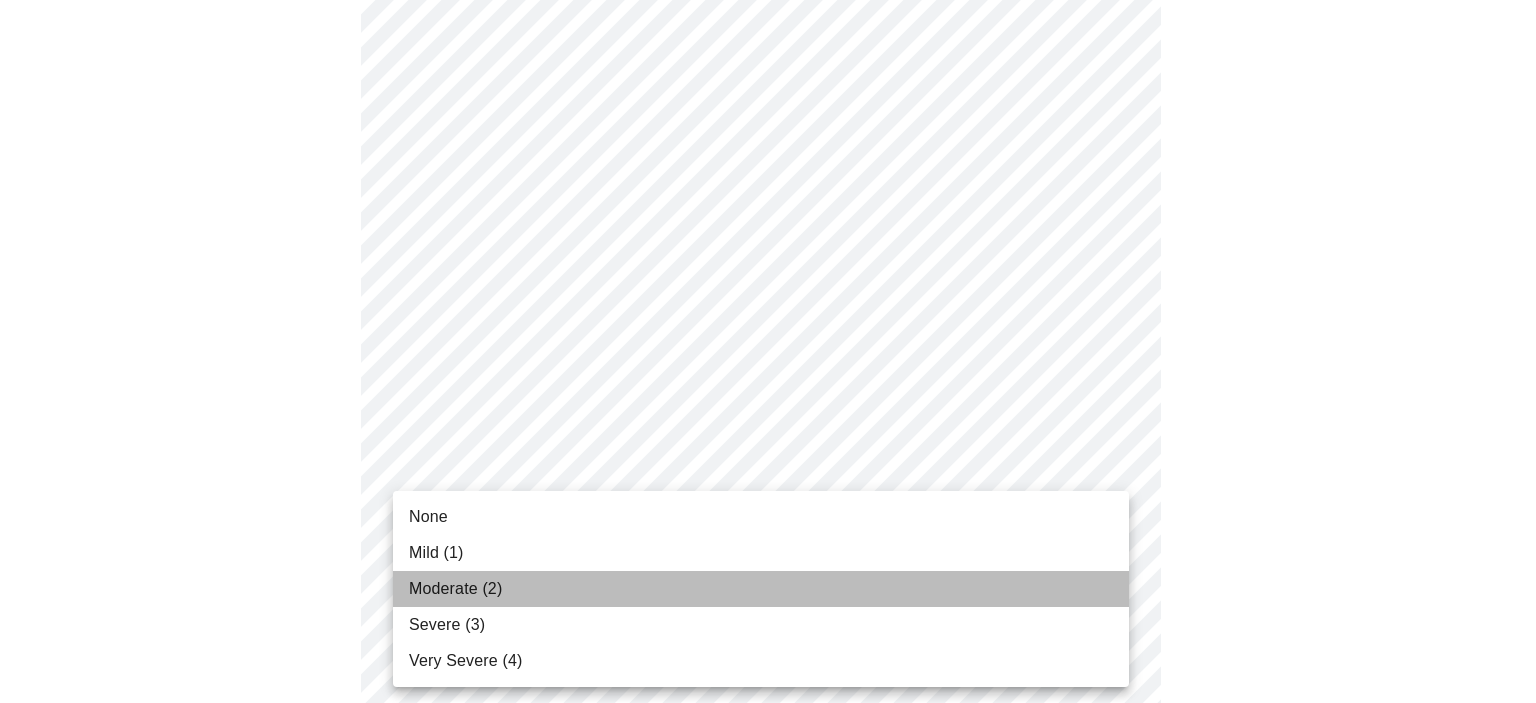 click on "Moderate (2)" at bounding box center (455, 589) 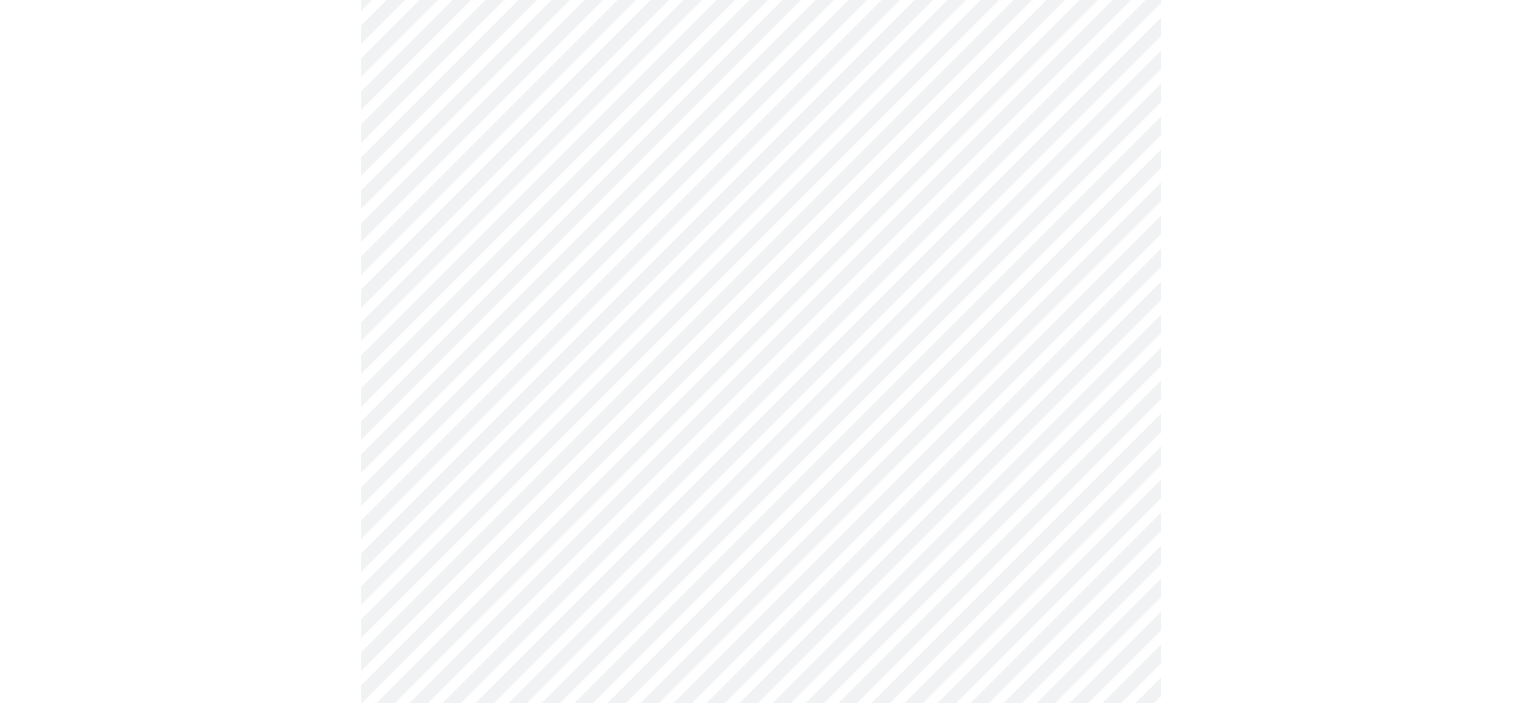 scroll, scrollTop: 1000, scrollLeft: 0, axis: vertical 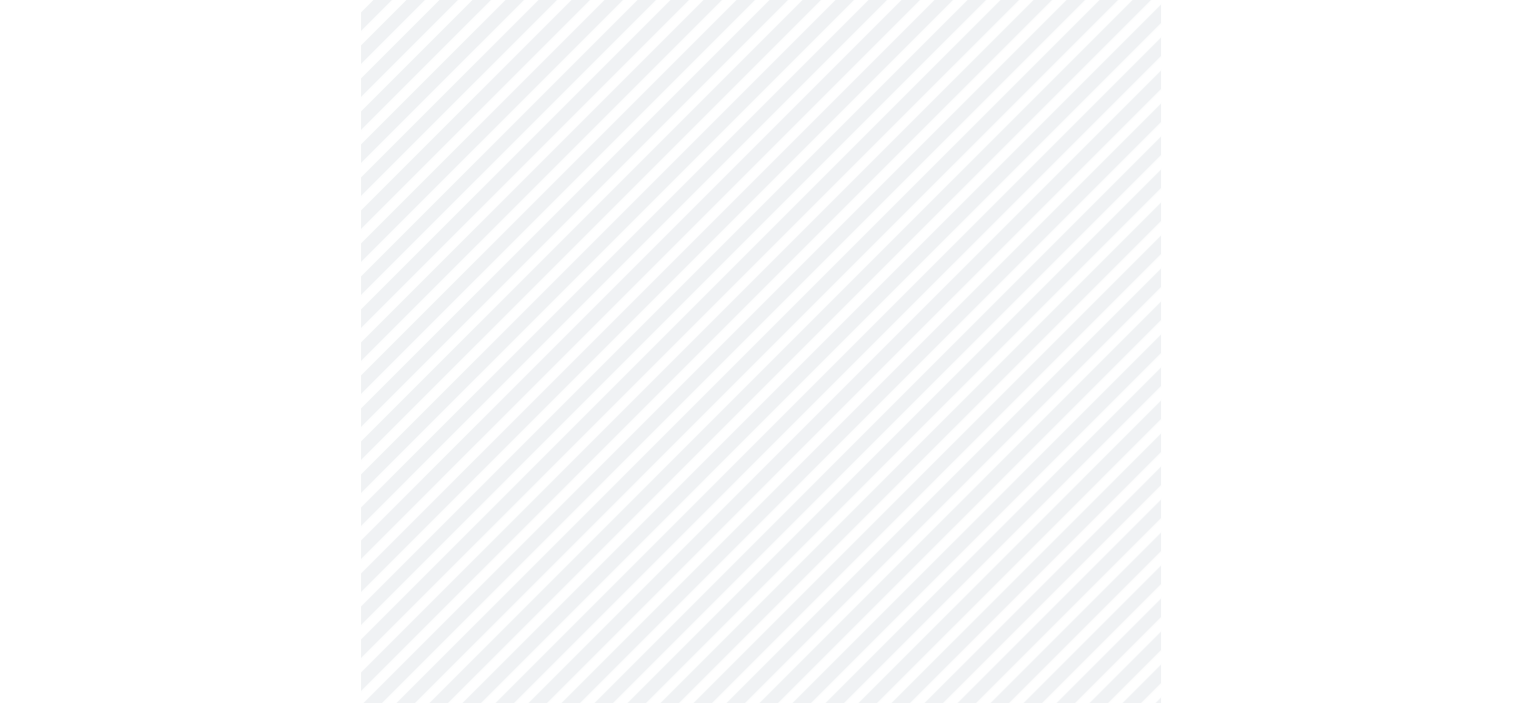 click on "MyMenopauseRx Appointments Messaging Labs Uploads Medications Community Refer a Friend Hi Jennifer   Intake Questions for Thu, Aug 7th 2025 @ 7:20am-7:40am 3  /  13 Settings Billing Invoices Log out" at bounding box center [760, 239] 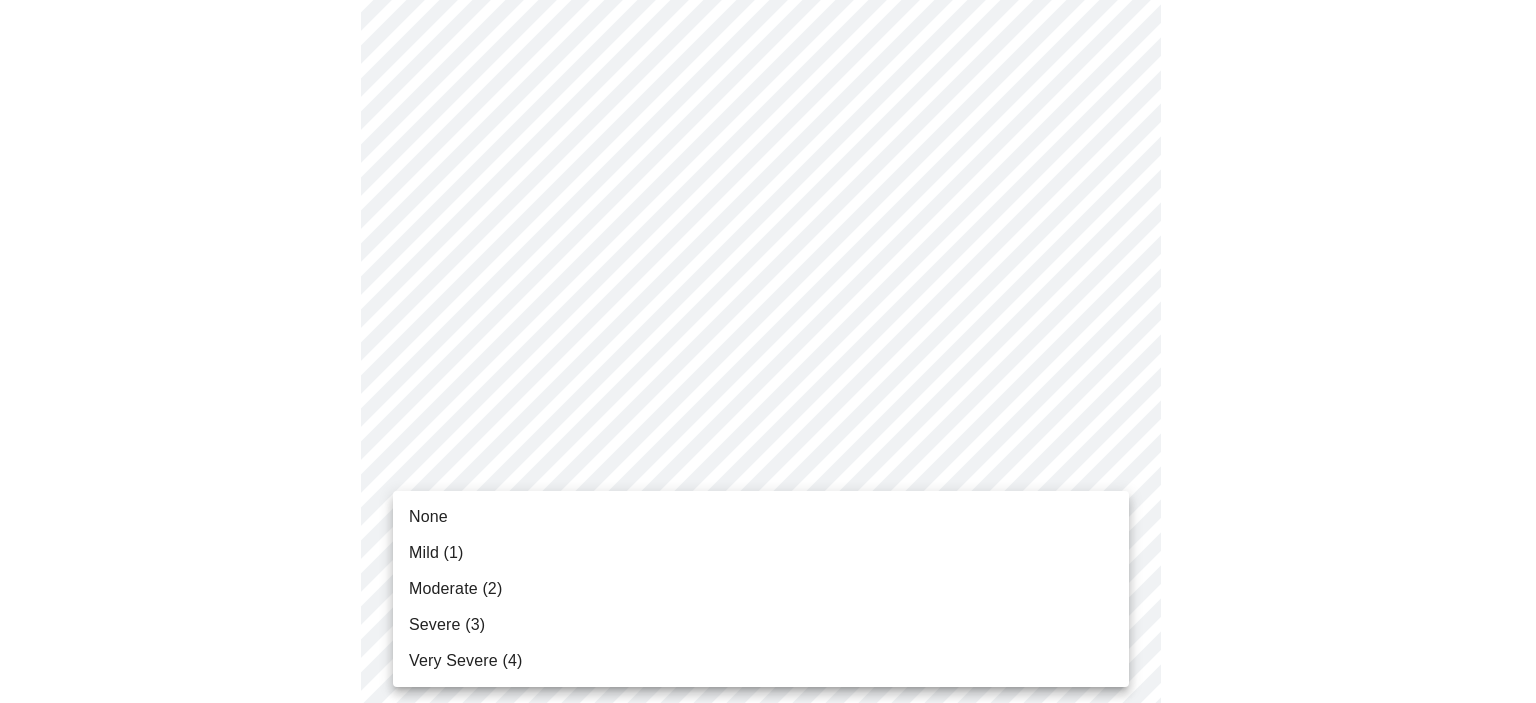 click on "Moderate (2)" at bounding box center (455, 589) 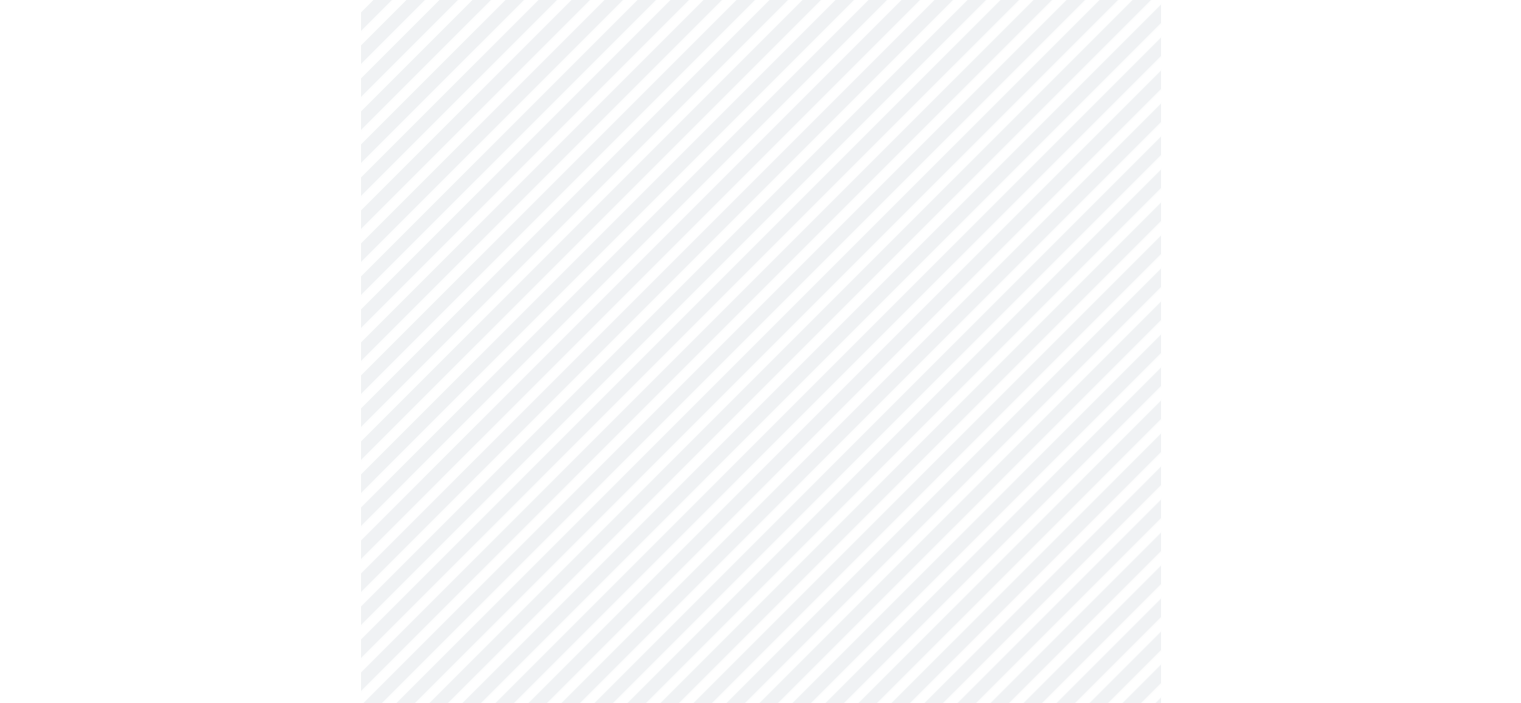 scroll, scrollTop: 1100, scrollLeft: 0, axis: vertical 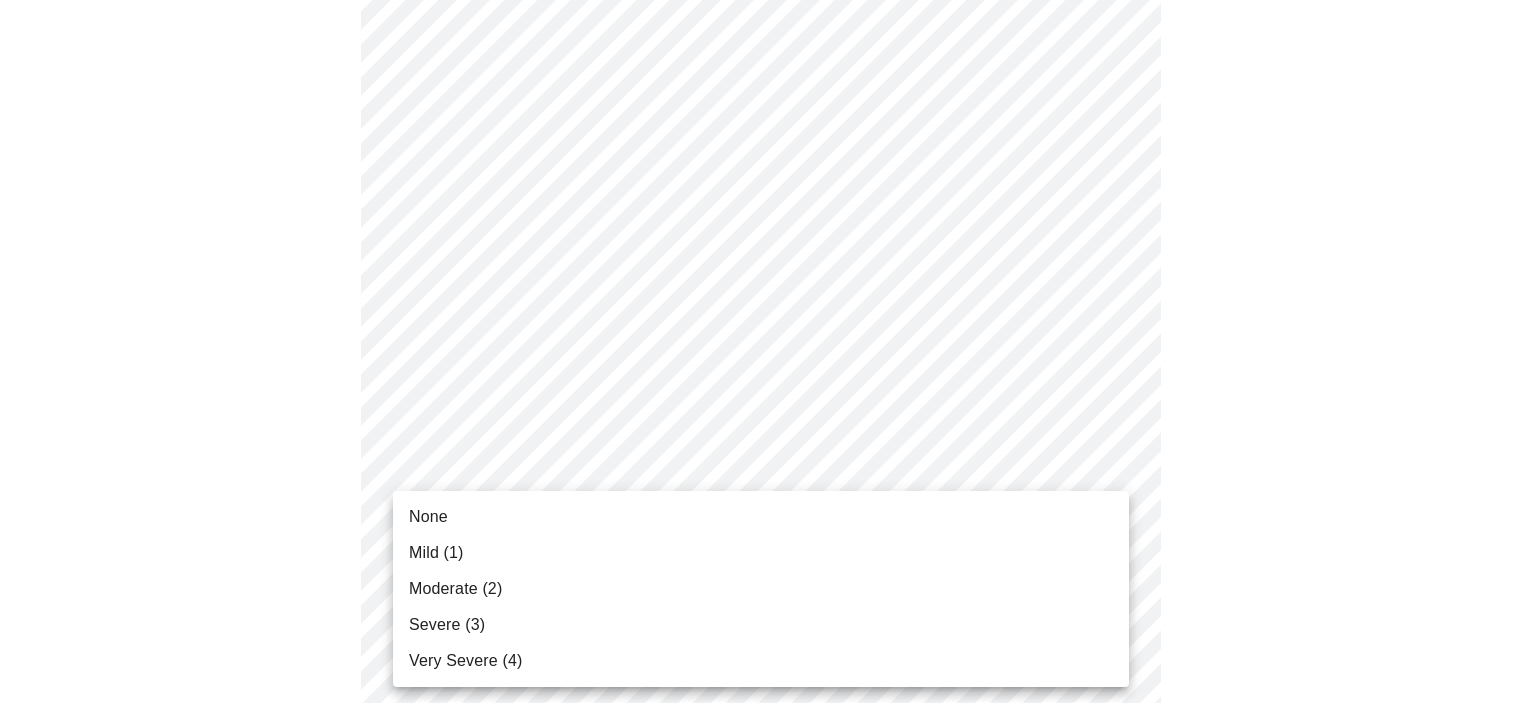 click on "MyMenopauseRx Appointments Messaging Labs Uploads Medications Community Refer a Friend Hi [FIRST]   Intake Questions for Thu, Aug 7th 2025 @ 7:20am-7:40am 3  /  13 Settings Billing Invoices Log out None Mild (1) Moderate (2) Severe (3) Very Severe (4)" at bounding box center [768, 125] 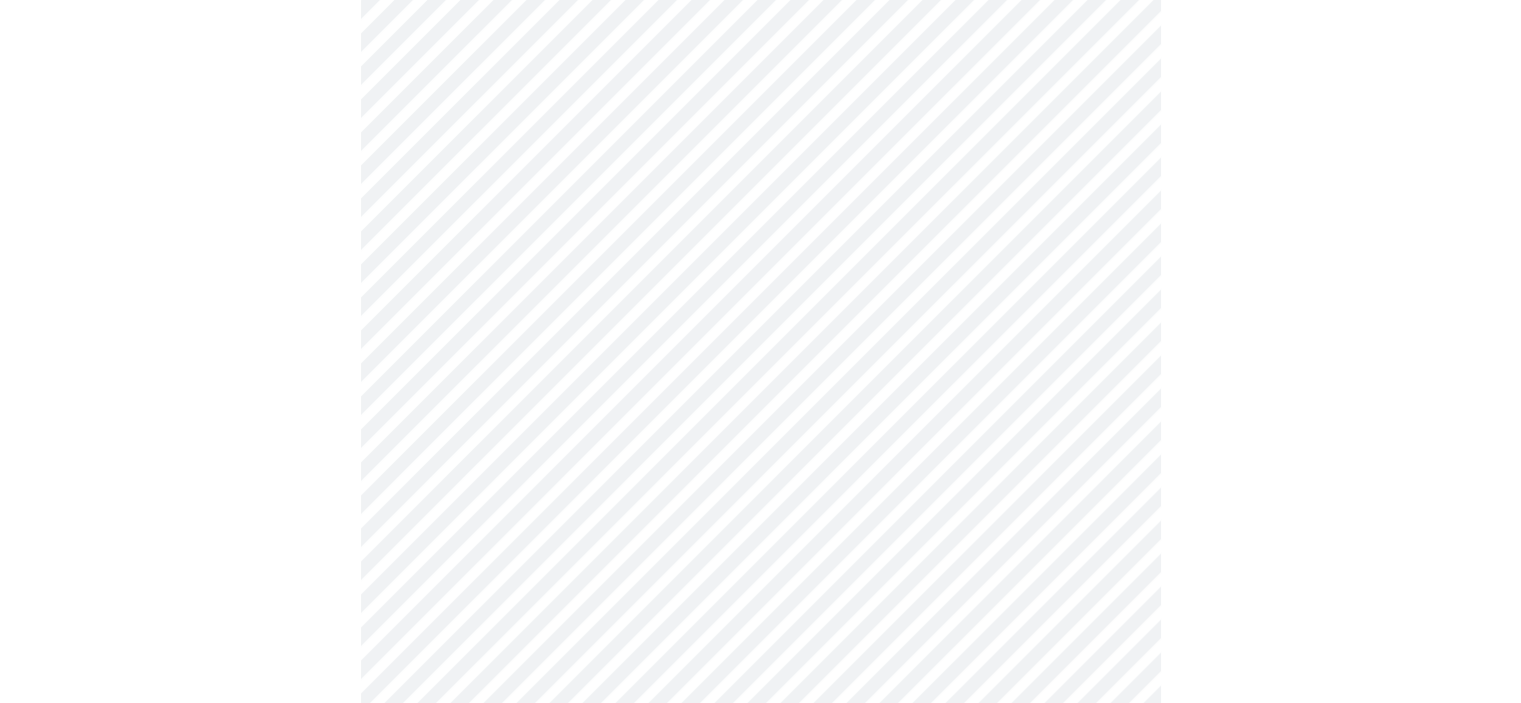 scroll, scrollTop: 1300, scrollLeft: 0, axis: vertical 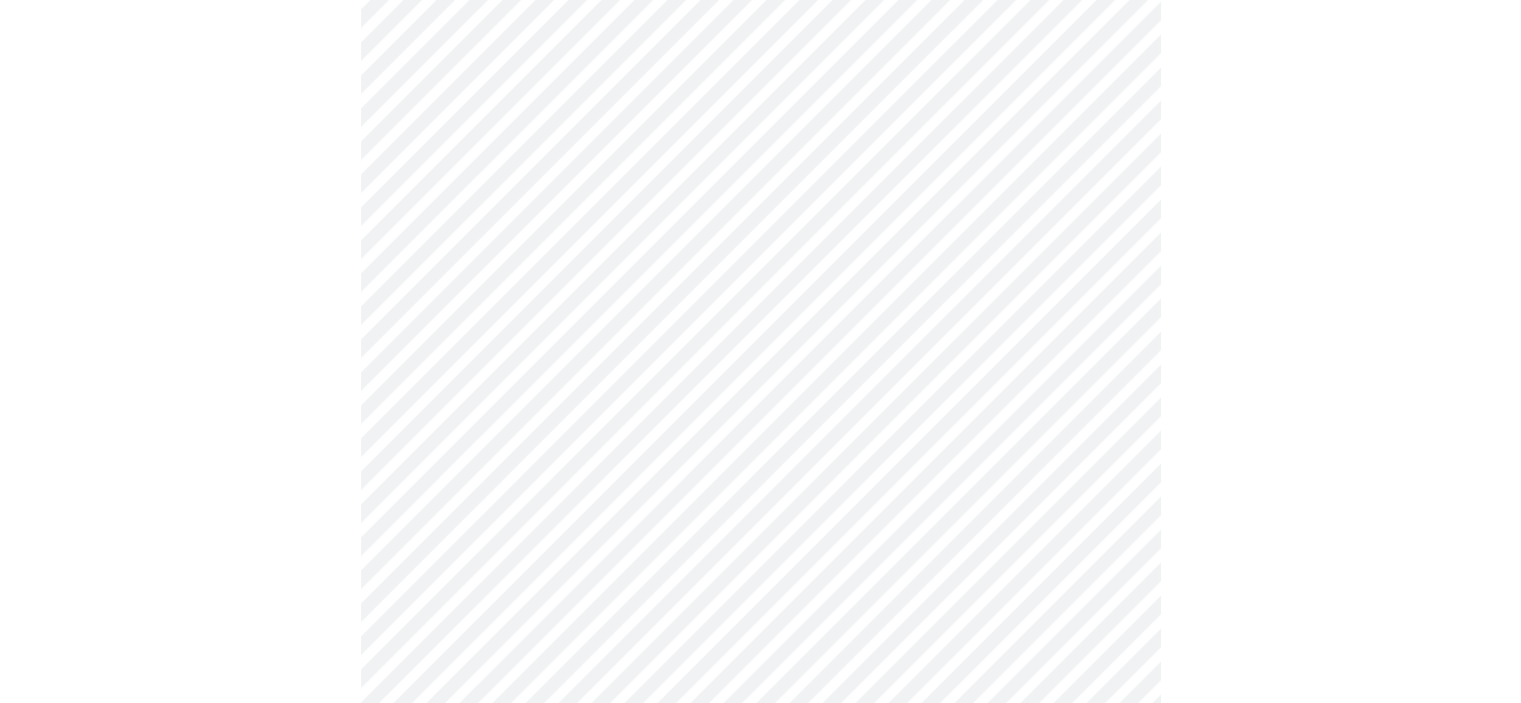 click on "MyMenopauseRx Appointments Messaging Labs Uploads Medications Community Refer a Friend Hi Jennifer   Intake Questions for Thu, Aug 7th 2025 @ 7:20am-7:40am 3  /  13 Settings Billing Invoices Log out" at bounding box center (760, -89) 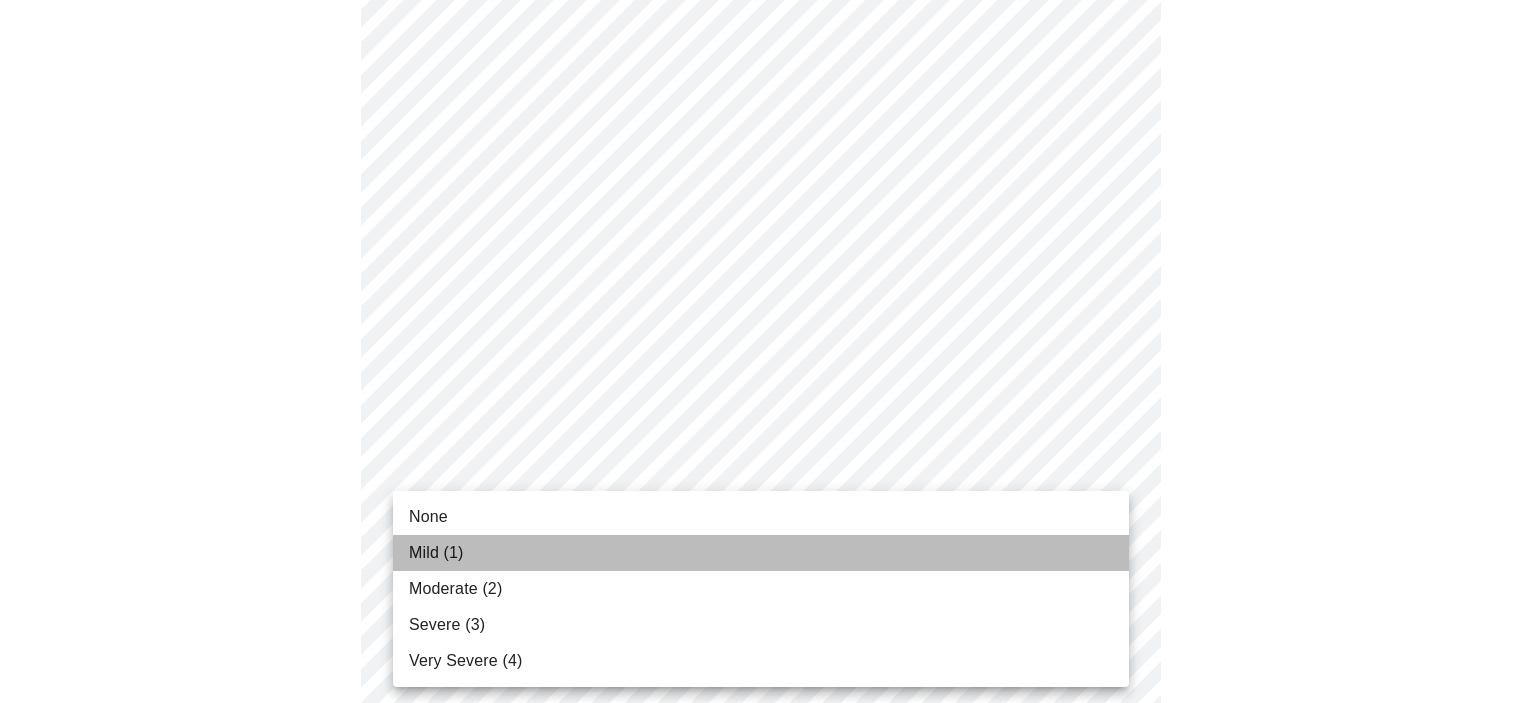 click on "Mild (1)" at bounding box center [436, 553] 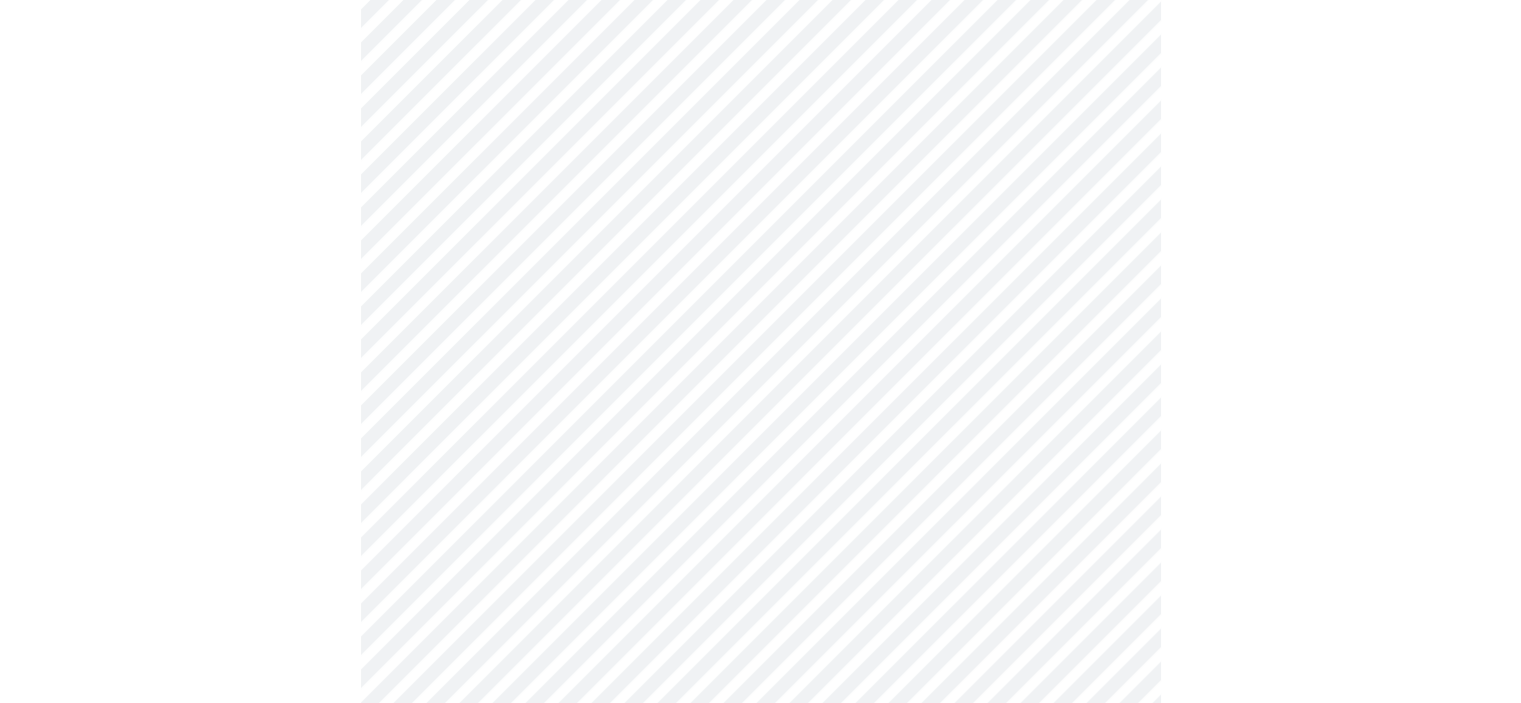 scroll, scrollTop: 1500, scrollLeft: 0, axis: vertical 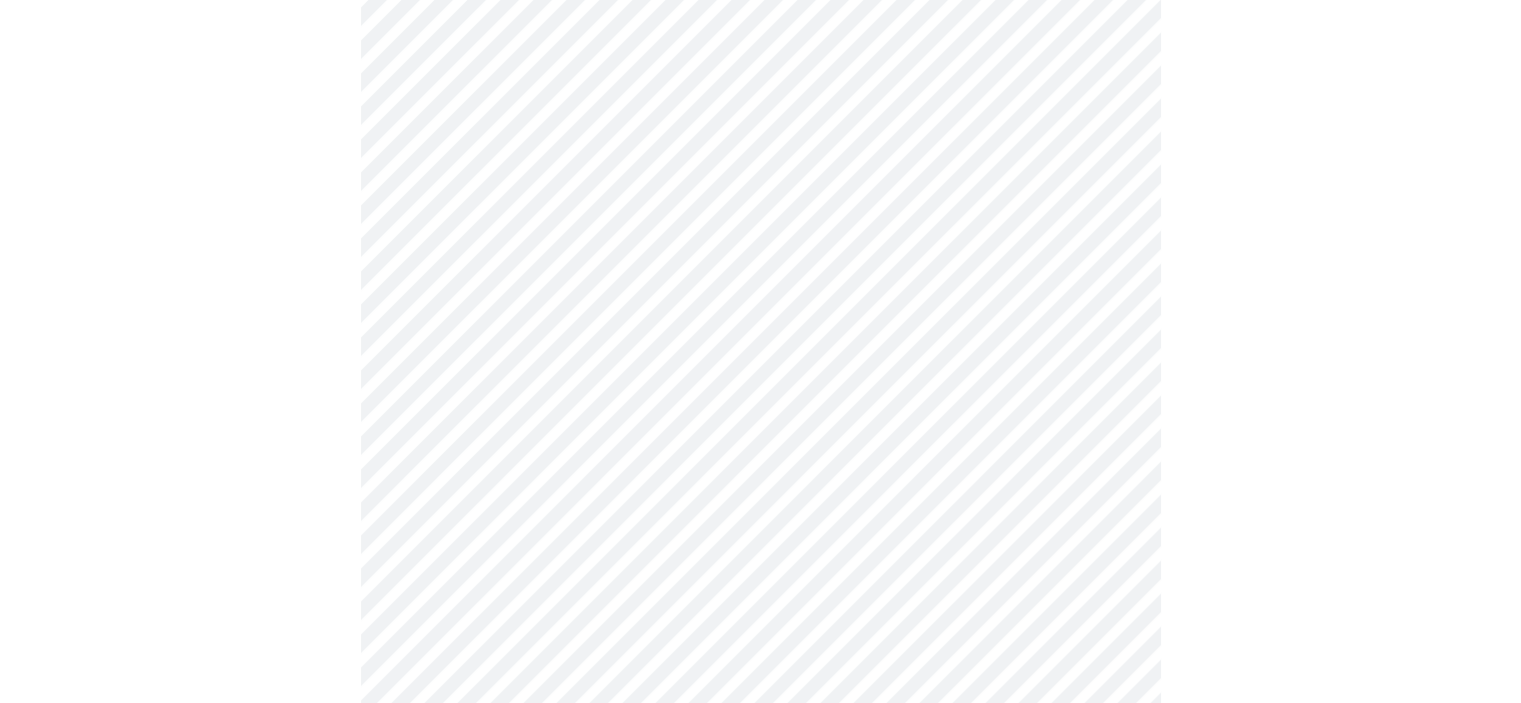 click on "MyMenopauseRx Appointments Messaging Labs Uploads Medications Community Refer a Friend Hi Jennifer   Intake Questions for Thu, Aug 7th 2025 @ 7:20am-7:40am 3  /  13 Settings Billing Invoices Log out" at bounding box center [760, -303] 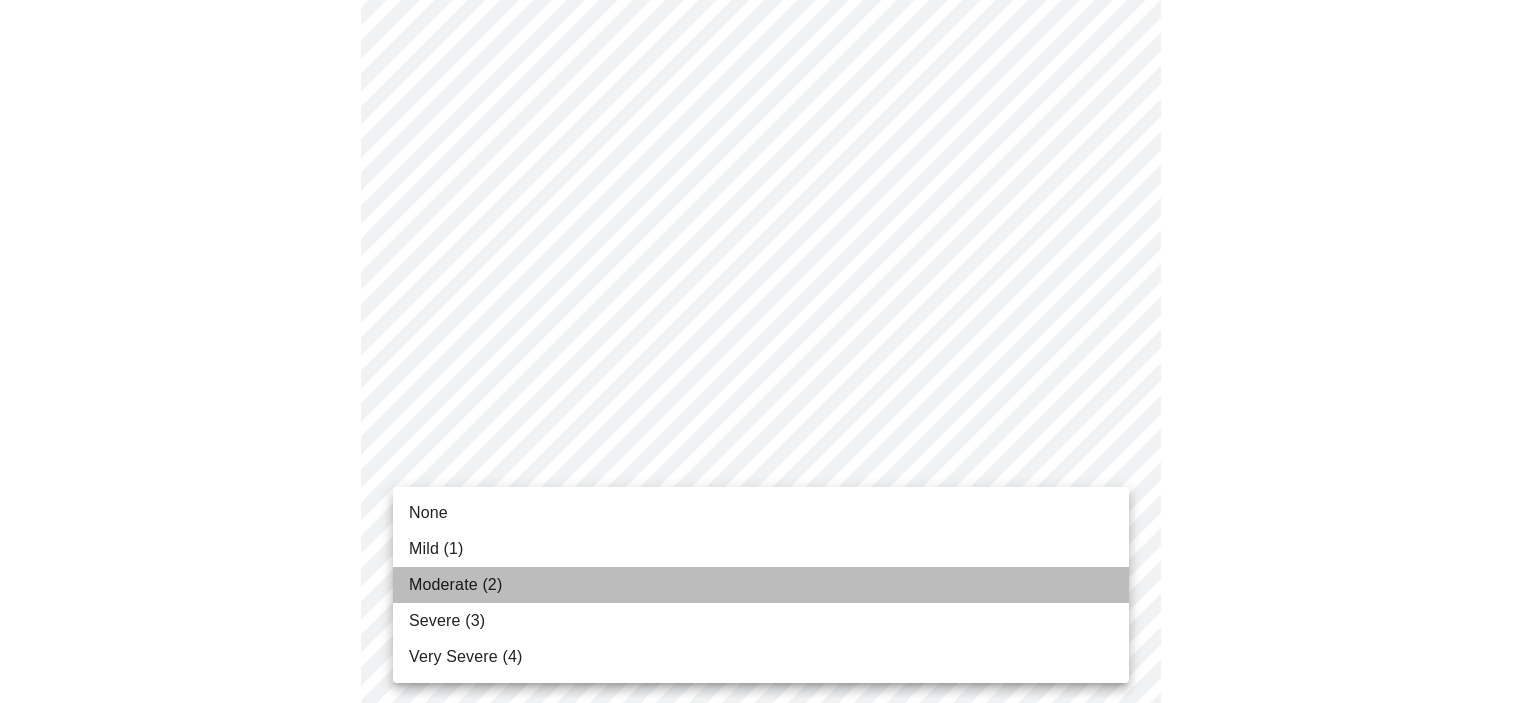 click on "Moderate (2)" at bounding box center (455, 585) 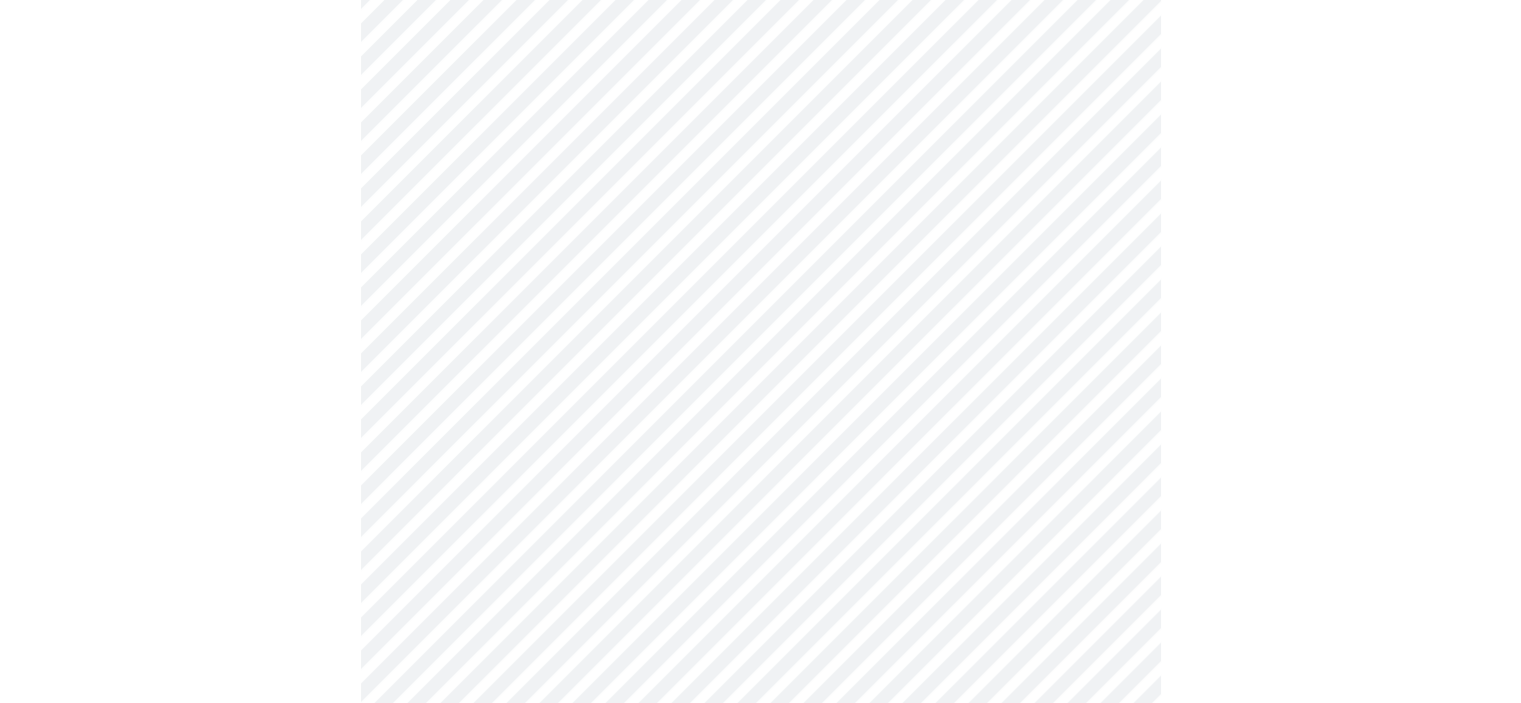 scroll, scrollTop: 800, scrollLeft: 0, axis: vertical 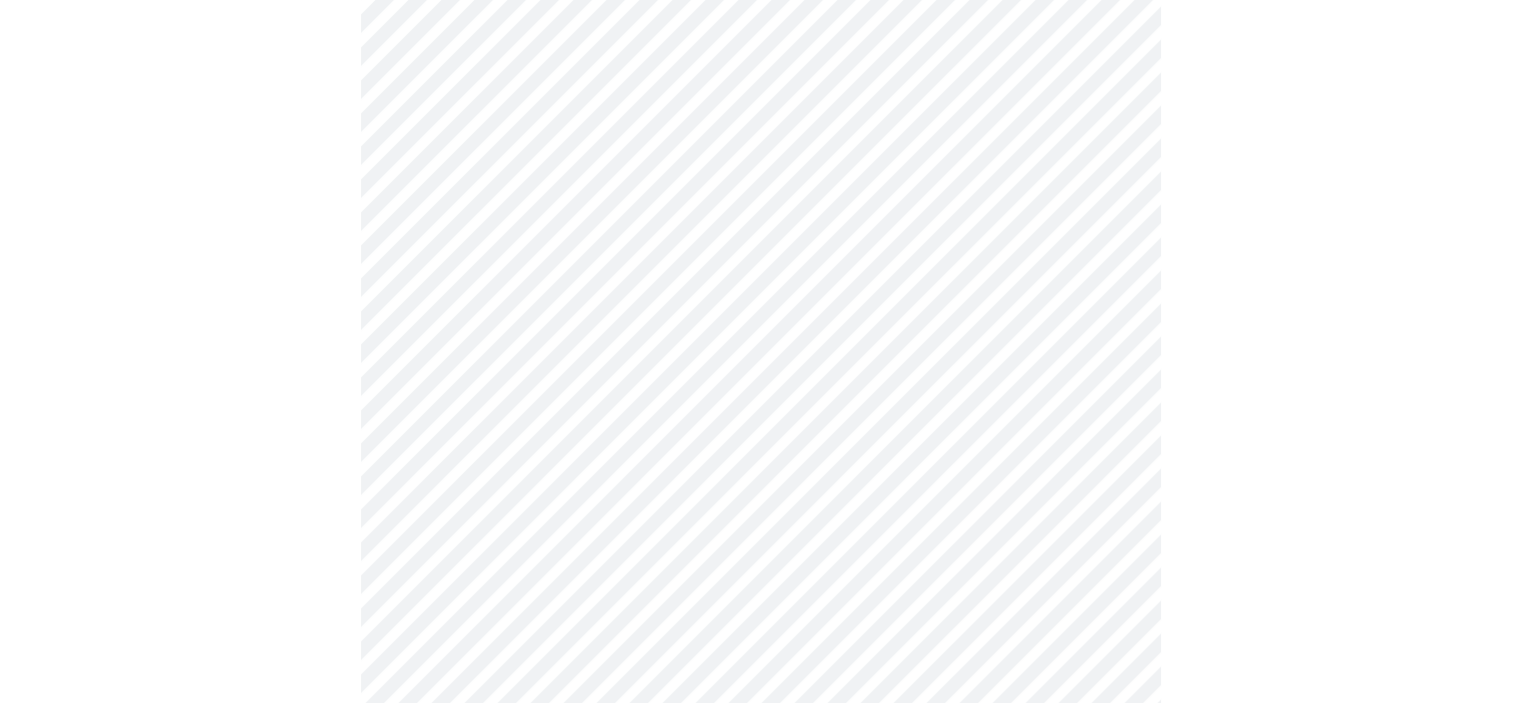 click on "MyMenopauseRx Appointments Messaging Labs Uploads Medications Community Refer a Friend Hi [FIRST]   Intake Questions for Thu, Aug 7th 2025 @ 7:20am-7:40am 4  /  13 Settings Billing Invoices Log out" at bounding box center (760, 153) 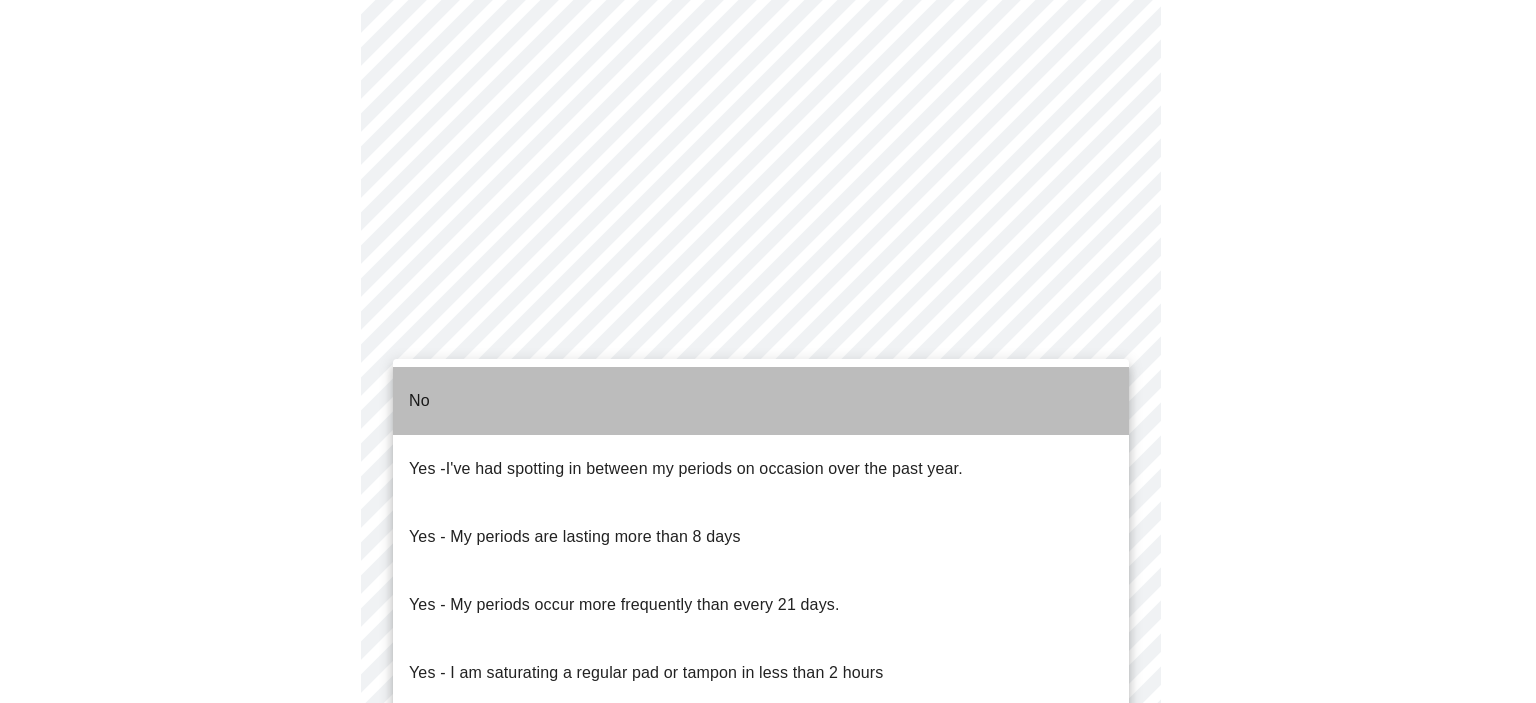 click on "No" at bounding box center [419, 401] 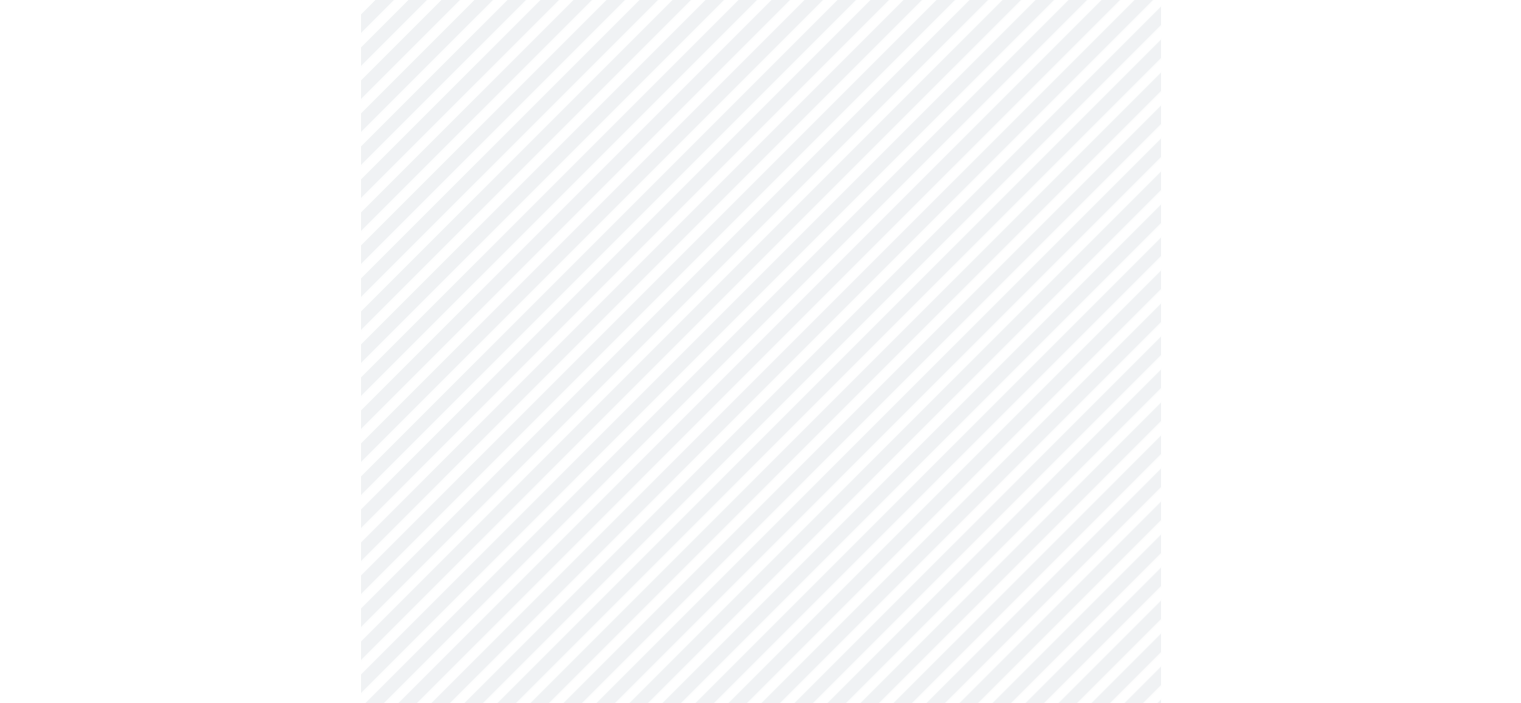 click on "MyMenopauseRx Appointments Messaging Labs Uploads Medications Community Refer a Friend Hi [FIRST]   Intake Questions for Thu, Aug 7th 2025 @ 7:20am-7:40am 4  /  13 Settings Billing Invoices Log out" at bounding box center [760, 147] 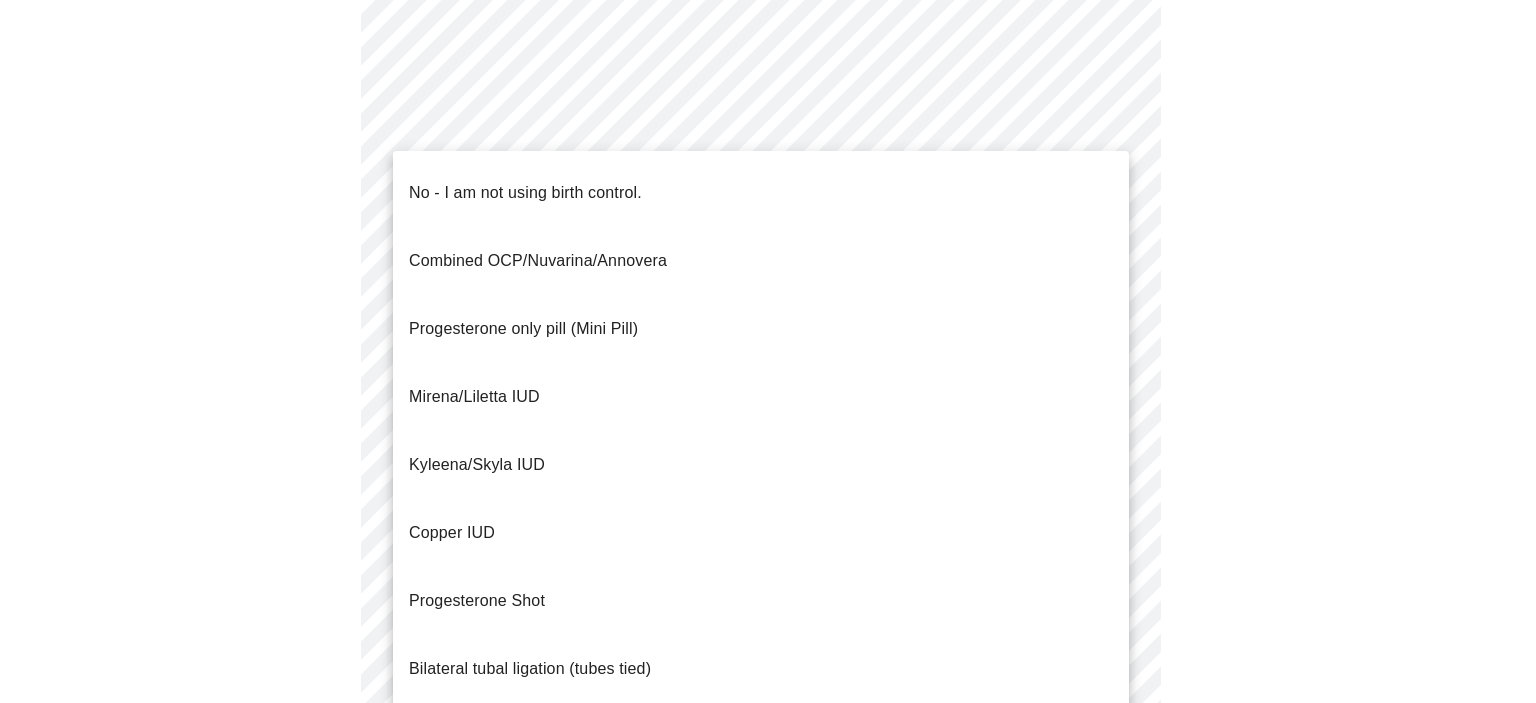 click on "No - I am not using birth control." at bounding box center [525, 193] 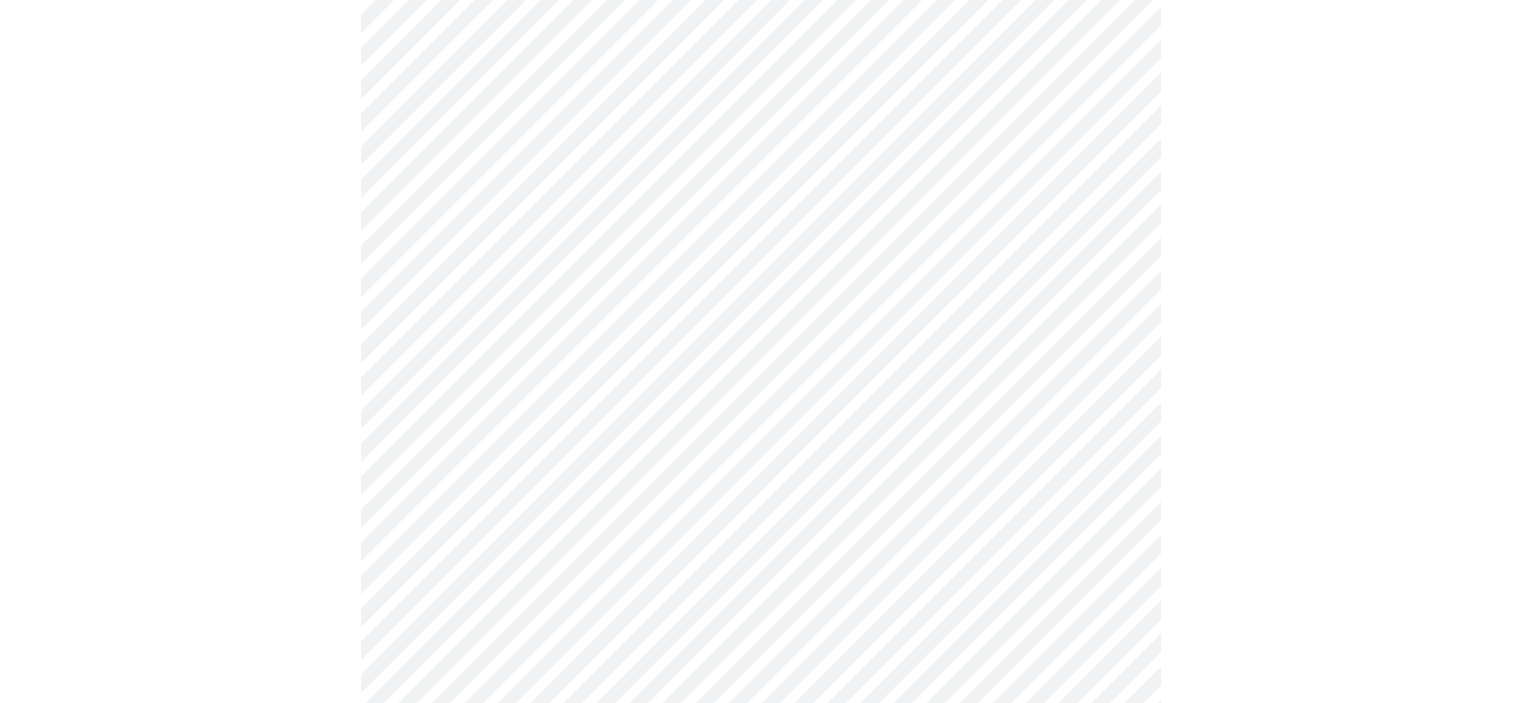 scroll, scrollTop: 1000, scrollLeft: 0, axis: vertical 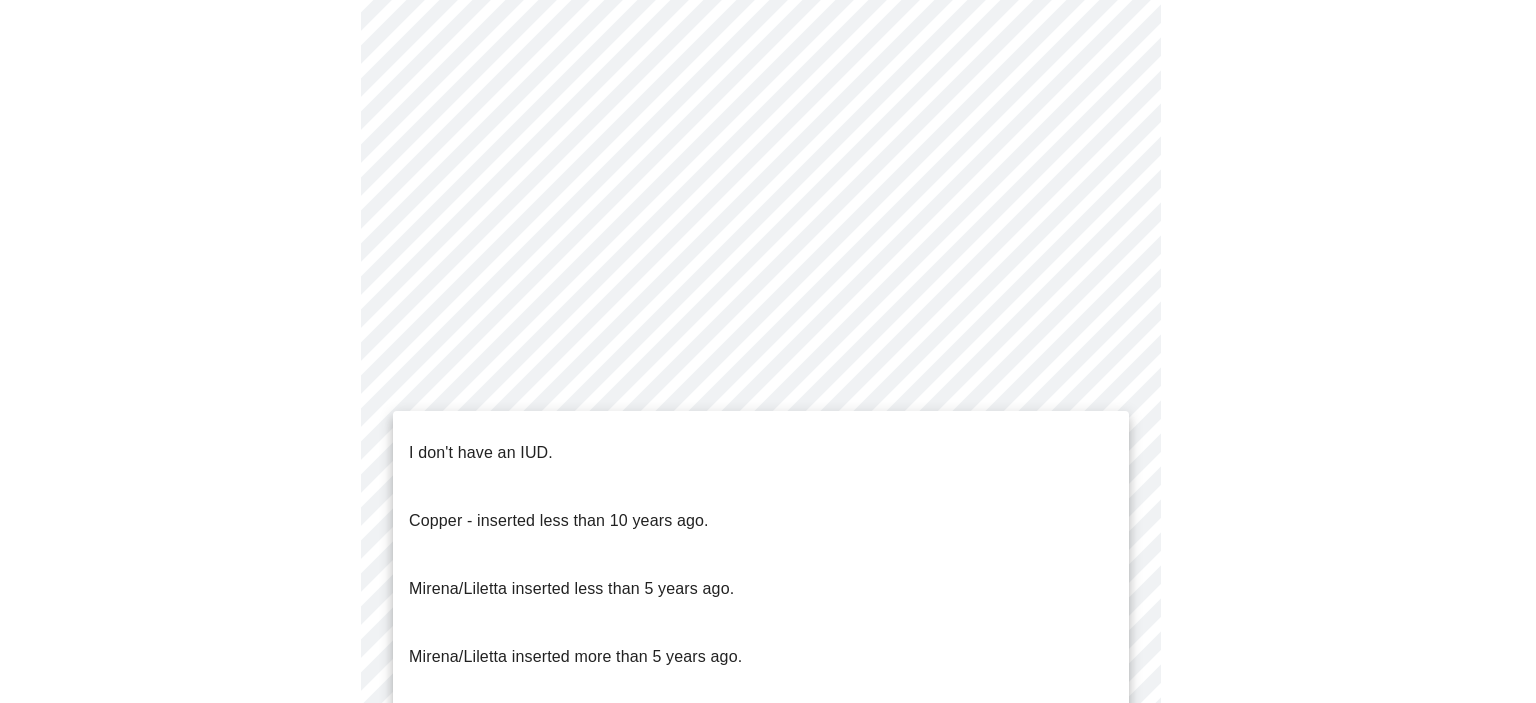 click on "MyMenopauseRx Appointments Messaging Labs Uploads Medications Community Refer a Friend Hi [FIRST]   Intake Questions for Thu, Aug 7th 2025 @ 7:20am-7:40am 4  /  13 Settings Billing Invoices Log out I don't have an IUD.
Copper - inserted less than 10 years ago.
Mirena/Liletta inserted less than 5 years ago.
Mirena/Liletta inserted more than 5 years ago.
Kyleena, inserted more than 5 years ago." at bounding box center [768, -59] 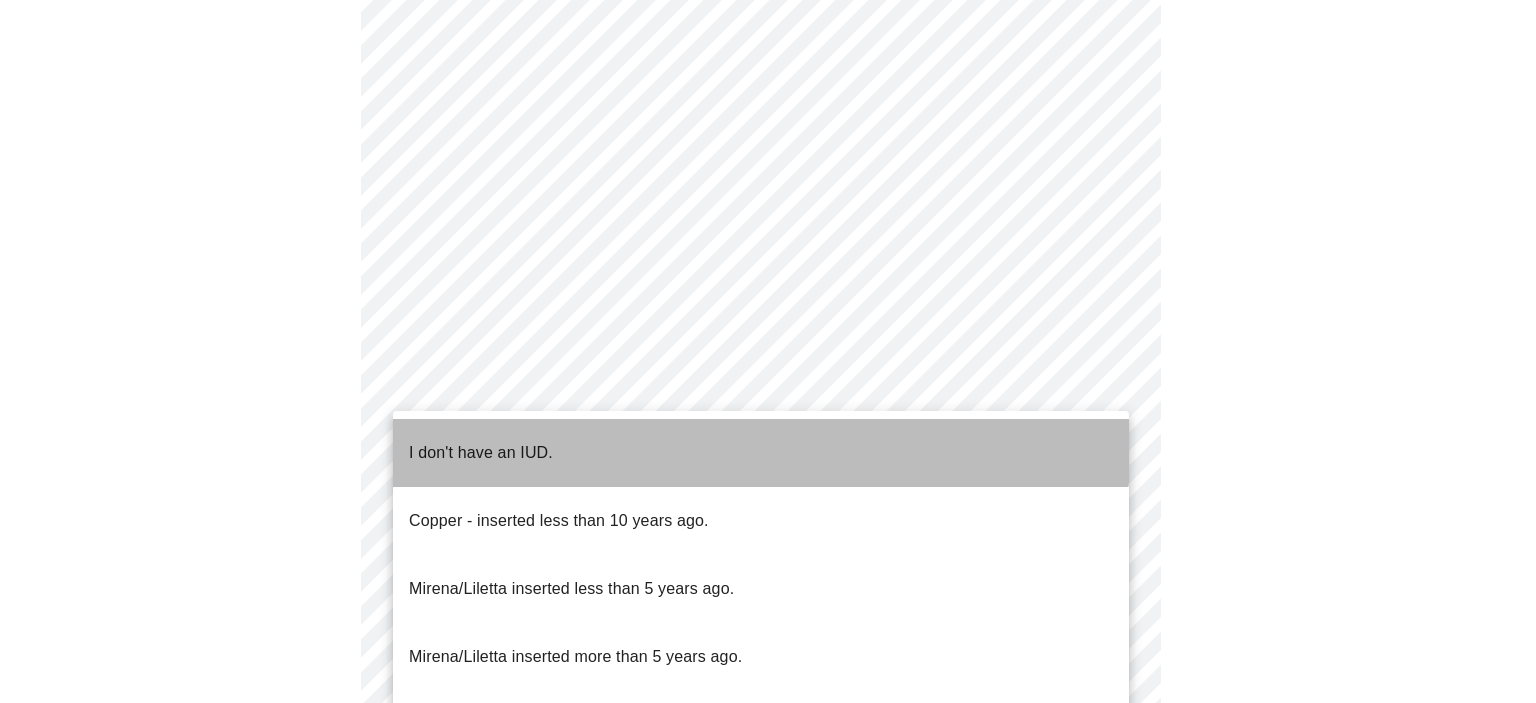 click on "I don't have an IUD." at bounding box center [761, 453] 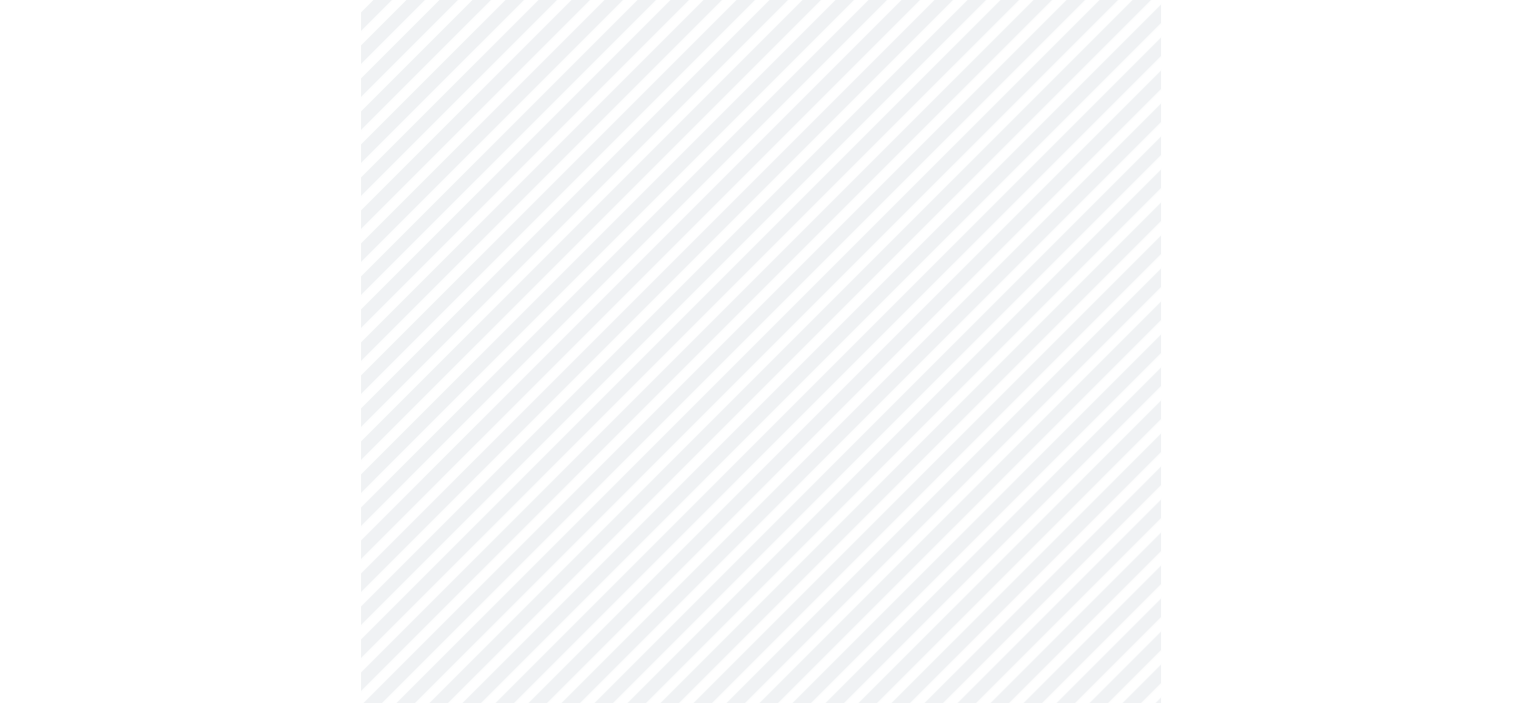 scroll, scrollTop: 1100, scrollLeft: 0, axis: vertical 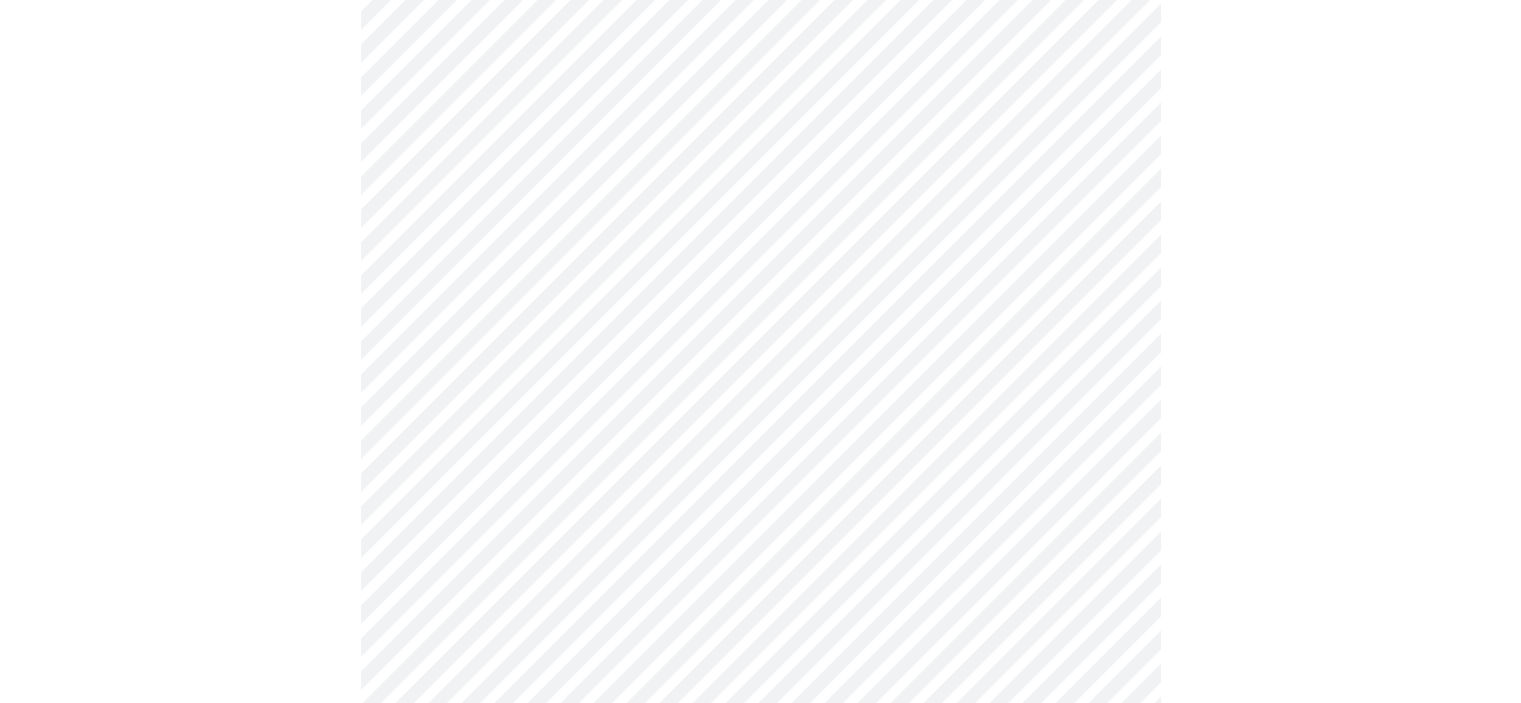 click on "MyMenopauseRx Appointments Messaging Labs Uploads Medications Community Refer a Friend Hi [FIRST]   Intake Questions for Thu, Aug 7th 2025 @ 7:20am-7:40am 4  /  13 Settings Billing Invoices Log out" at bounding box center [760, -165] 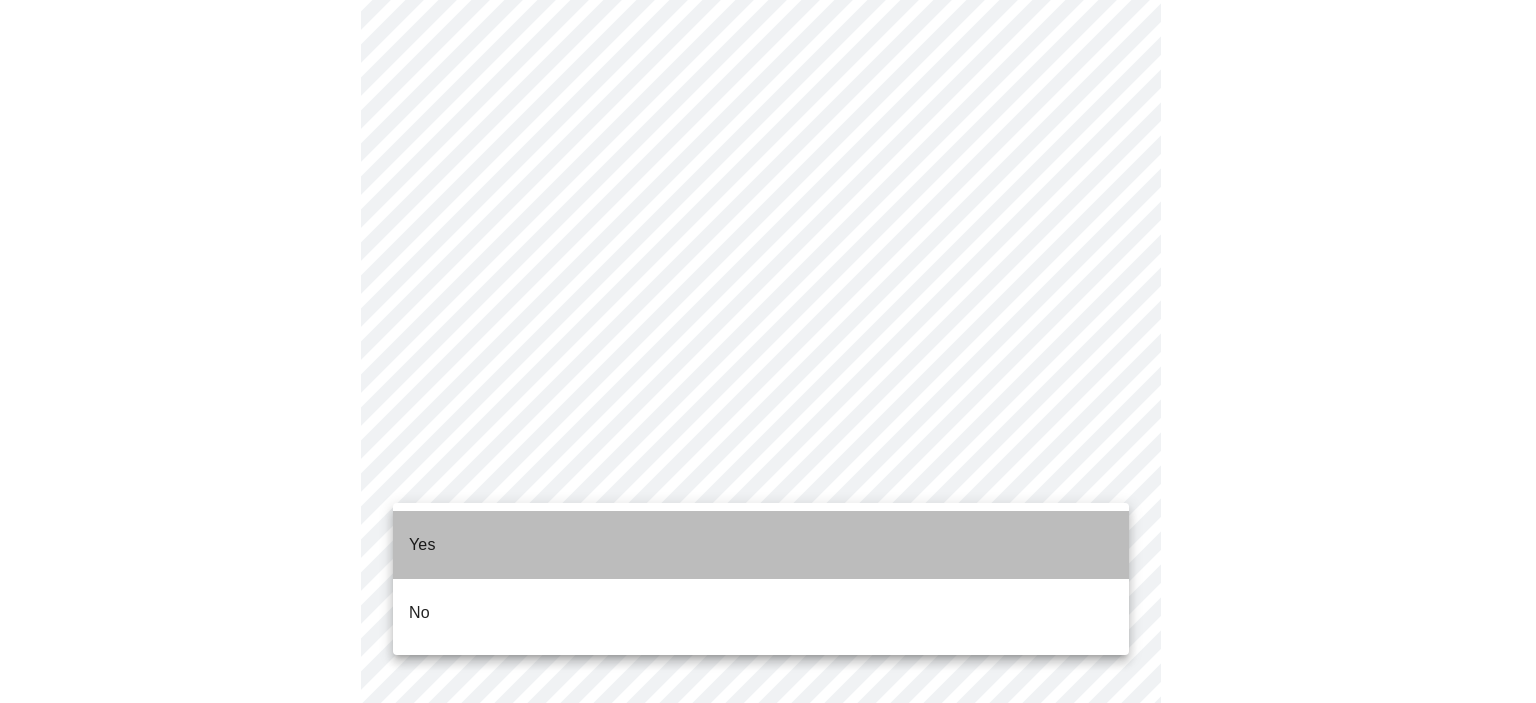 click on "Yes" at bounding box center (422, 545) 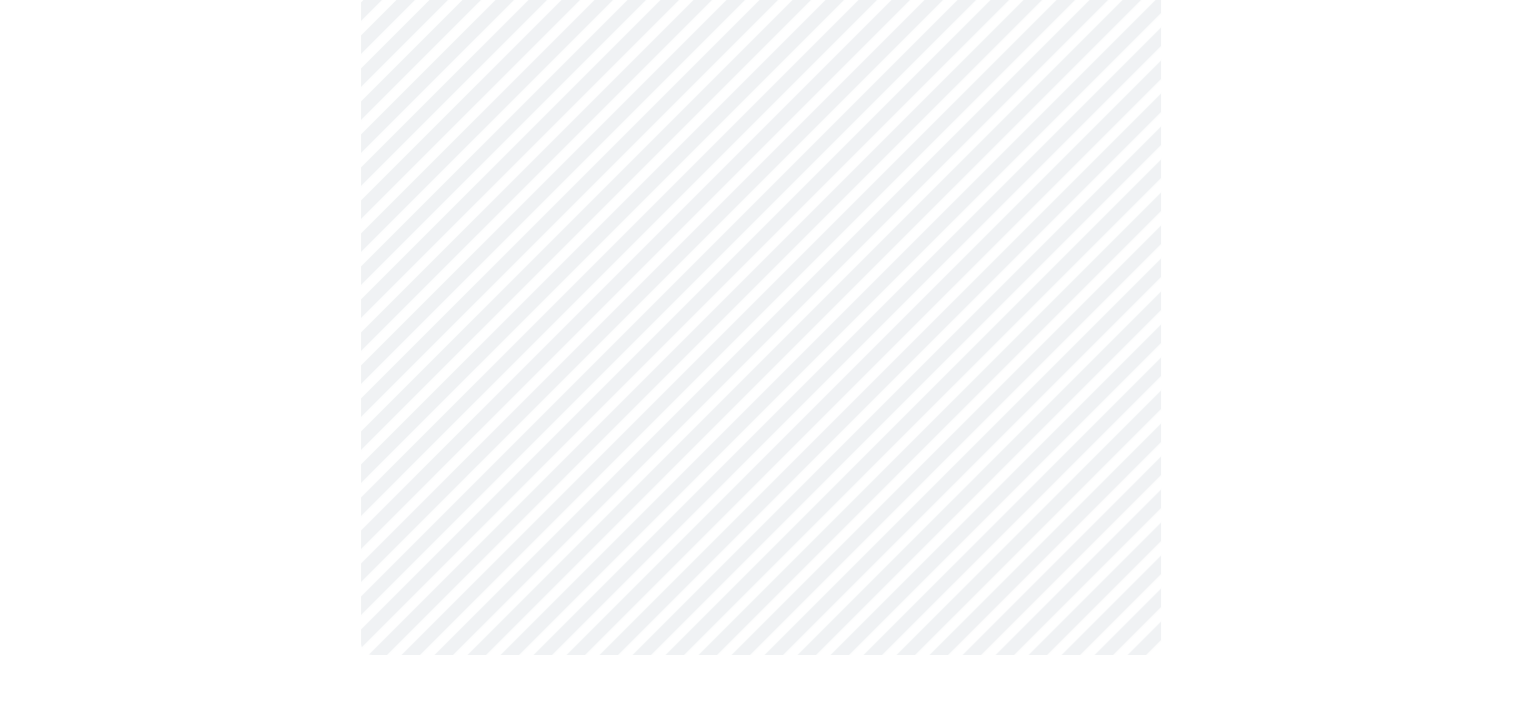 scroll, scrollTop: 0, scrollLeft: 0, axis: both 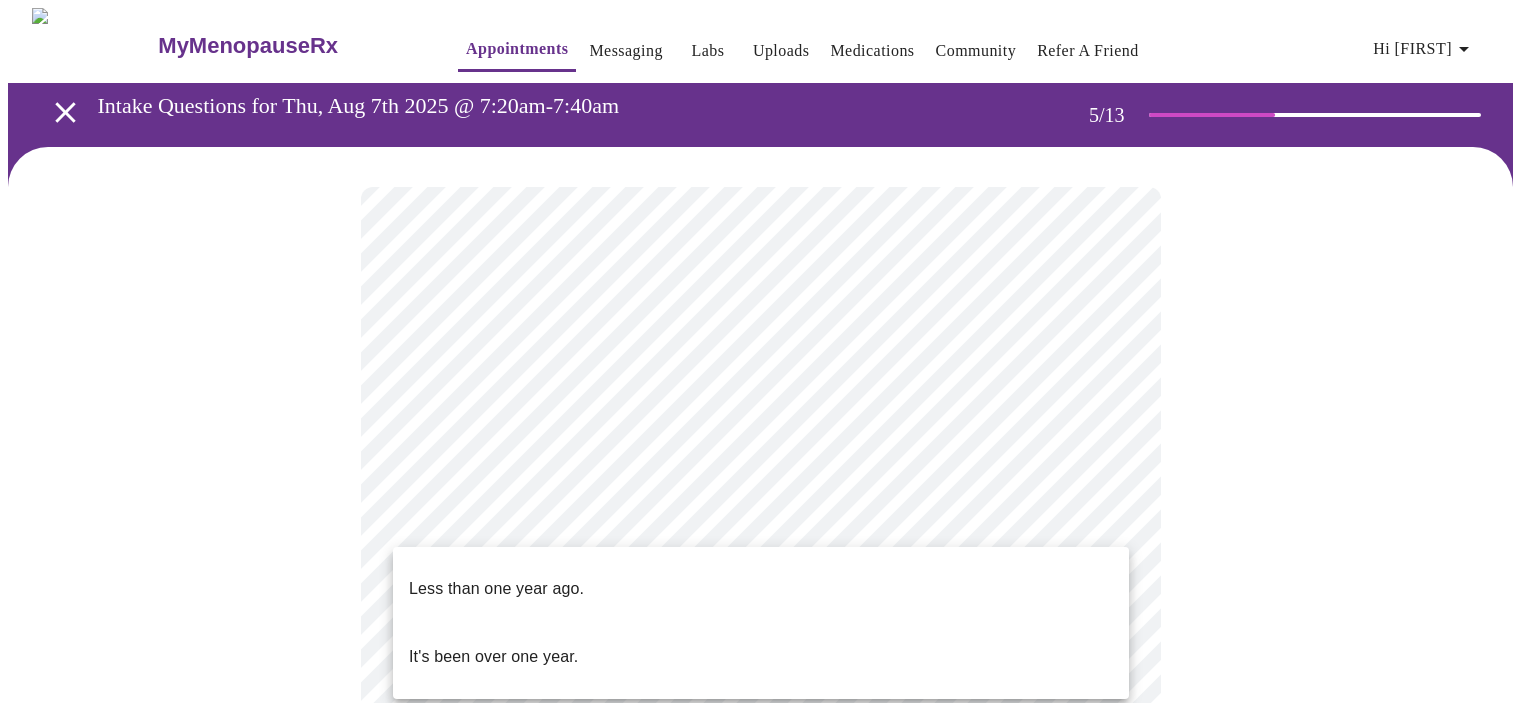 click on "MyMenopauseRx Appointments Messaging Labs Uploads Medications Community Refer a Friend Hi [FIRST] Intak Questions for Thu, Aug 7th 2025 @ 7:20am-7:40am 5 / 13 Settings Billing Invoices Log out Less than one year ago. It's been over one year." at bounding box center (768, 724) 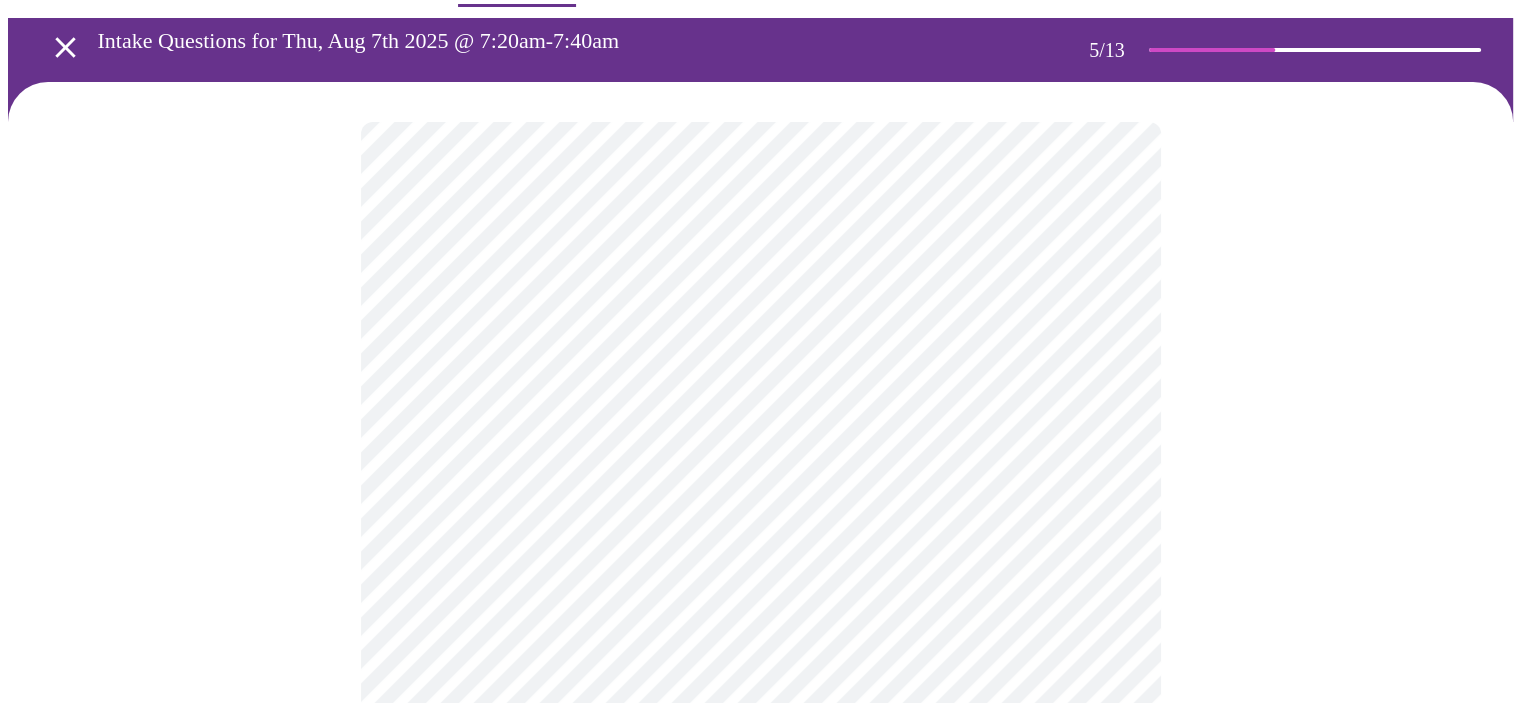 scroll, scrollTop: 100, scrollLeft: 0, axis: vertical 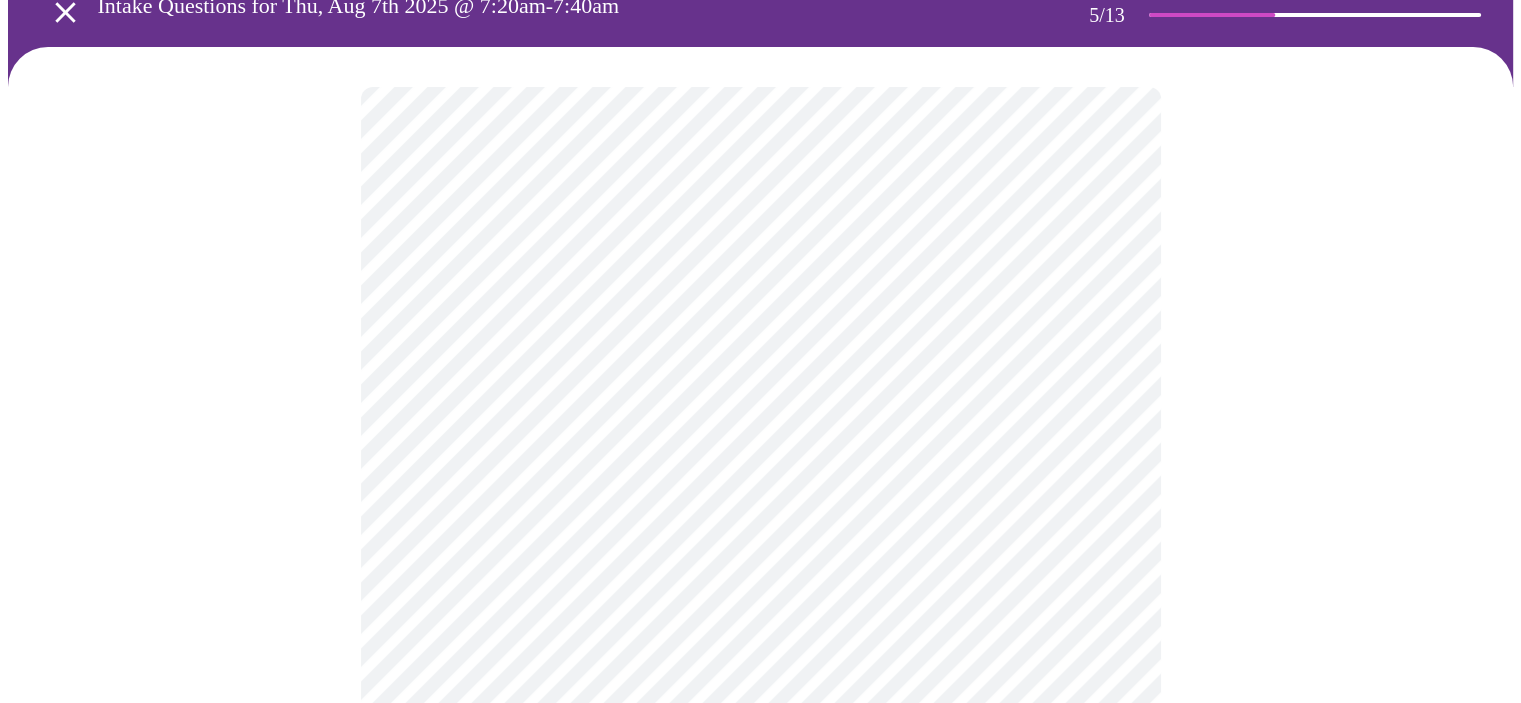 click on "MyMenopauseRx Appointments Messaging Labs Uploads Medications Community Refer a Friend Hi [FIRST]   Intake Questions for Thu, Aug 7th 2025 @ 7:20am-7:40am 5  /  13 Settings Billing Invoices Log out" at bounding box center [760, 618] 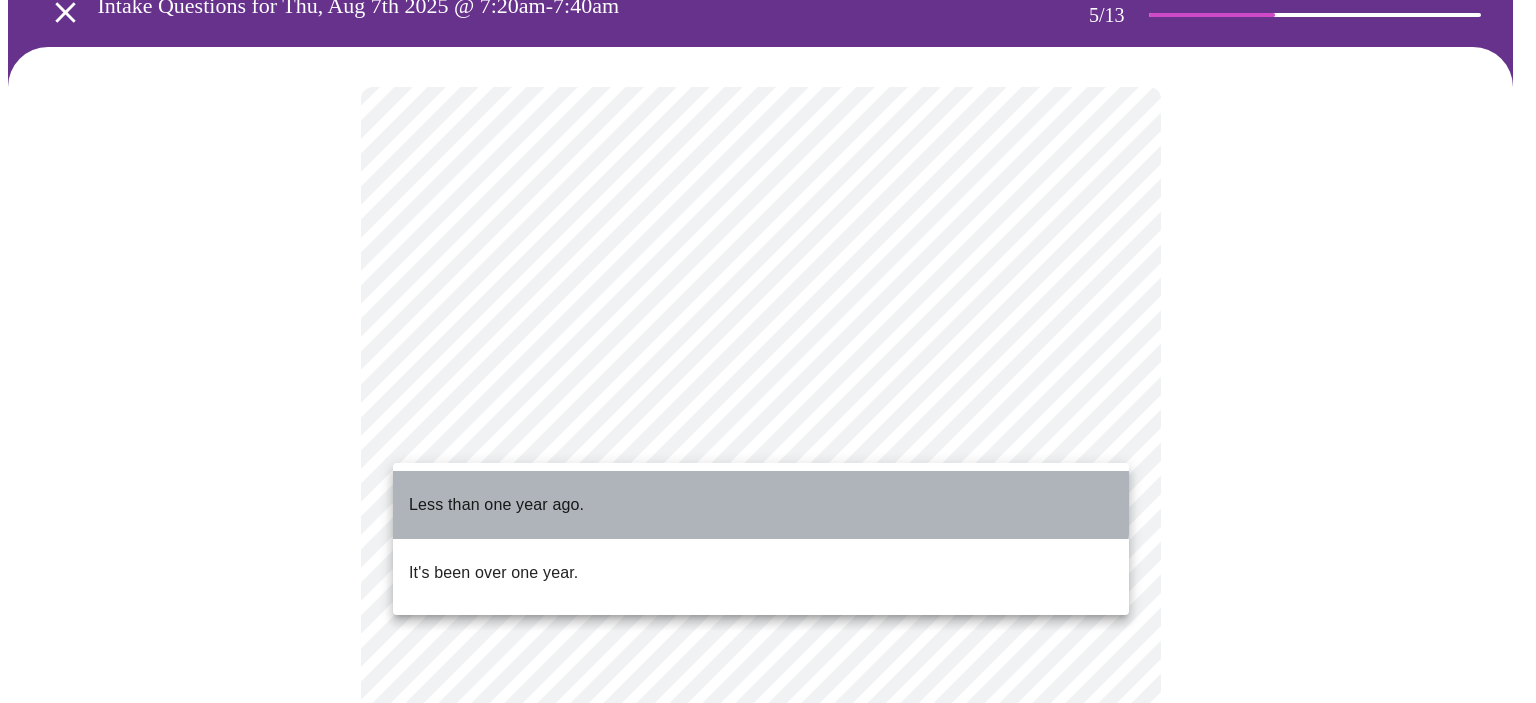 click on "Less than one year ago." at bounding box center [496, 505] 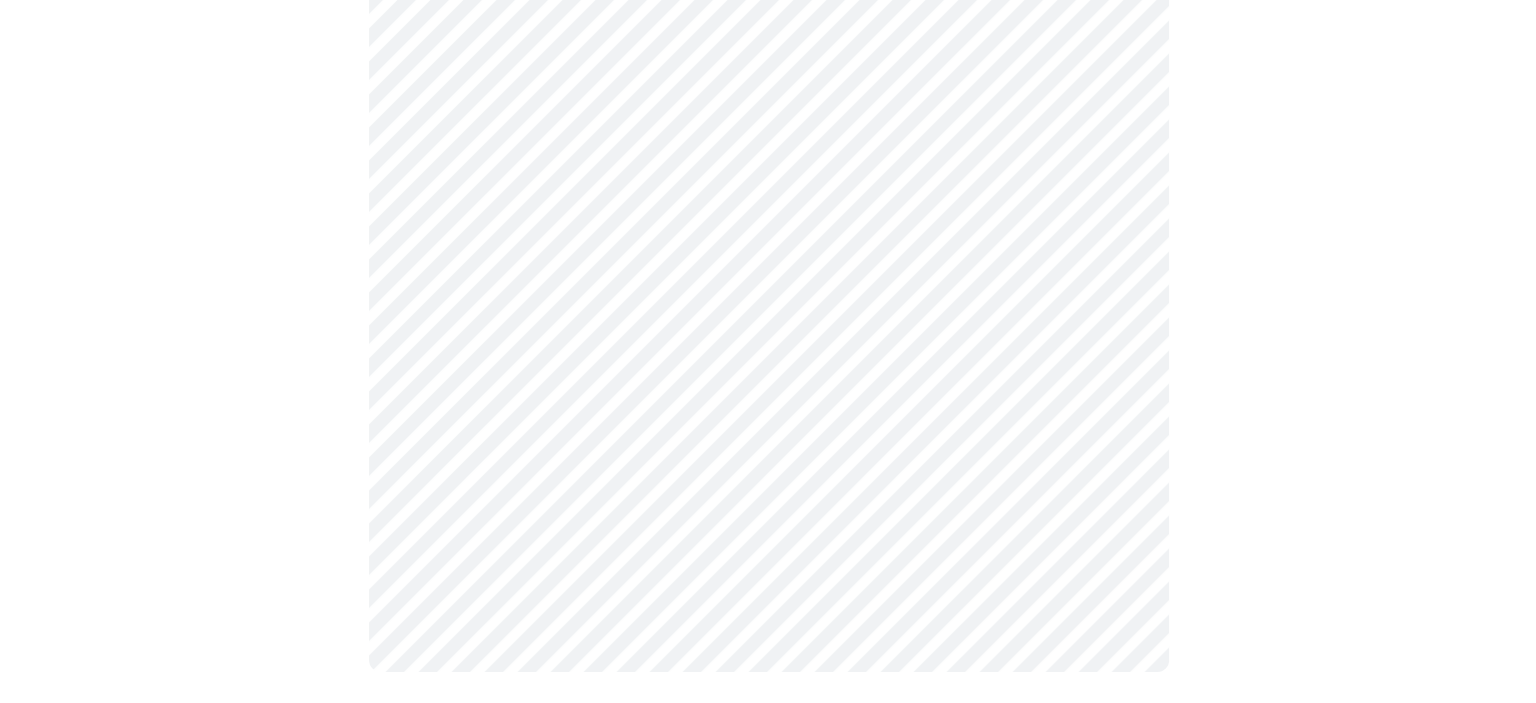 scroll, scrollTop: 0, scrollLeft: 0, axis: both 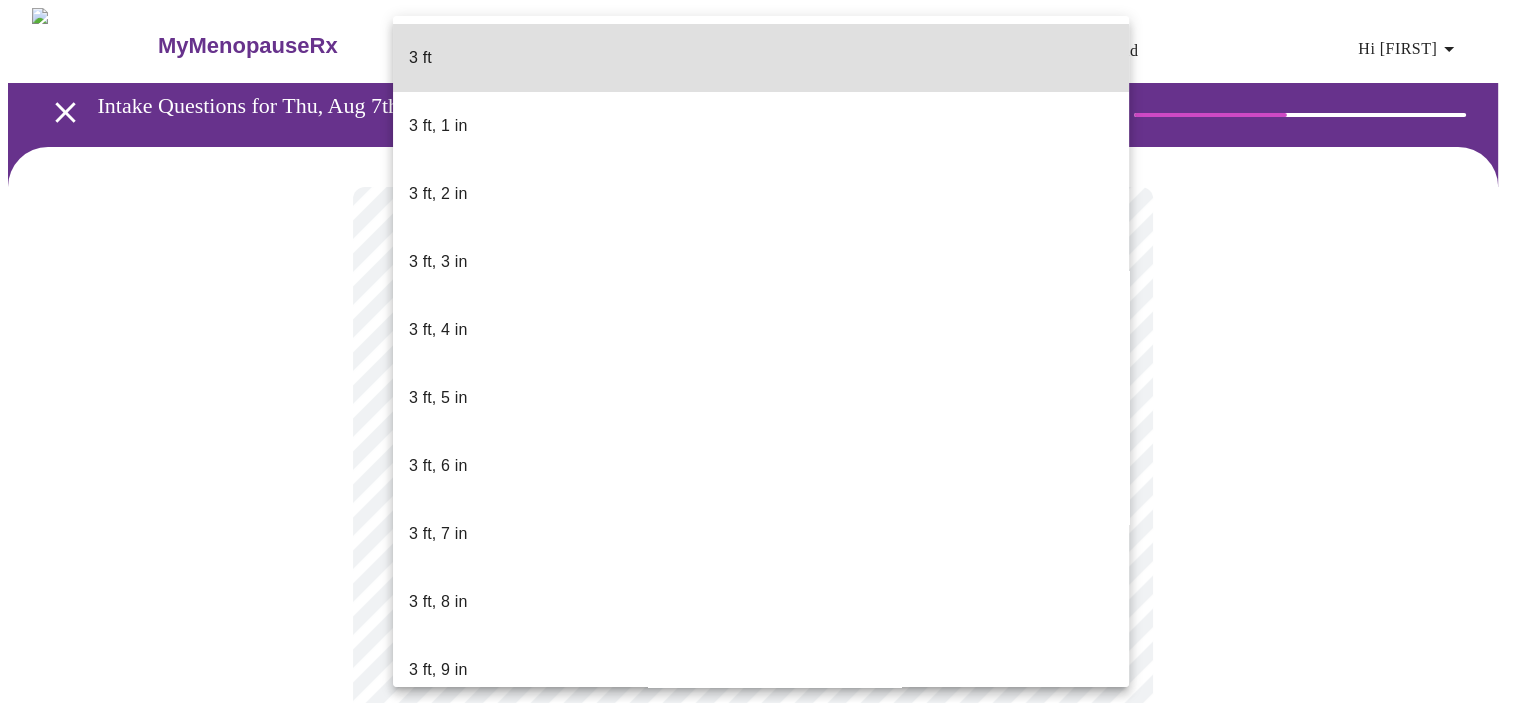 click on "MyMenopauseRx Appointments Messaging Labs Uploads Medications Community Refer a Friend Hi [FIRST]   Intake Questions for Thu, Aug 7th 2025 @ 7:20am-7:40am 6  /  13 Settings Billing Invoices Log out 3 ft
3 ft, 1 in
3 ft, 2 in
3 ft, 3 in
3 ft, 4 in
3 ft, 5 in
3 ft, 6 in
3 ft, 7 in
3 ft, 8 in
3 ft, 9 in
3 ft, 10 in
3 ft, 11 in
4 ft
4 ft, 1 in
4 ft, 2 in
4 ft, 3 in
4 ft, 4 in
4 ft, 5 in
4 ft, 6 in
4 ft, 7 in
4 ft, 8 in
4 ft, 9 in
4 ft, 10 in
4 ft, 11 in
5 ft
5 ft, 1 in
5 ft, 2 in
5 ft, 3 in
5 ft, 4 in
5 ft, 5 in
5 ft, 6 in
5 ft, 7 in
5 ft, 8 in
5 ft, 9 in
5 ft, 10 in
5 ft, 11 in
6 ft
6 ft, 1 in
6 ft, 2 in
6 ft, 3 in
6 ft, 4 in
6 ft, 5 in
6 ft, 6 in
6 ft, 7 in
6 ft, 8 in
6 ft, 9 in
6 ft, 10 in
6 ft, 11 in
7 ft" at bounding box center (760, 541) 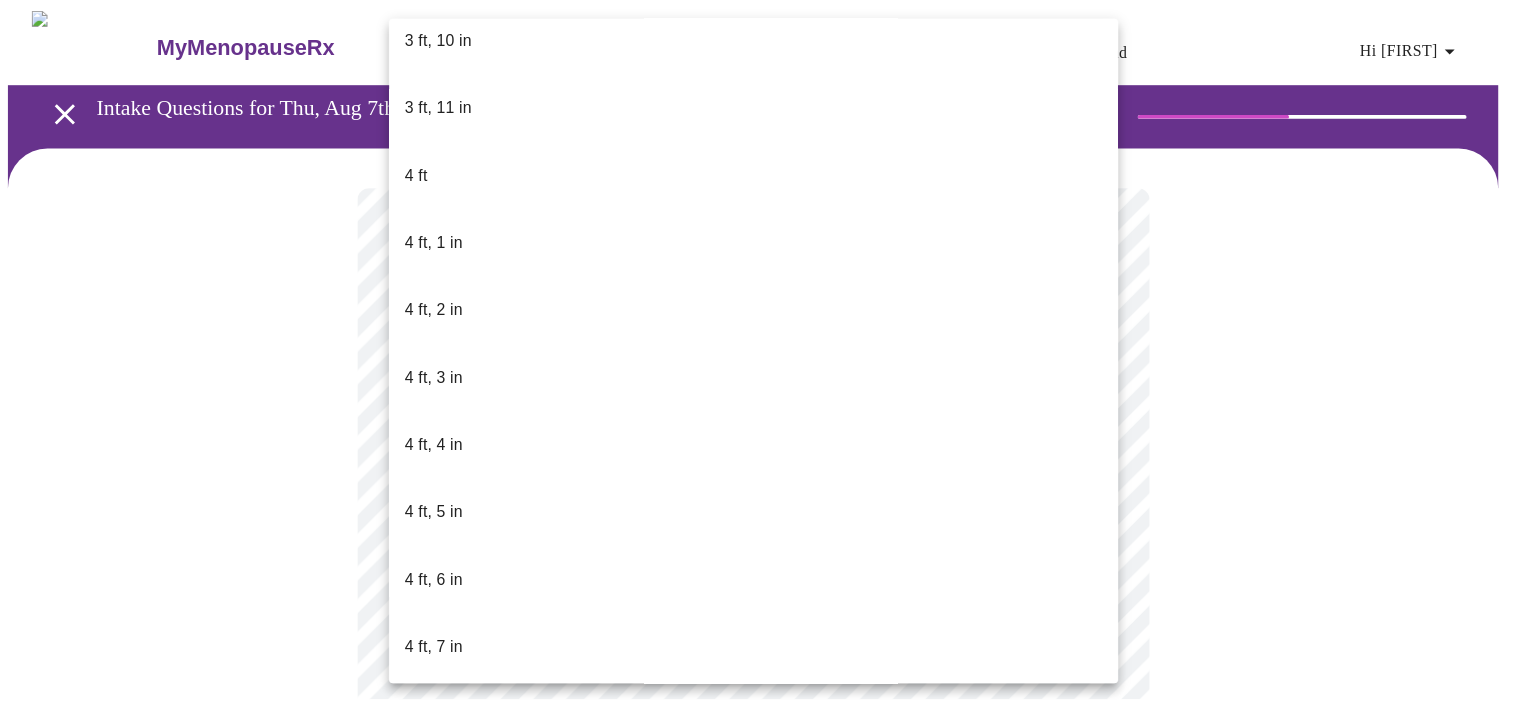 scroll, scrollTop: 1000, scrollLeft: 0, axis: vertical 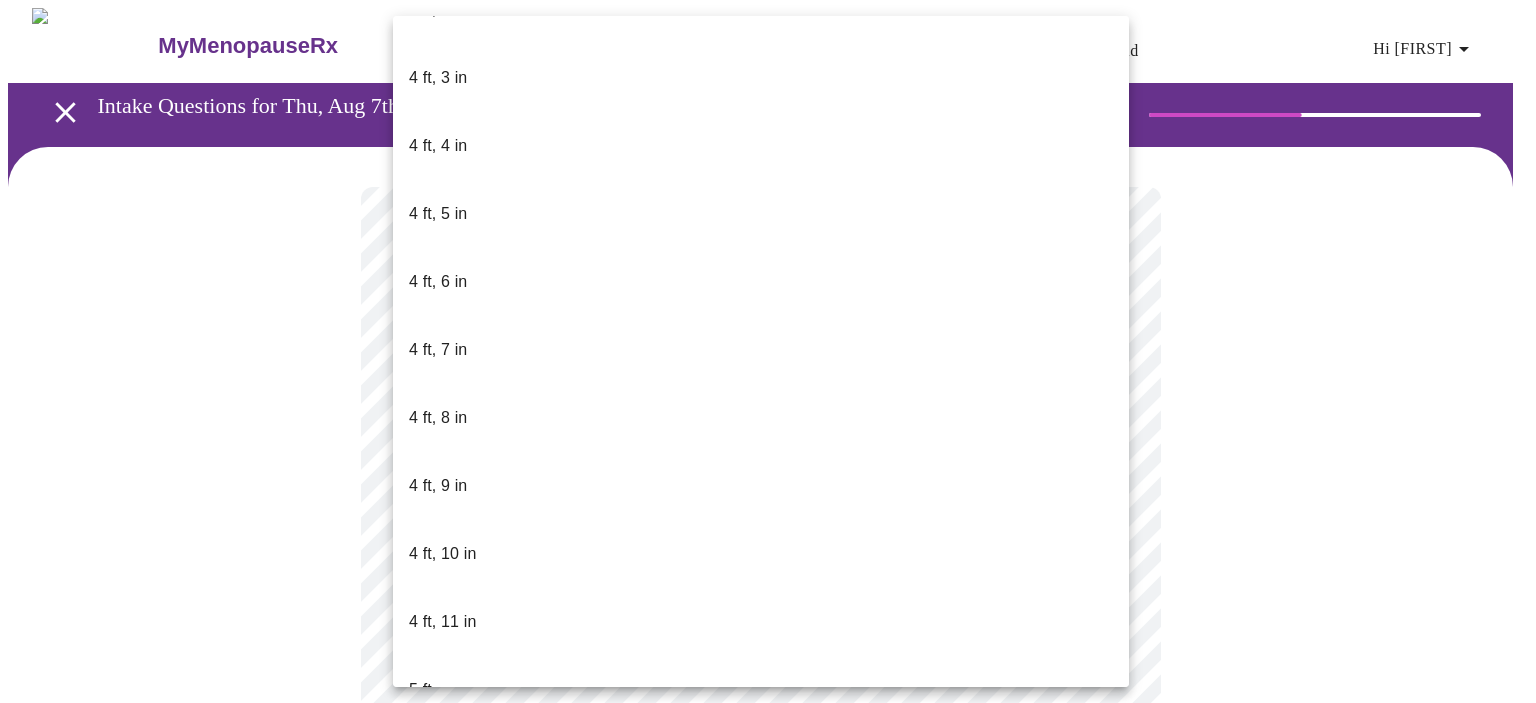 click on "5 ft, 3 in" at bounding box center [438, 894] 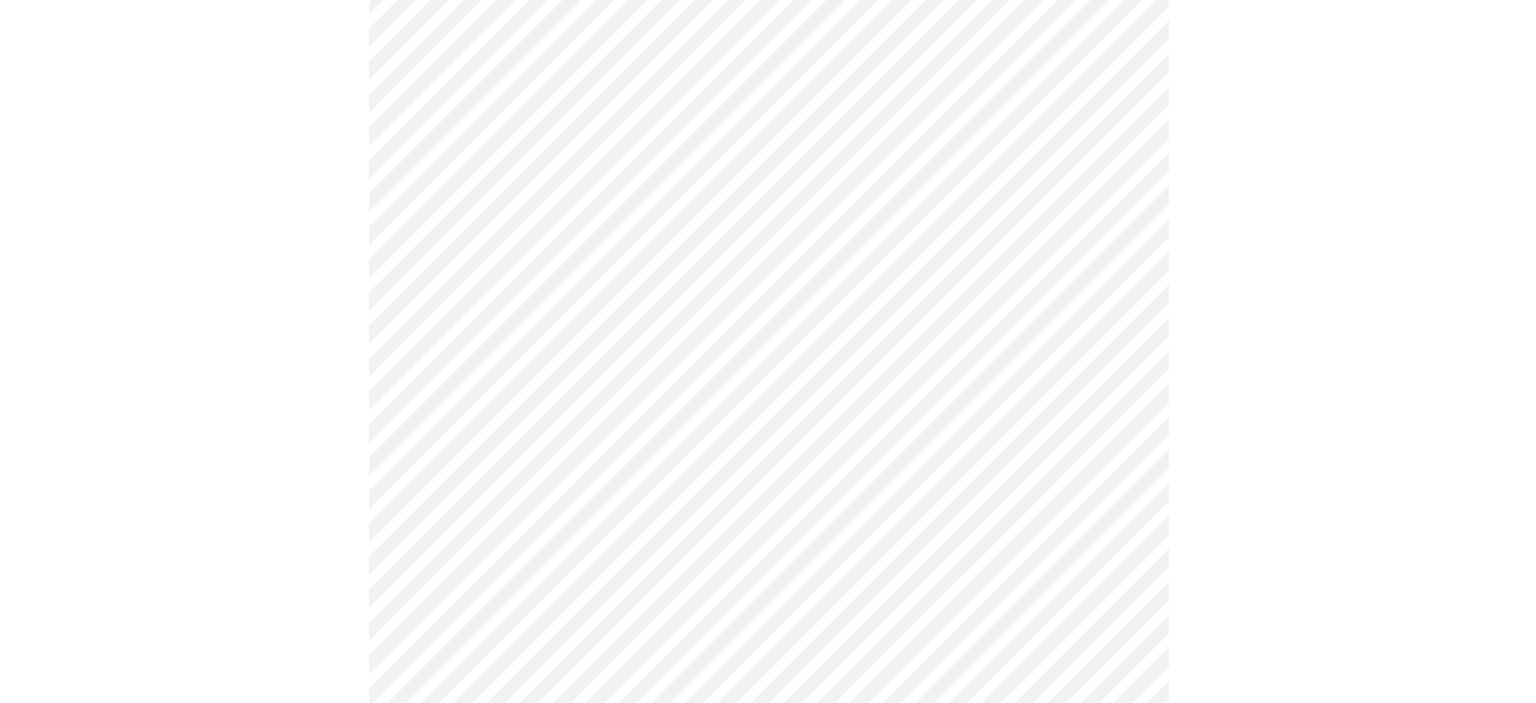 scroll, scrollTop: 200, scrollLeft: 0, axis: vertical 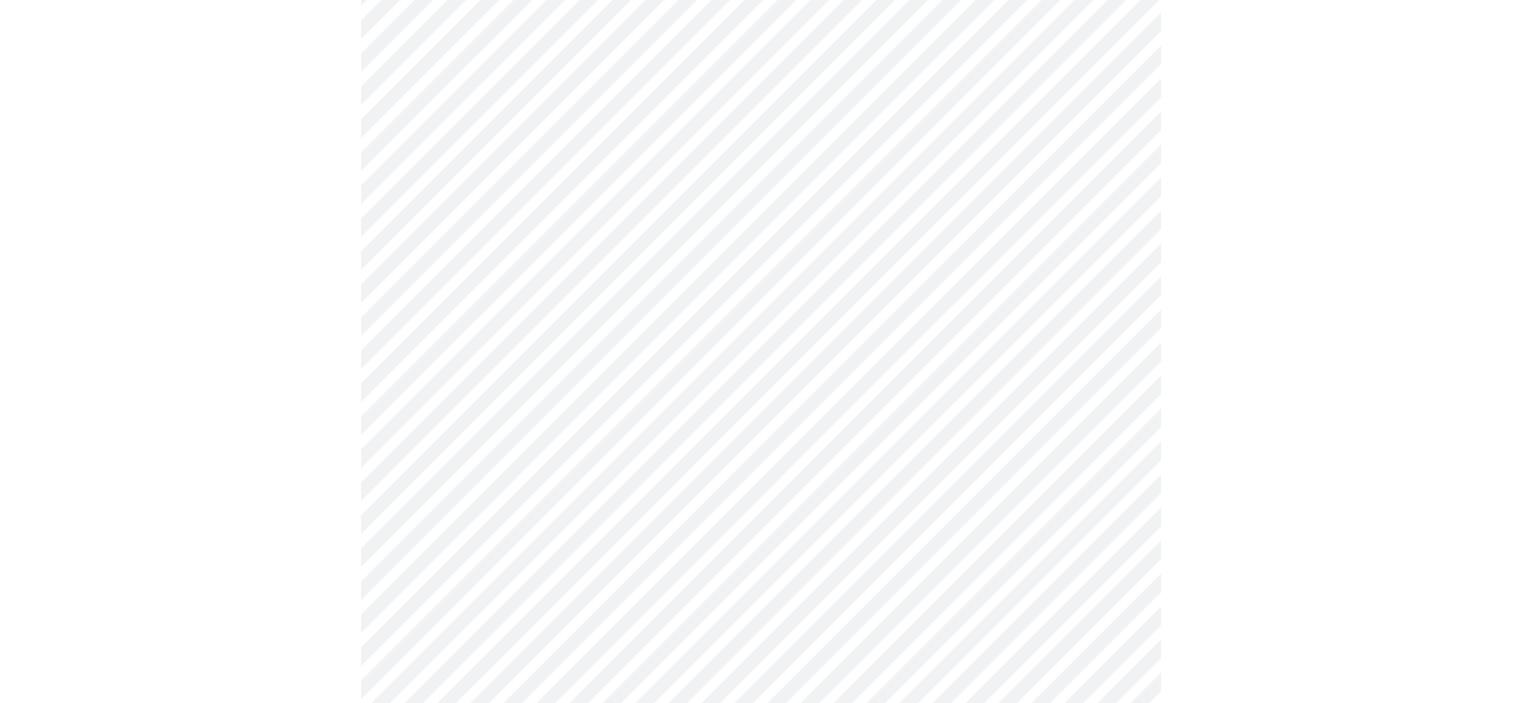click at bounding box center (760, 405) 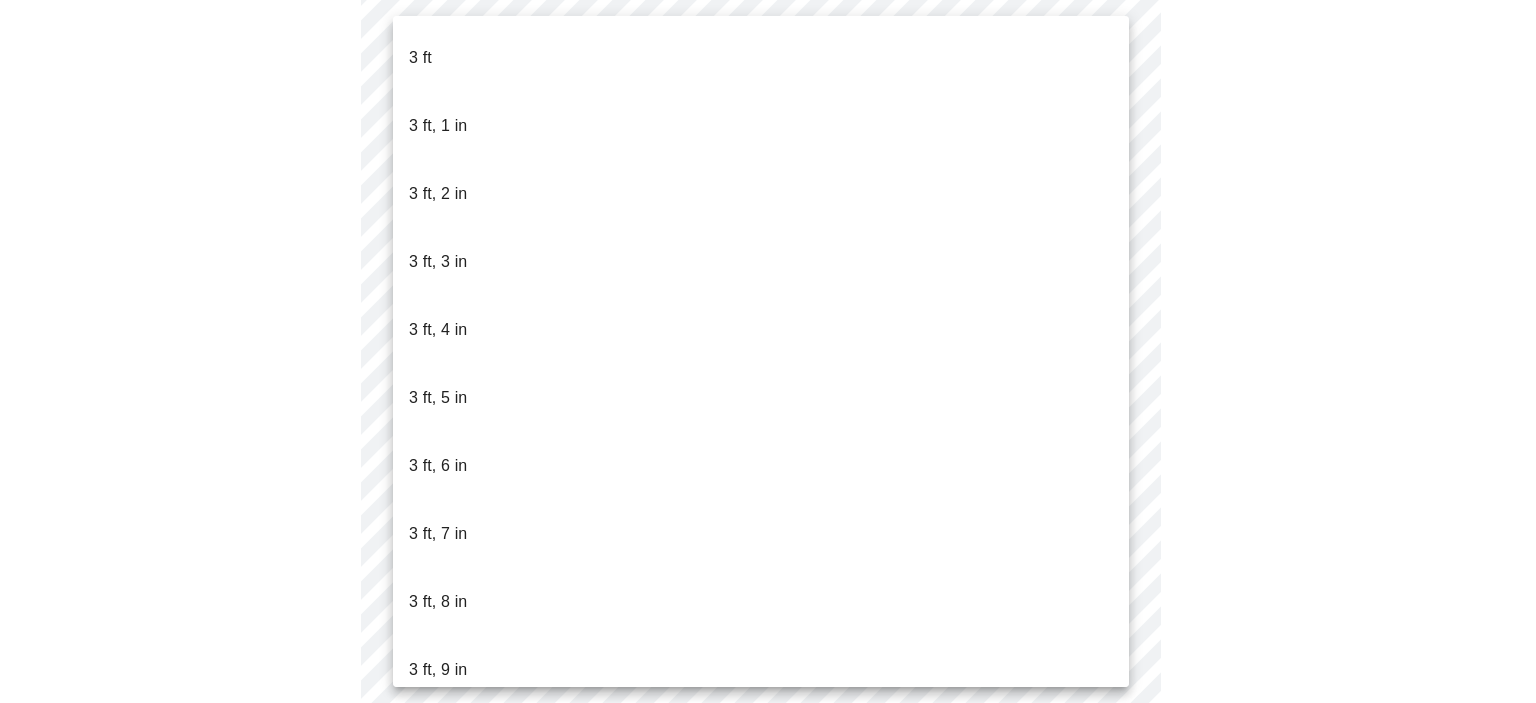 scroll, scrollTop: 1102, scrollLeft: 0, axis: vertical 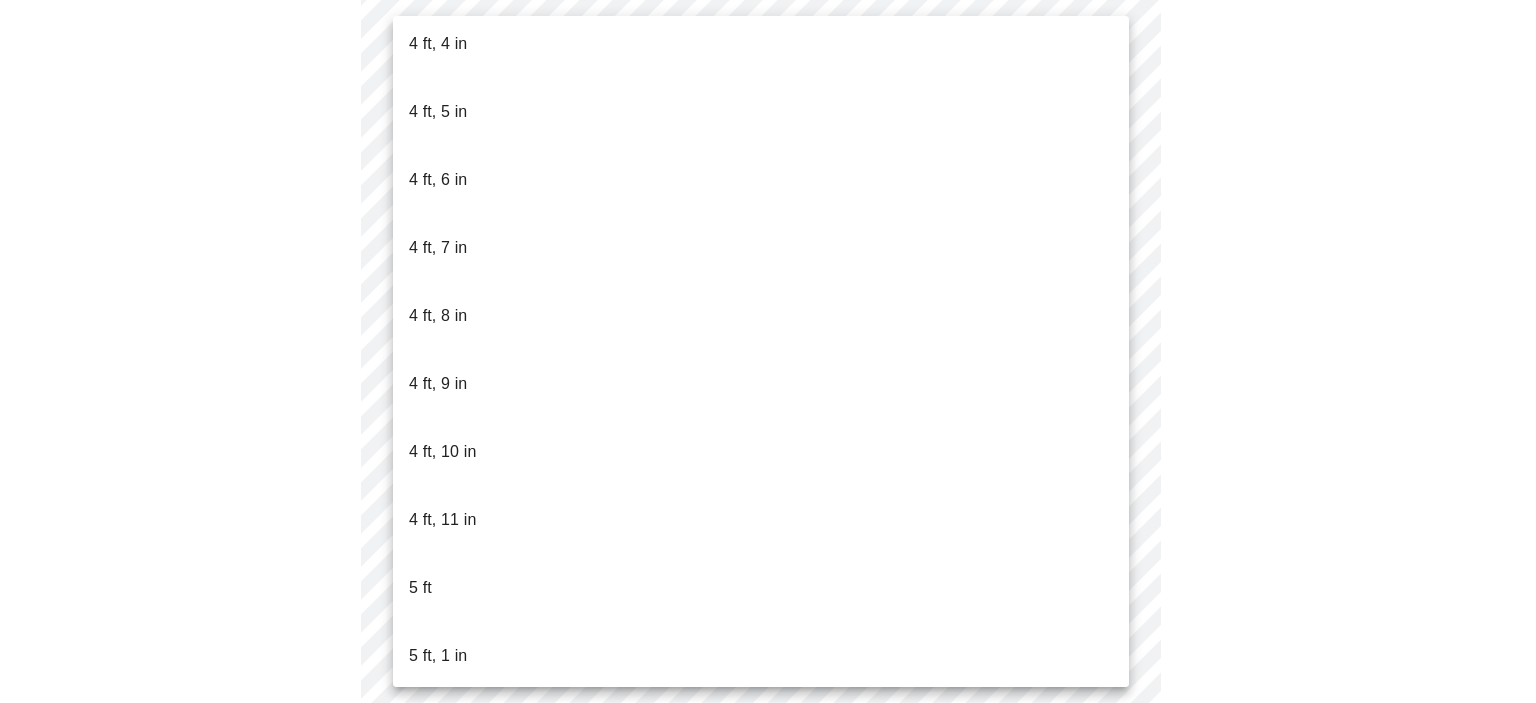 click on "5 ft, 3 in" at bounding box center [438, 792] 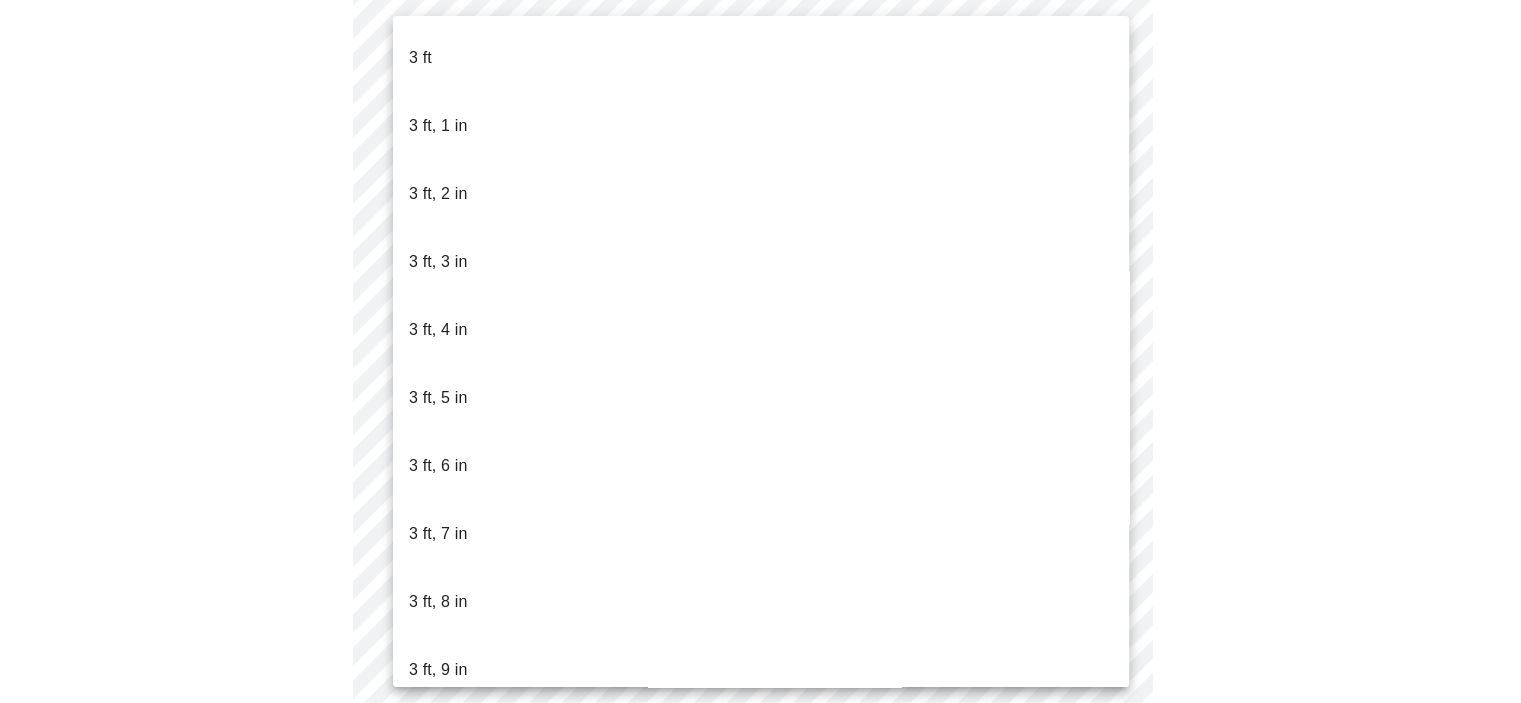 click on "MyMenopauseRx Appointments Messaging Labs Uploads Medications Community Refer a Friend Hi [FIRST]   Intake Questions for Thu, Aug 7th 2025 @ 7:20am-7:40am 6  /  13 Settings Billing Invoices Log out 3 ft
3 ft, 1 in
3 ft, 2 in
3 ft, 3 in
3 ft, 4 in
3 ft, 5 in
3 ft, 6 in
3 ft, 7 in
3 ft, 8 in
3 ft, 9 in
3 ft, 10 in
3 ft, 11 in
4 ft
4 ft, 1 in
4 ft, 2 in
4 ft, 3 in
4 ft, 4 in
4 ft, 5 in
4 ft, 6 in
4 ft, 7 in
4 ft, 8 in
4 ft, 9 in
4 ft, 10 in
4 ft, 11 in
5 ft
5 ft, 1 in
5 ft, 2 in
5 ft, 3 in
5 ft, 4 in
5 ft, 5 in
5 ft, 6 in
5 ft, 7 in
5 ft, 8 in
5 ft, 9 in
5 ft, 10 in
5 ft, 11 in
6 ft
6 ft, 1 in
6 ft, 2 in
6 ft, 3 in
6 ft, 4 in
6 ft, 5 in
6 ft, 6 in
6 ft, 7 in
6 ft, 8 in
6 ft, 9 in
6 ft, 10 in
6 ft, 11 in
7 ft" at bounding box center [760, 314] 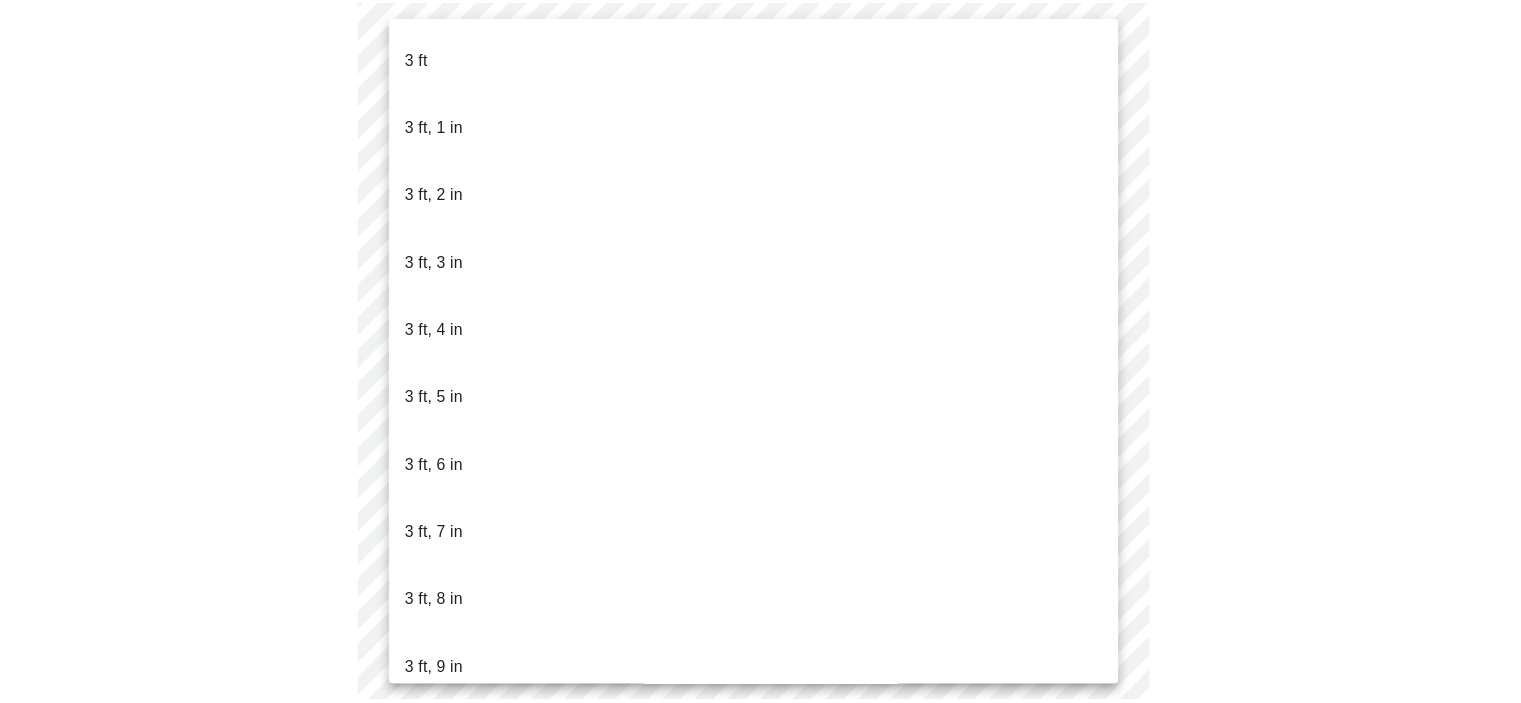 scroll, scrollTop: 1102, scrollLeft: 0, axis: vertical 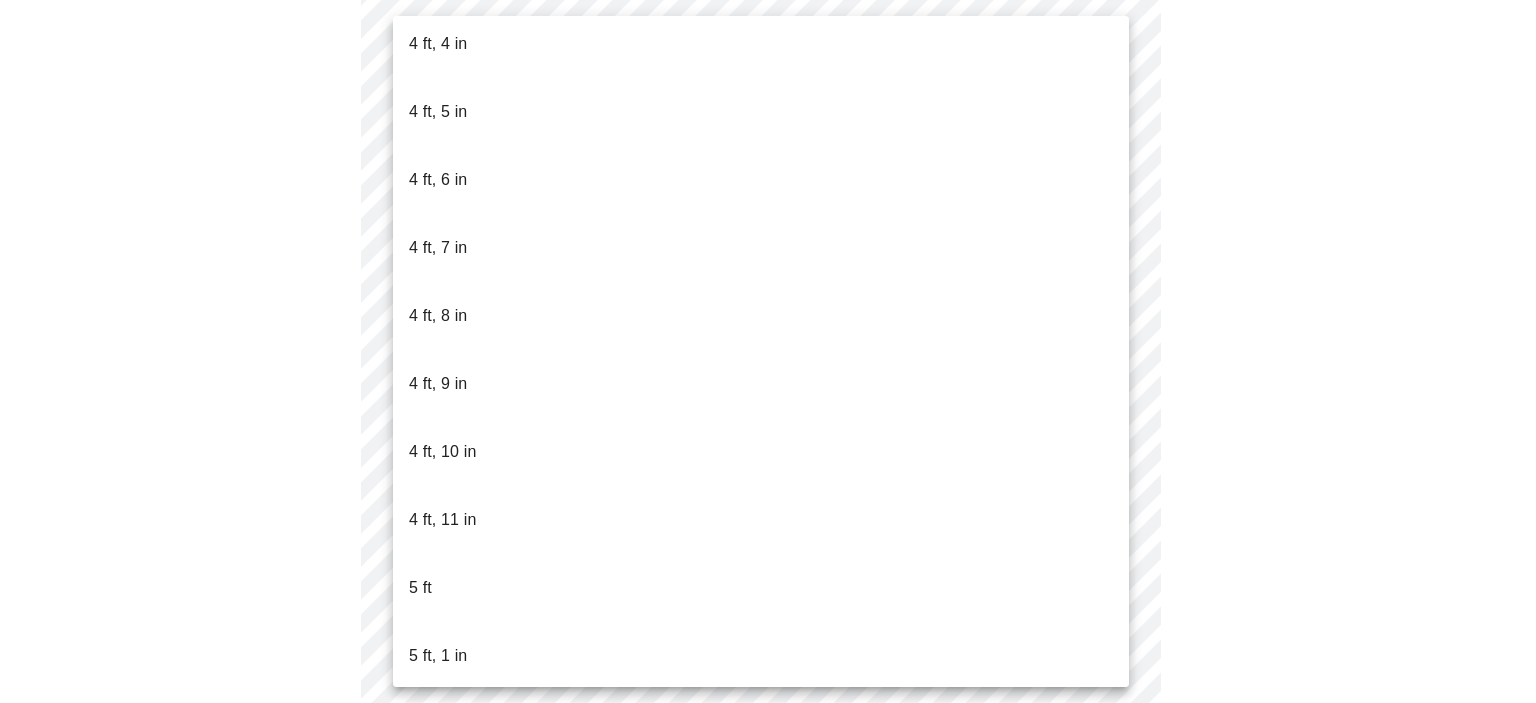 click on "5 ft, 3 in" at bounding box center [438, 792] 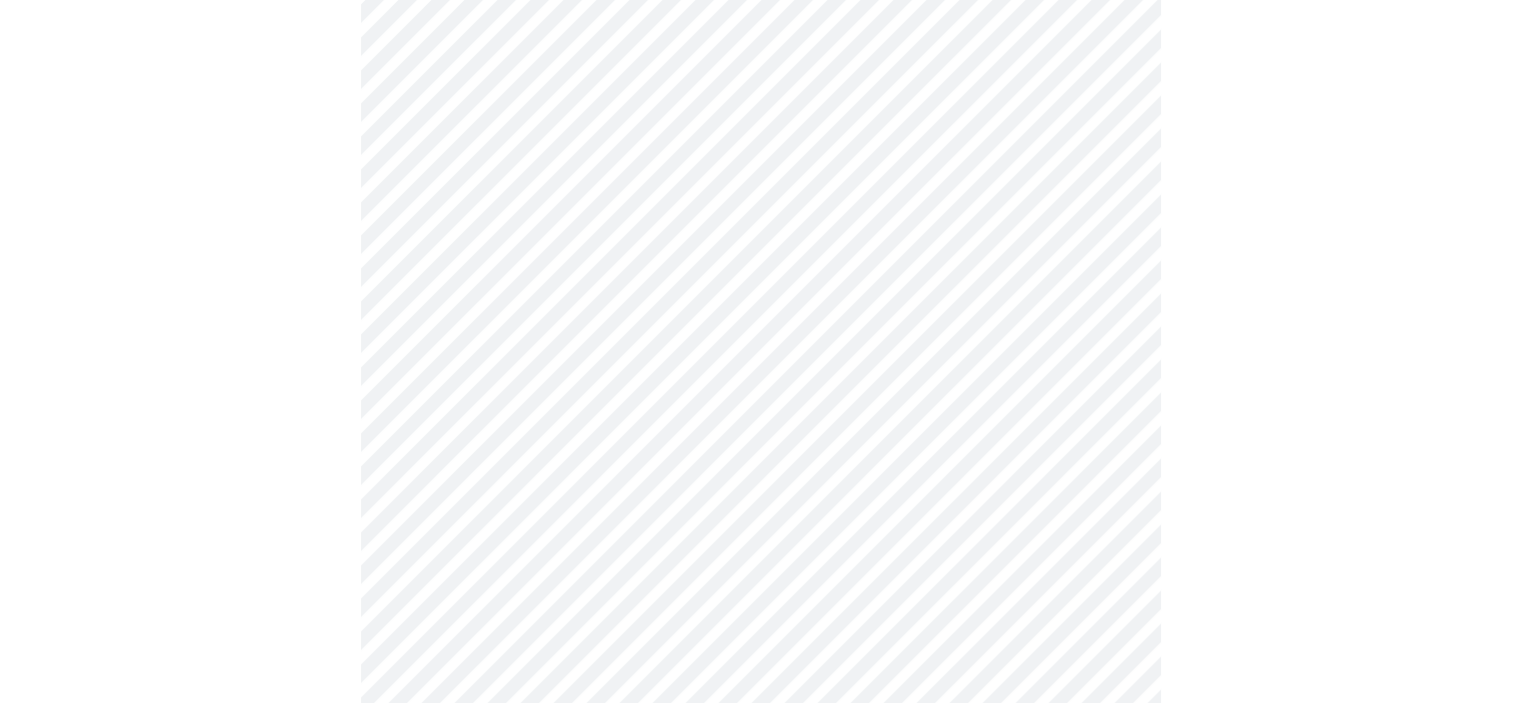 scroll, scrollTop: 5100, scrollLeft: 0, axis: vertical 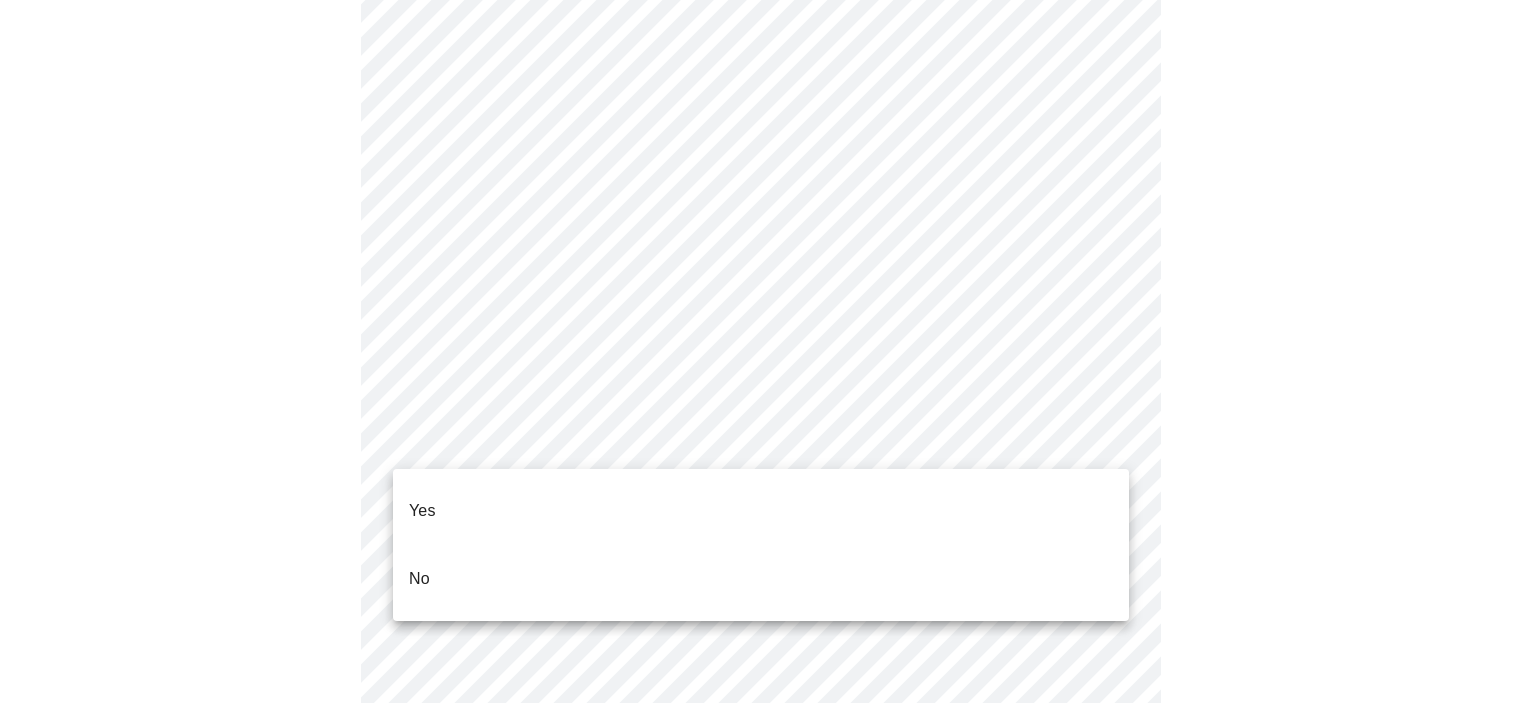 click on "MyMenopauseRx Appointments Messaging Labs Uploads Medications Community Refer a Friend Hi Jennifer   Intake Questions for Thu, Aug 7th 2025 @ 7:20am-7:40am 7  /  13 Settings Billing Invoices Log out Yes
No" at bounding box center (768, -1914) 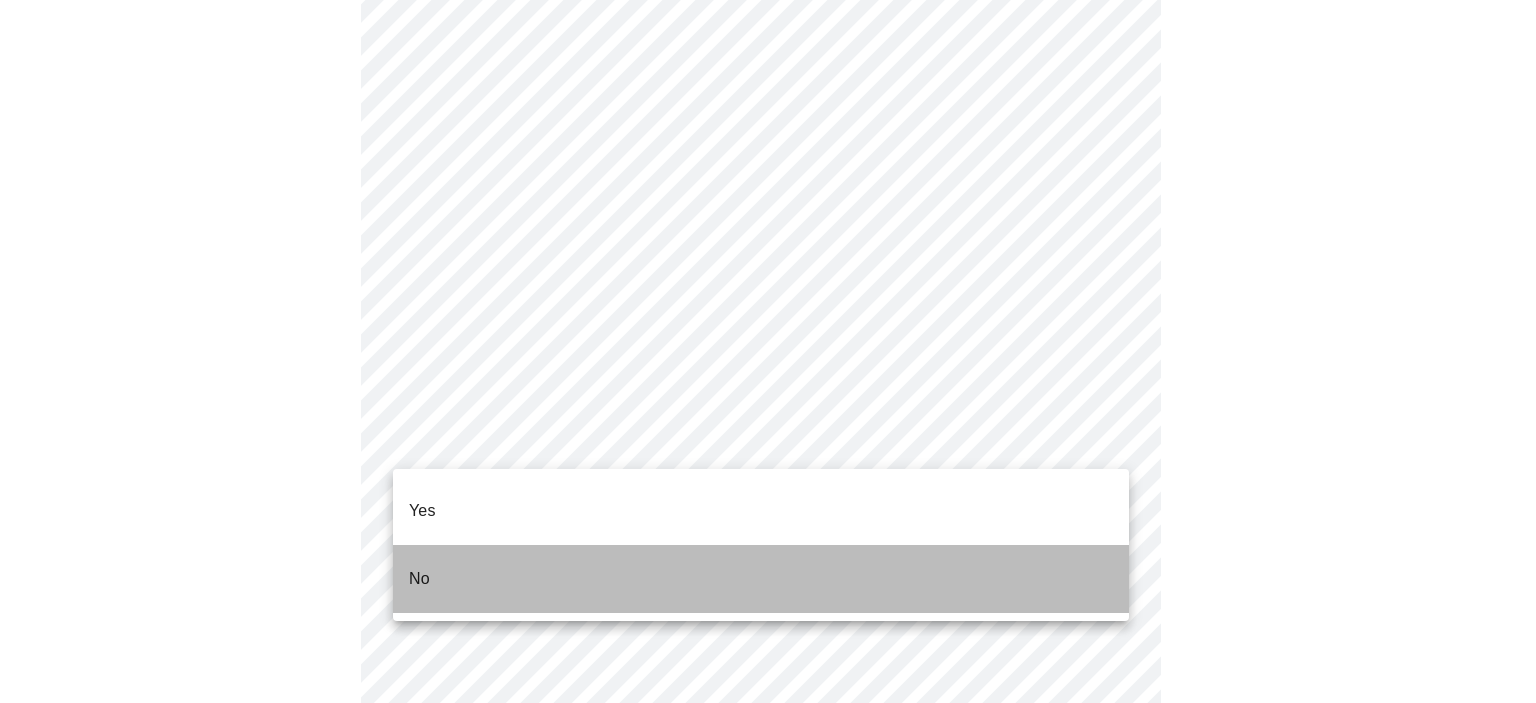 click on "No" at bounding box center [419, 579] 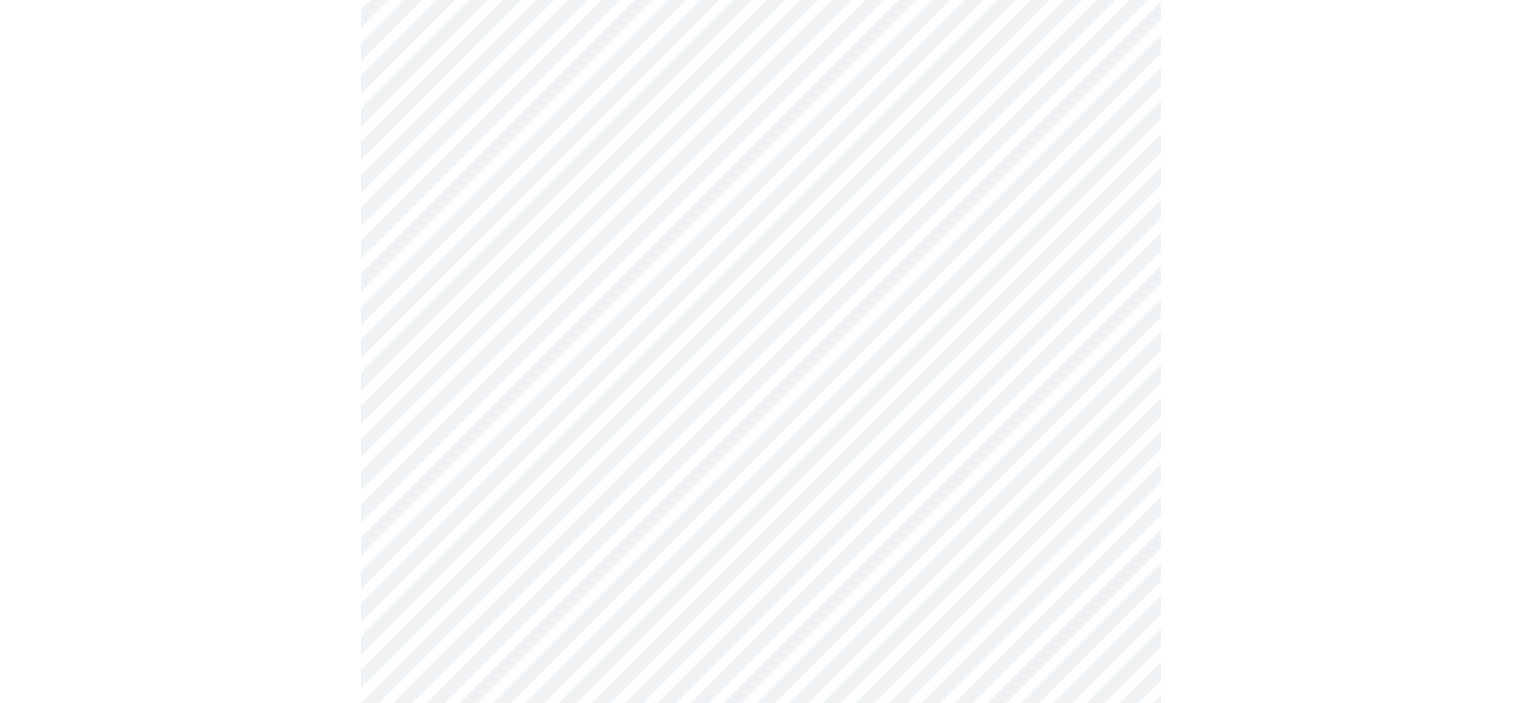 scroll, scrollTop: 1100, scrollLeft: 0, axis: vertical 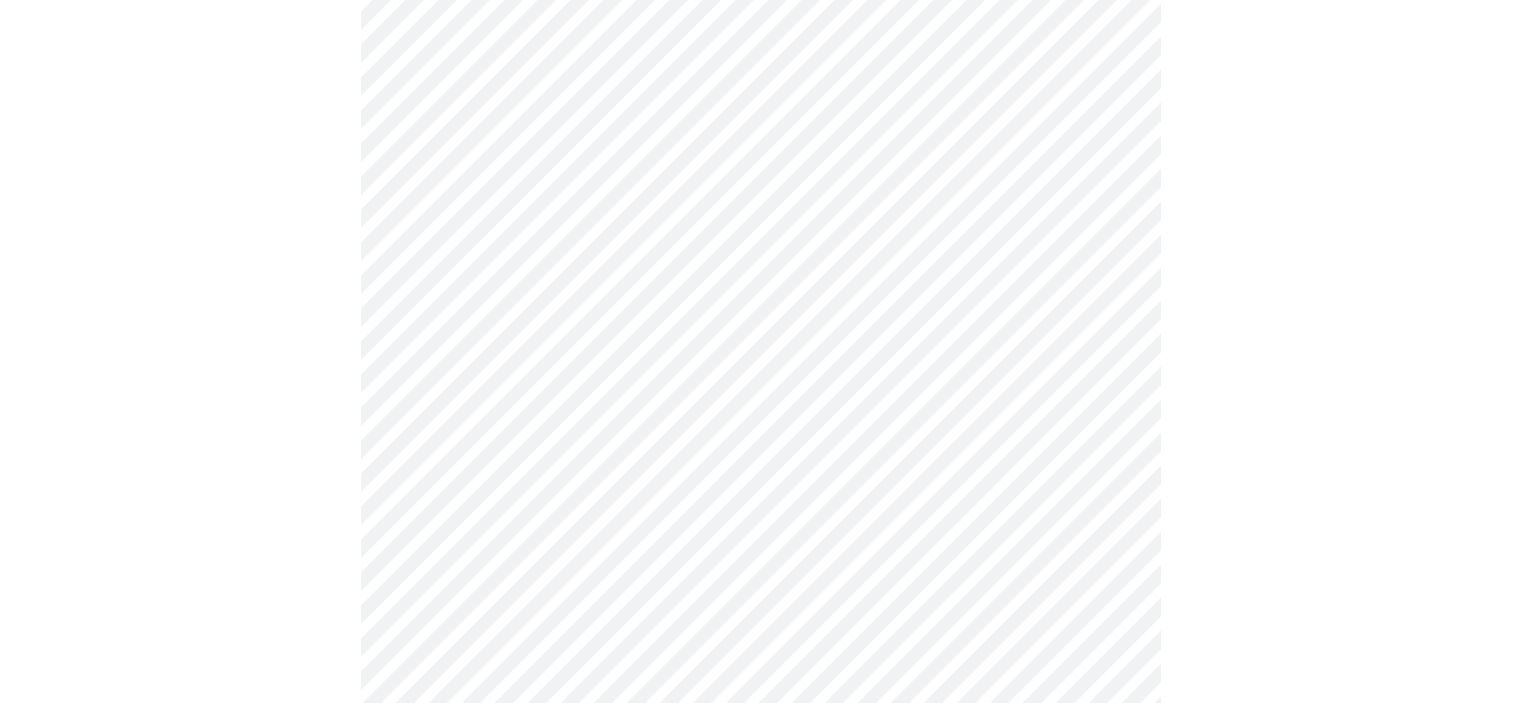 click on "MyMenopauseRx Appointments Messaging Labs Uploads Medications Community Refer a Friend Hi [FIRST]   Intake Questions for Thu, Aug 7th 2025 @ 7:20am-7:40am 8  /  13 Settings Billing Invoices Log out" at bounding box center [760, -118] 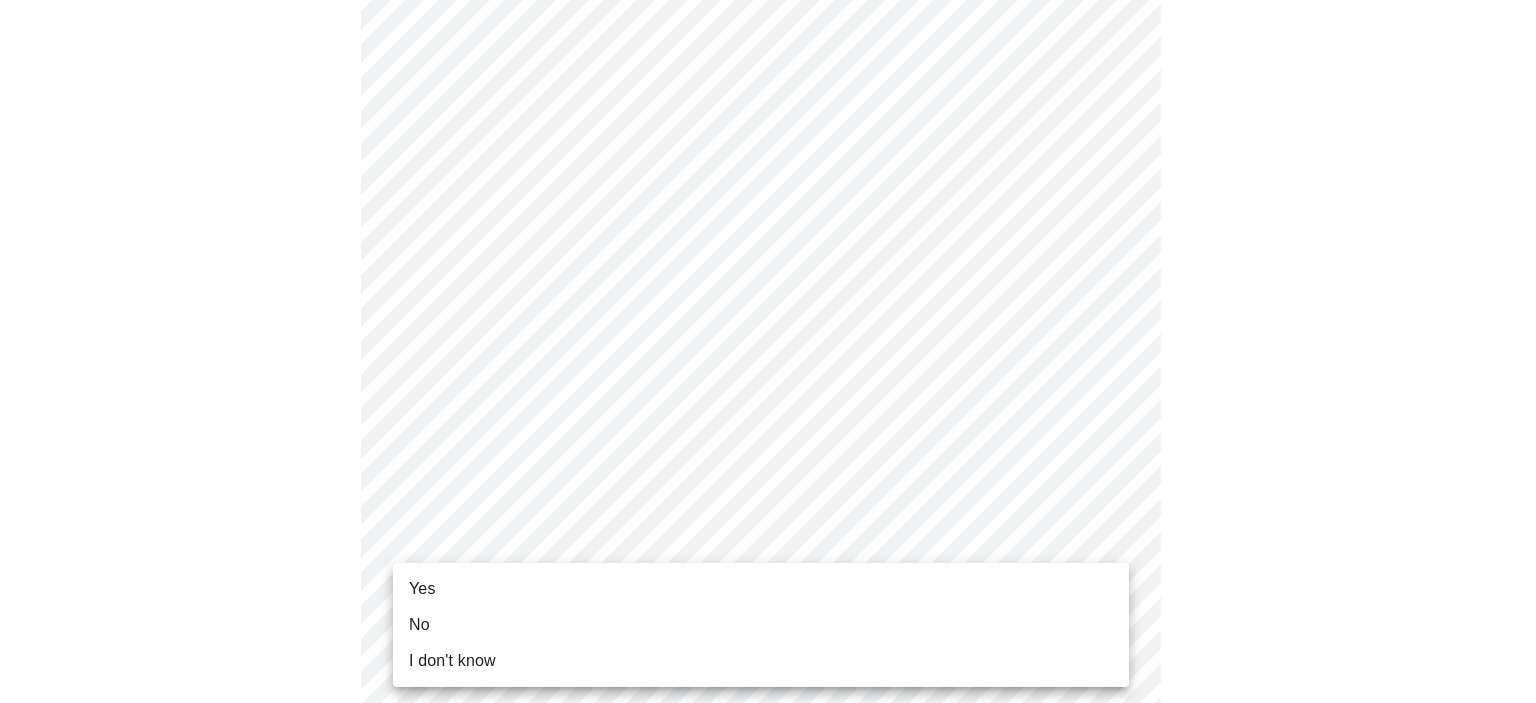 click on "Yes" at bounding box center (422, 589) 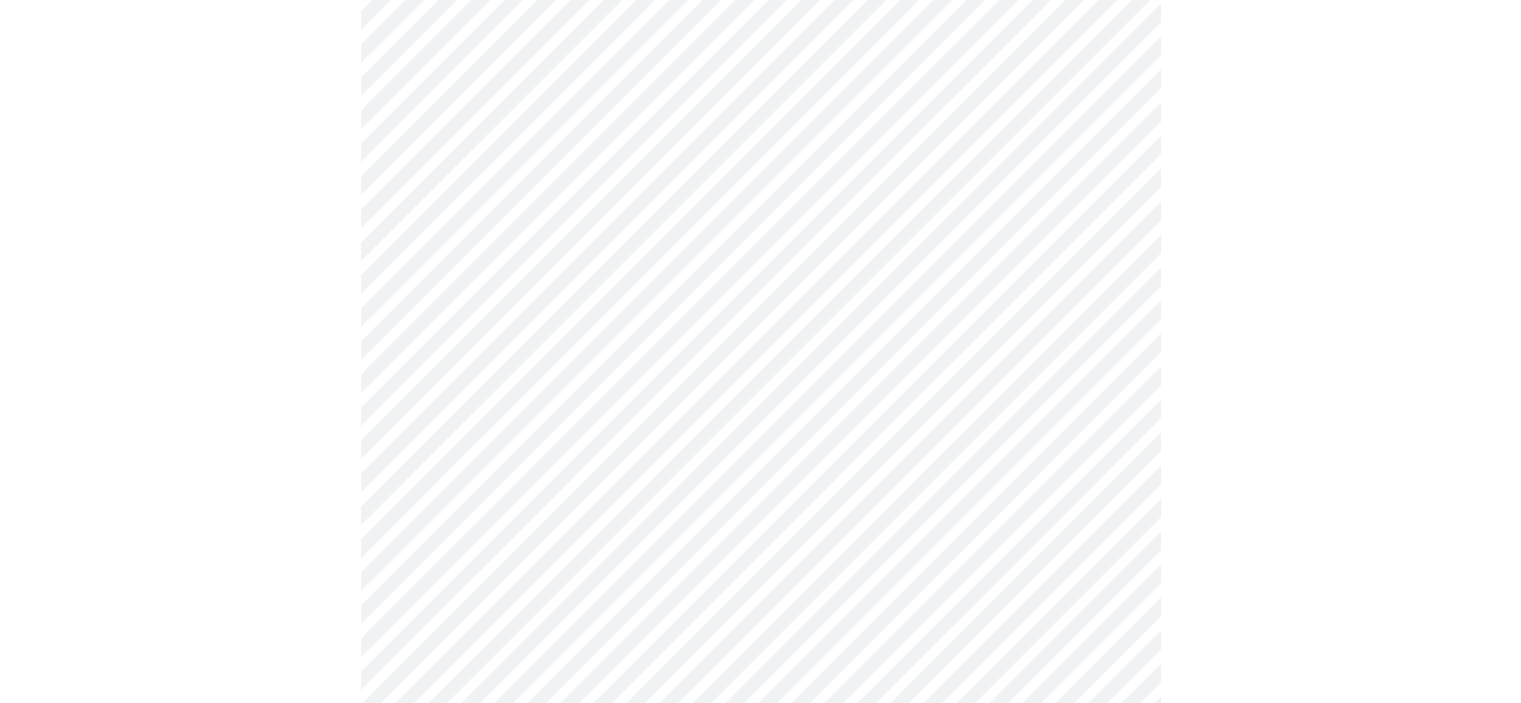 scroll, scrollTop: 1200, scrollLeft: 0, axis: vertical 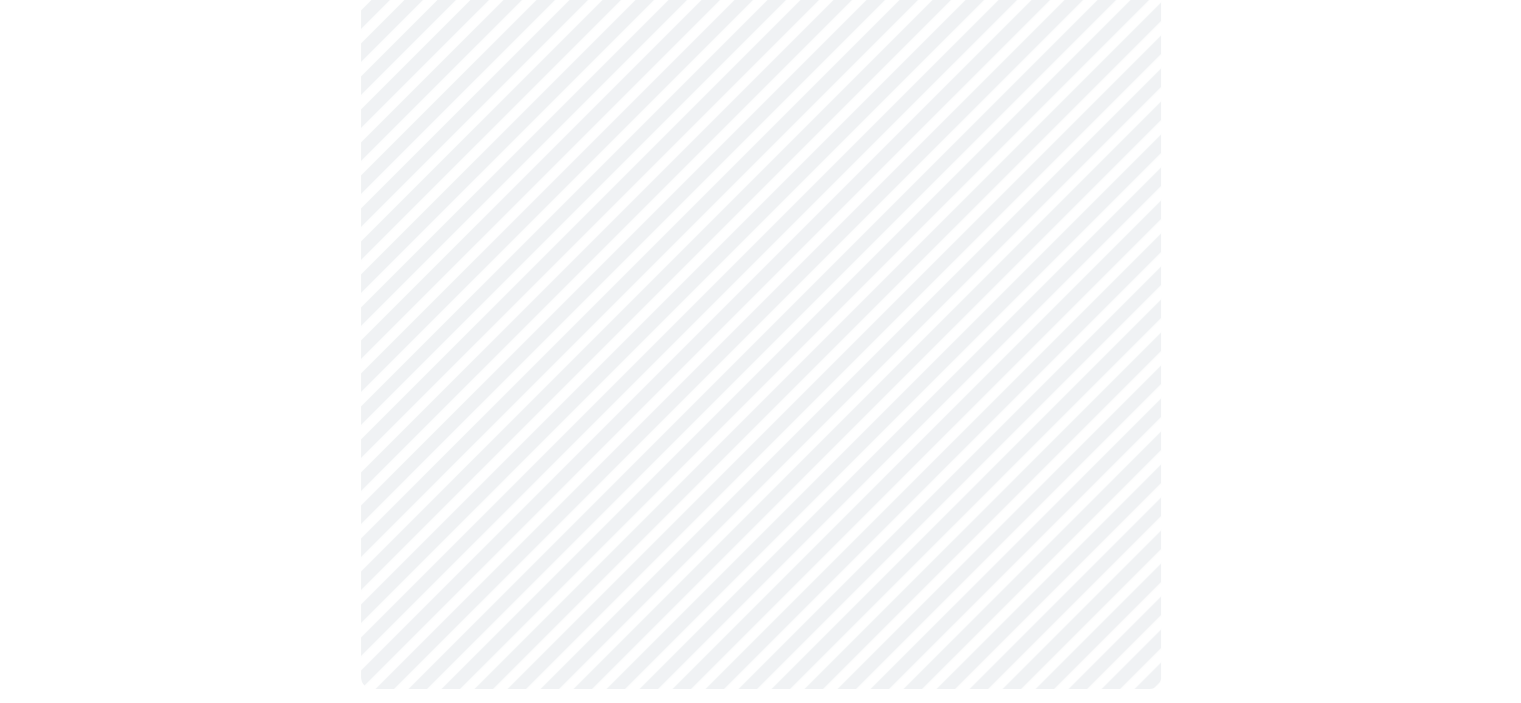 click on "MyMenopauseRx Appointments Messaging Labs Uploads Medications Community Refer a Friend Hi [FIRST]   Intake Questions for Thu, Aug 7th 2025 @ 7:20am-7:40am 8  /  13 Settings Billing Invoices Log out" at bounding box center [760, -232] 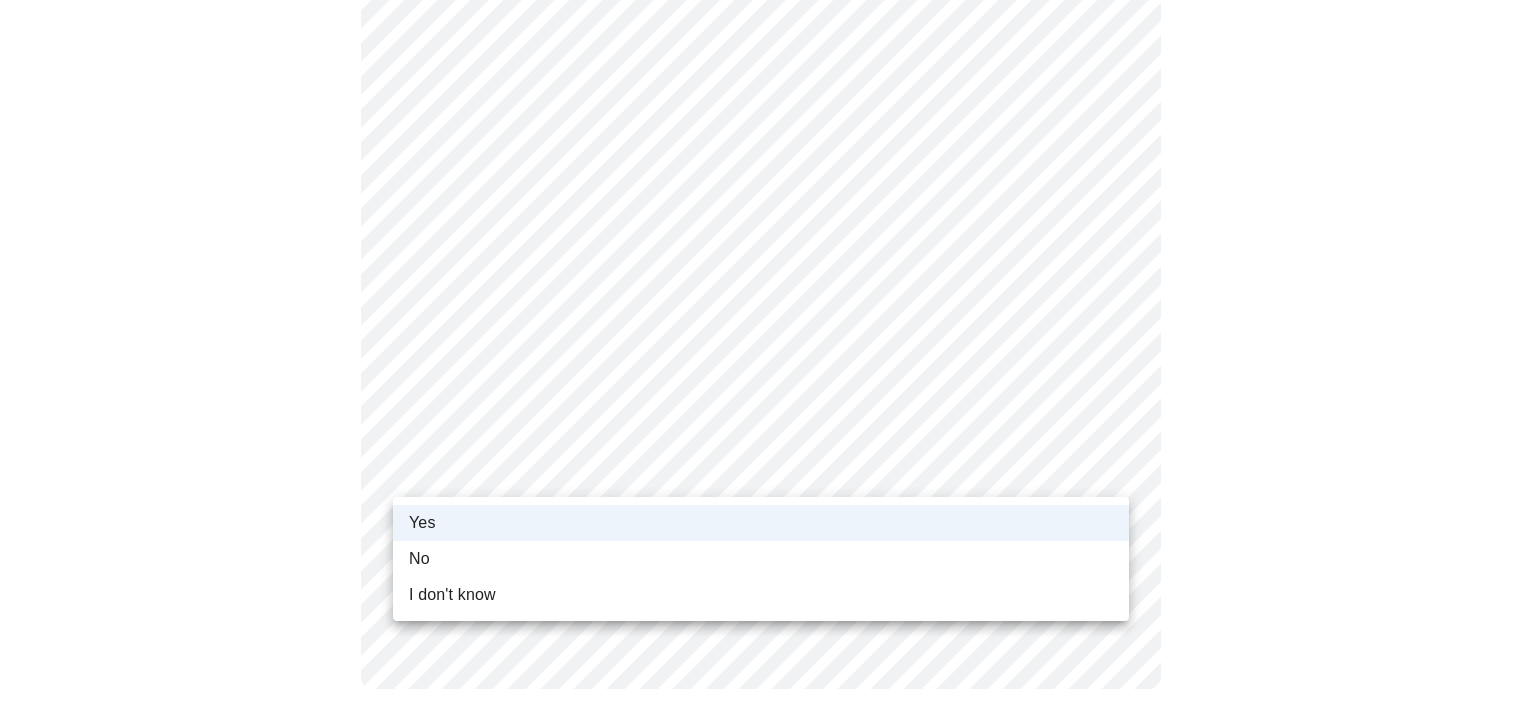 click on "I don't know" at bounding box center (452, 595) 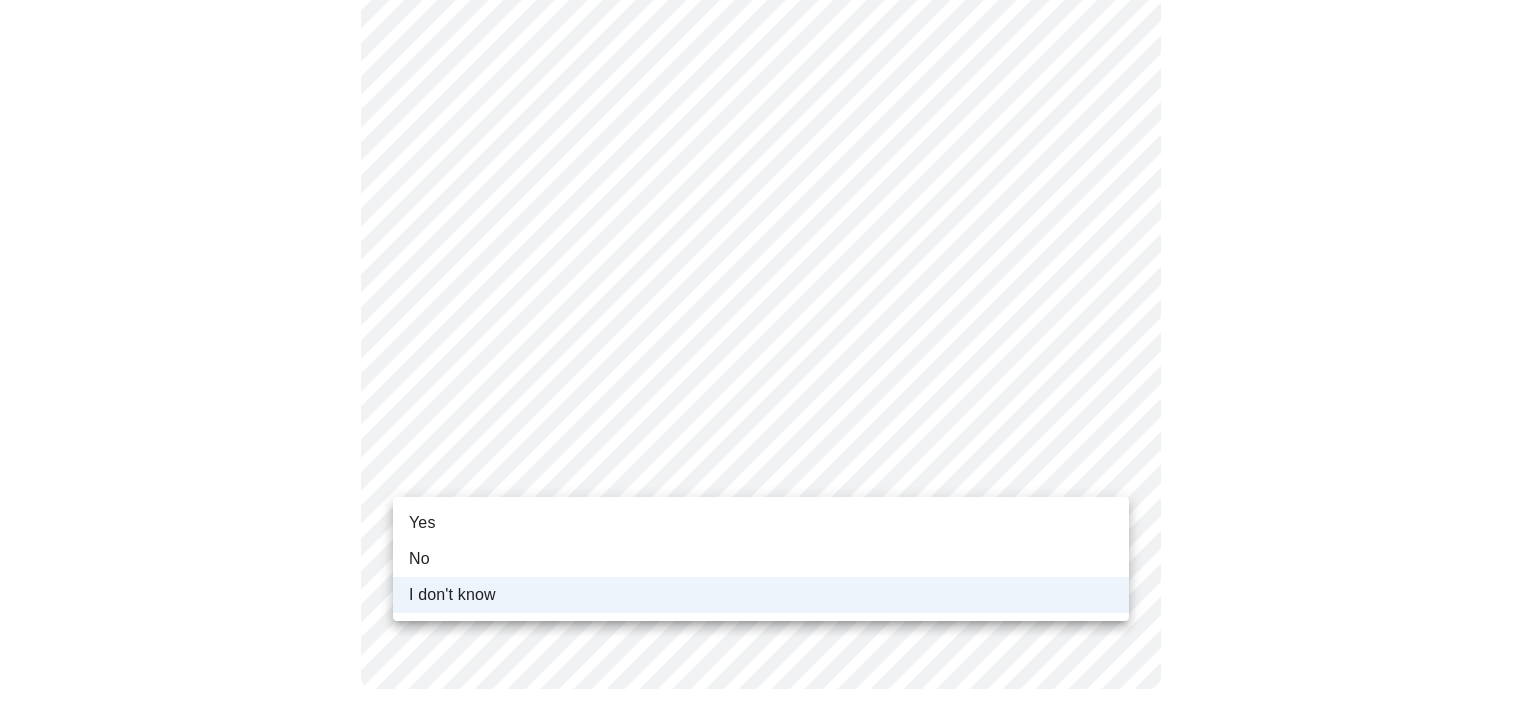 click on "MyMenopauseRx Appointments Messaging Labs Uploads Medications Community Refer a Friend Hi [FIRST]   Intake Questions for Thu, Aug 7th 2025 @ 7:20am-7:40am 8  /  13 Settings Billing Invoices Log out Yes No I don't know" at bounding box center (768, -232) 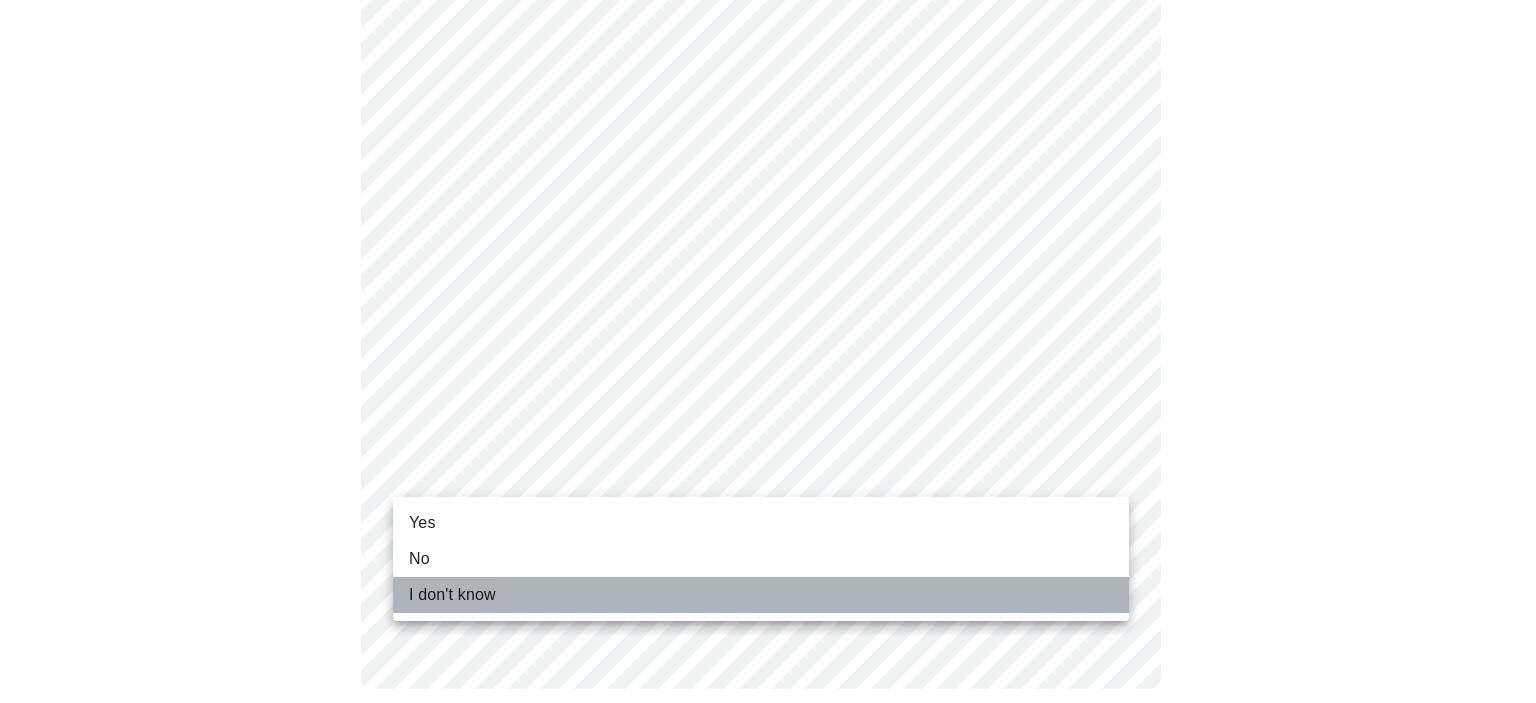 click on "I don't know" at bounding box center [761, 595] 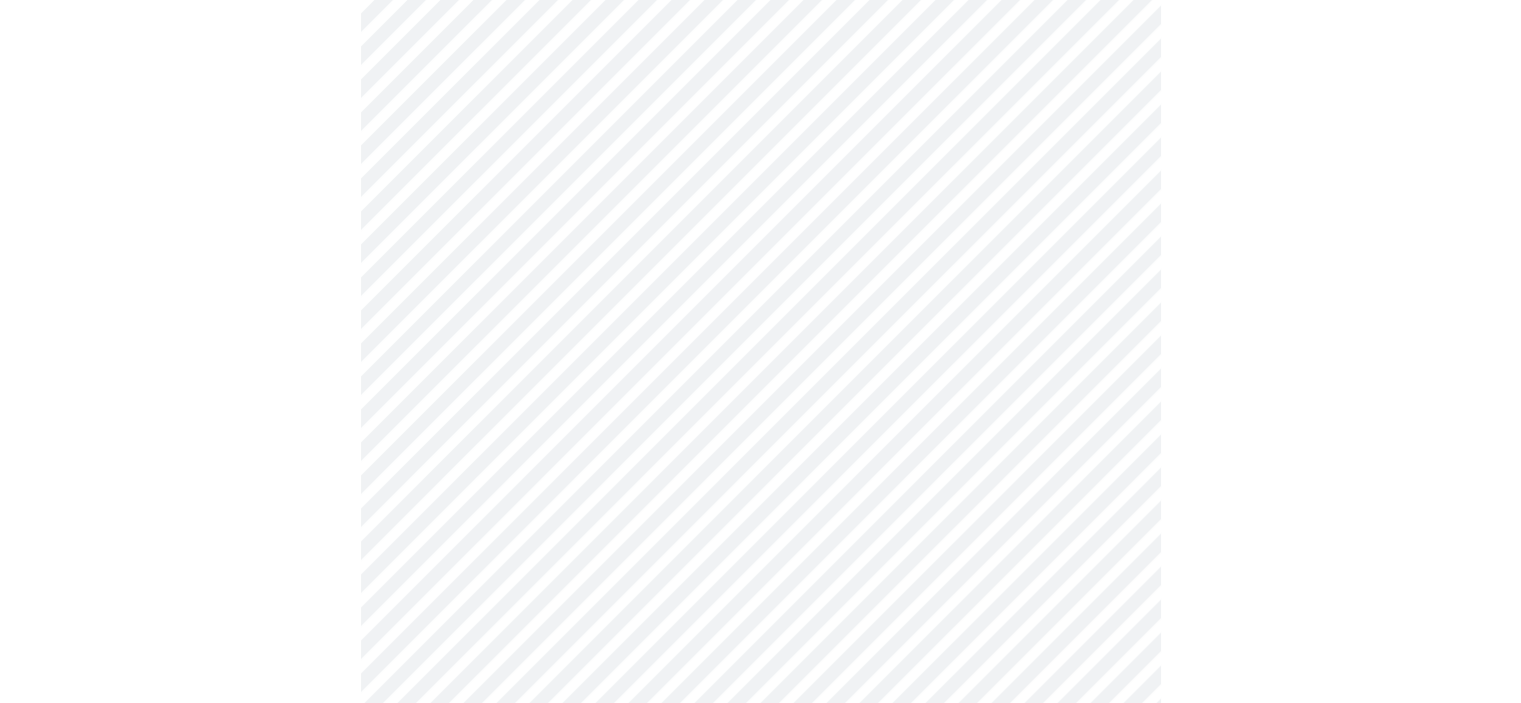 scroll, scrollTop: 0, scrollLeft: 0, axis: both 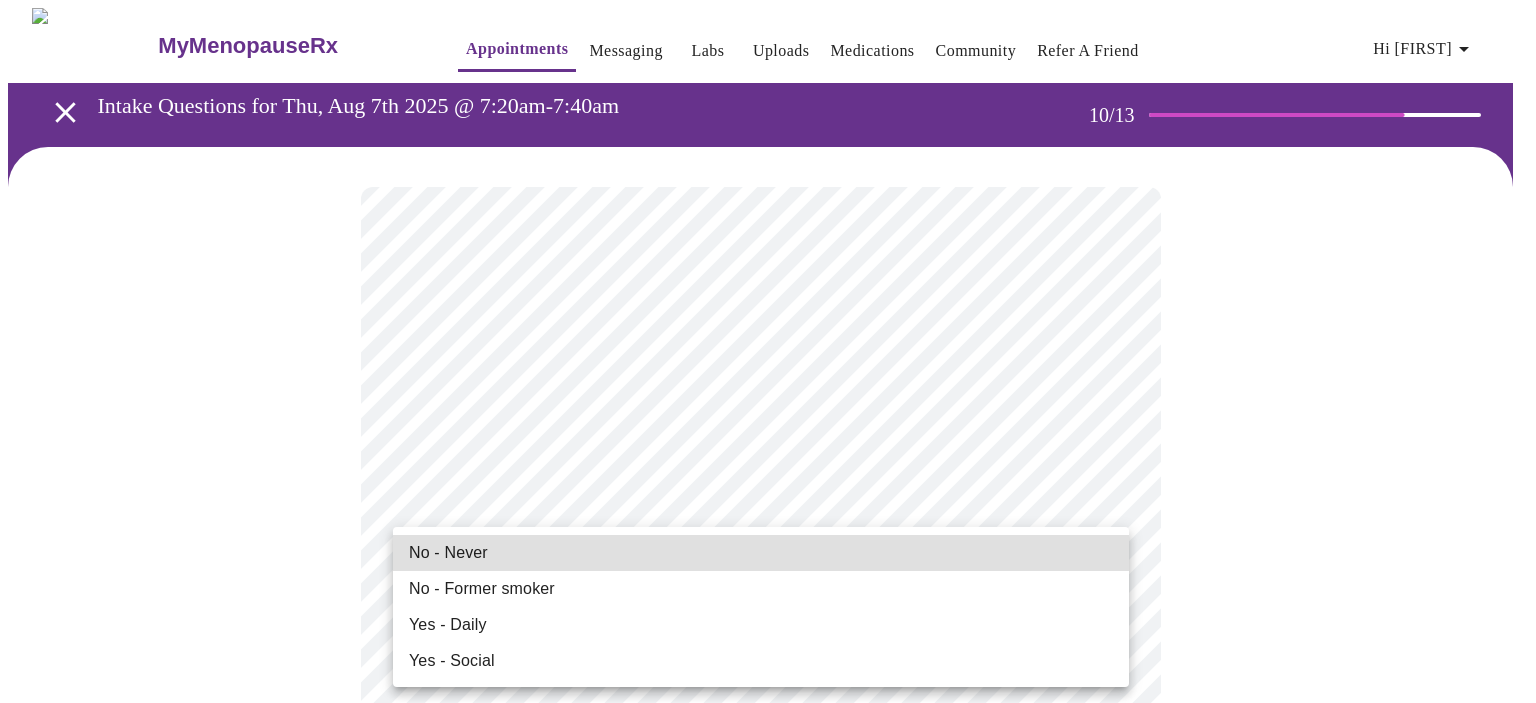 click on "MyMenopauseRx Appointments Messaging Labs Uploads Medications Community Refer a Friend Hi [FIRST] Intak Questions for Thu, Aug 7th 2025 @ 7:20am-7:40am 10 / 13 Settings Billing Invoices Log out No - Never No - Former smoker Yes - Daily Yes - Social" at bounding box center [768, 1330] 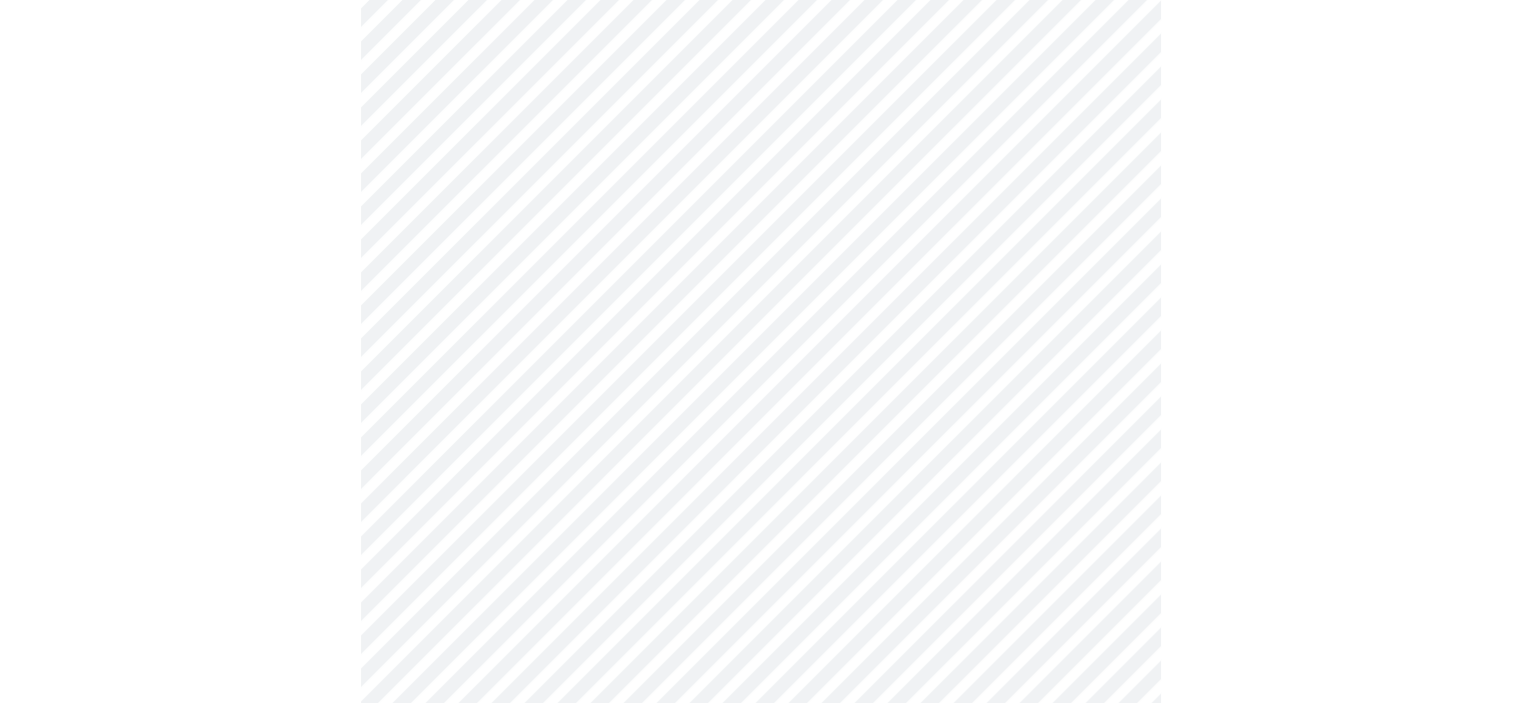 scroll, scrollTop: 1500, scrollLeft: 0, axis: vertical 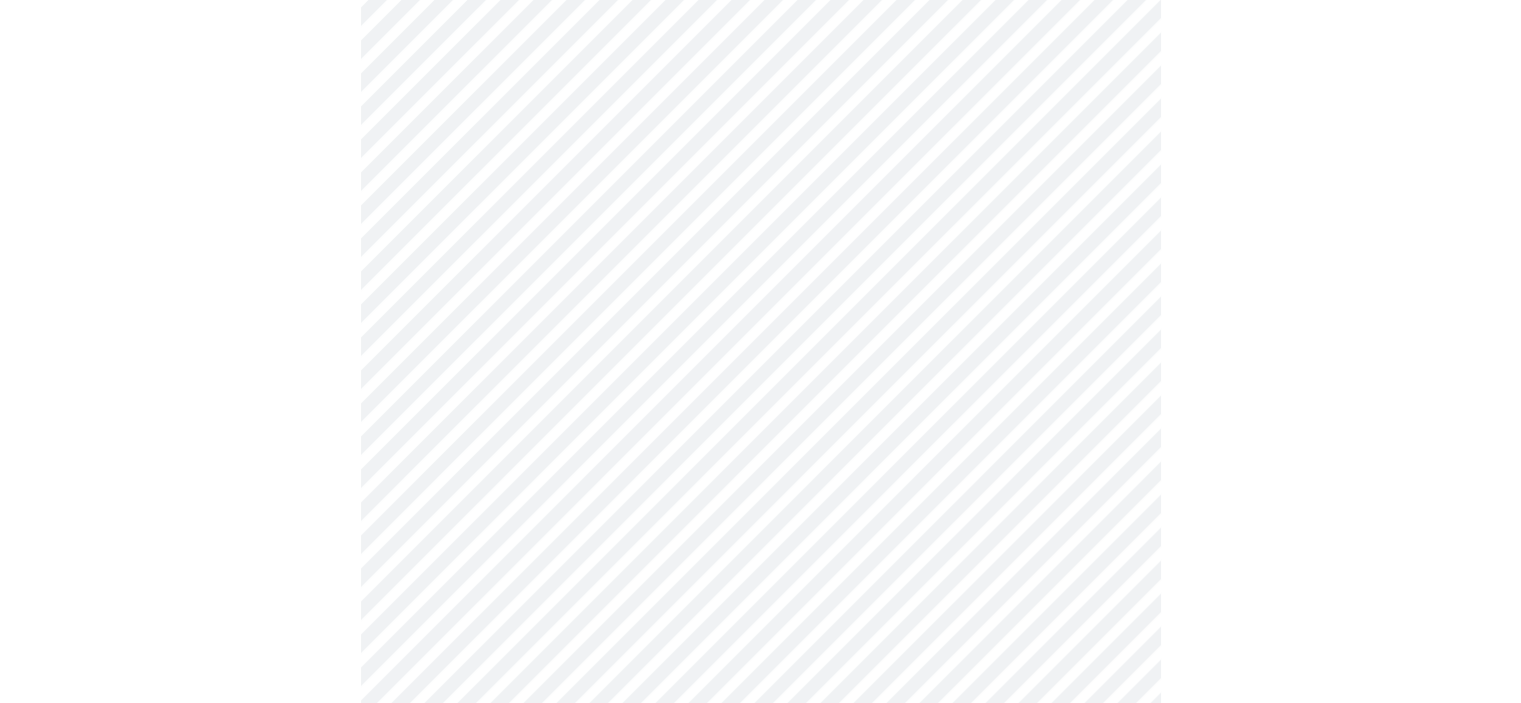click on "MyMenopauseRx Appointments Messaging Labs Uploads Medications Community Refer a Friend Hi [FIRST]   Intake Questions for Thu, Aug 7th 2025 @ 7:20am-7:40am 10  /  13 Settings Billing Invoices Log out" at bounding box center (760, -184) 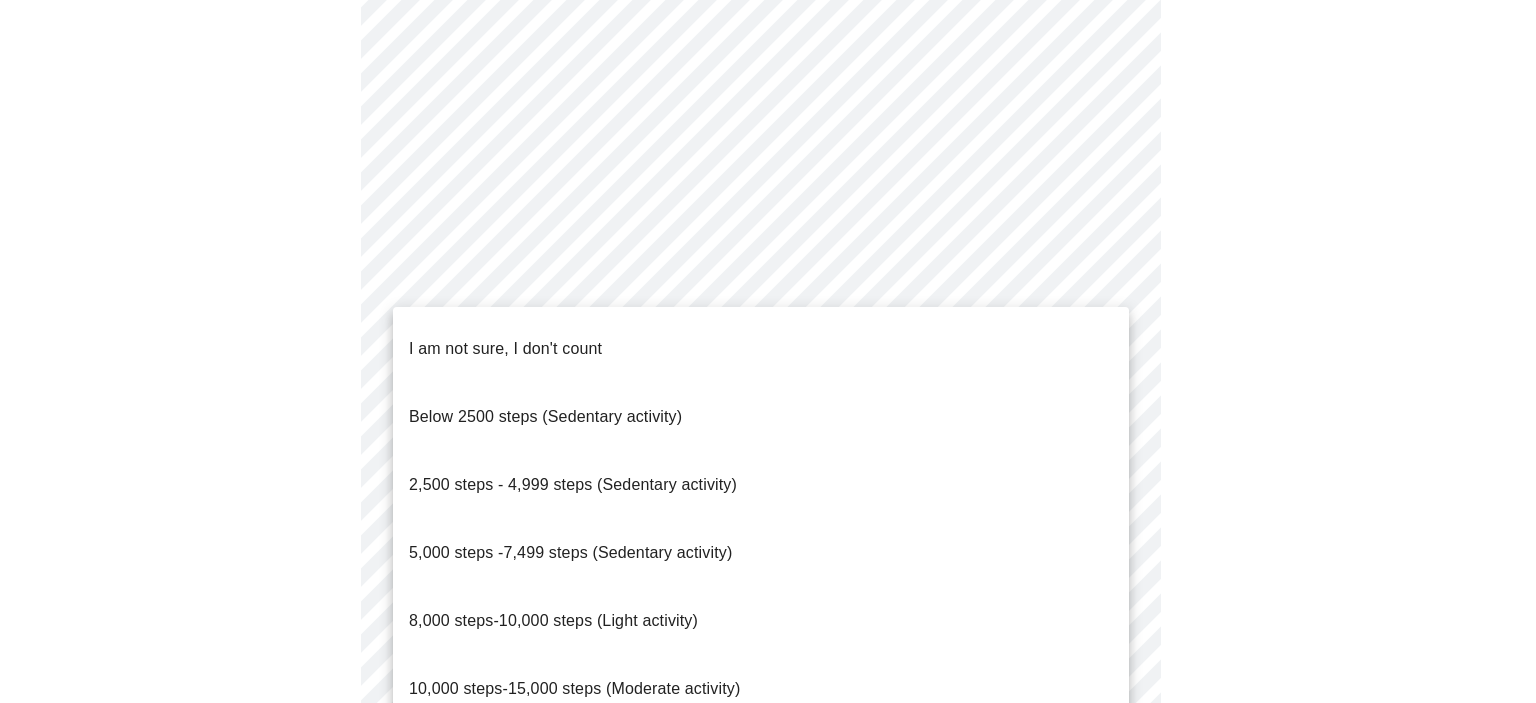 click on "2,500 steps - 4,999 steps (Sedentary activity)" at bounding box center [573, 484] 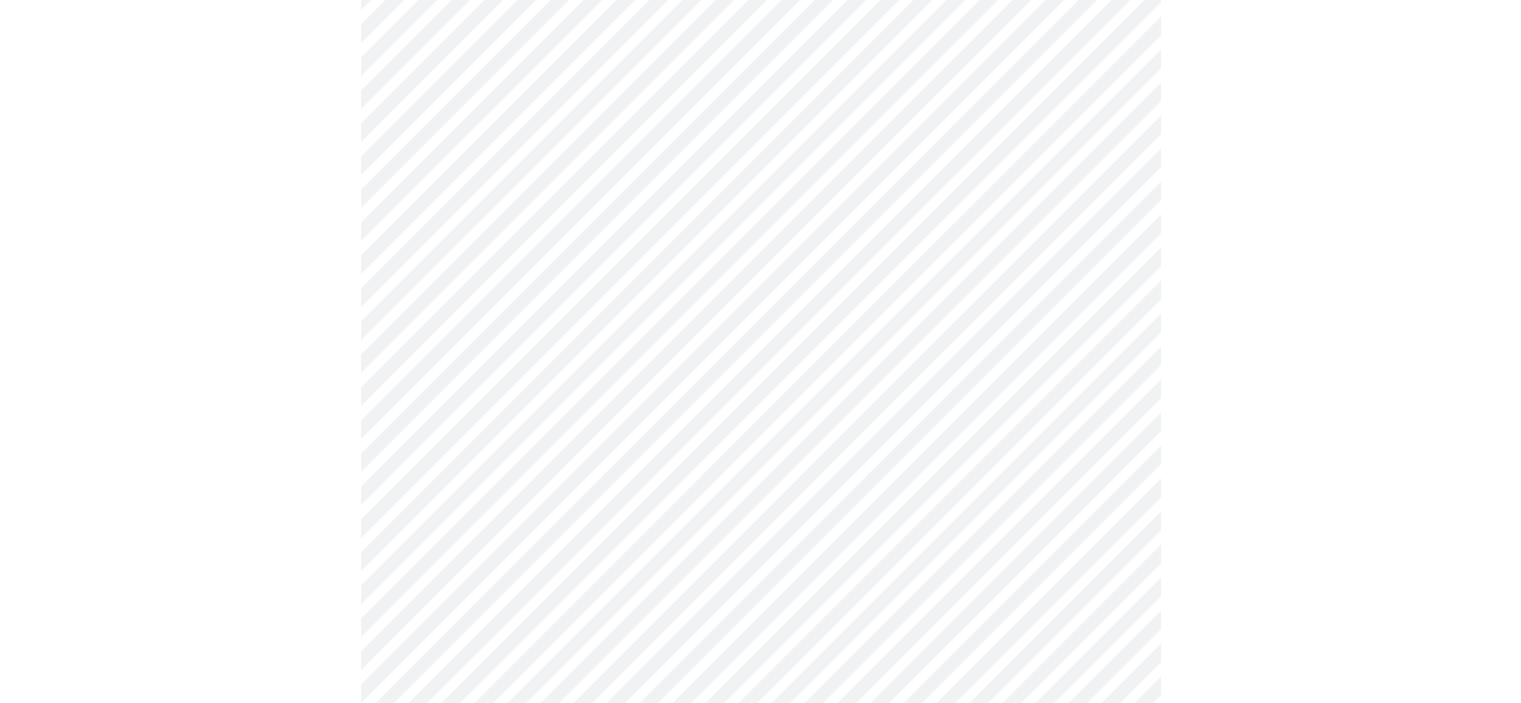 scroll, scrollTop: 1700, scrollLeft: 0, axis: vertical 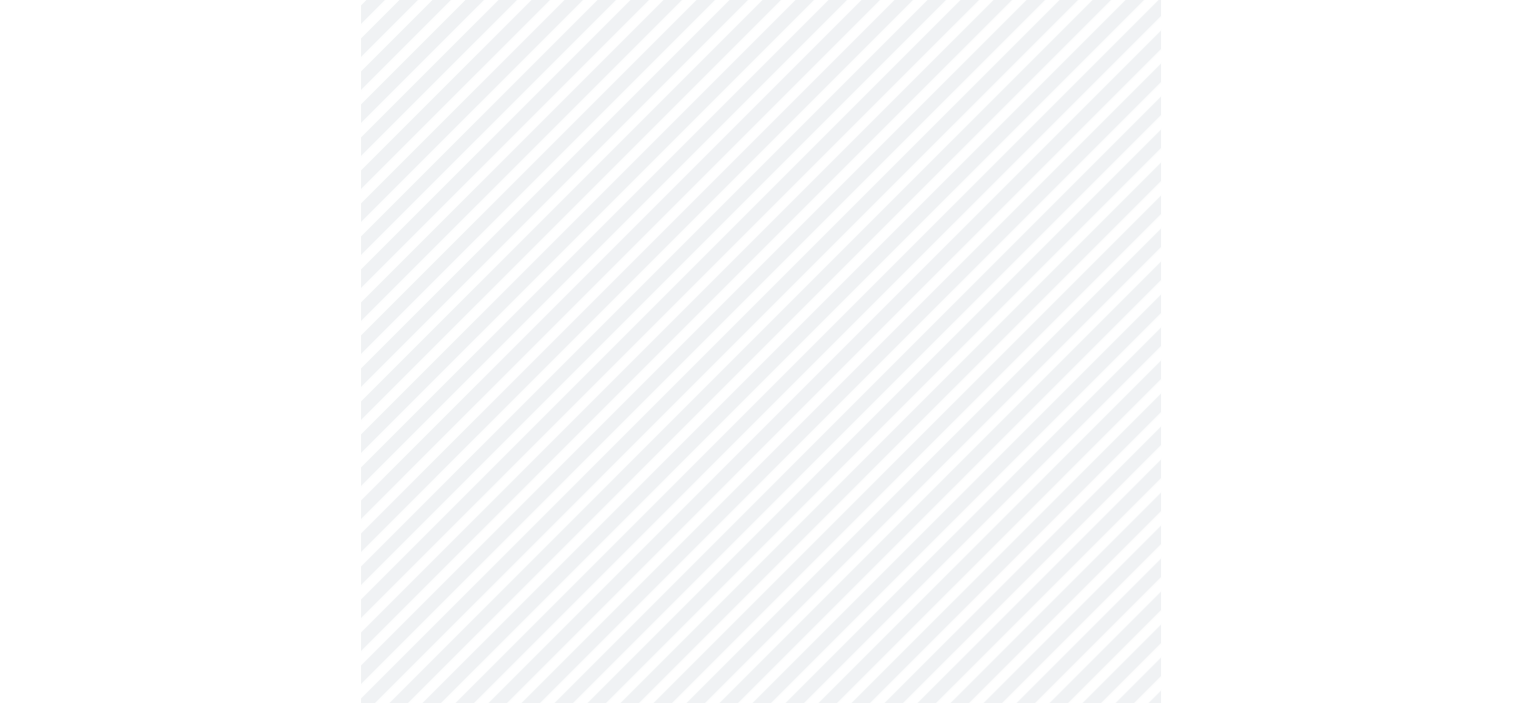 click on "MyMenopauseRx Appointments Messaging Labs Uploads Medications Community Refer a Friend Hi [FIRST]   Intake Questions for Thu, Aug 7th 2025 @ 7:20am-7:40am 10  /  13 Settings Billing Invoices Log out" at bounding box center [760, -390] 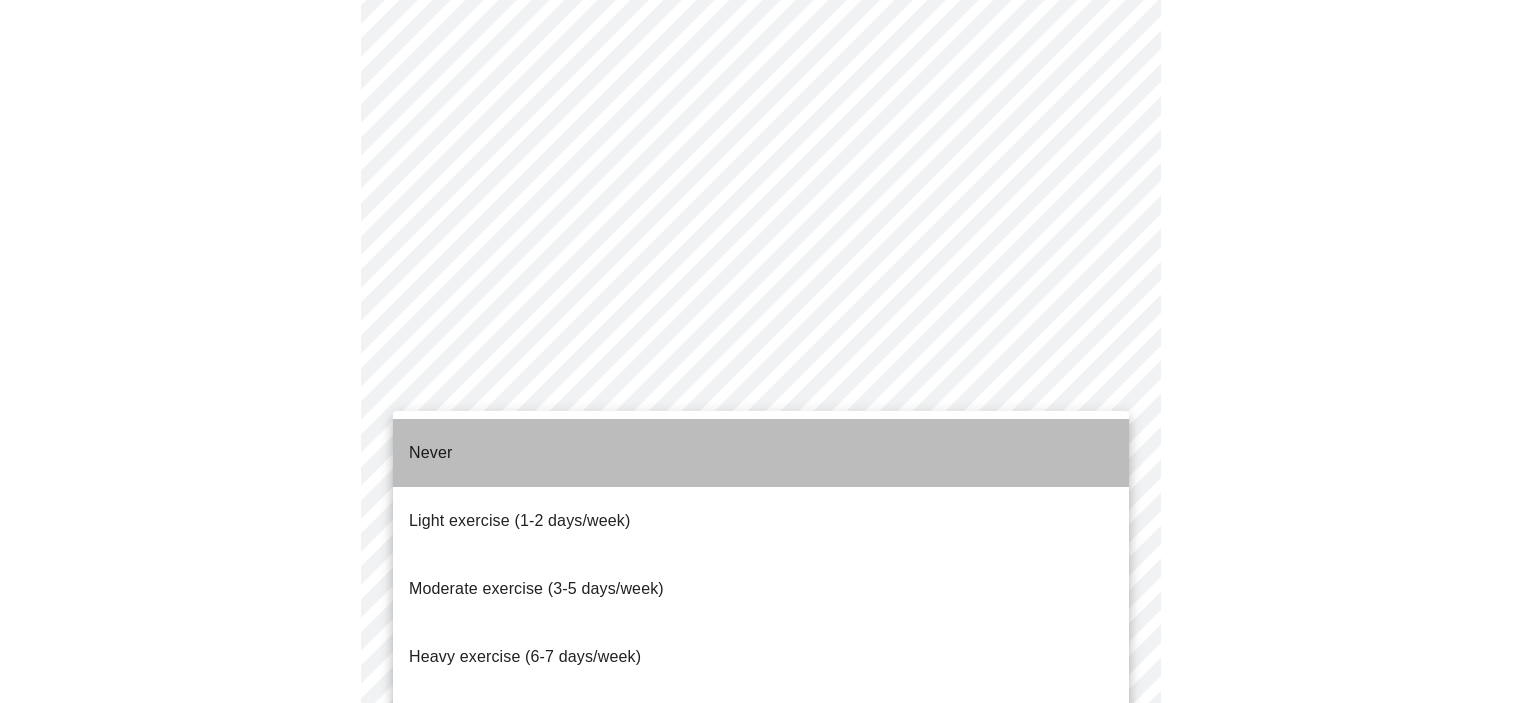 click on "Never" at bounding box center (430, 452) 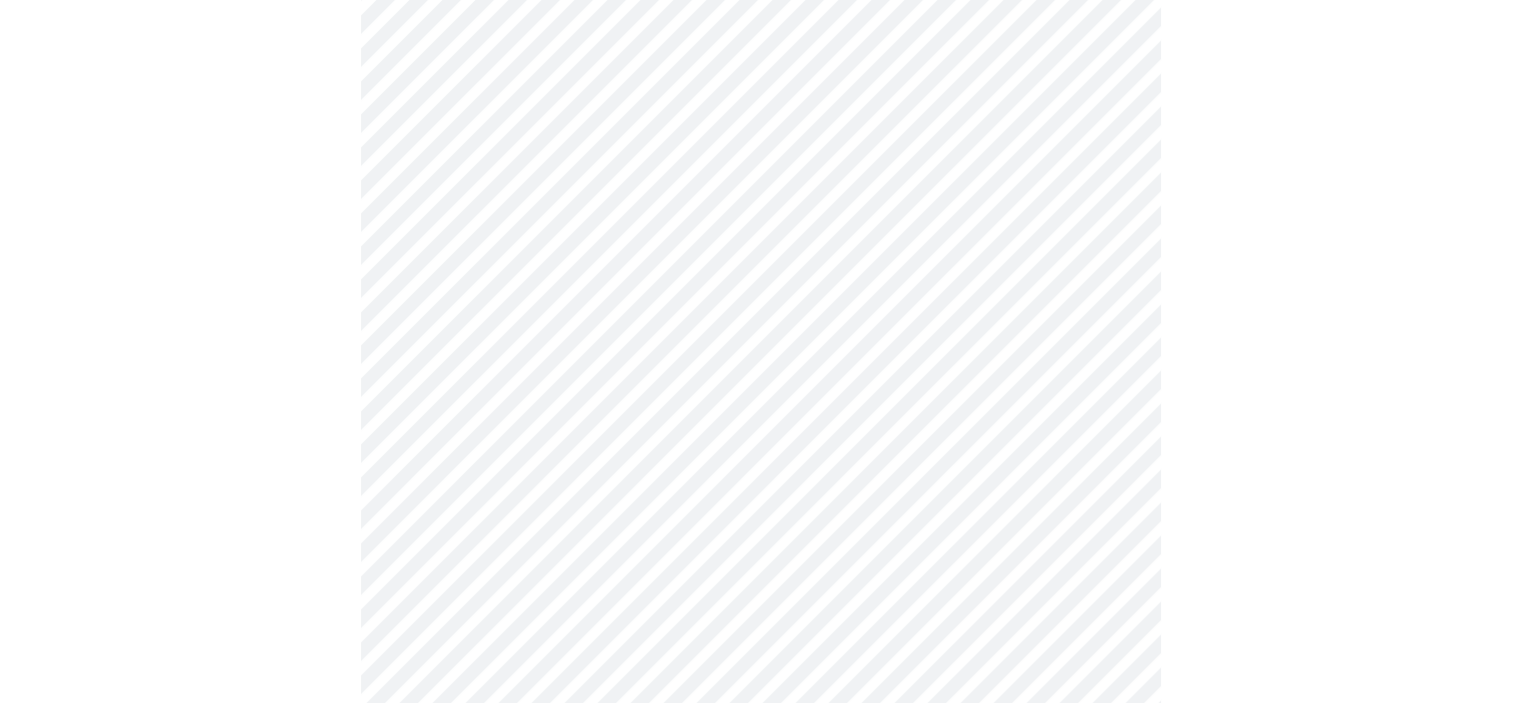 scroll, scrollTop: 1800, scrollLeft: 0, axis: vertical 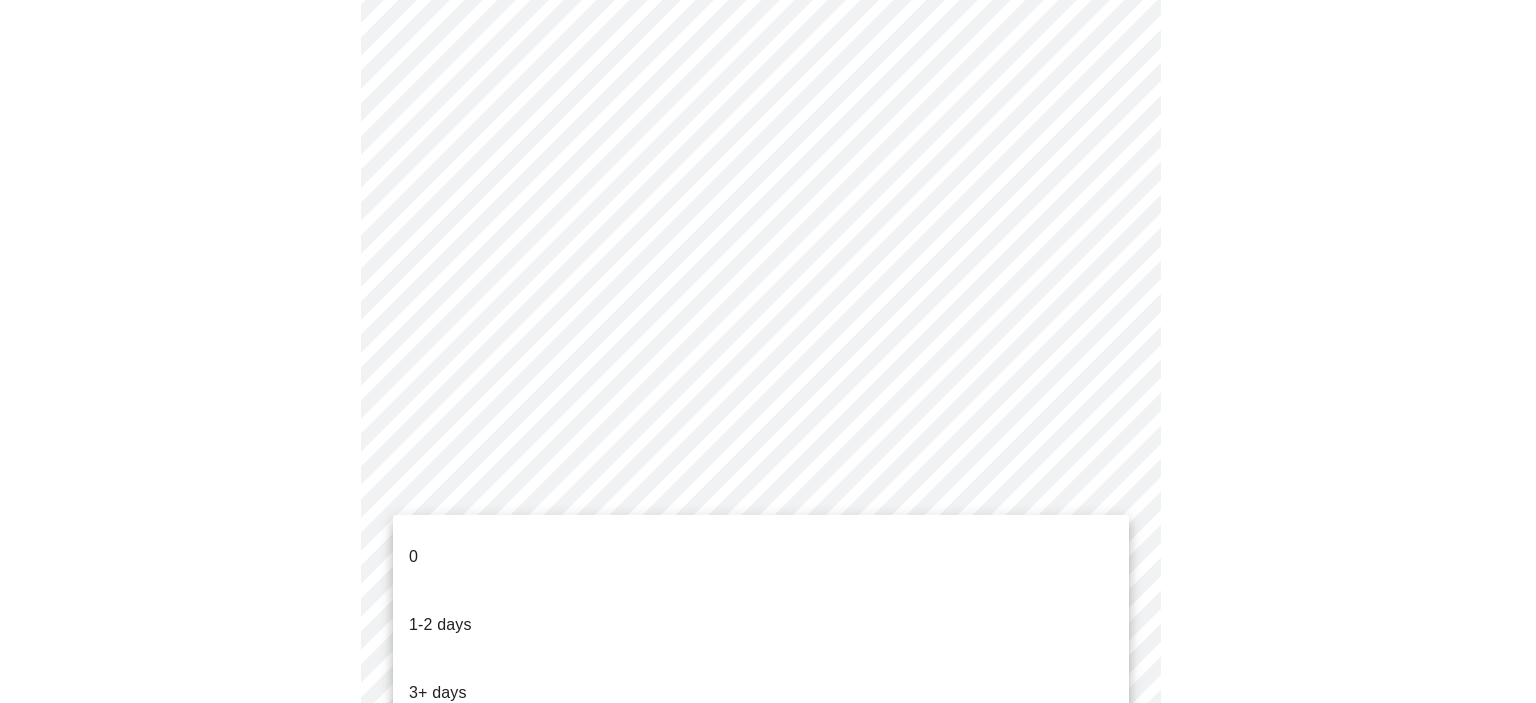 click on "MyMenopauseRx Appointments Messaging Labs Uploads Medications Community Refer a Friend Hi [FIRST]   Intake Questions for Thu, Aug 7th 2025 @ 7:20am-7:40am 10  /  13 Settings Billing Invoices Log out 0
1-2 days
3+ days" at bounding box center (768, -496) 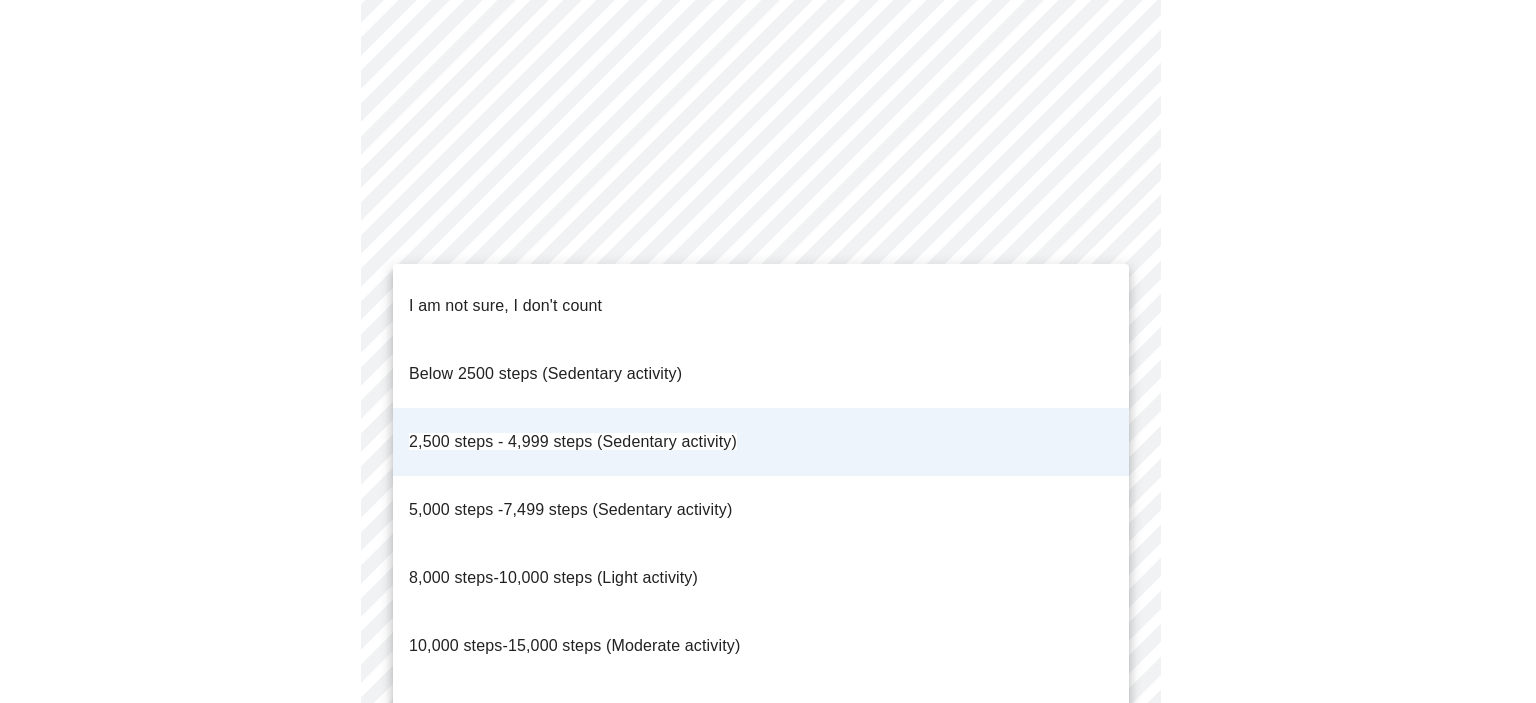 click on "MyMenopauseRx Appointments Messaging Labs Uploads Medications Community Refer a Friend Hi Jennifer   Intake Questions for Thu, Aug 7th 2025 @ 7:20am-7:40am 10  /  13 Settings Billing Invoices Log out I am not sure, I don't count
Below 2500 steps (Sedentary activity)
2,500 steps - 4,999 steps (Sedentary activity)
5,000 steps -7,499 steps (Sedentary activity)
8,000 steps-10,000 steps (Light activity)
10,000 steps-15,000 steps (Moderate activity)
15,000 steps-20,000 steps per day (Heavy Activity)" at bounding box center (768, -502) 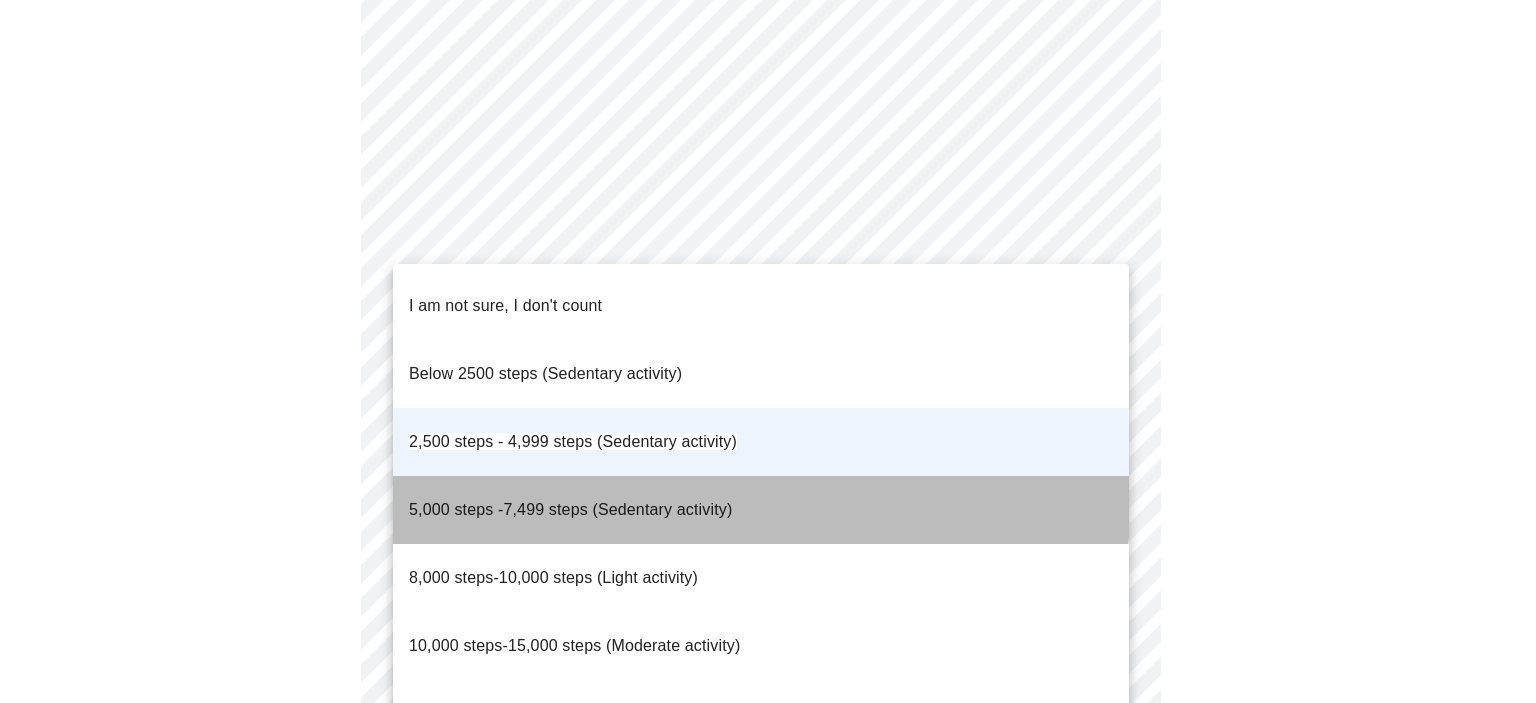 click on "5,000 steps -7,499 steps (Sedentary activity)" at bounding box center (570, 509) 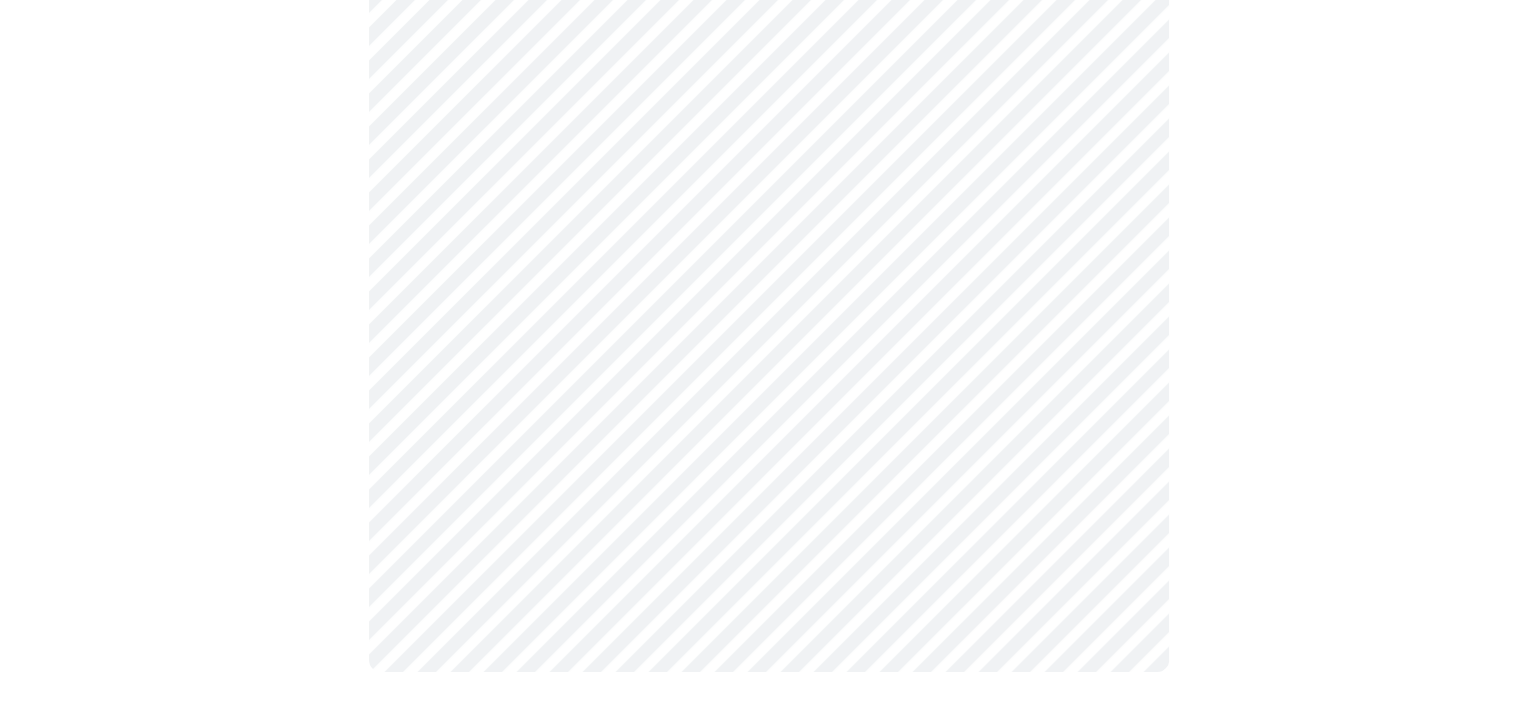scroll, scrollTop: 0, scrollLeft: 0, axis: both 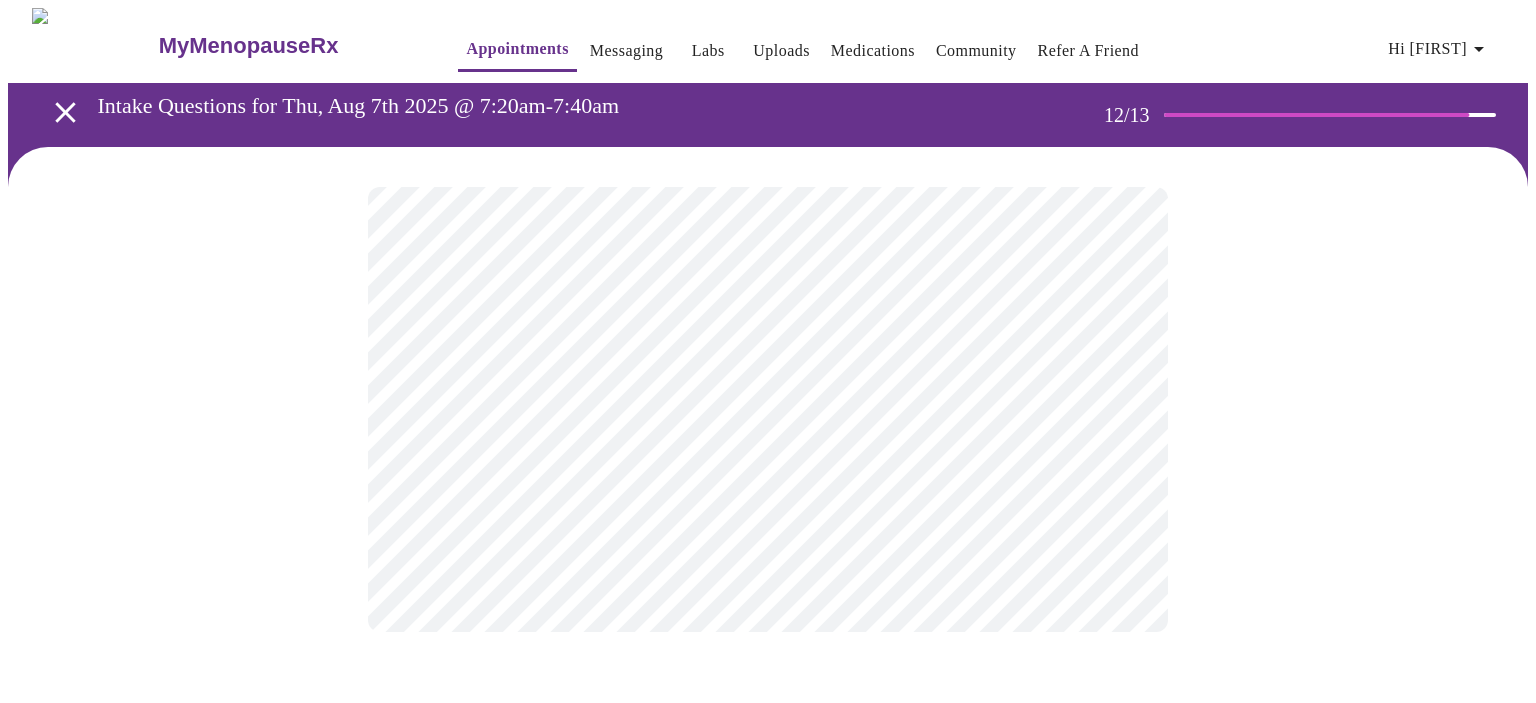 click on "MyMenopauseRx Appointments Messaging Labs Uploads Medications Community Refer a Friend Hi Jennifer   Intake Questions for Thu, Aug 7th 2025 @ 7:20am-7:40am 12  /  13 Settings Billing Invoices Log out" at bounding box center (768, 340) 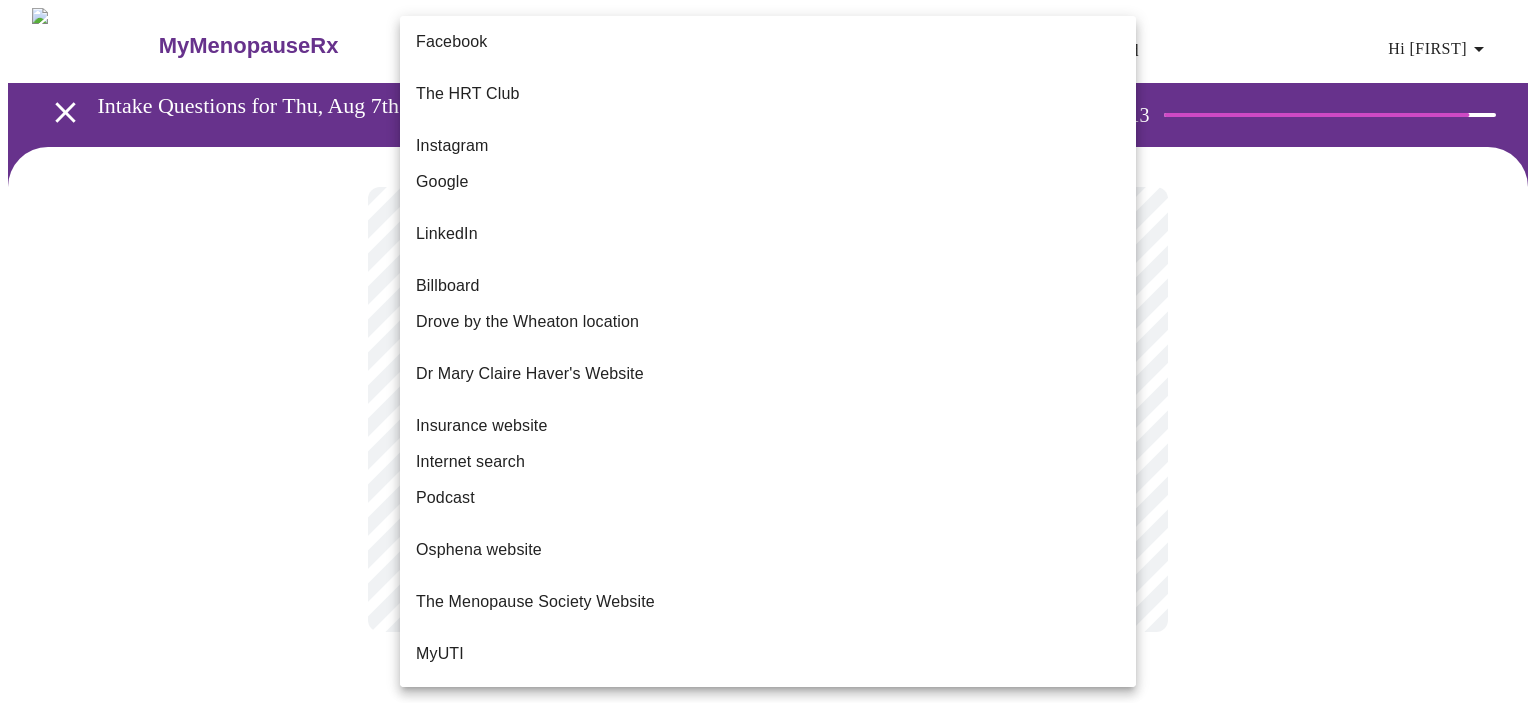 click on "Referral from your physician" at bounding box center (518, 721) 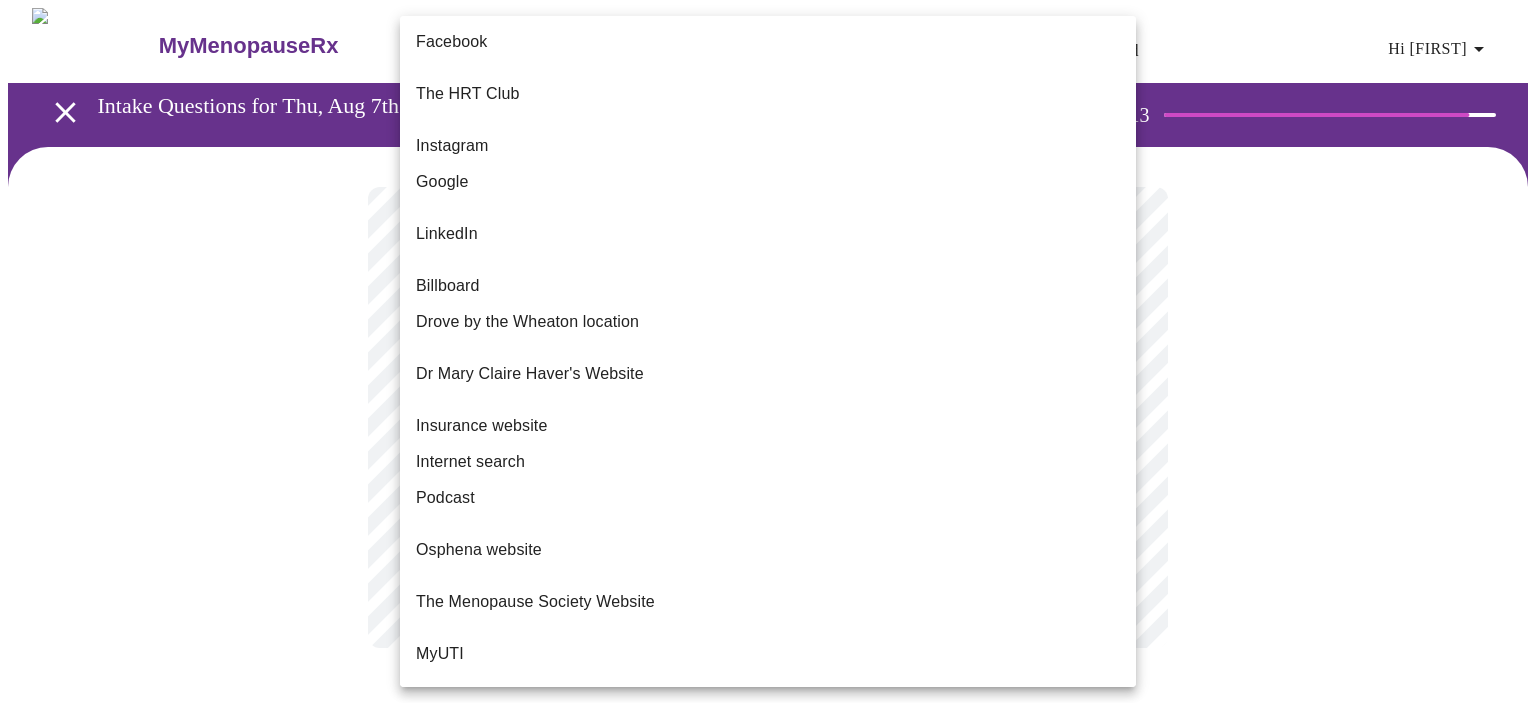 click on "MyMenopauseRx Appointments Messaging Labs Uploads Medications Community Refer a Friend Hi [FIRST] Intak Questions for Thu, Aug 7th 2025 @ 7:20am-7:40am 13 / 13 Settings Billing Invoices Log out Facebook The HRT Club Instagram Google LinkedIn Billboard Drove by the [CITY] location Dr Mary Claire Haver's Website Insurance website Internet search Podcast Osphena website The Menopause Society Website MyUTI Referral from your physician Referral from a current patient. Versalie Word of mouth Other" at bounding box center (768, 348) 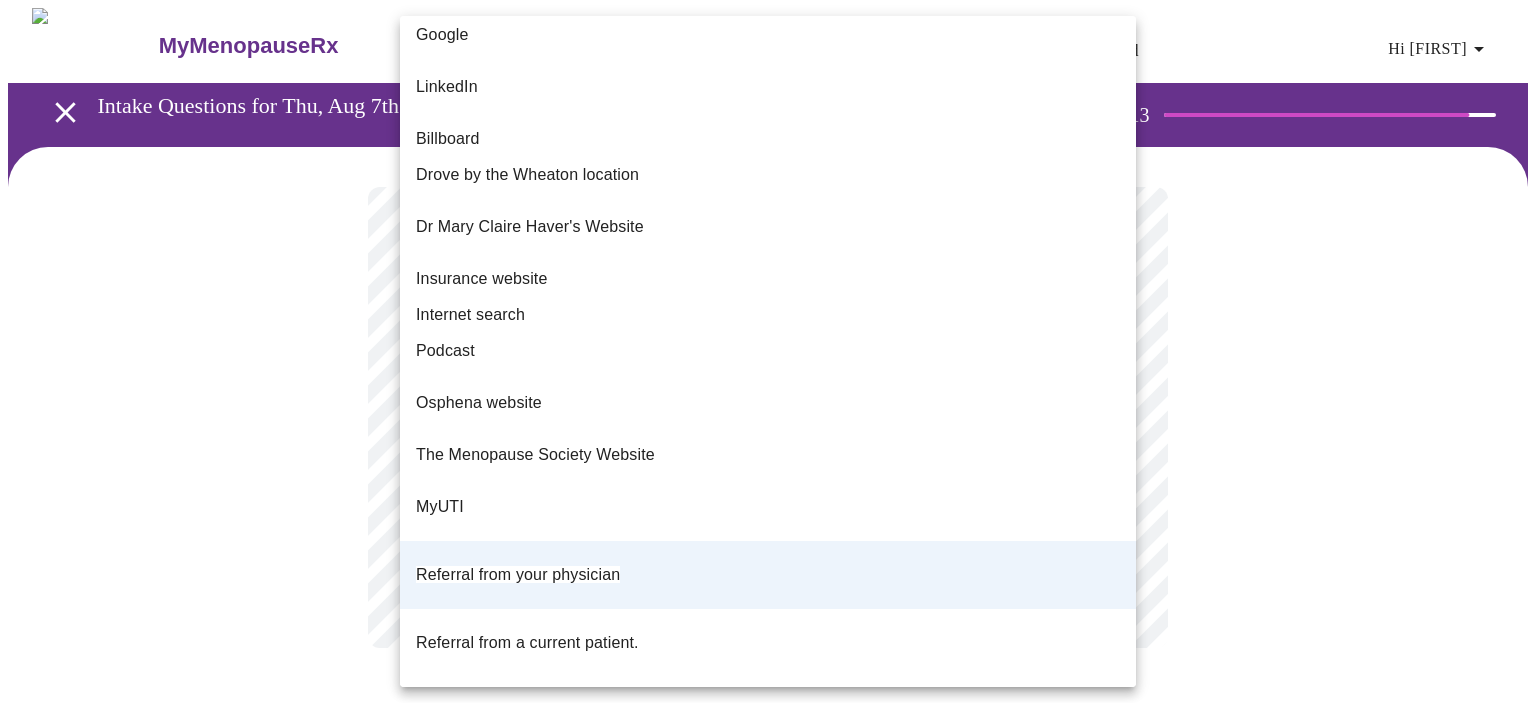 scroll, scrollTop: 172, scrollLeft: 0, axis: vertical 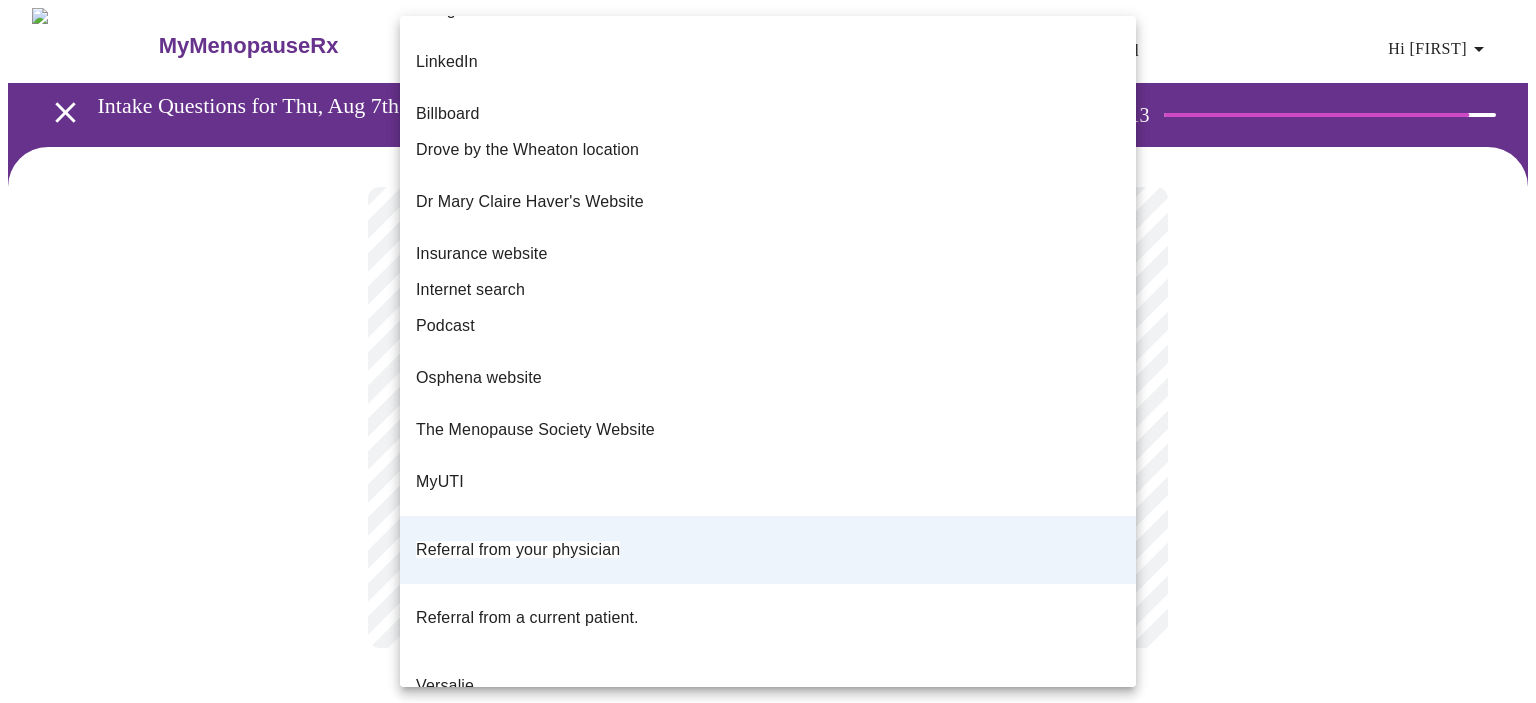 click on "Other" at bounding box center (436, 806) 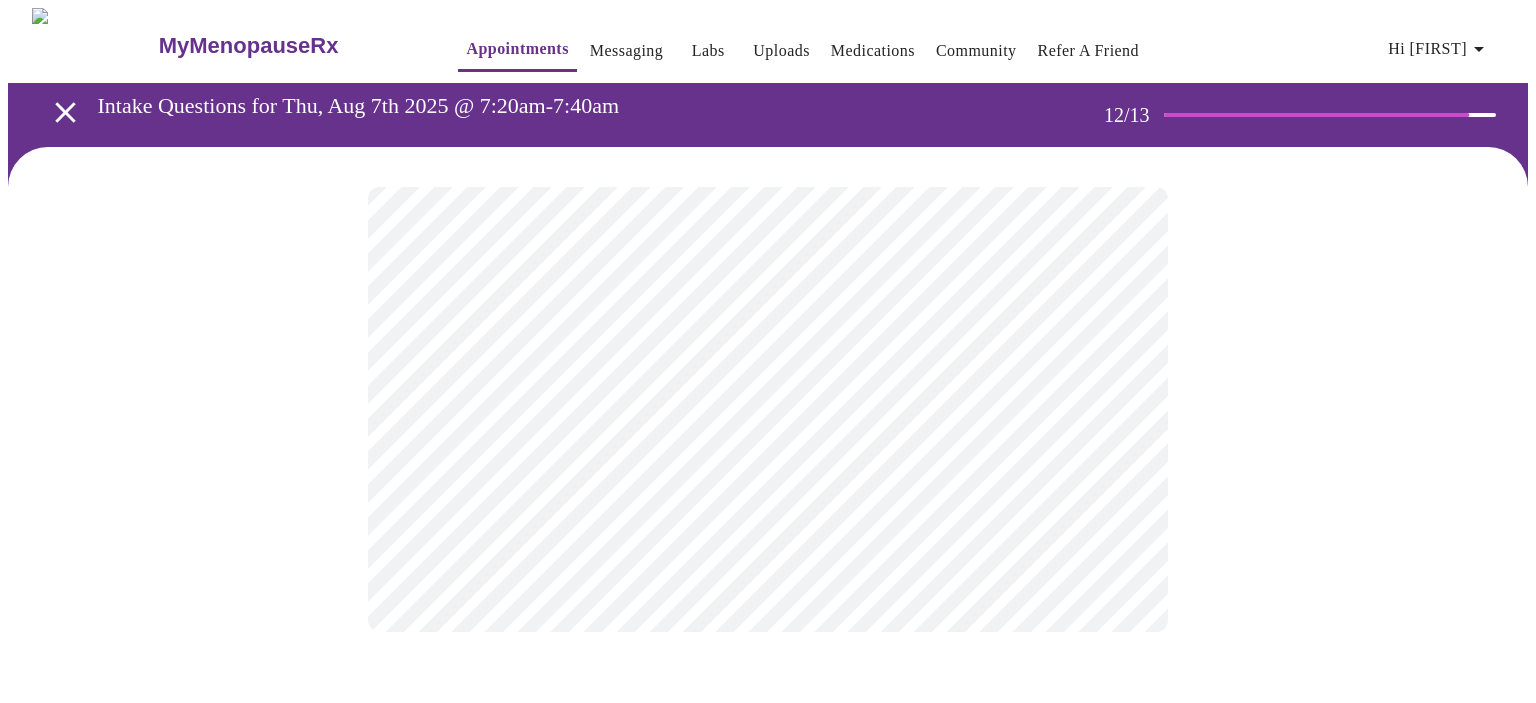 click on "MyMenopauseRx Appointments Messaging Labs Uploads Medications Community Refer a Friend Hi Jennifer   Intake Questions for Thu, Aug 7th 2025 @ 7:20am-7:40am 12  /  13 Settings Billing Invoices Log out" at bounding box center [768, 340] 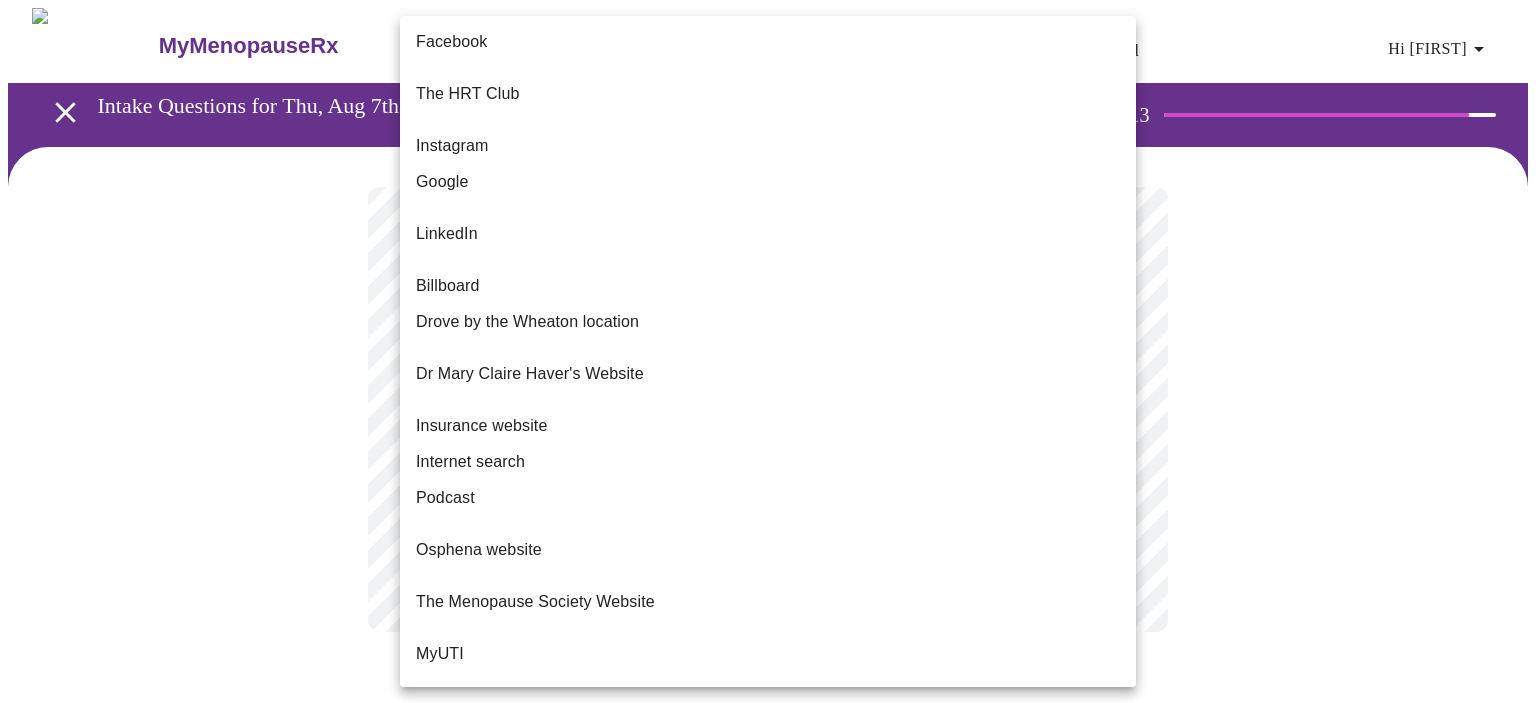 scroll, scrollTop: 172, scrollLeft: 0, axis: vertical 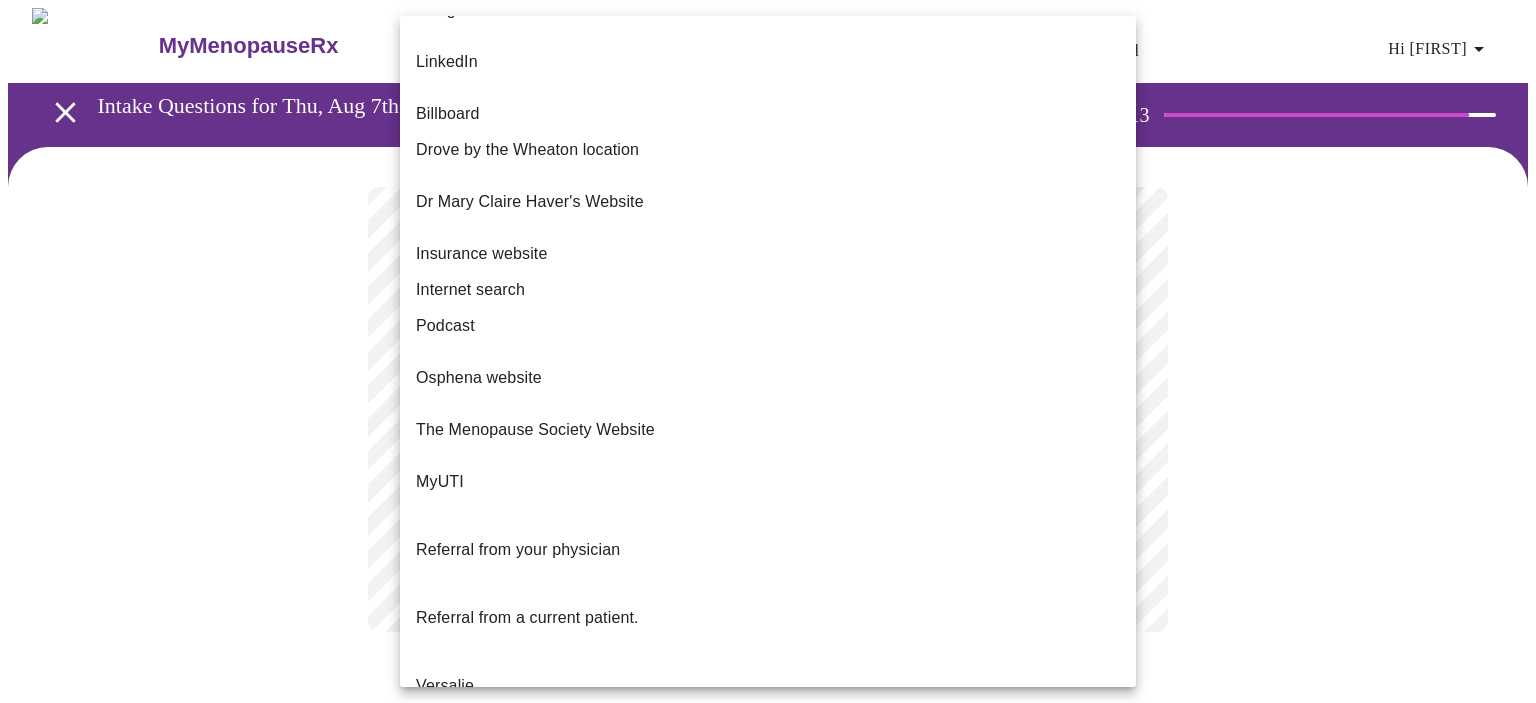 click on "Other" at bounding box center (768, 806) 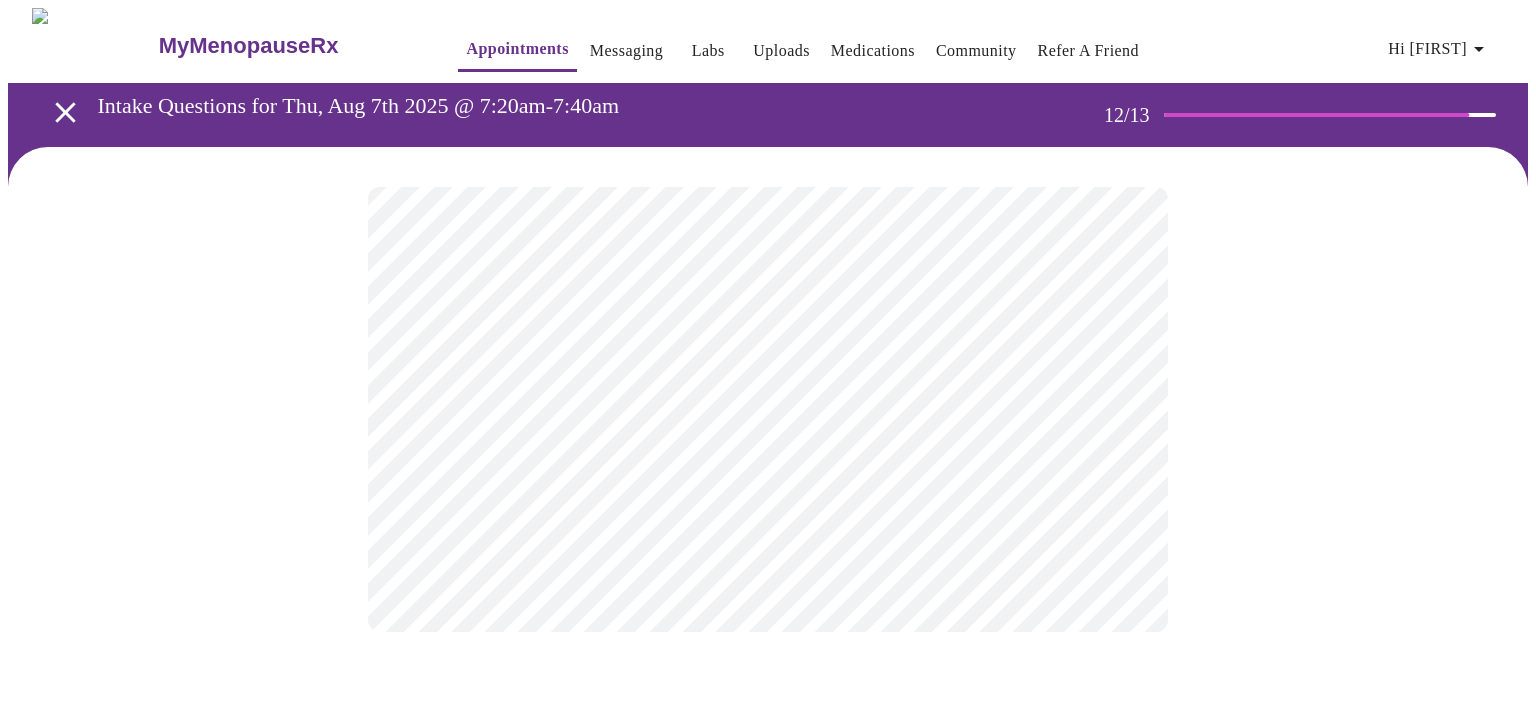 click on "MyMenopauseRx Appointments Messaging Labs Uploads Medications Community Refer a Friend Hi Jennifer   Intake Questions for Thu, Aug 7th 2025 @ 7:20am-7:40am 12  /  13 Settings Billing Invoices Log out" at bounding box center (768, 340) 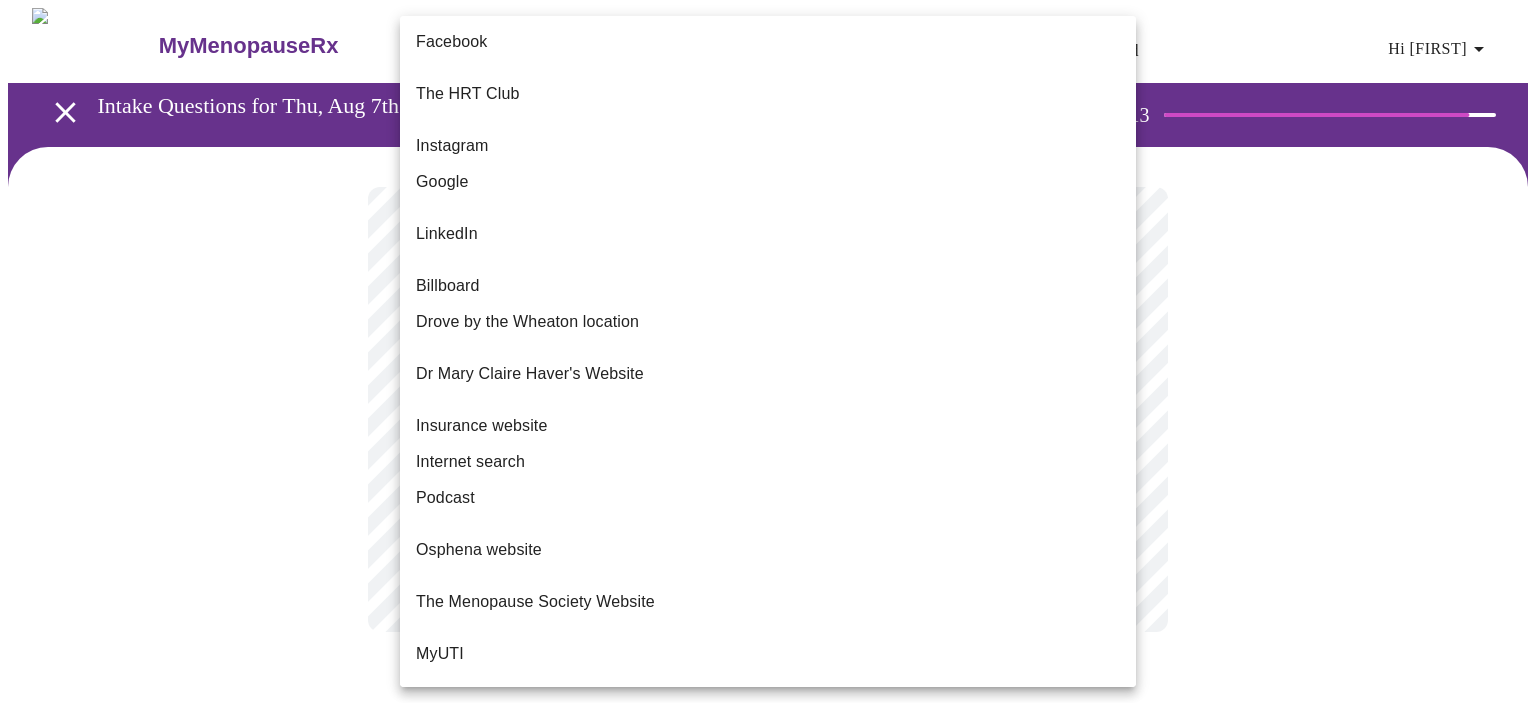 scroll, scrollTop: 172, scrollLeft: 0, axis: vertical 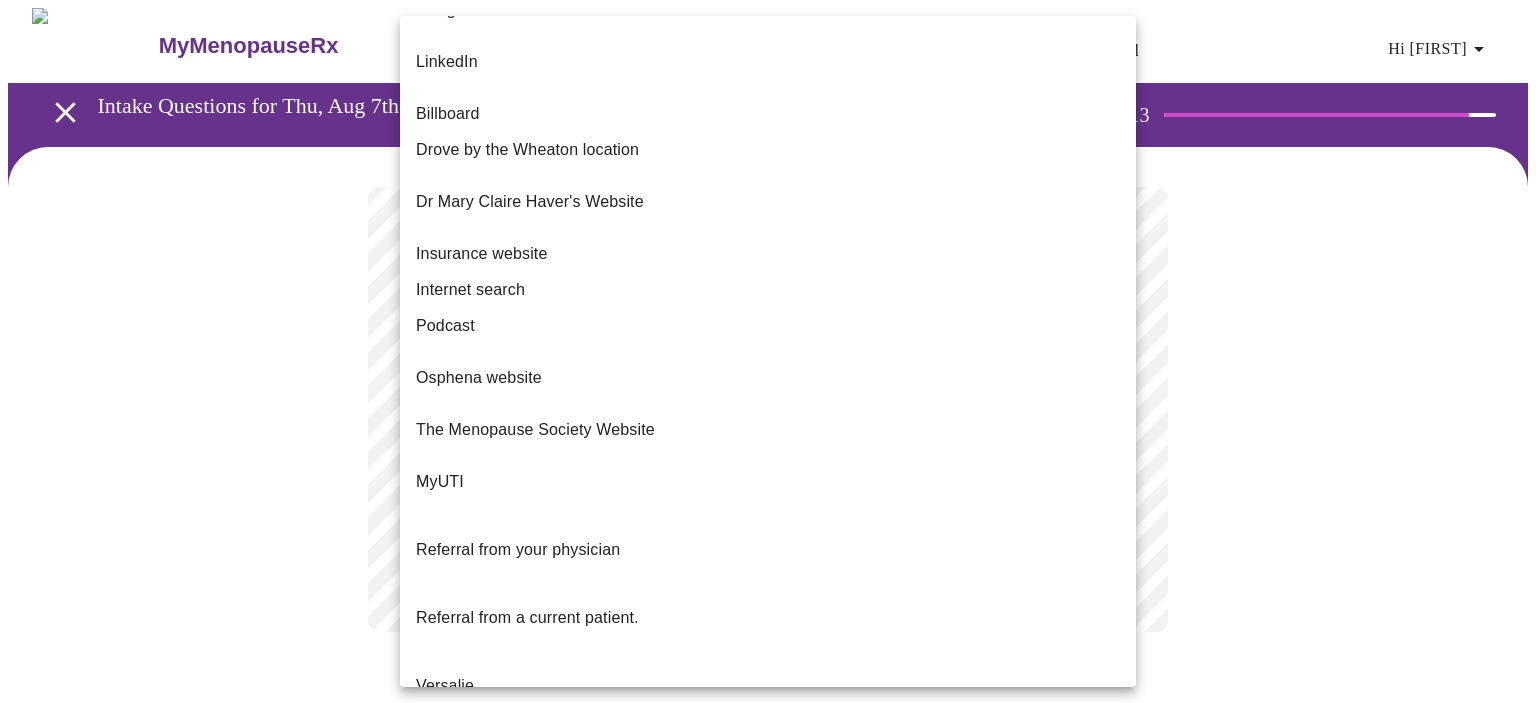 click at bounding box center (768, 351) 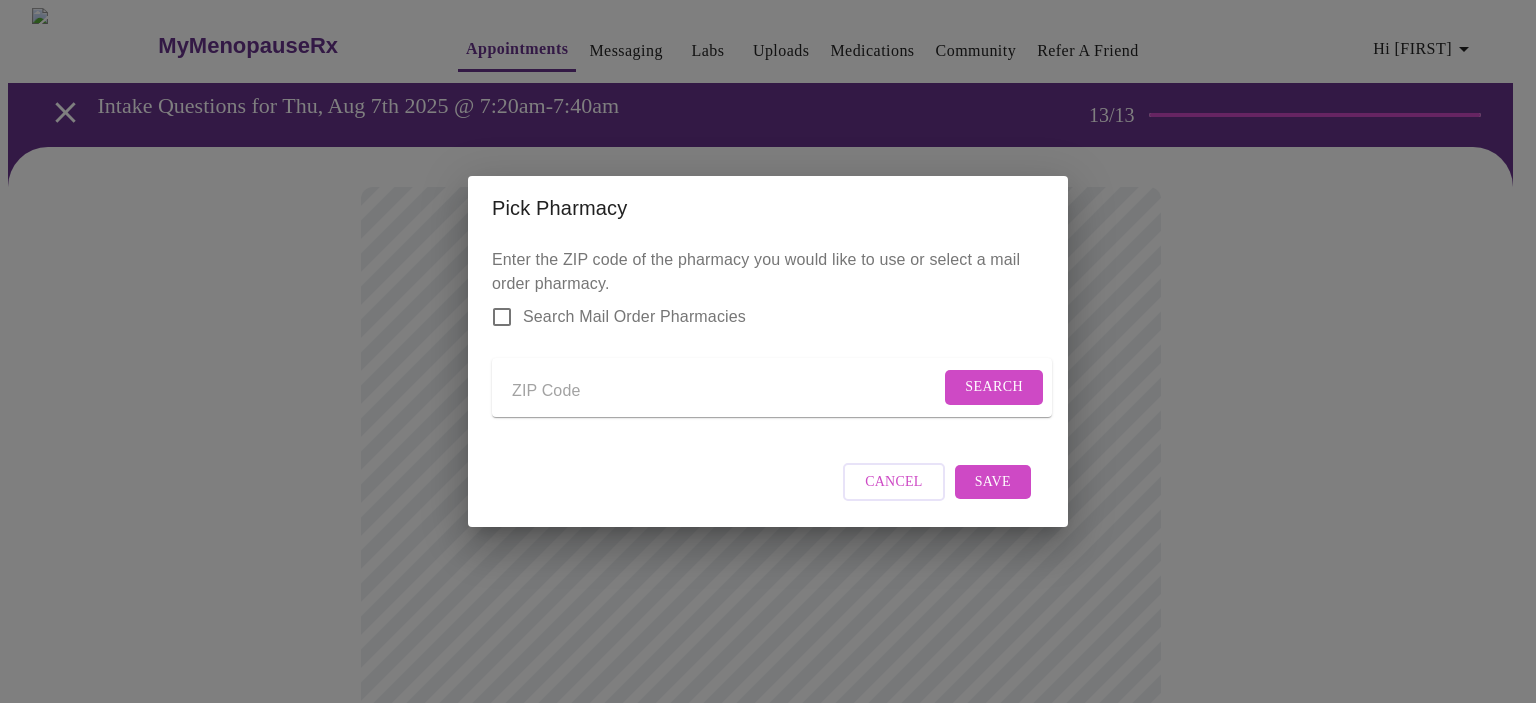 click on "Search Mail Order Pharmacies" at bounding box center (502, 317) 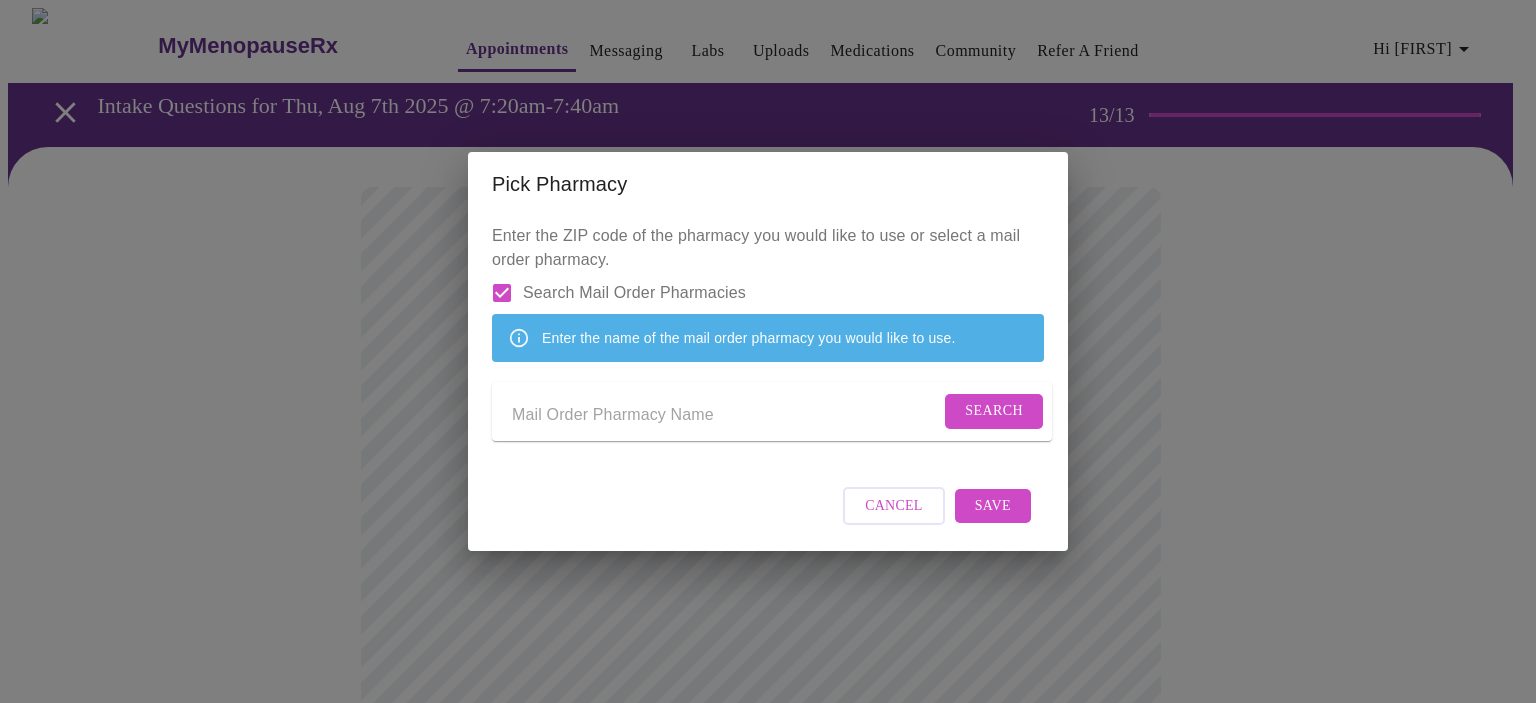 click on "Search Mail Order Pharmacies" at bounding box center (502, 293) 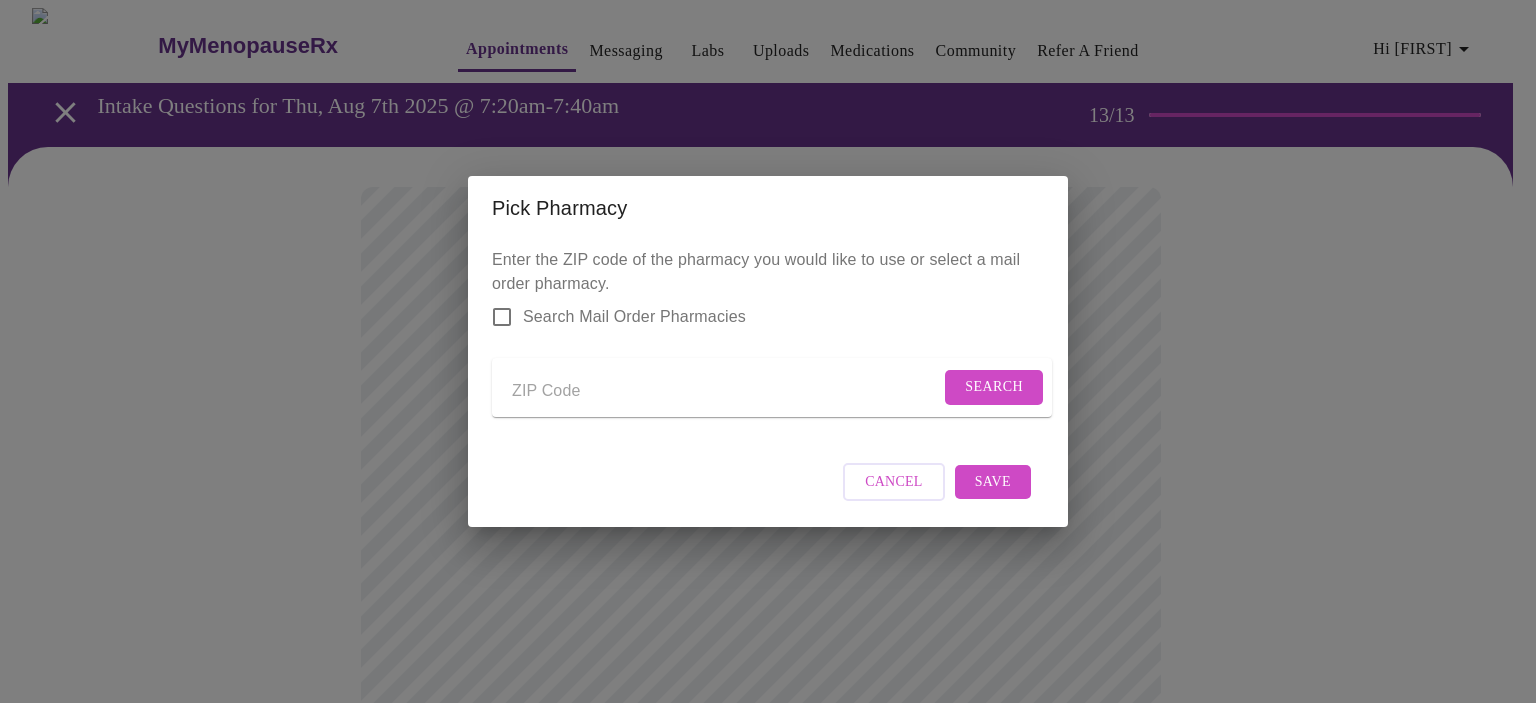 click at bounding box center [726, 391] 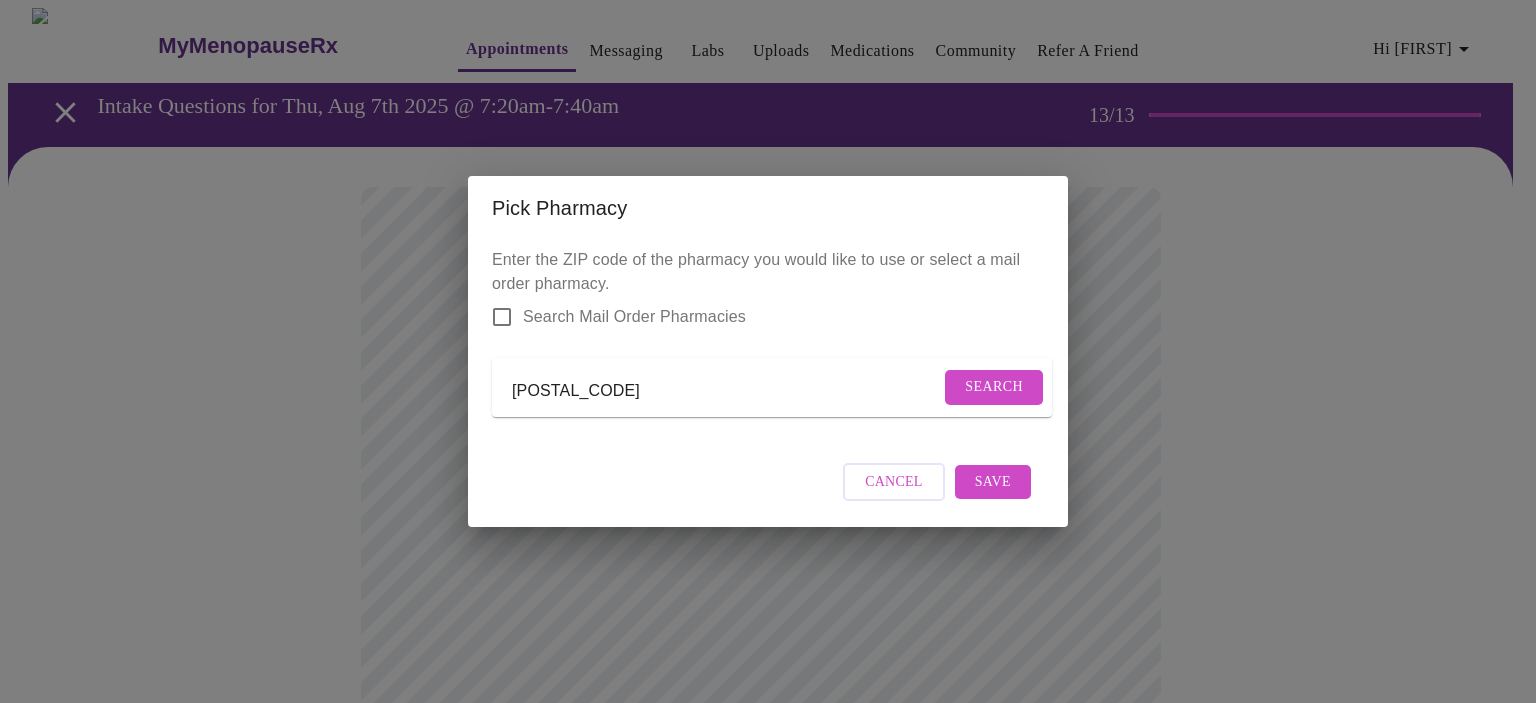 type on "[POSTAL_CODE]" 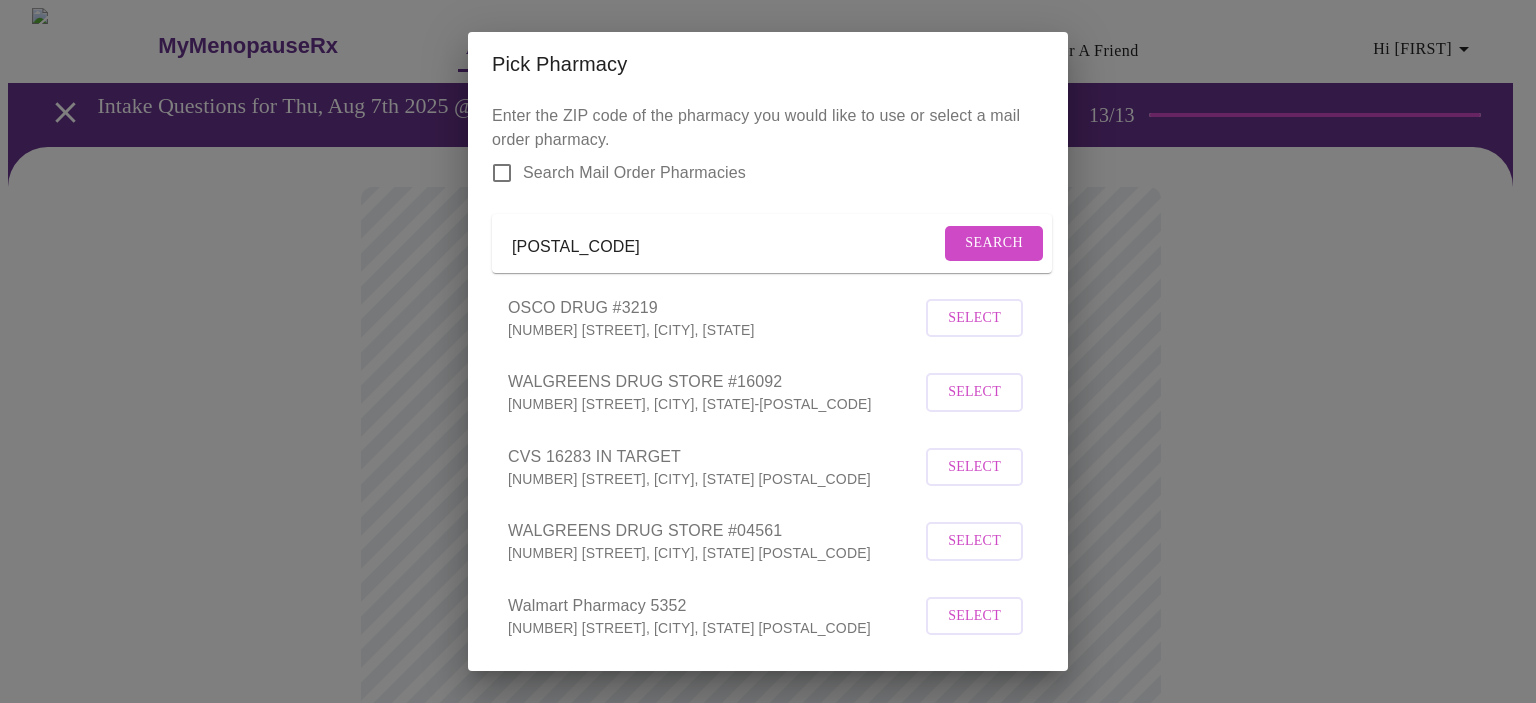 click on "Select" at bounding box center (974, 392) 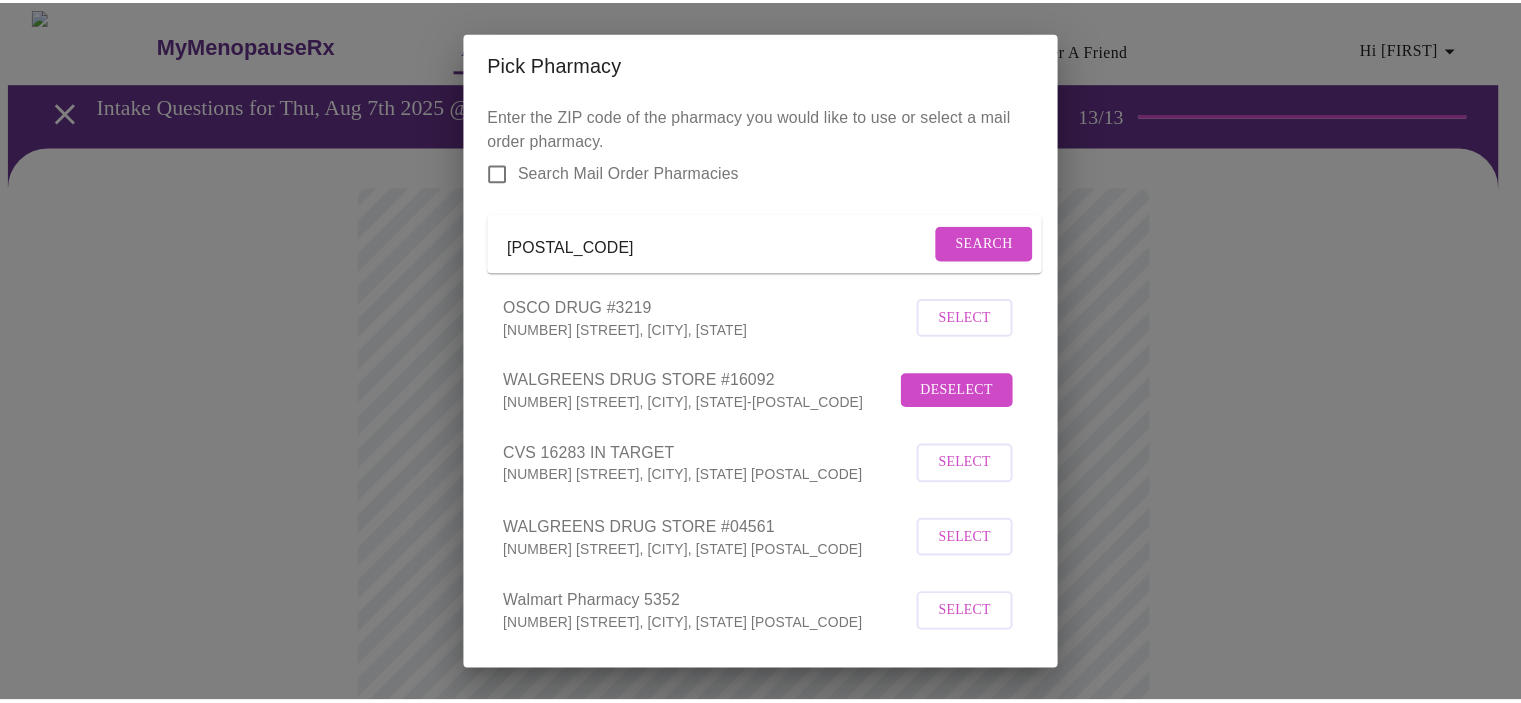scroll, scrollTop: 105, scrollLeft: 0, axis: vertical 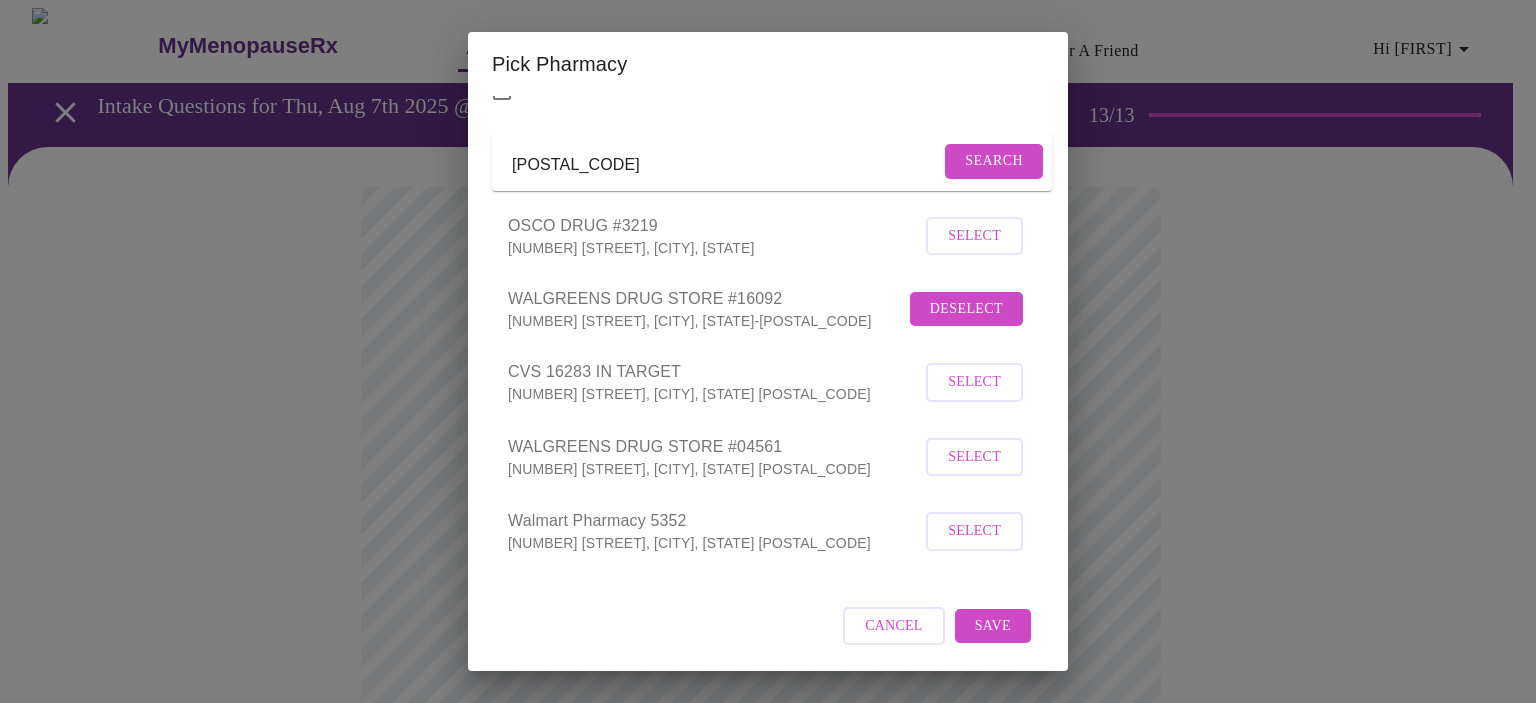 click on "Save" at bounding box center [993, 626] 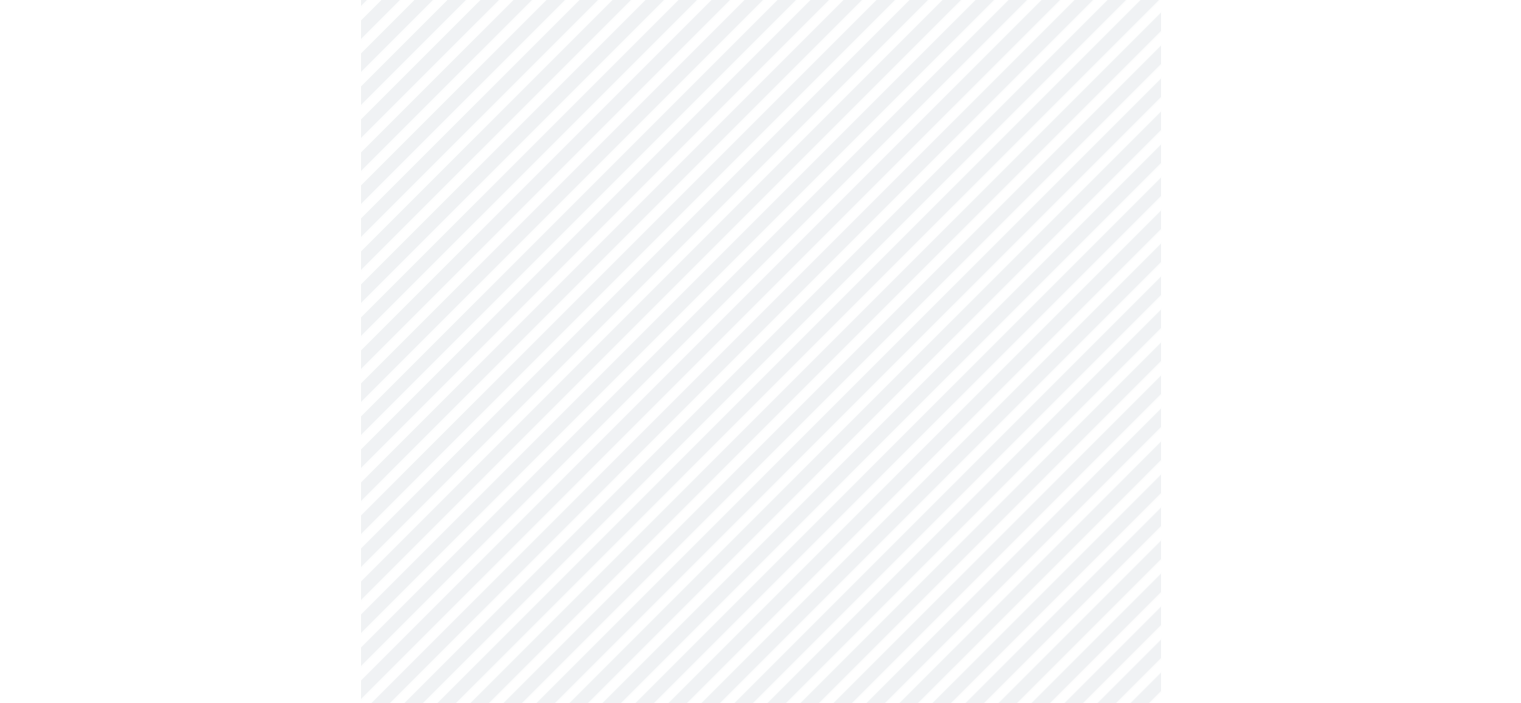 scroll, scrollTop: 300, scrollLeft: 0, axis: vertical 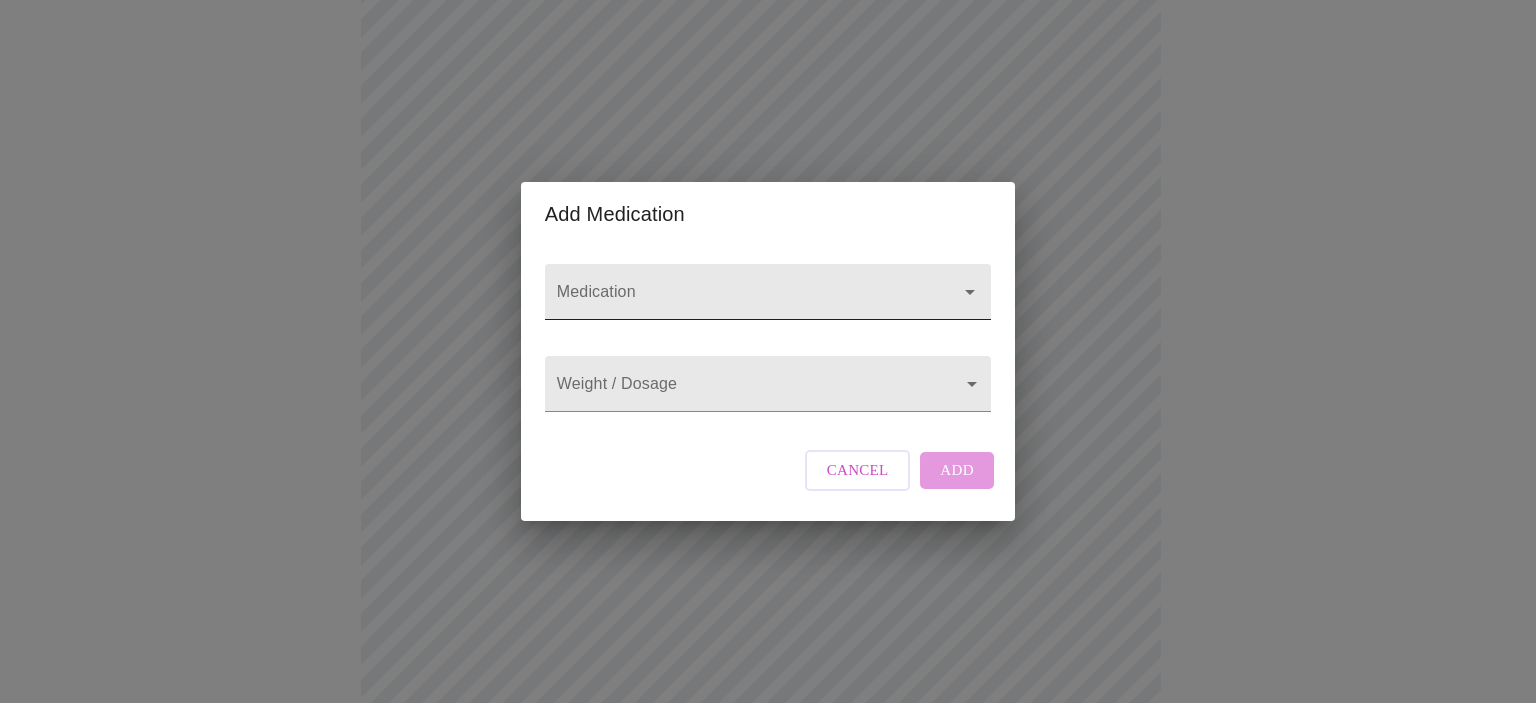 click 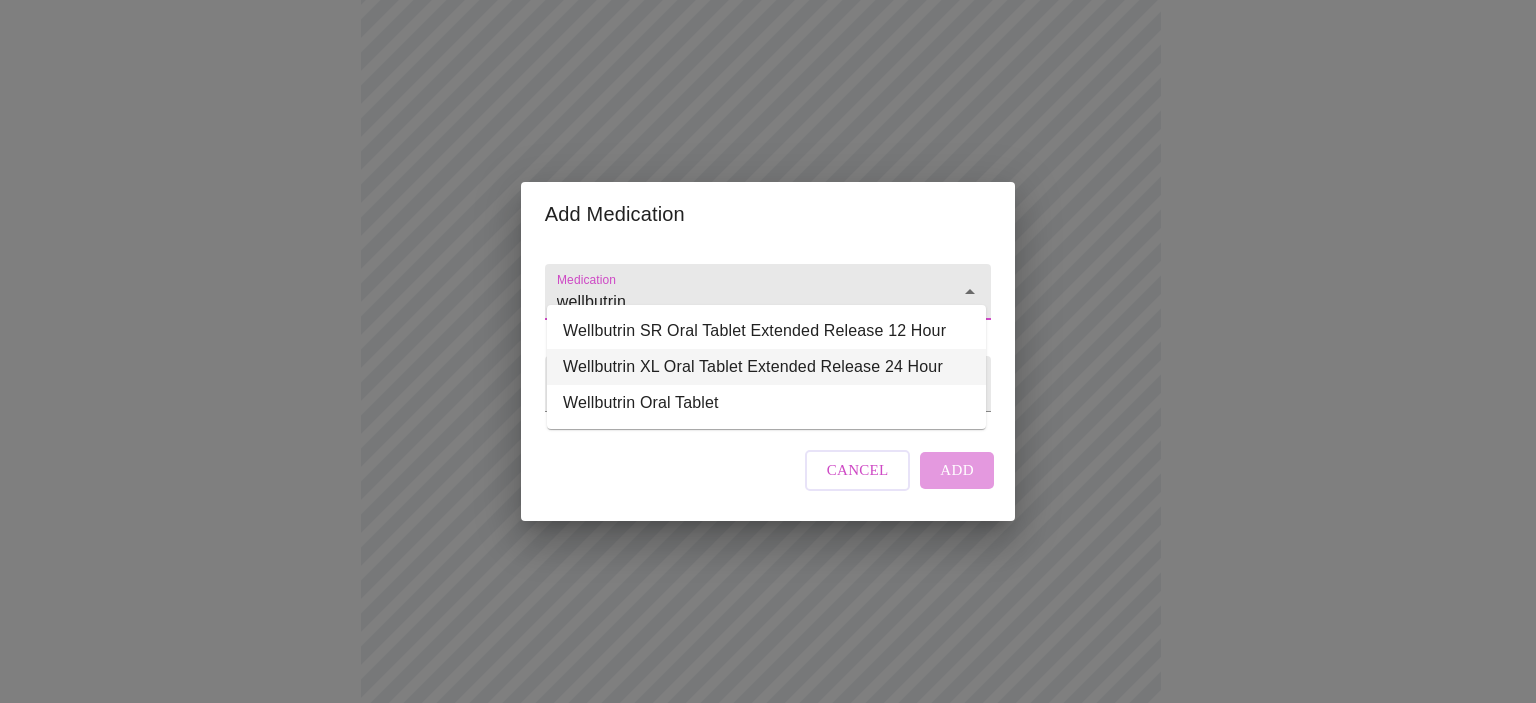 click on "Wellbutrin XL Oral Tablet Extended Release 24 Hour" at bounding box center (766, 367) 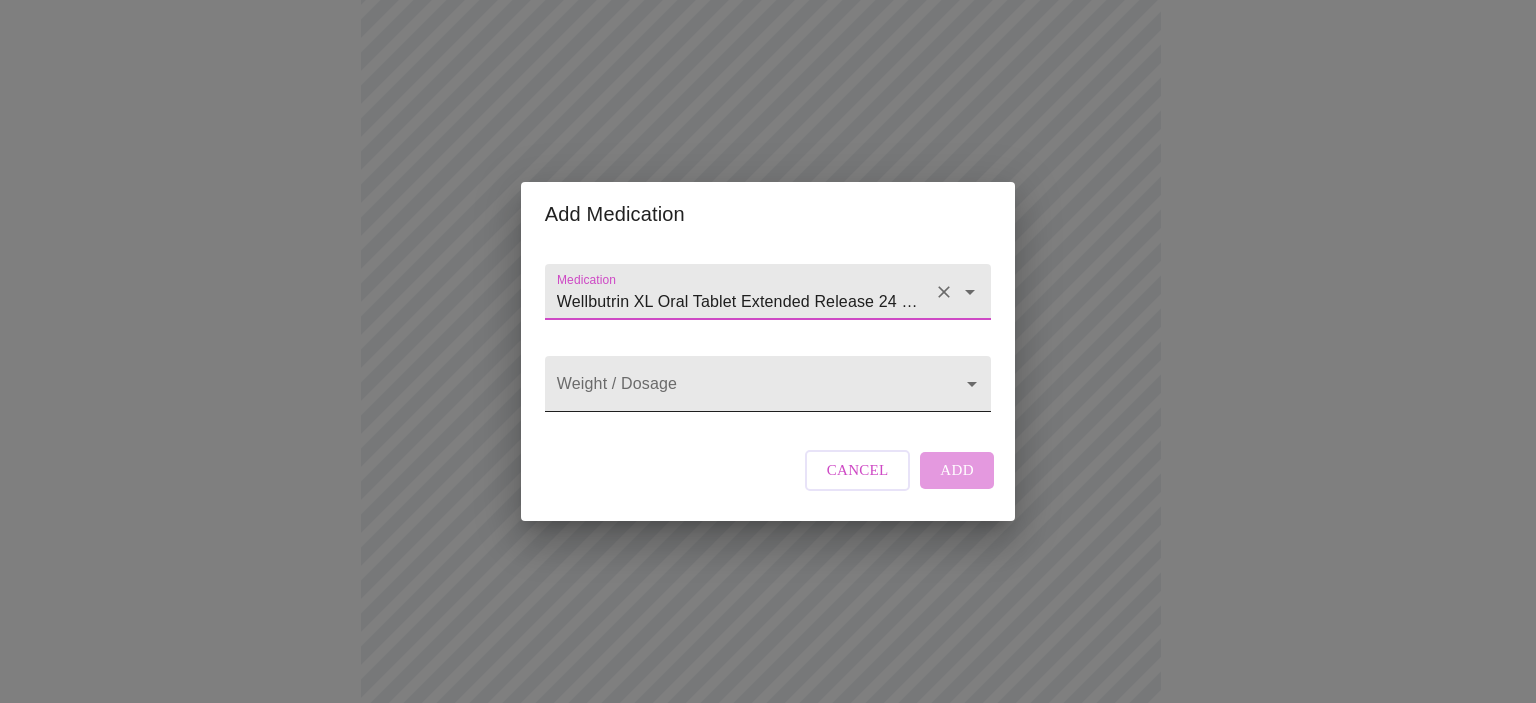 type on "Wellbutrin XL Oral Tablet Extended Release 24 Hour" 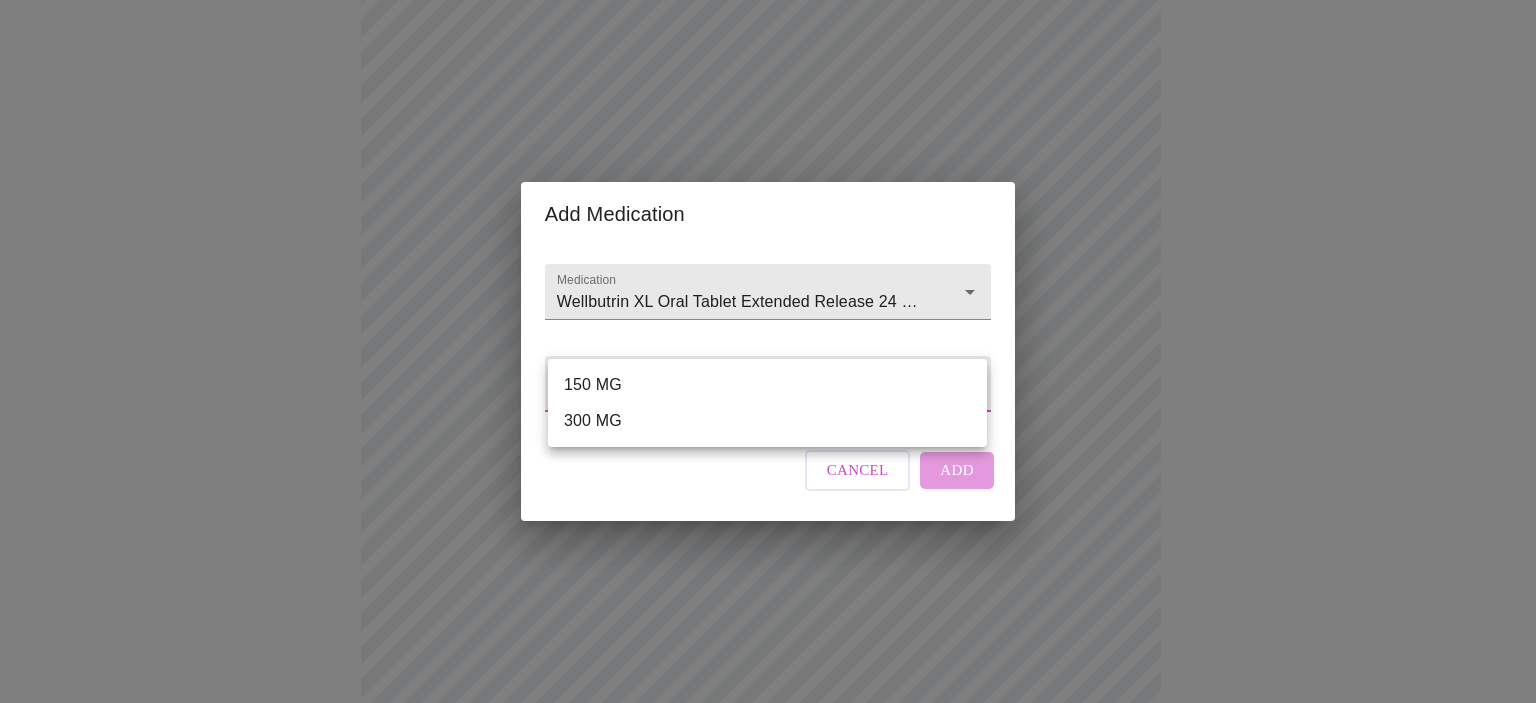 click on "150 MG" at bounding box center (767, 385) 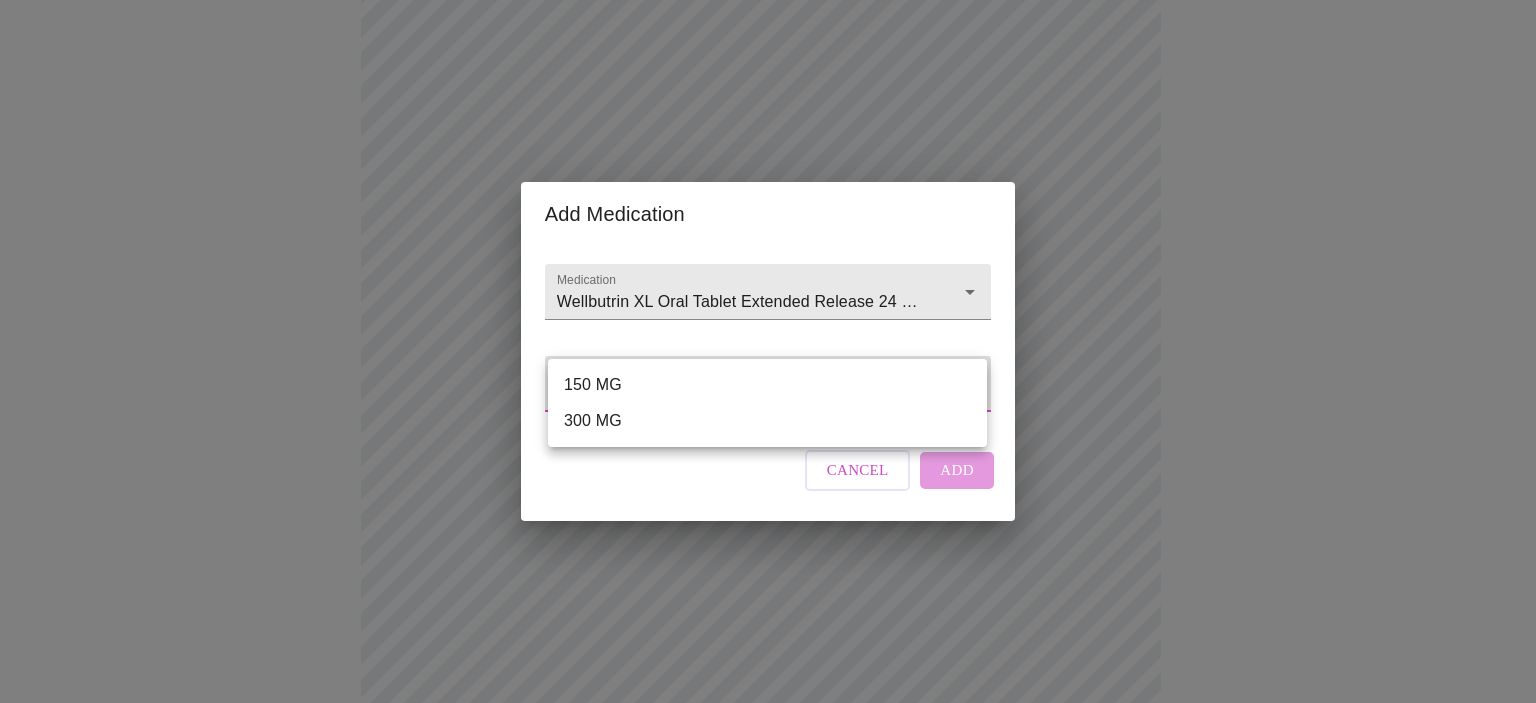 type on "150 MG" 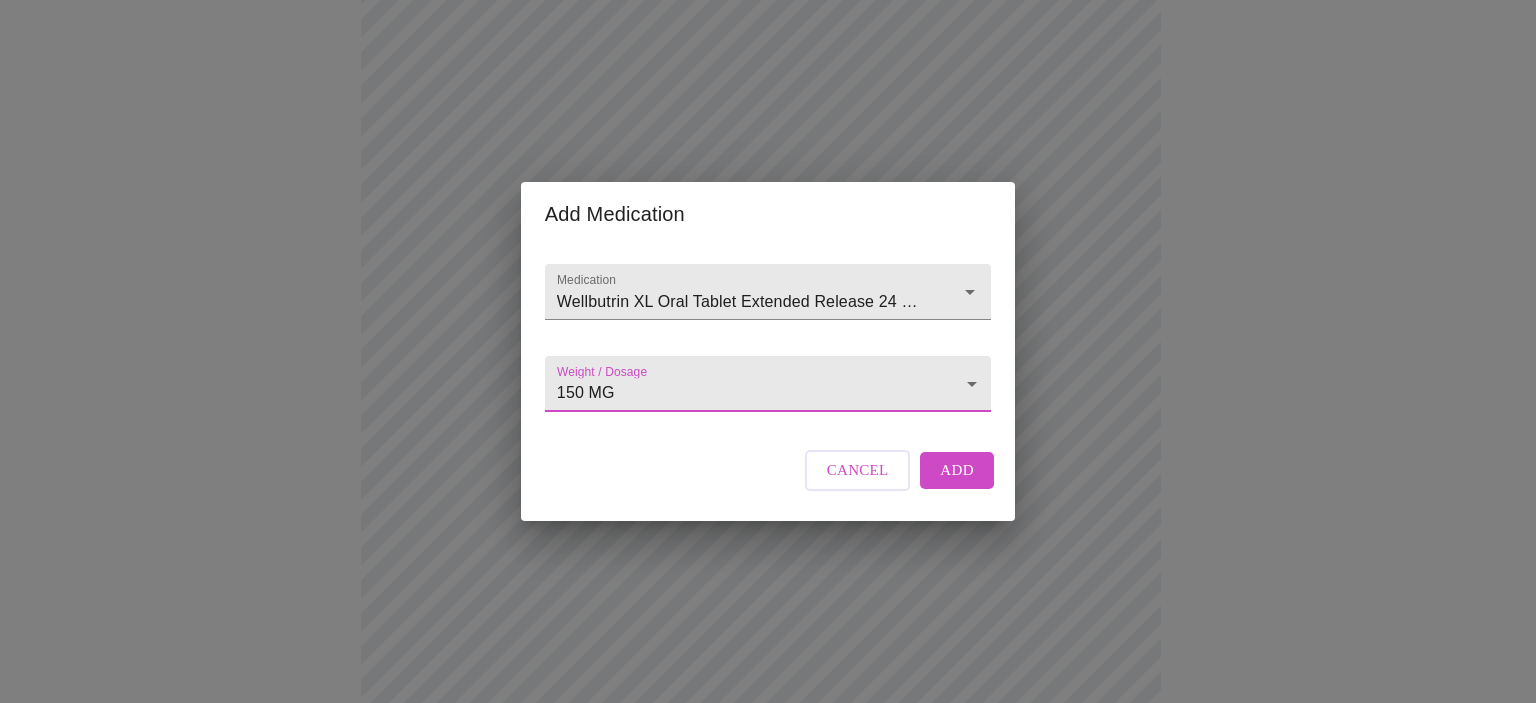 click on "Add" at bounding box center (957, 470) 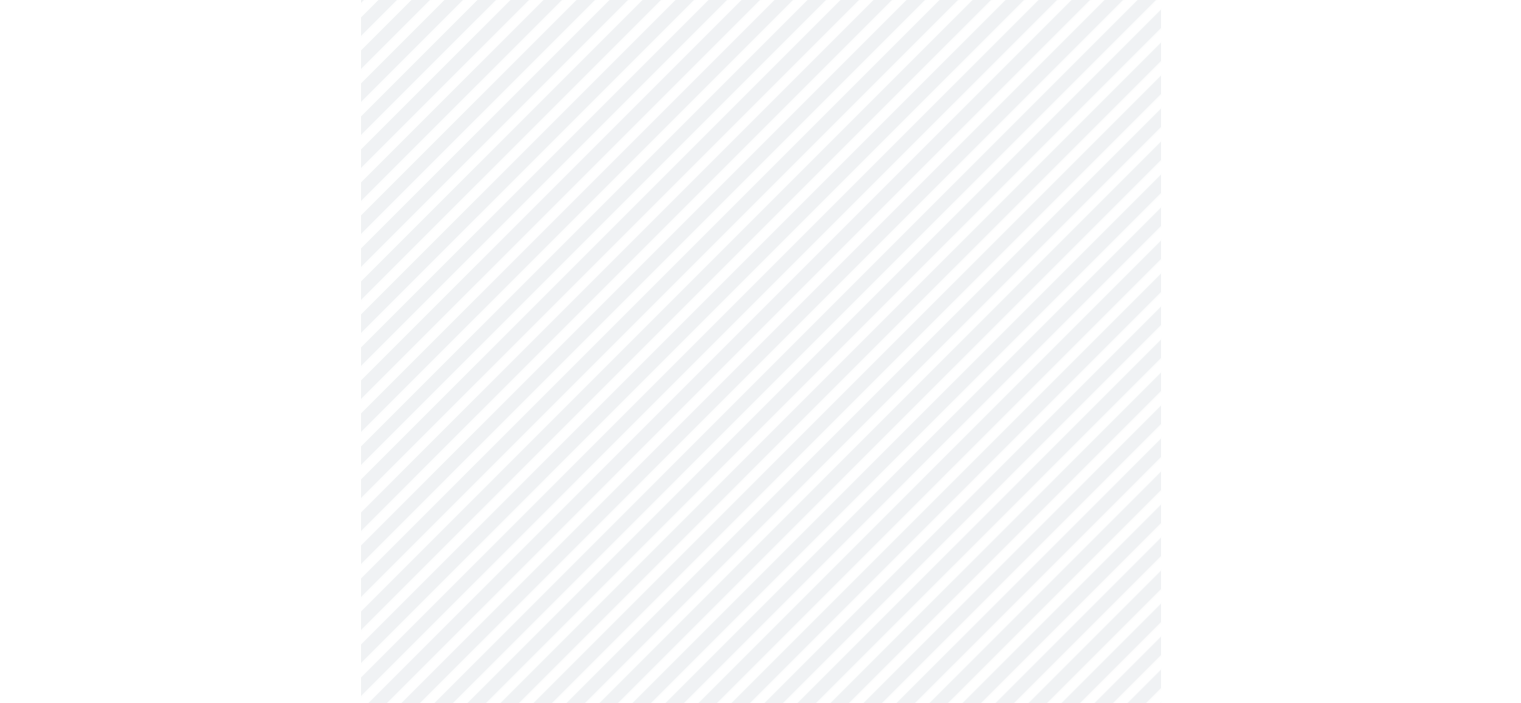 scroll, scrollTop: 600, scrollLeft: 0, axis: vertical 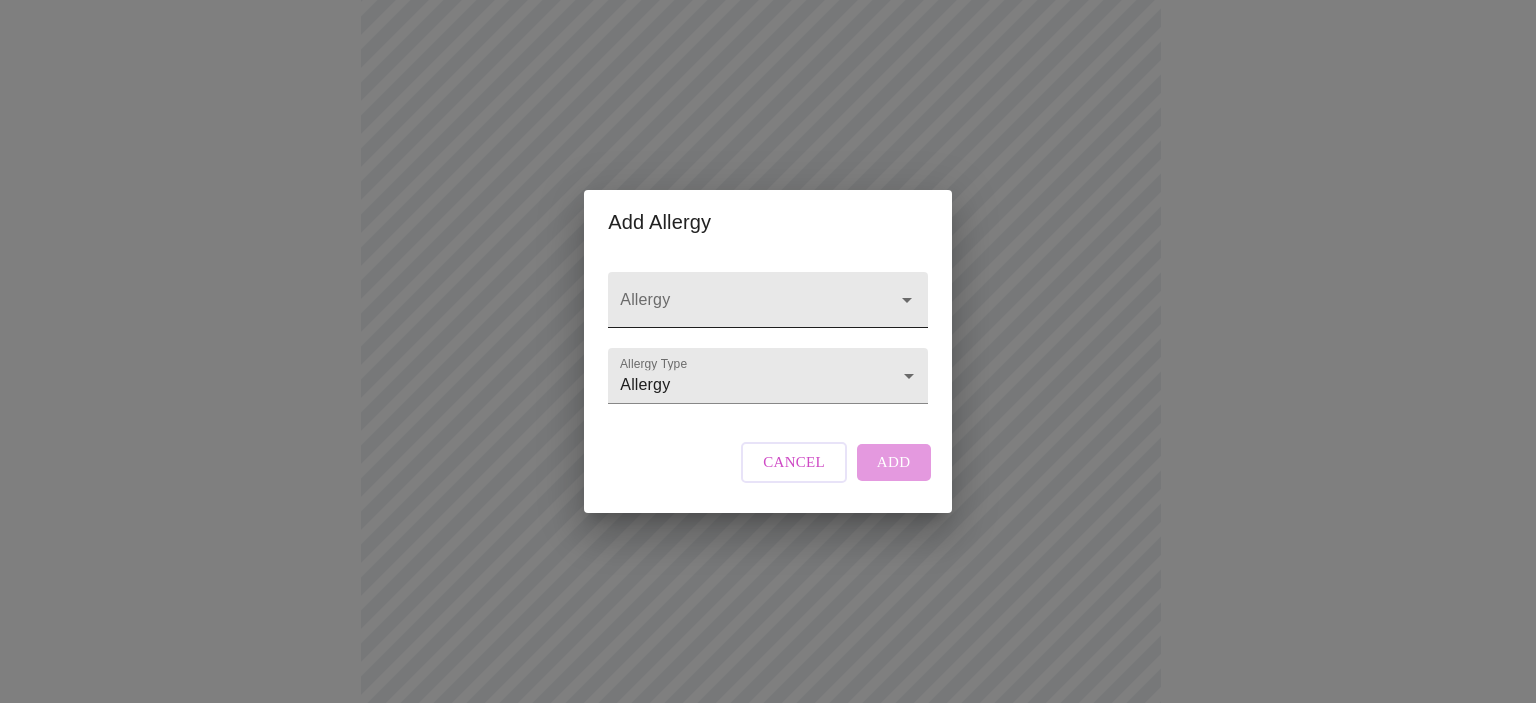 click 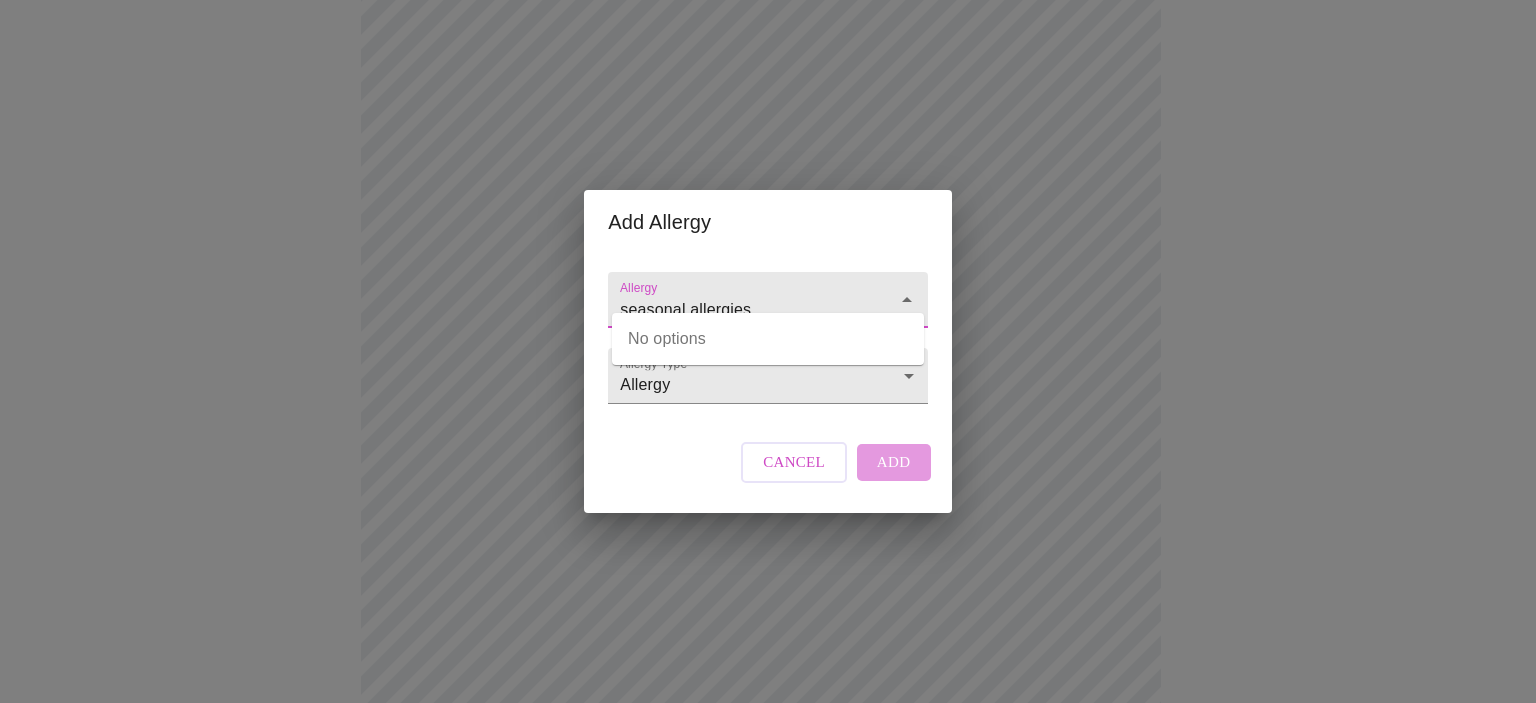 click on "seasonal allergies" at bounding box center [739, 309] 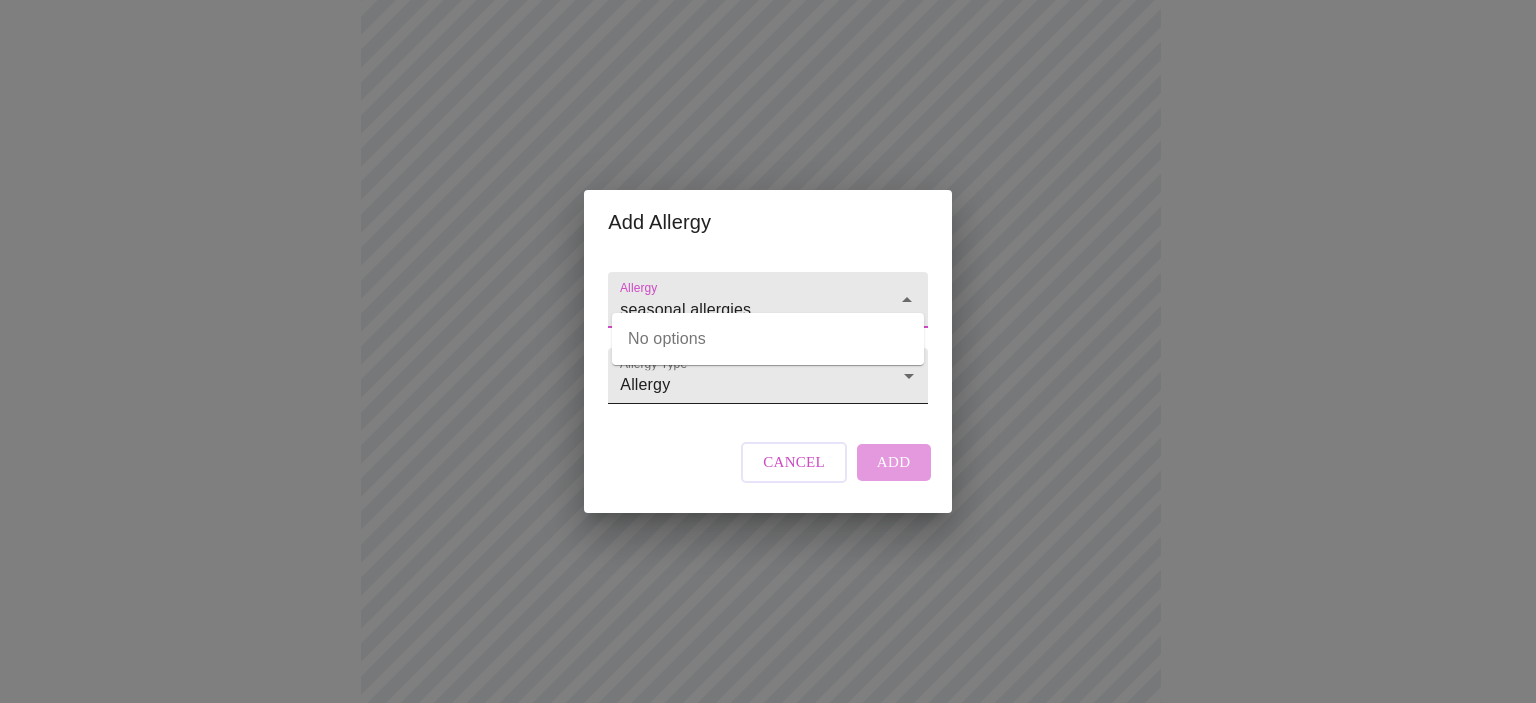 type on "seasonal allergies" 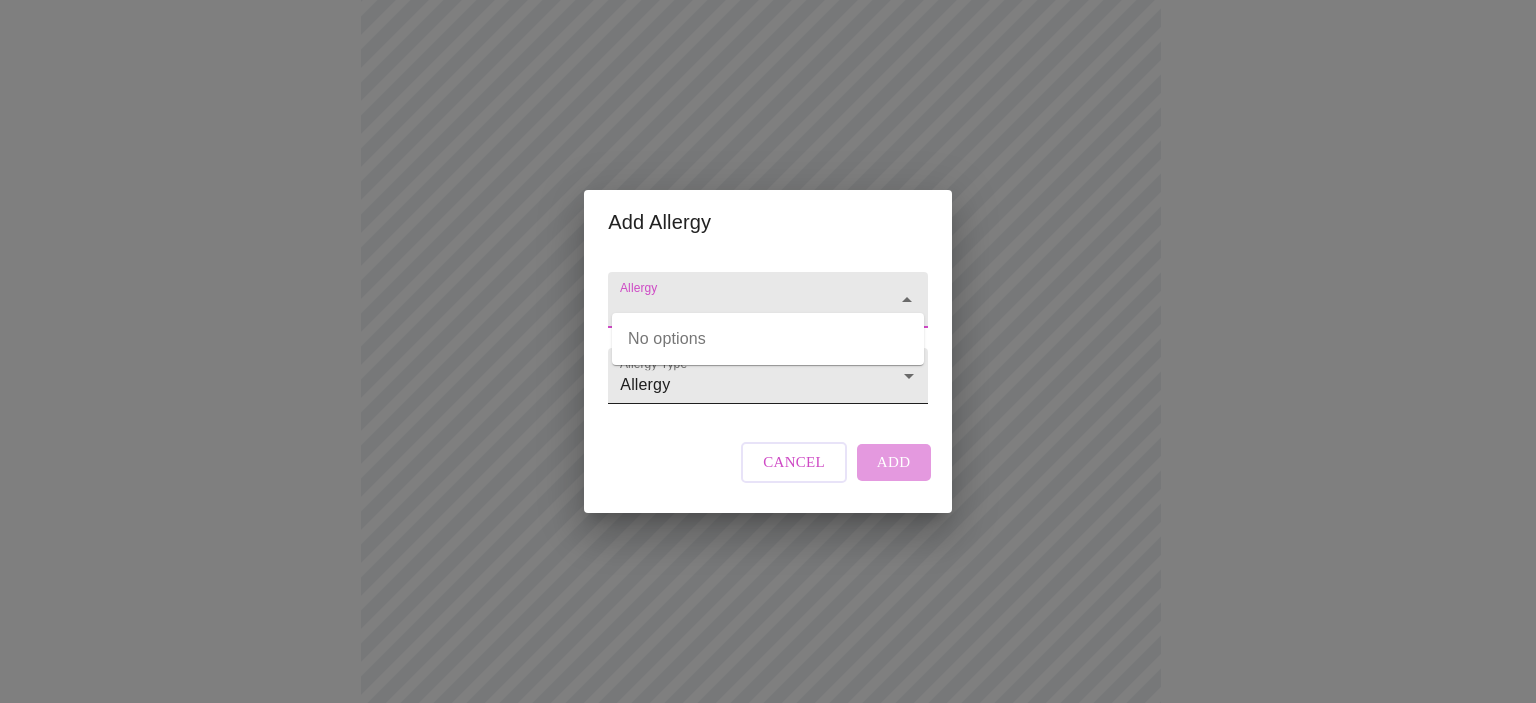 click on "MyMenopauseRx Appointments Messaging Labs Uploads Medications Community Refer a Friend Hi [FIRST] Intak Questions for Thu, Aug 7th 2025 @ 7:20am-7:40am 13 / 13 Settings Billing Invoices Log out Add Allergy Allergy Allergy Type Allergy Allergy Cancel Add No options" at bounding box center (768, 180) 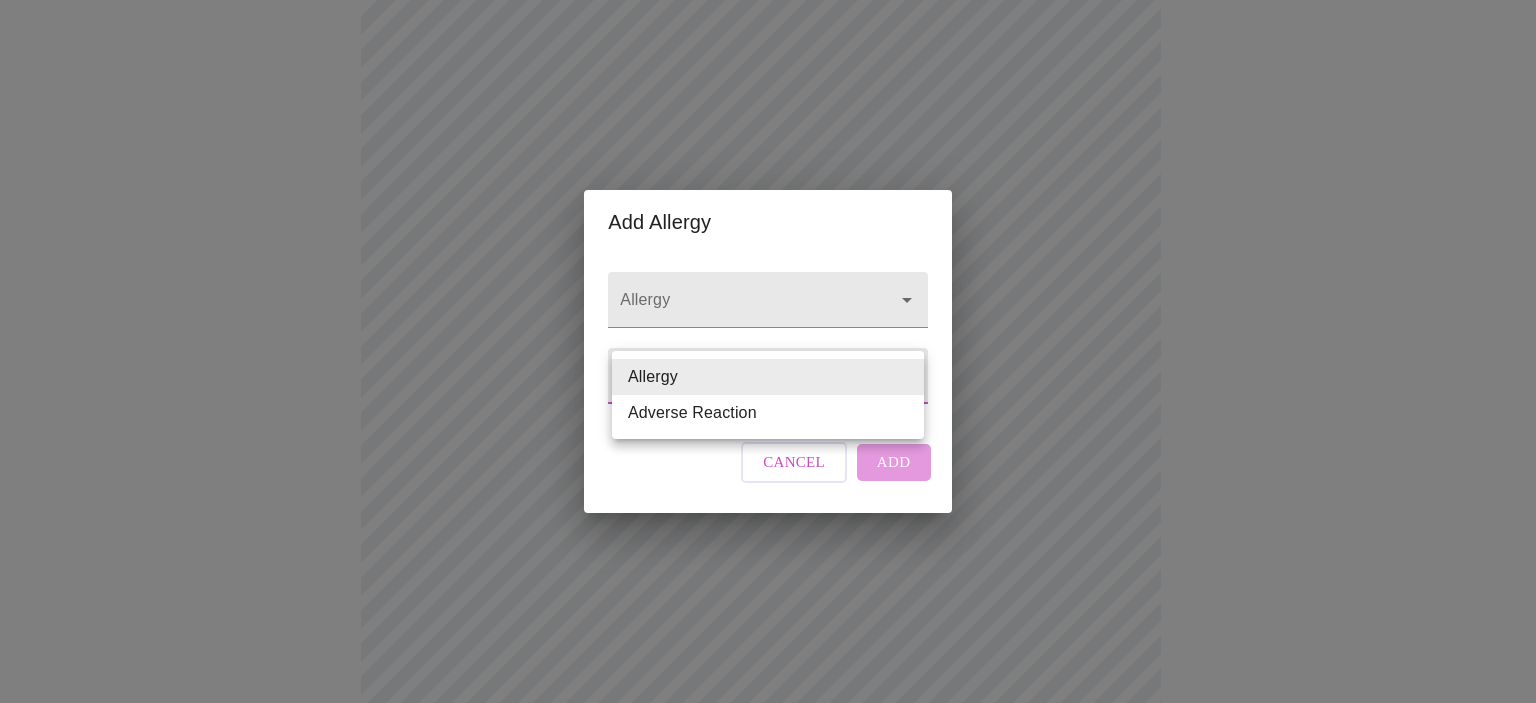 click on "Allergy" at bounding box center (768, 377) 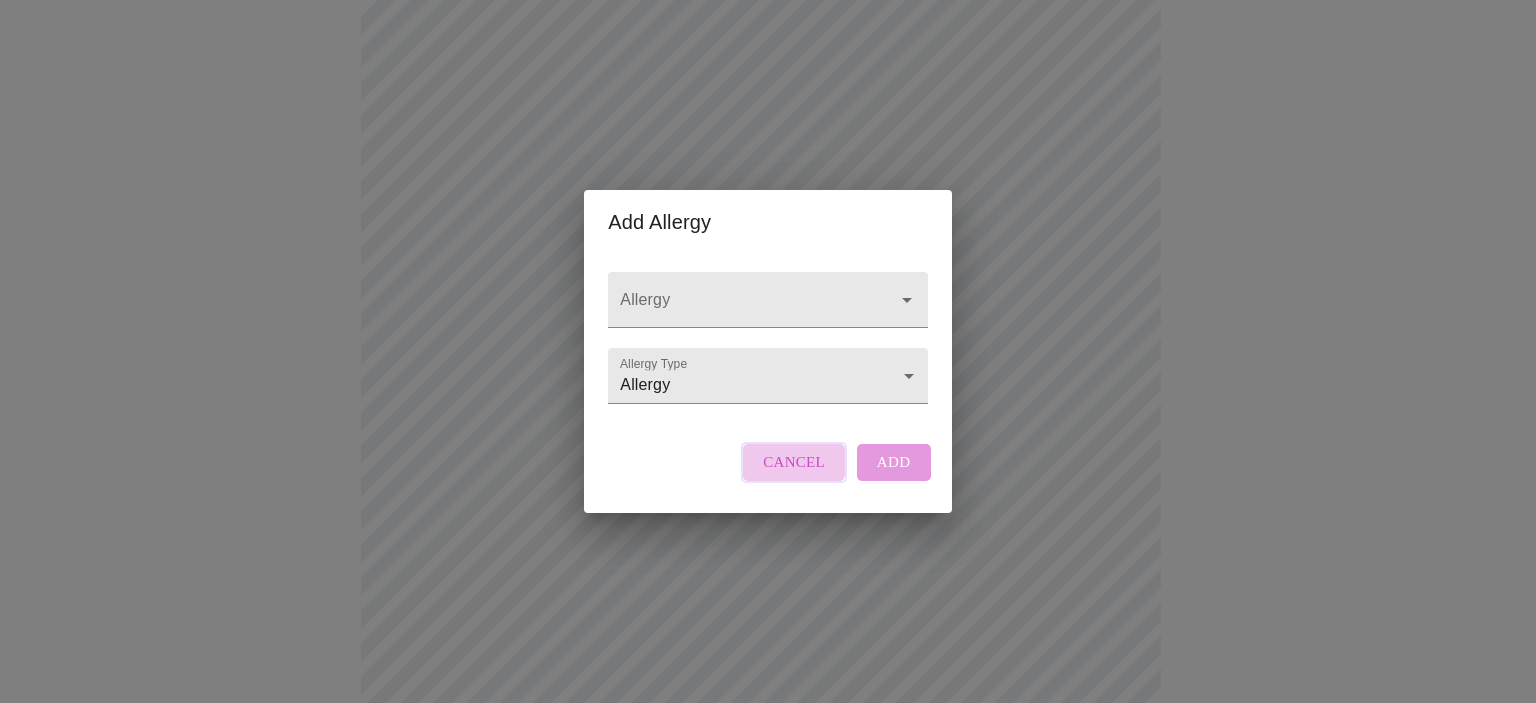 click on "Cancel" at bounding box center (794, 462) 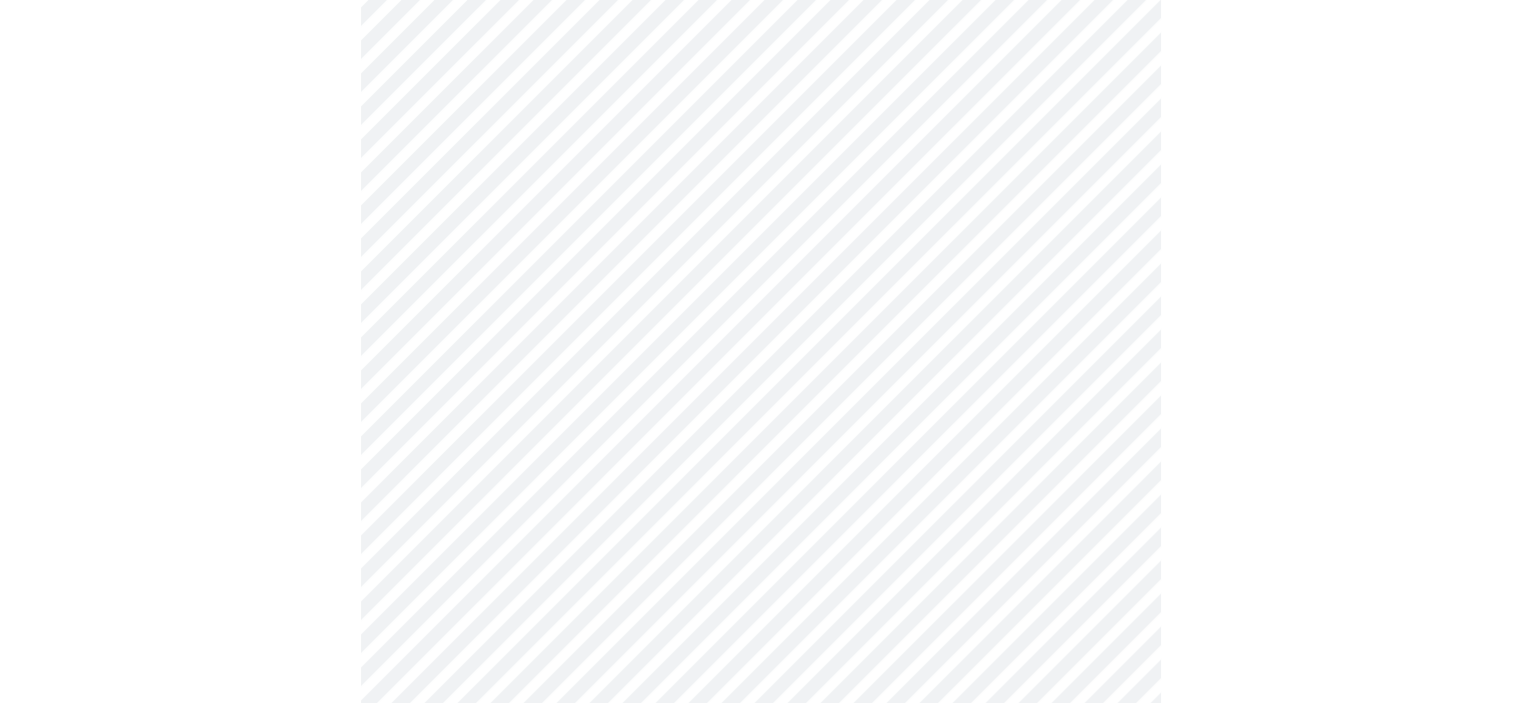 scroll, scrollTop: 840, scrollLeft: 0, axis: vertical 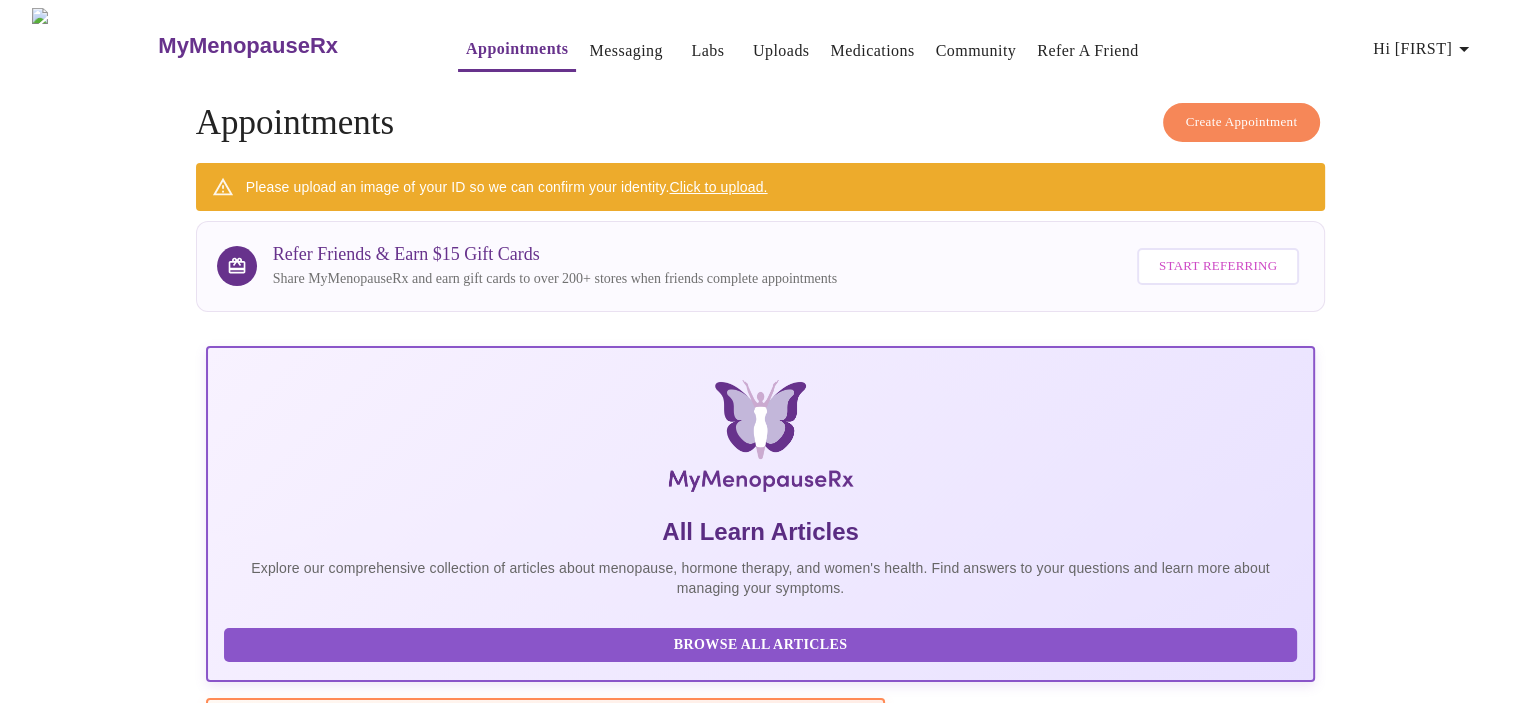 click on "Please upload an image of your ID so we can confirm your identity. Click to upload." at bounding box center (507, 187) 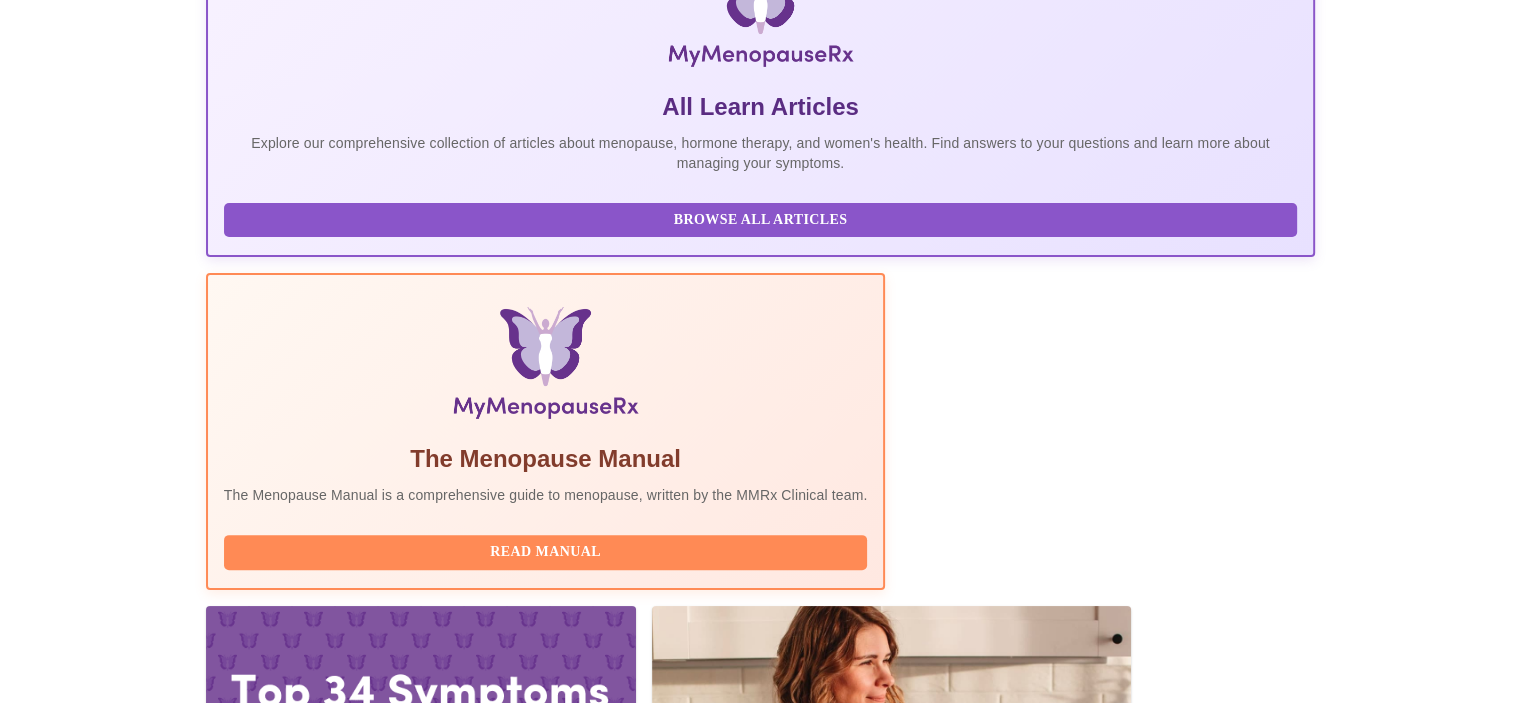 scroll, scrollTop: 446, scrollLeft: 0, axis: vertical 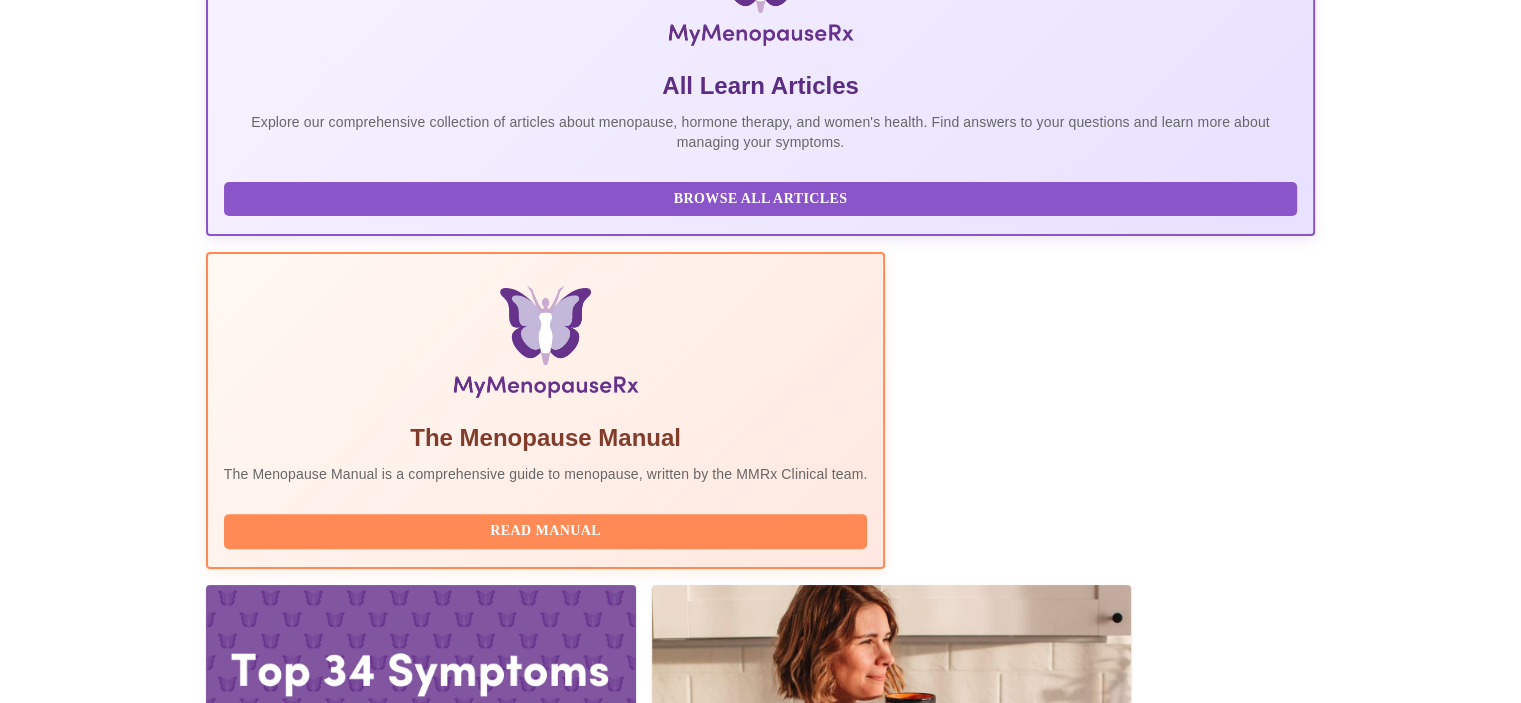 click on "View Receipt" at bounding box center (1036, 2163) 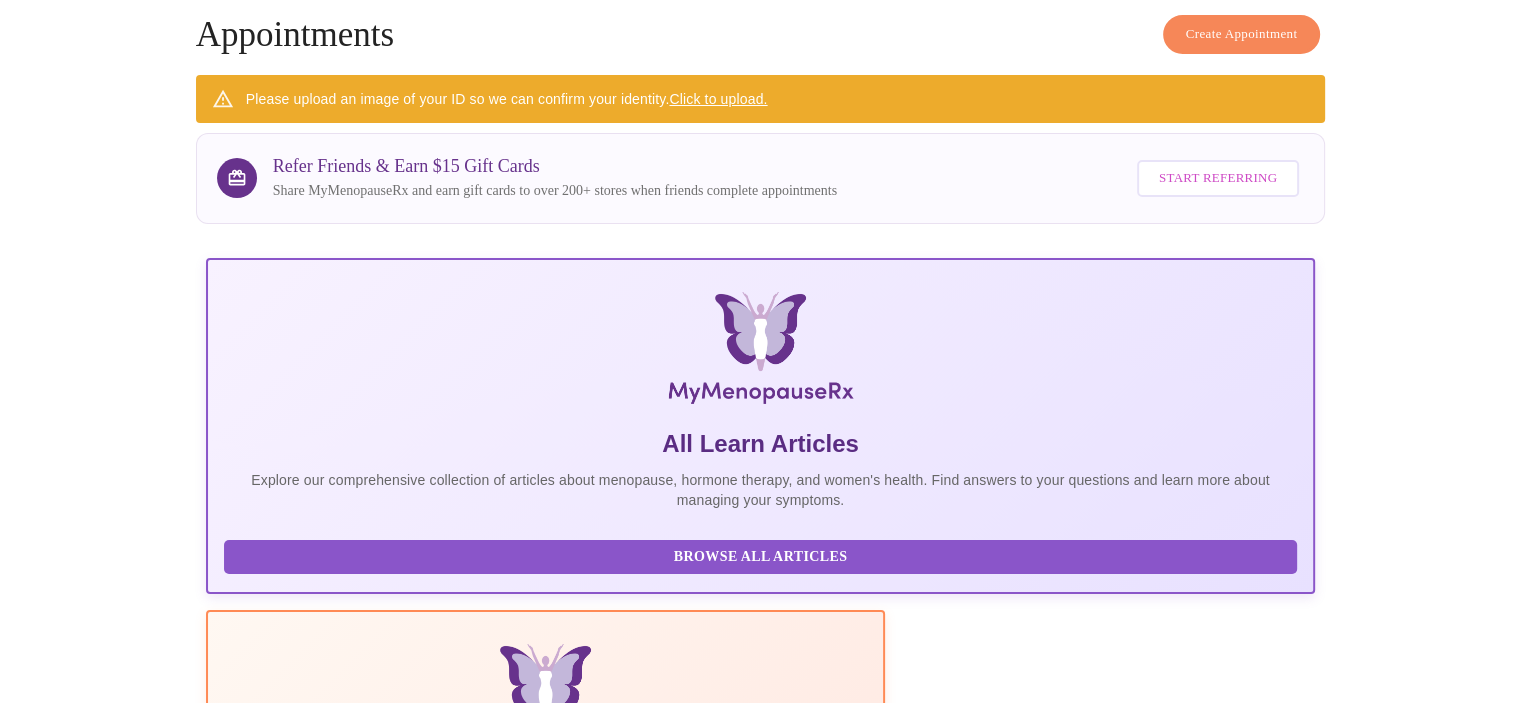 scroll, scrollTop: 0, scrollLeft: 0, axis: both 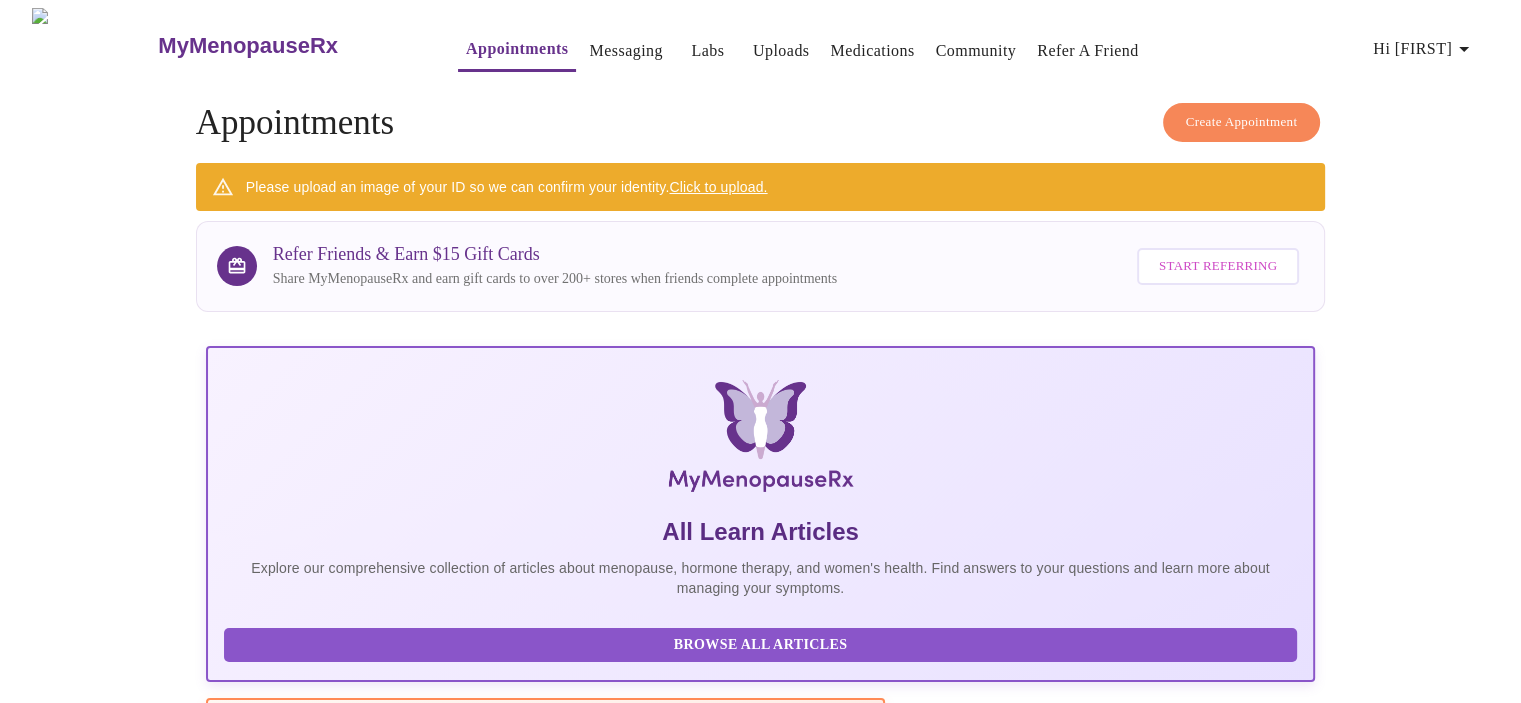 click on "Medications" at bounding box center [872, 51] 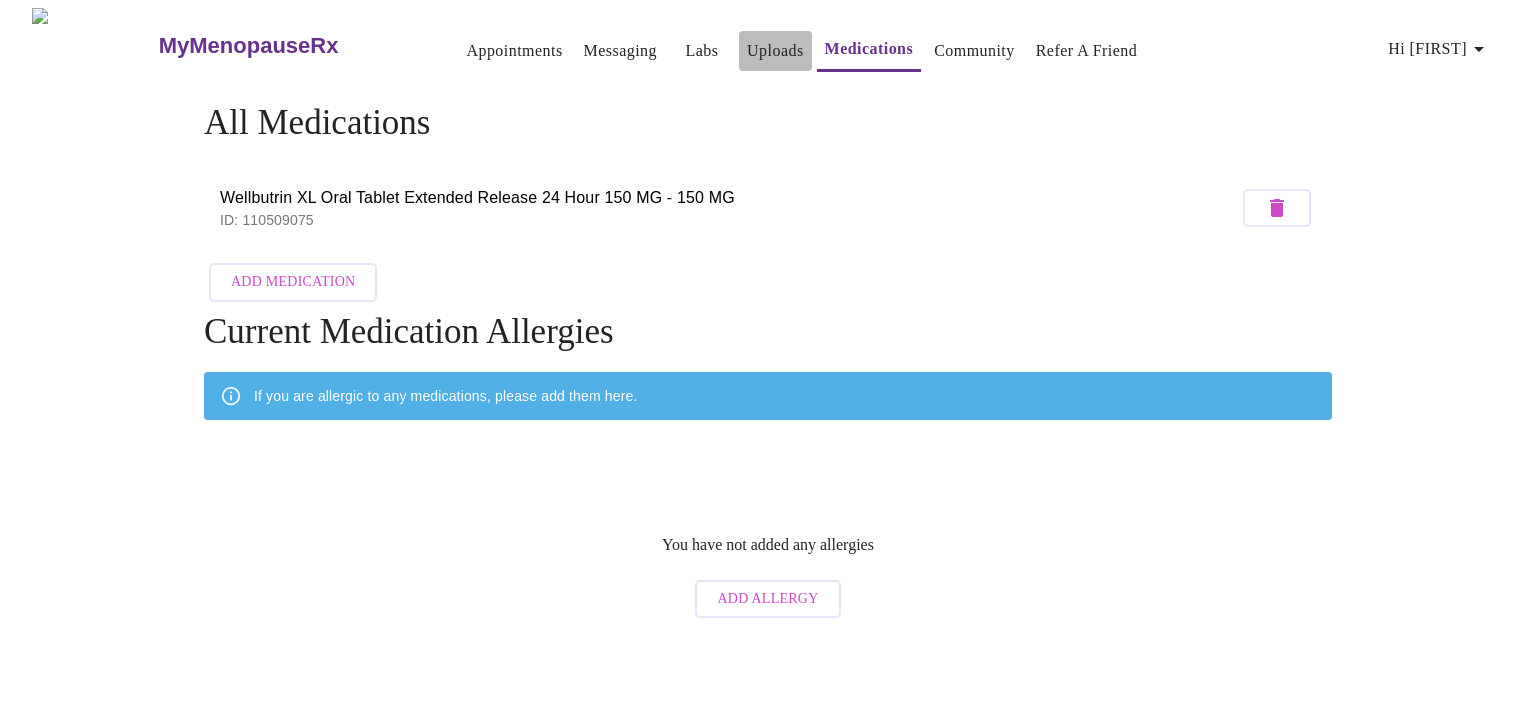 click on "Uploads" at bounding box center [775, 51] 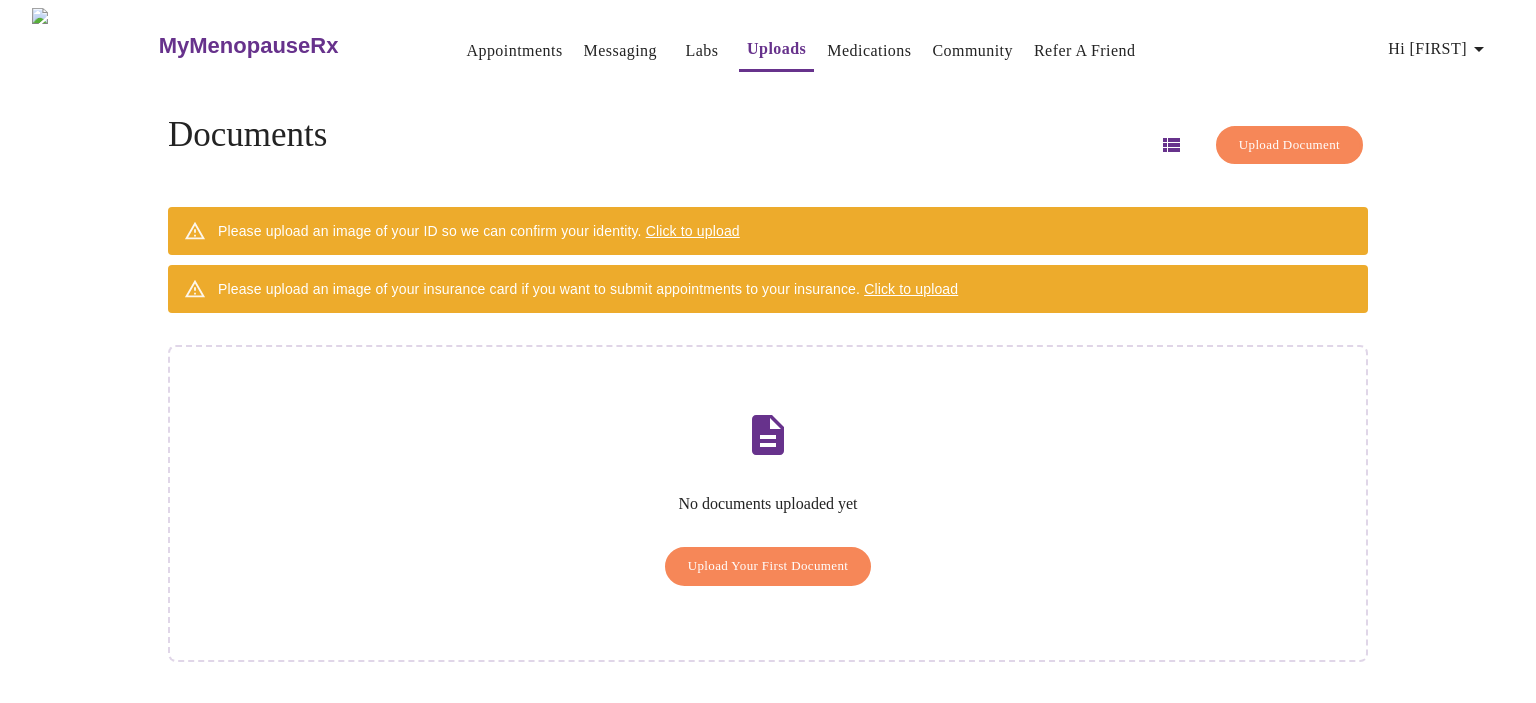 click on "Upload Document" at bounding box center (1289, 145) 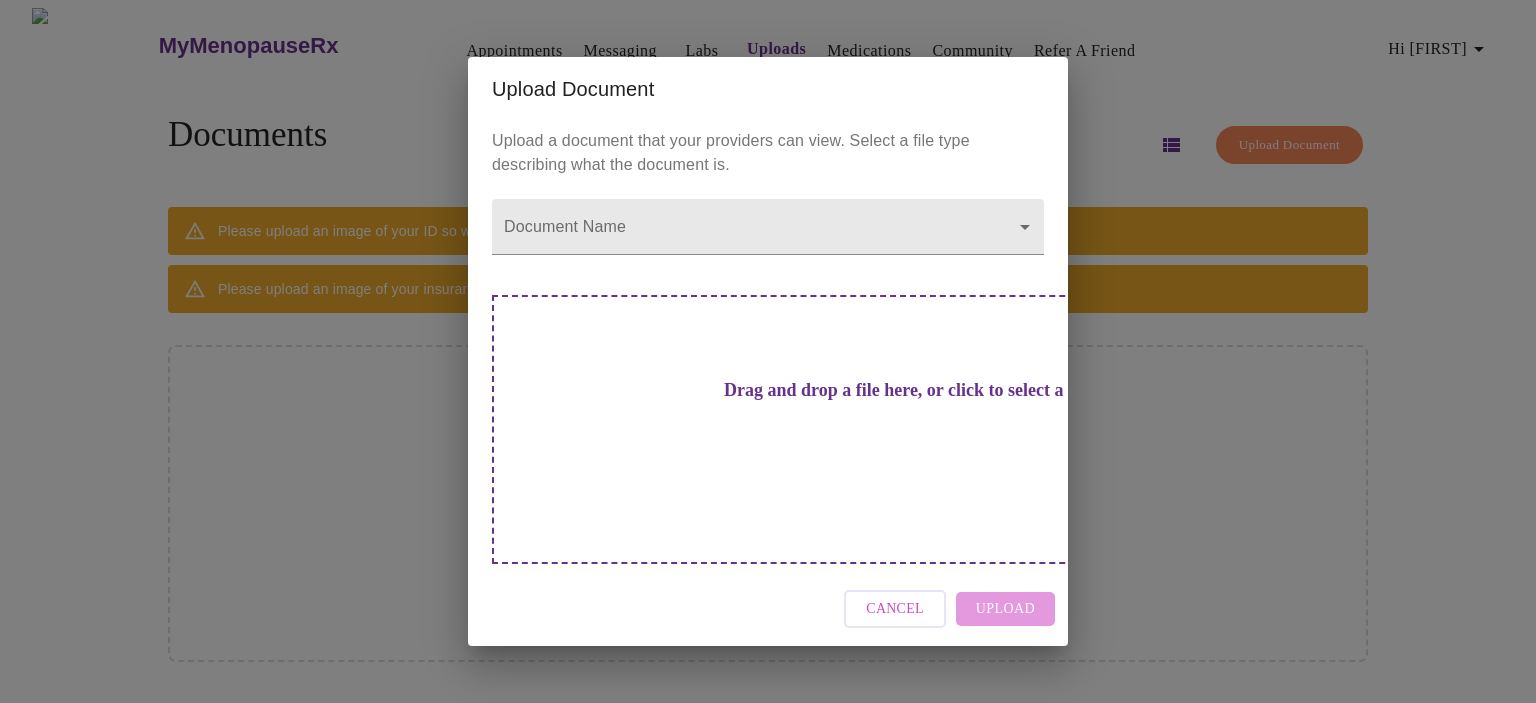 click on "Cancel" at bounding box center [895, 609] 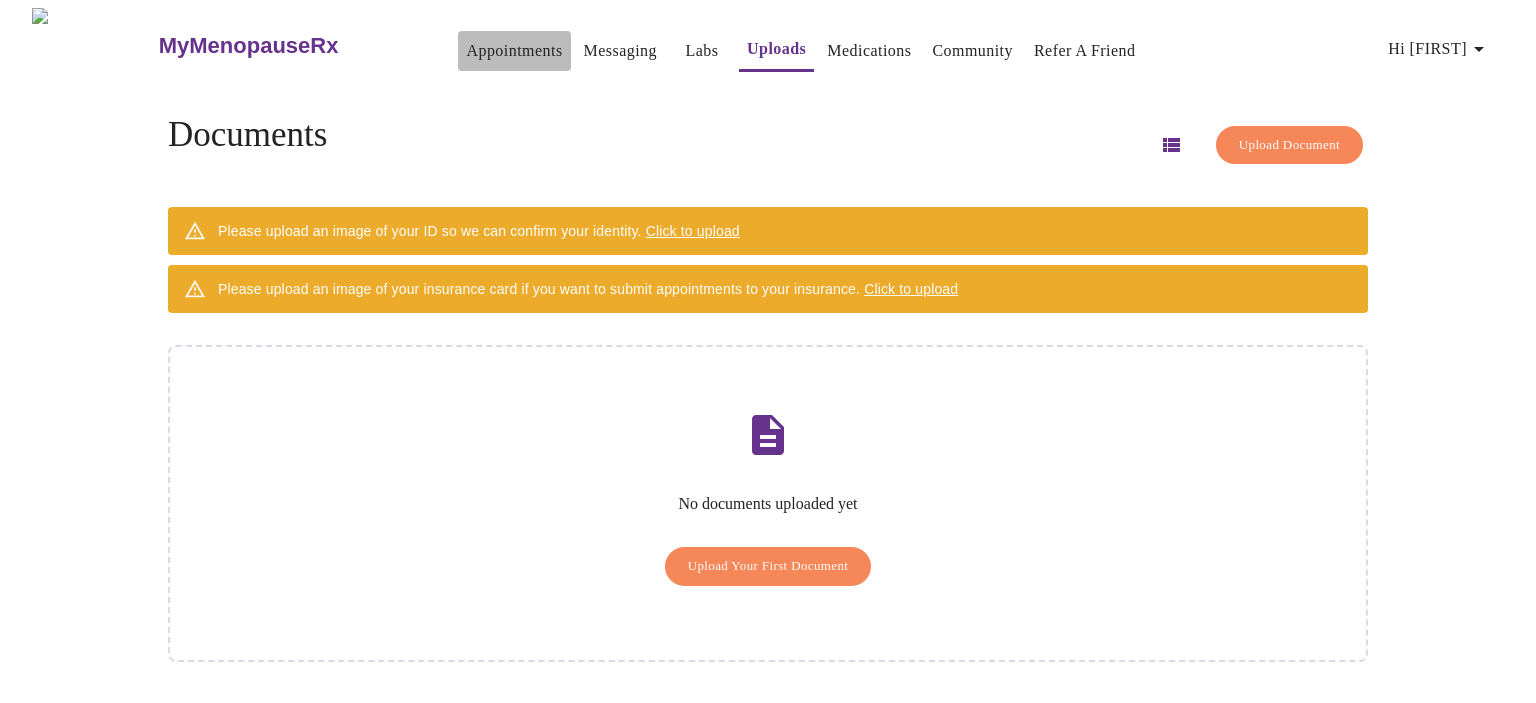 click on "Appointments" at bounding box center (514, 51) 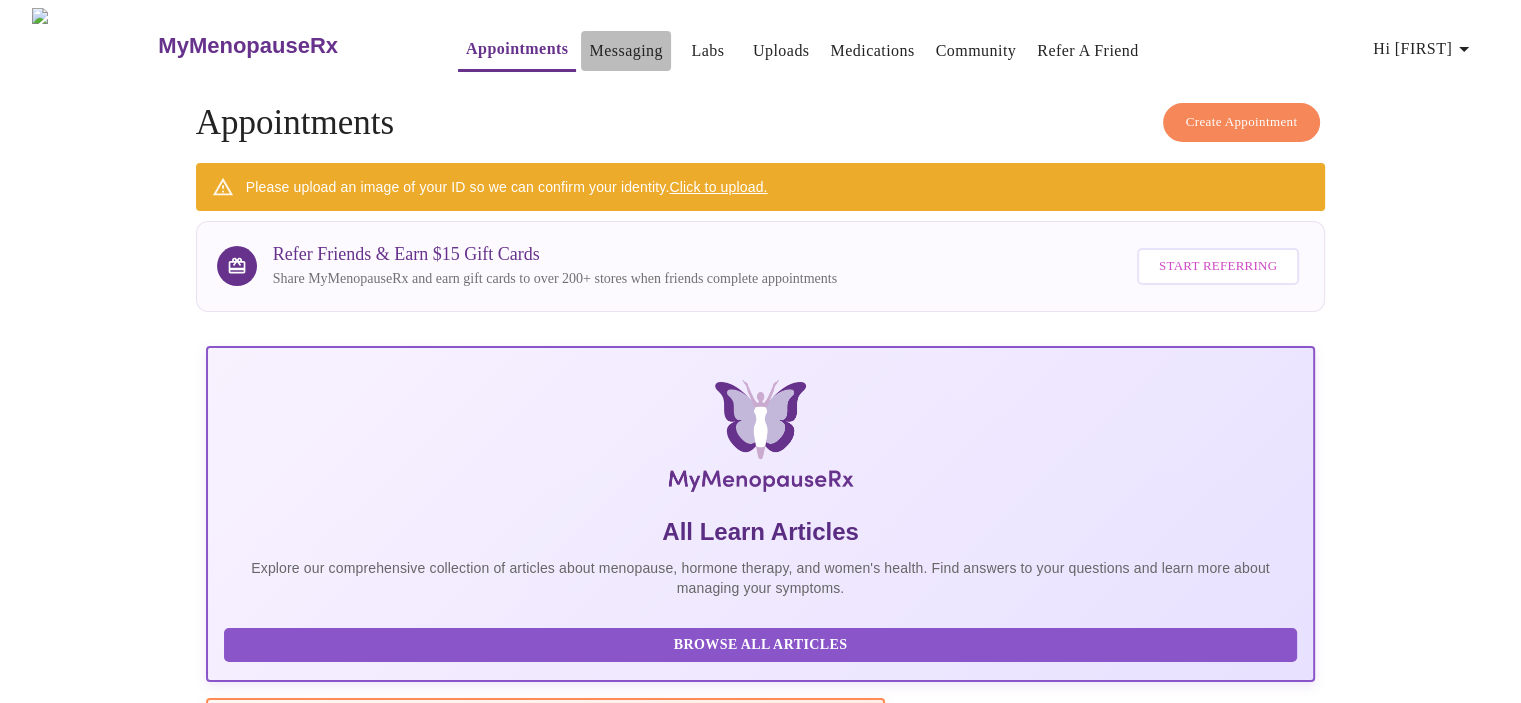 click on "Messaging" at bounding box center [625, 51] 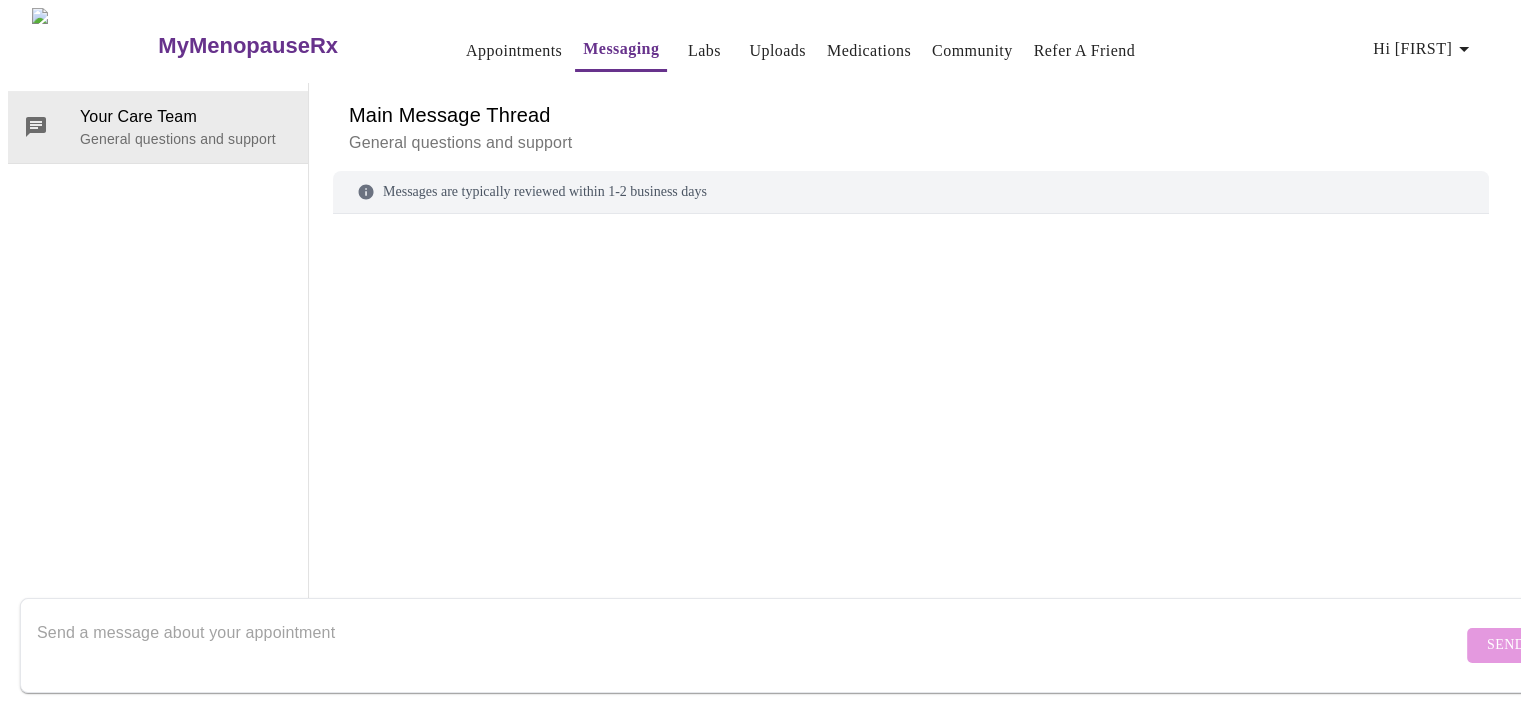 scroll, scrollTop: 75, scrollLeft: 0, axis: vertical 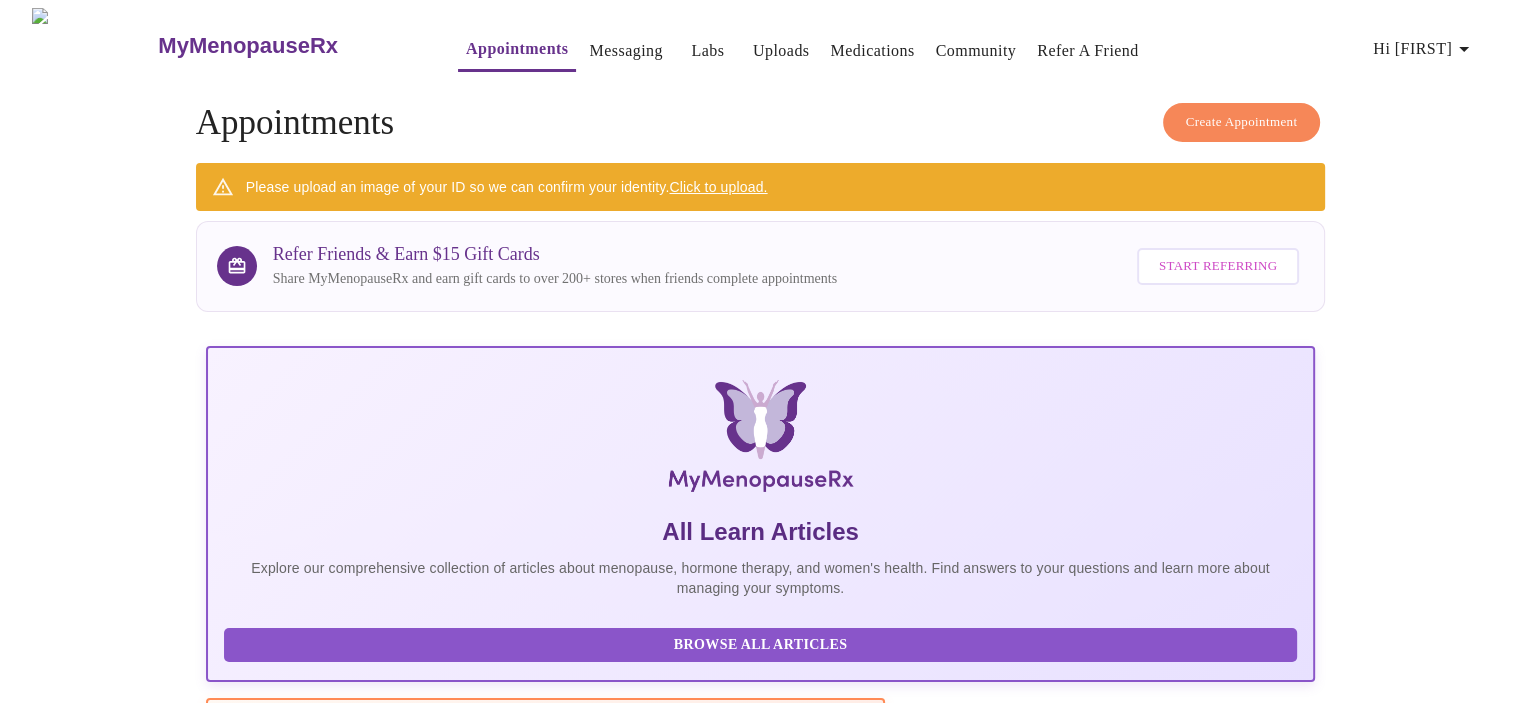 click on "Labs" at bounding box center (707, 51) 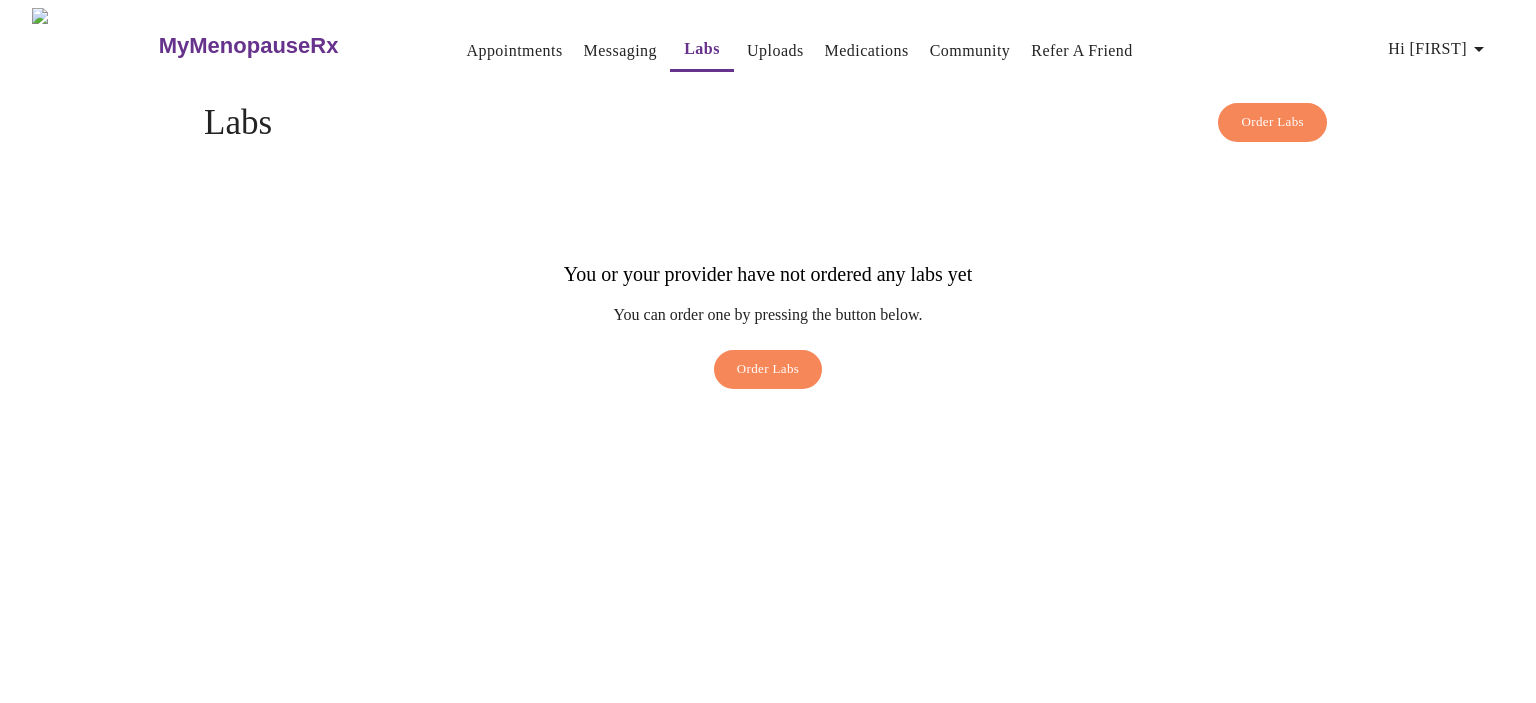 click on "Community" at bounding box center [970, 51] 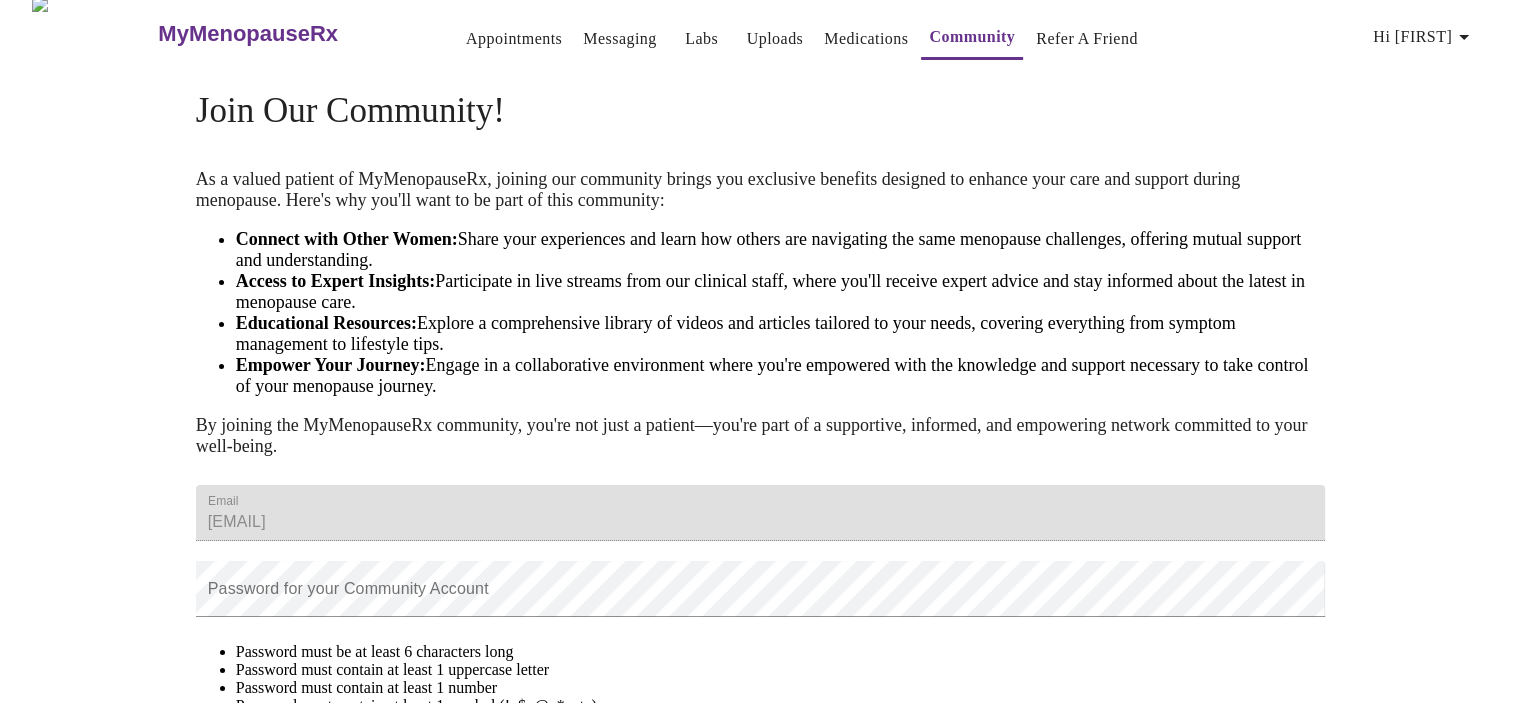 scroll, scrollTop: 0, scrollLeft: 0, axis: both 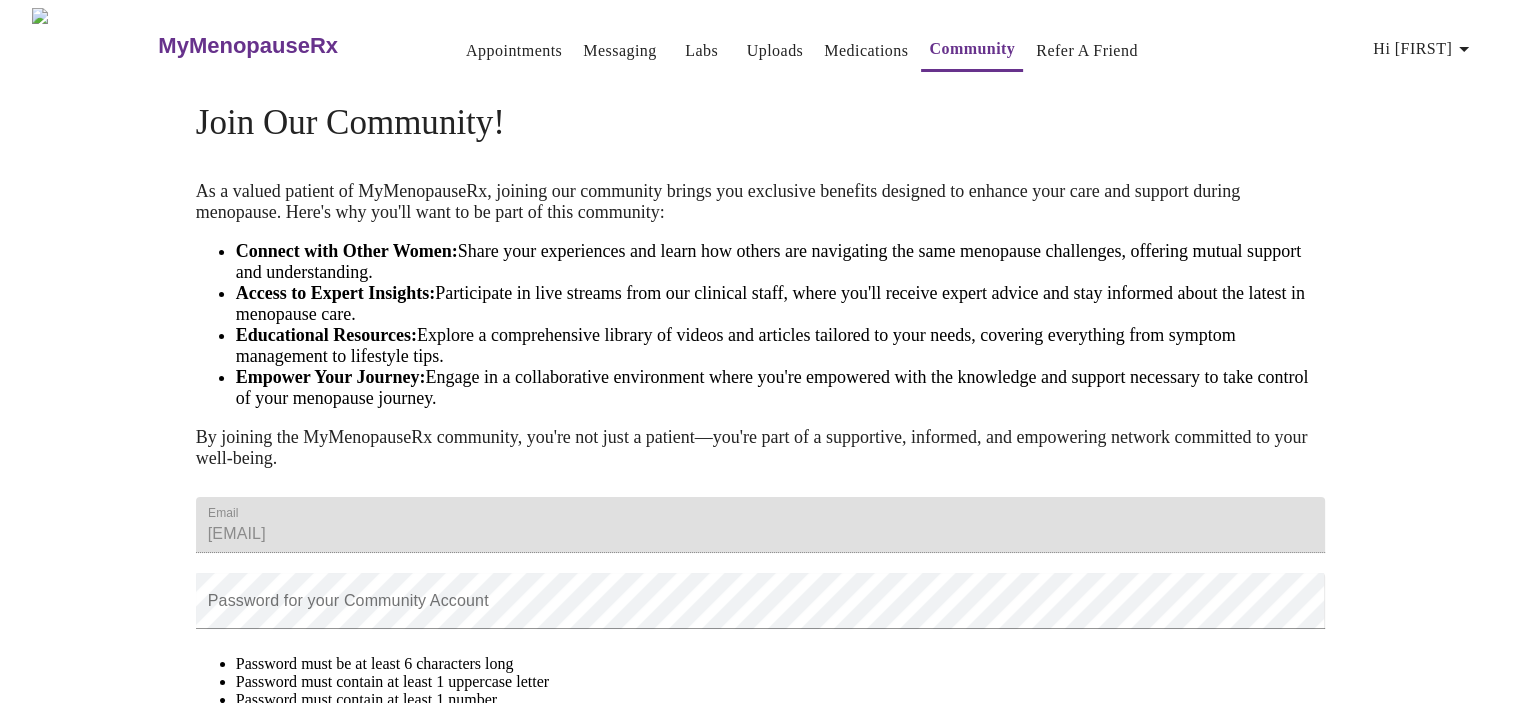 click on "Refer a Friend" at bounding box center [1087, 51] 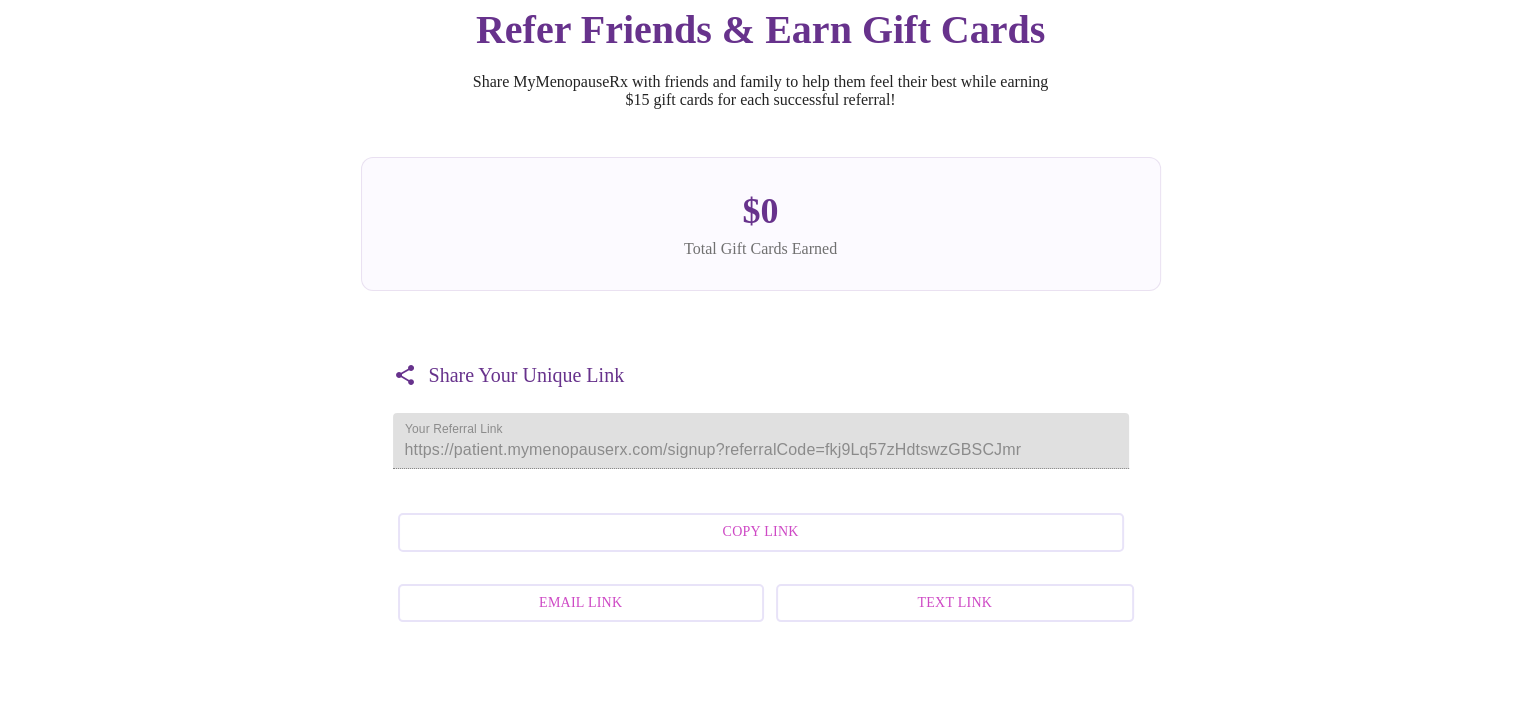 scroll, scrollTop: 200, scrollLeft: 0, axis: vertical 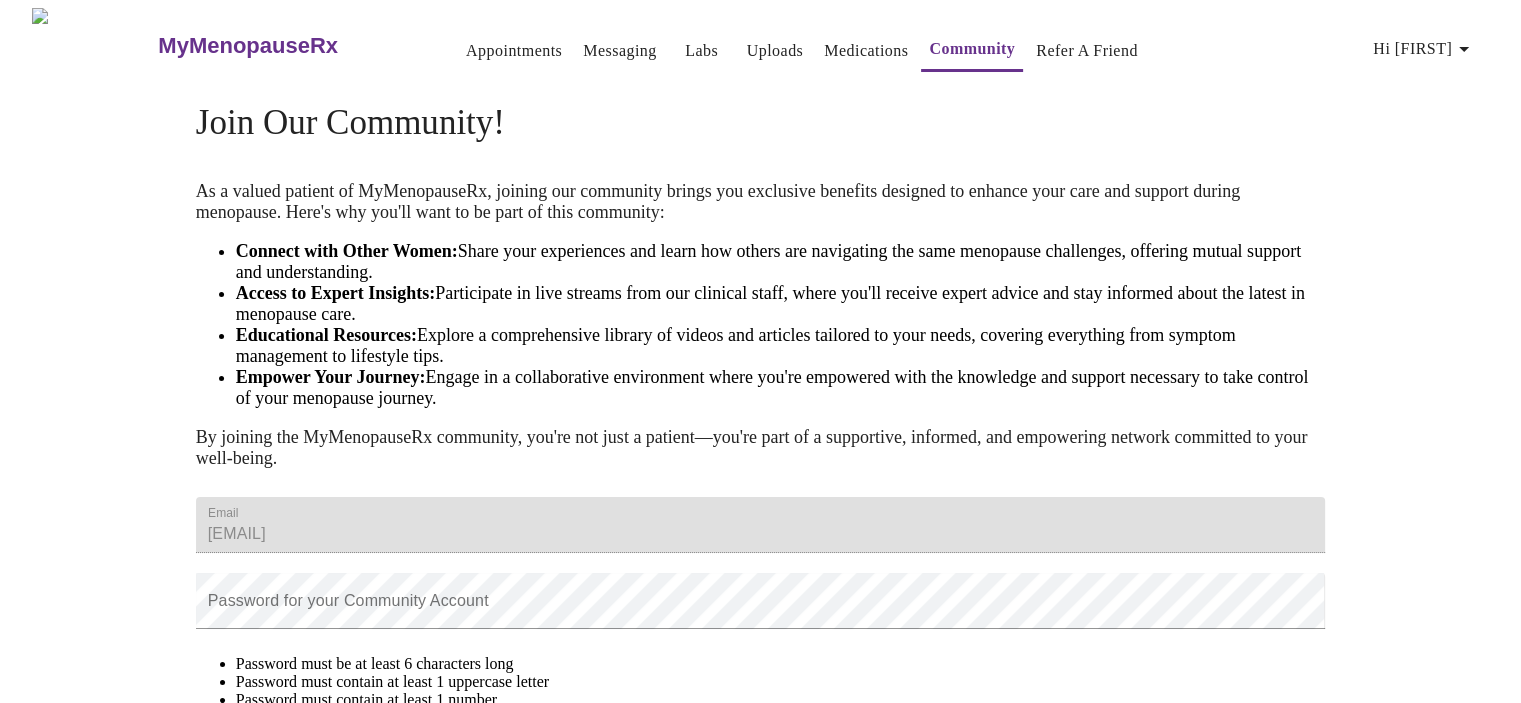 click on "Appointments" at bounding box center (514, 51) 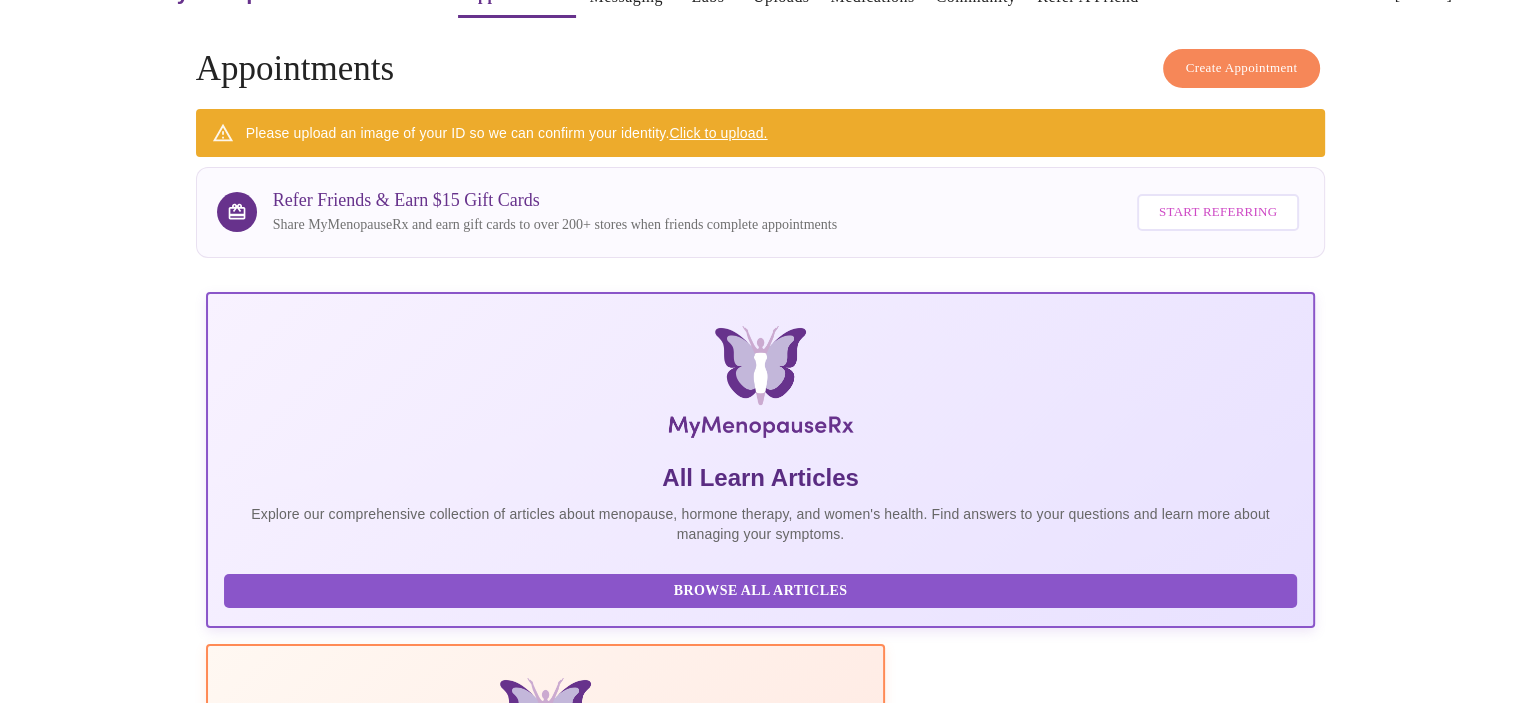 scroll, scrollTop: 46, scrollLeft: 0, axis: vertical 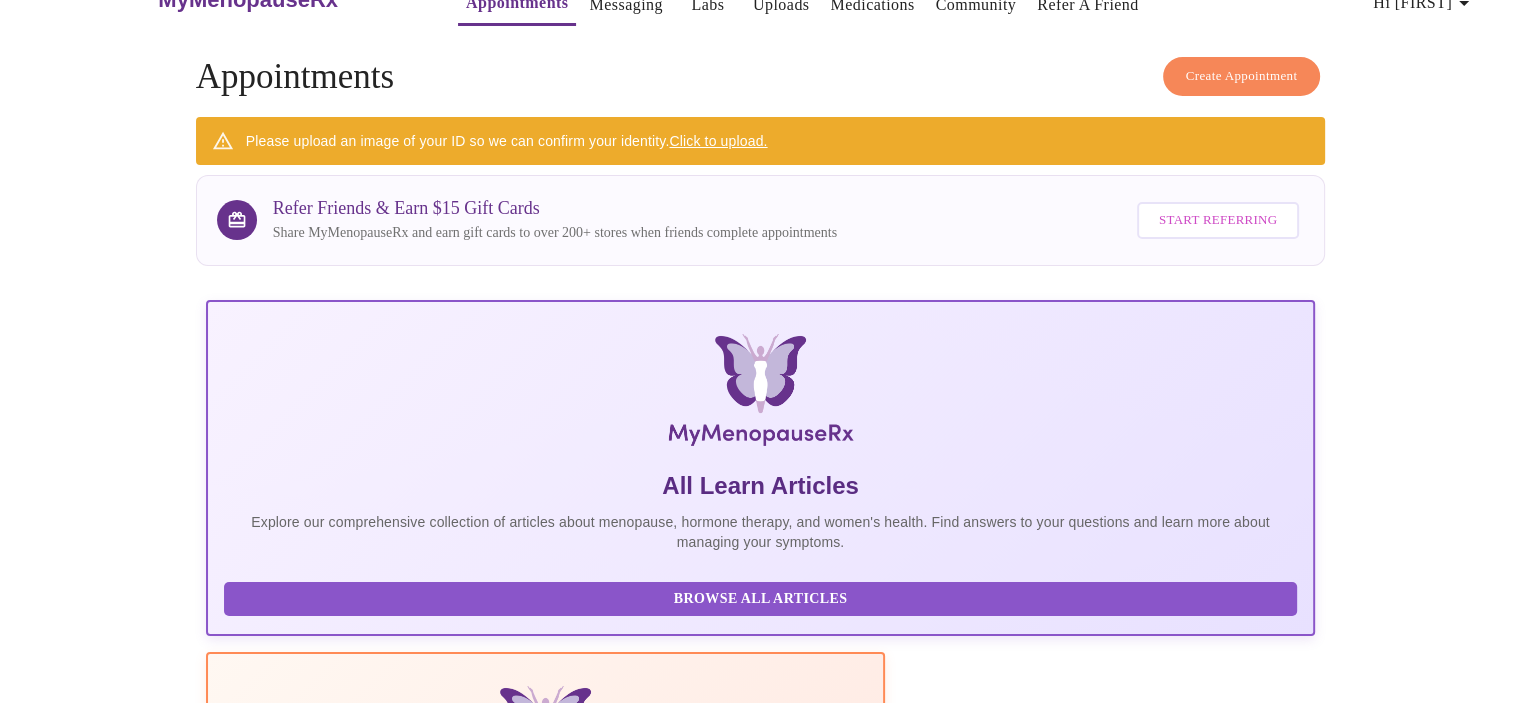click on "Read Manual" at bounding box center [546, 931] 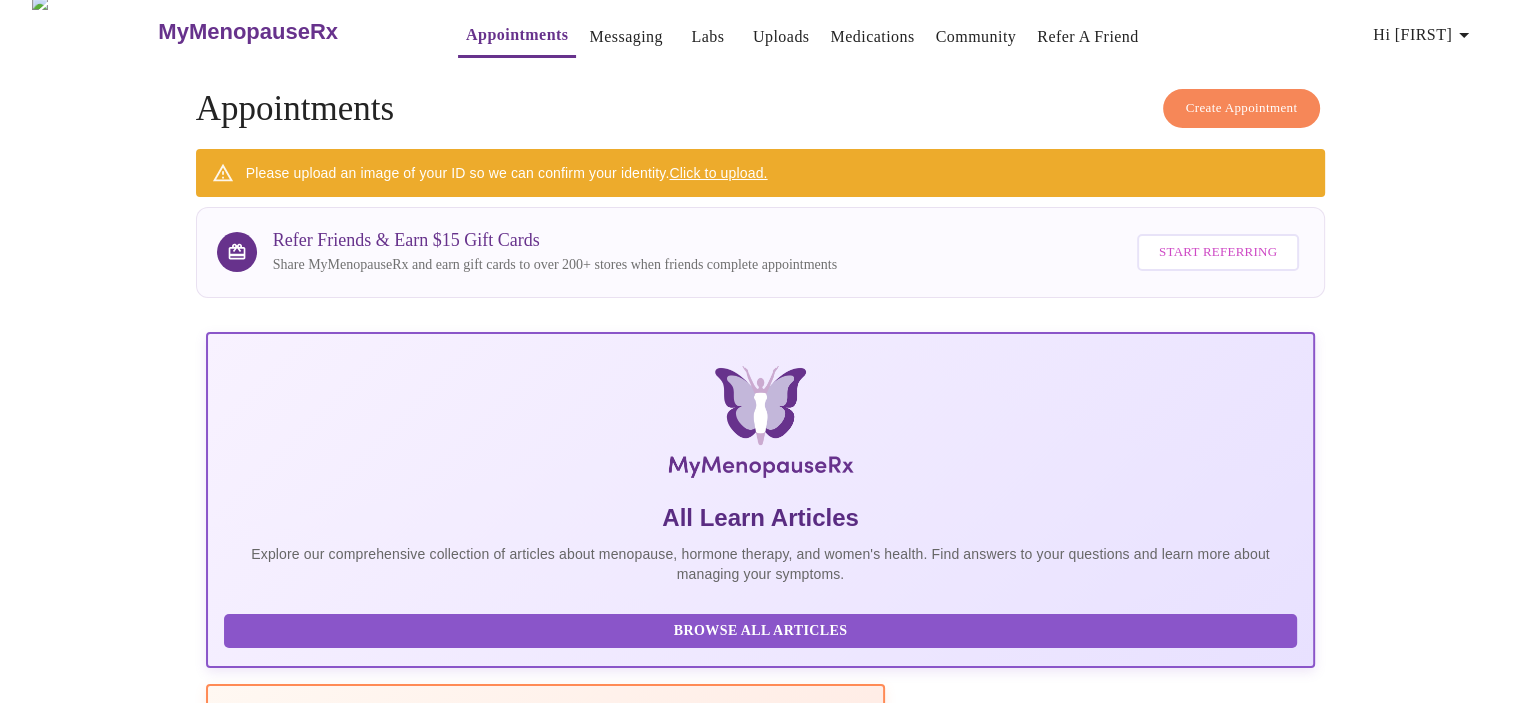 scroll, scrollTop: 0, scrollLeft: 0, axis: both 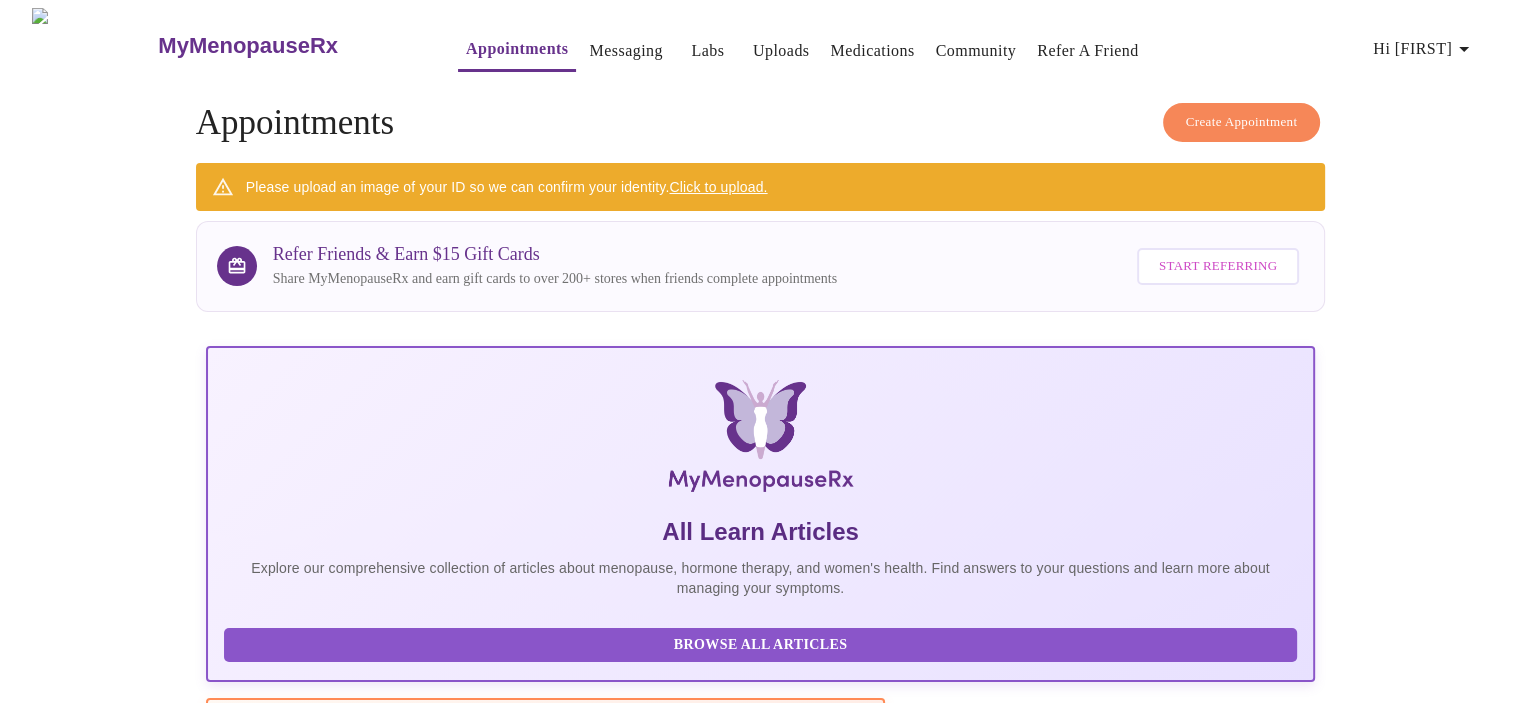 click at bounding box center [421, 1152] 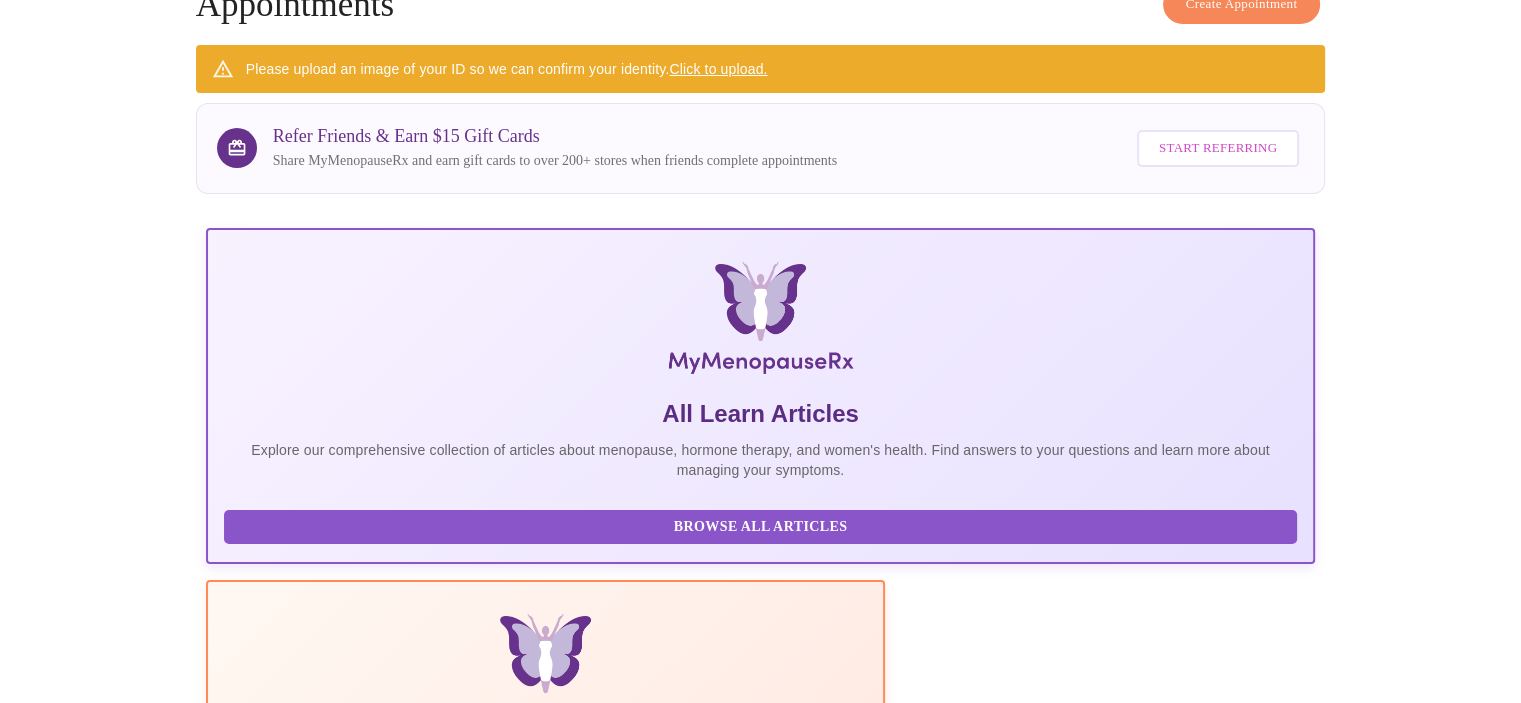 scroll, scrollTop: 400, scrollLeft: 0, axis: vertical 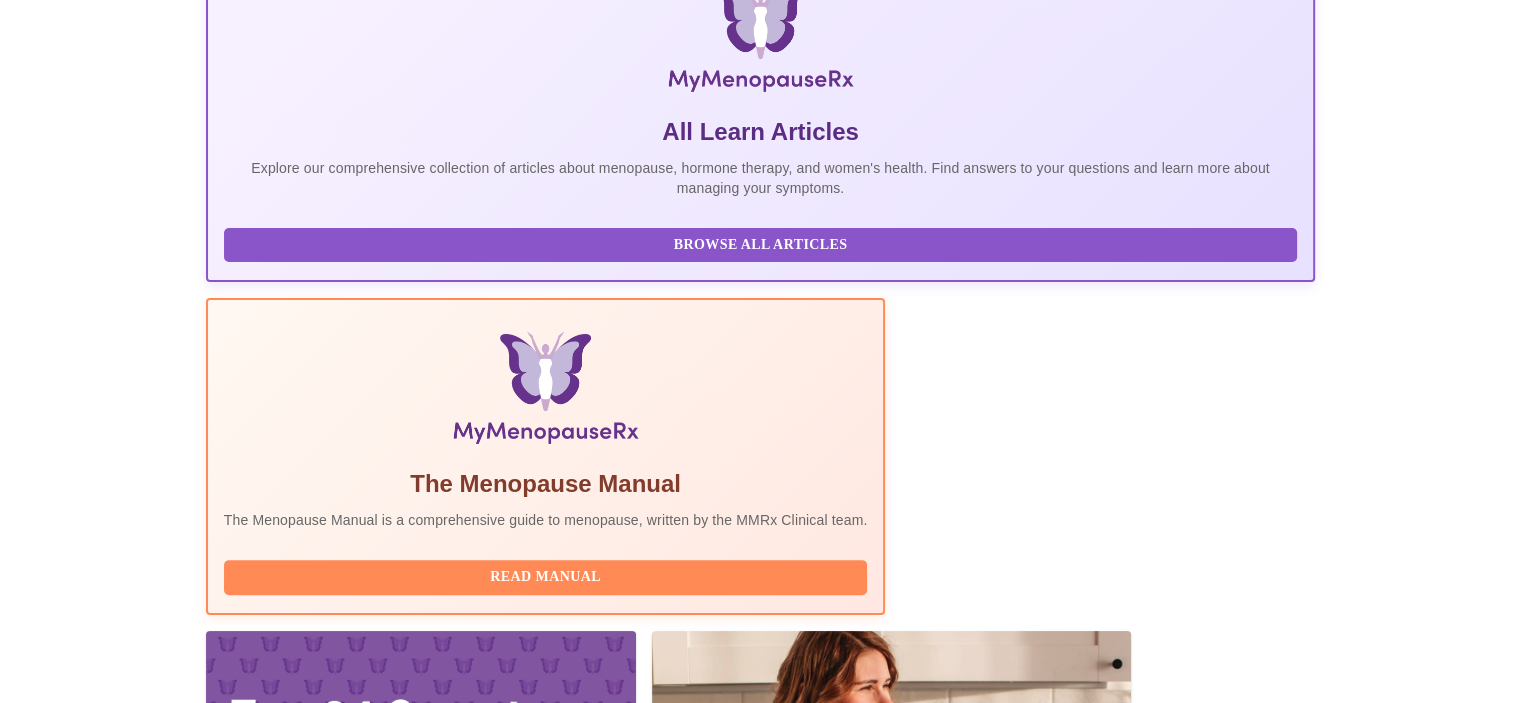 click at bounding box center (421, 752) 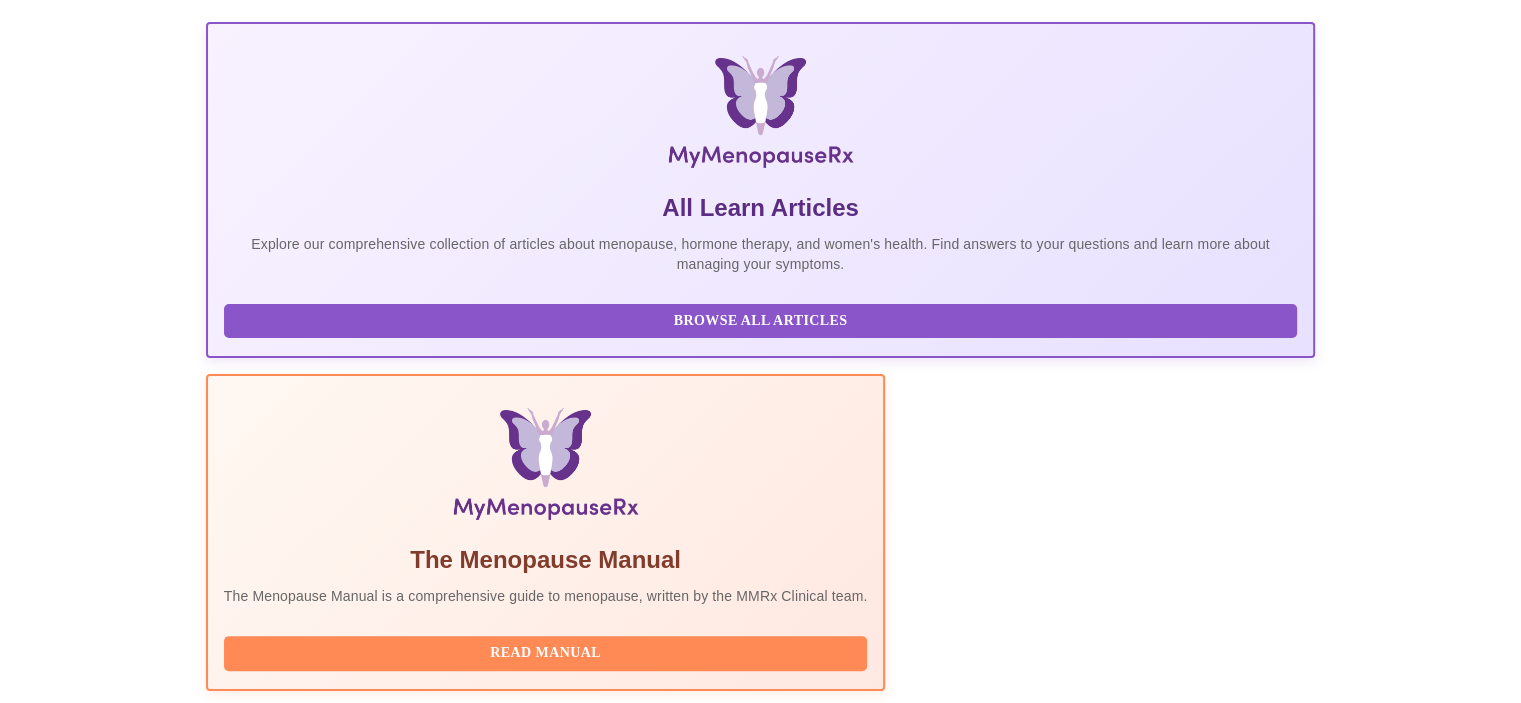 scroll, scrollTop: 146, scrollLeft: 0, axis: vertical 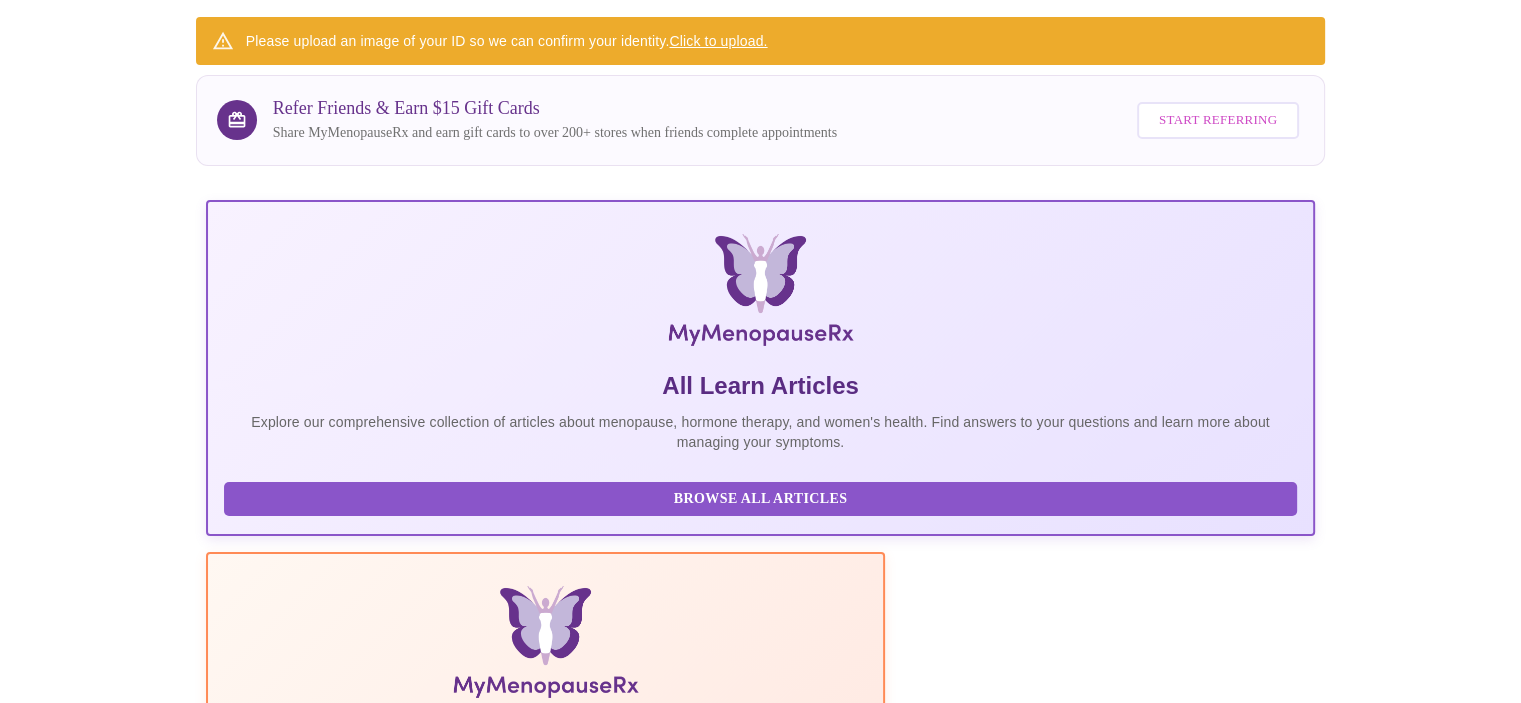 click at bounding box center (891, 1019) 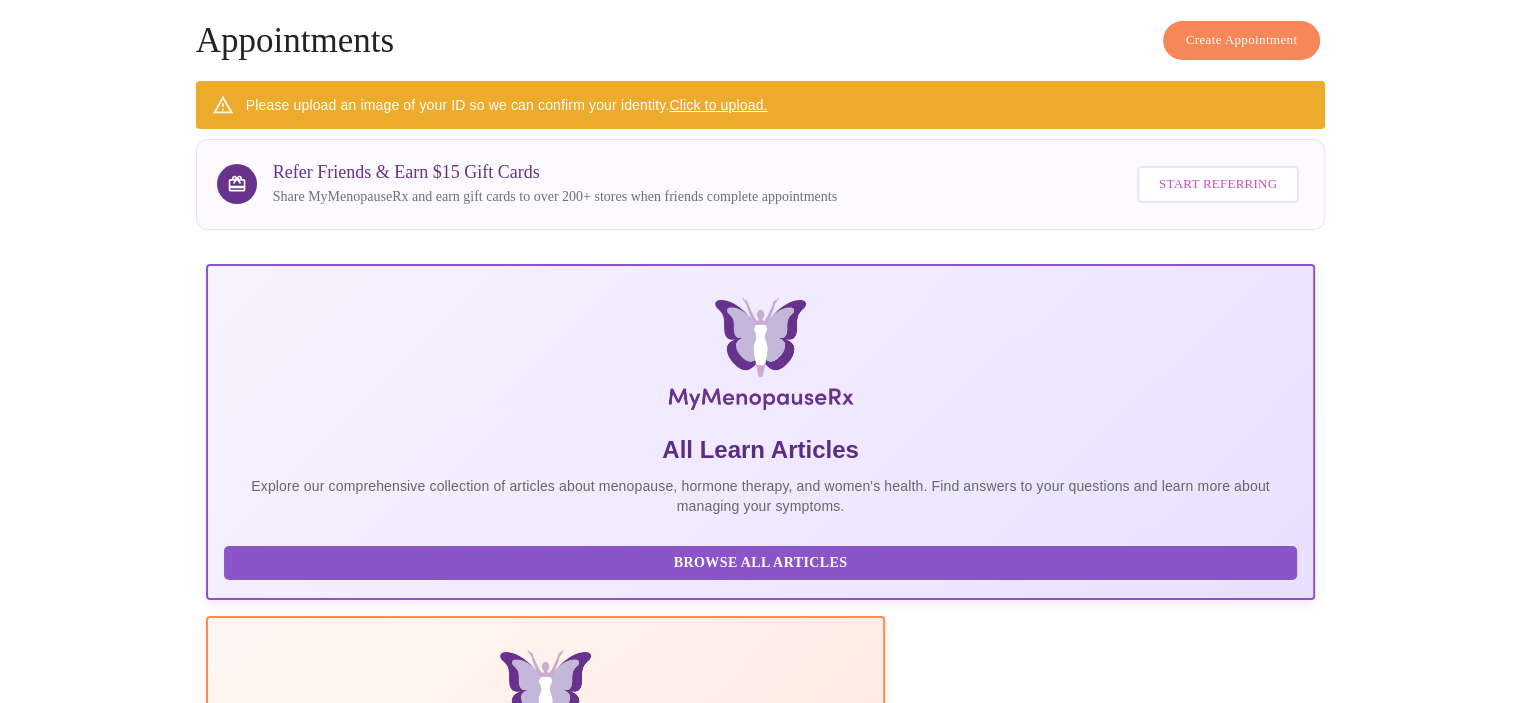 scroll, scrollTop: 0, scrollLeft: 0, axis: both 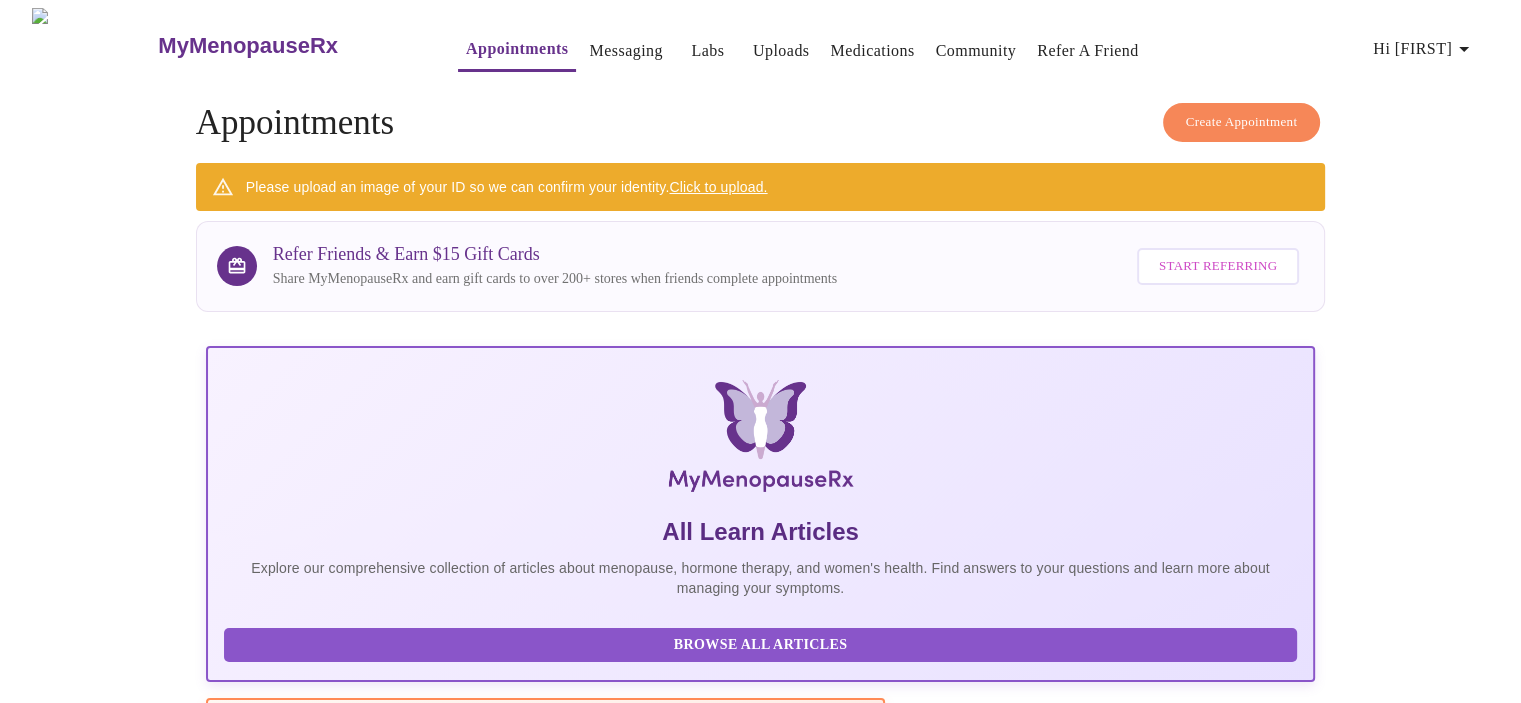 click 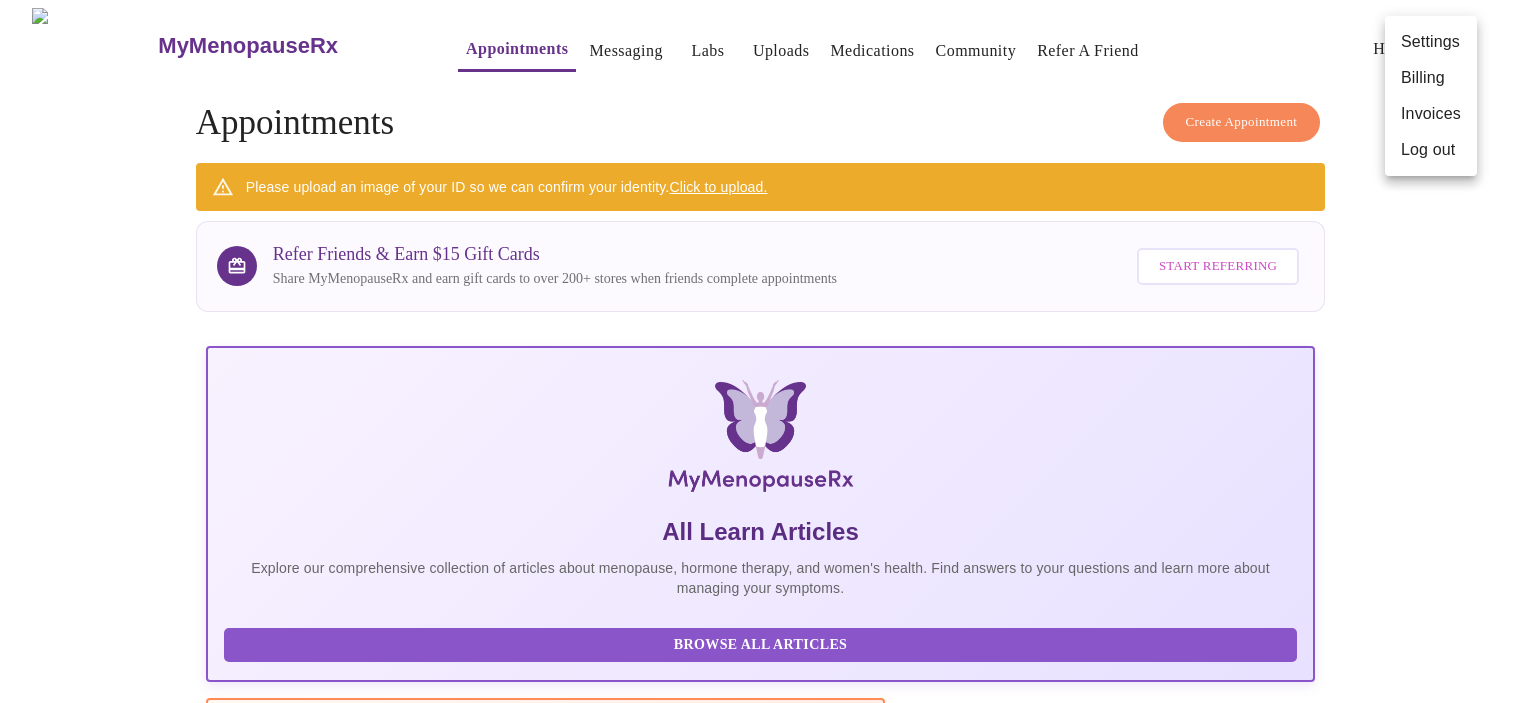 click at bounding box center [768, 351] 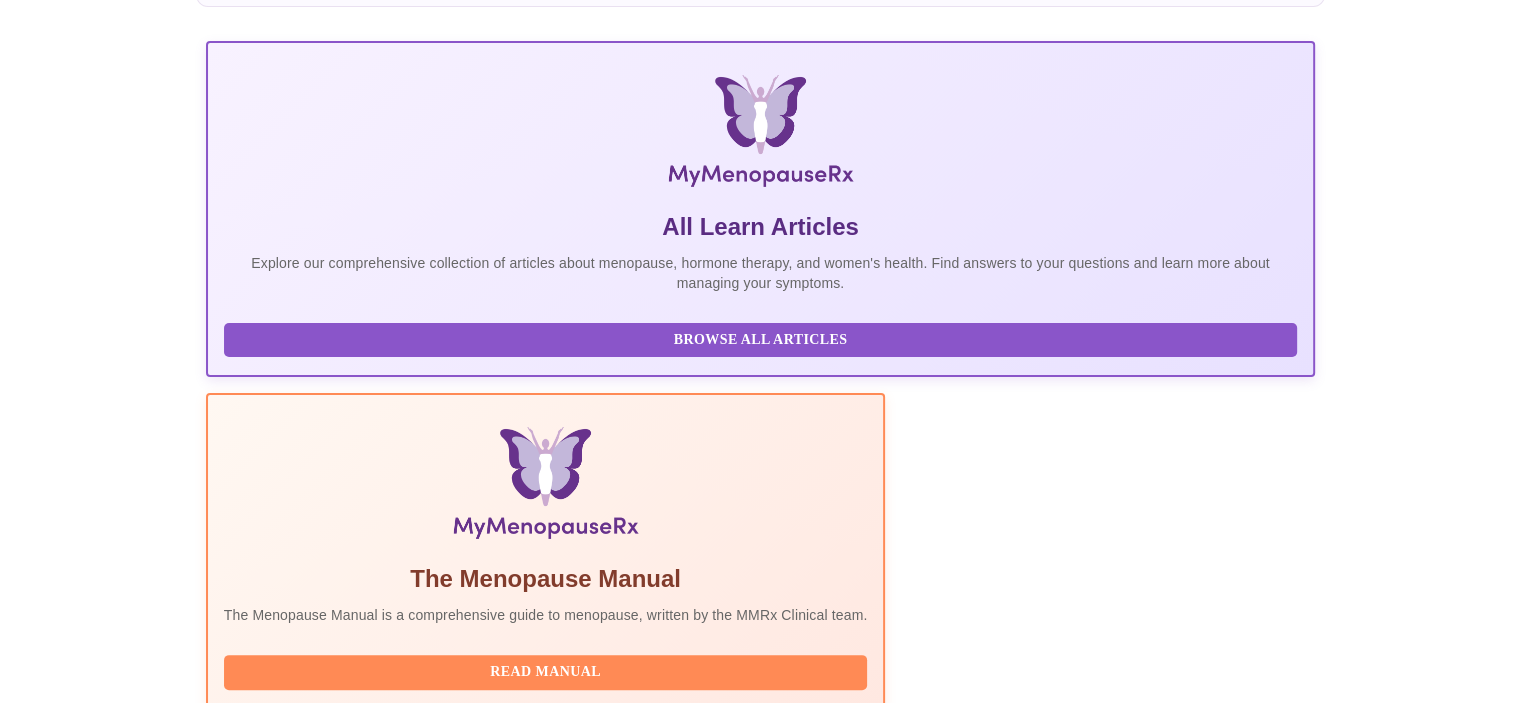 scroll, scrollTop: 446, scrollLeft: 0, axis: vertical 